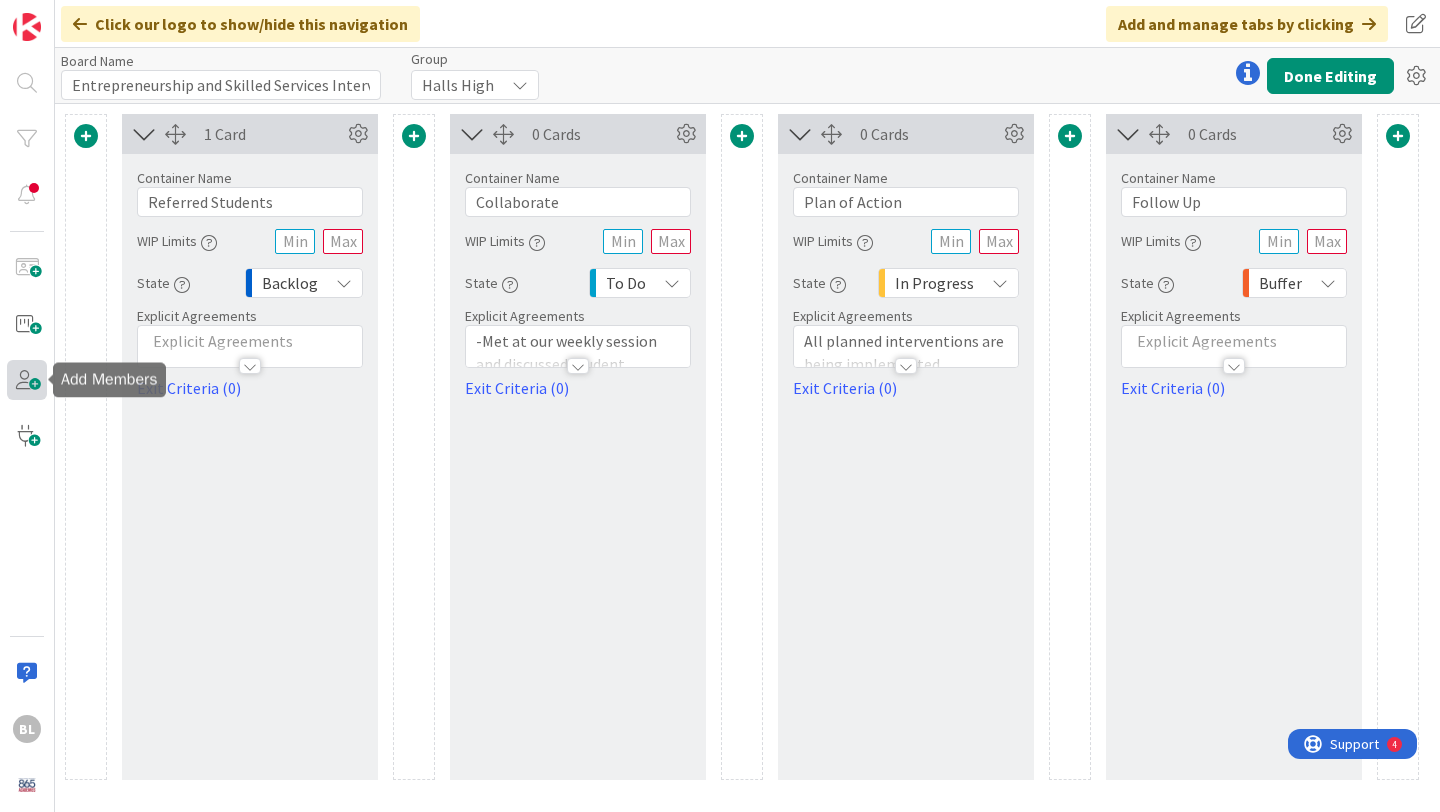 scroll, scrollTop: 0, scrollLeft: 0, axis: both 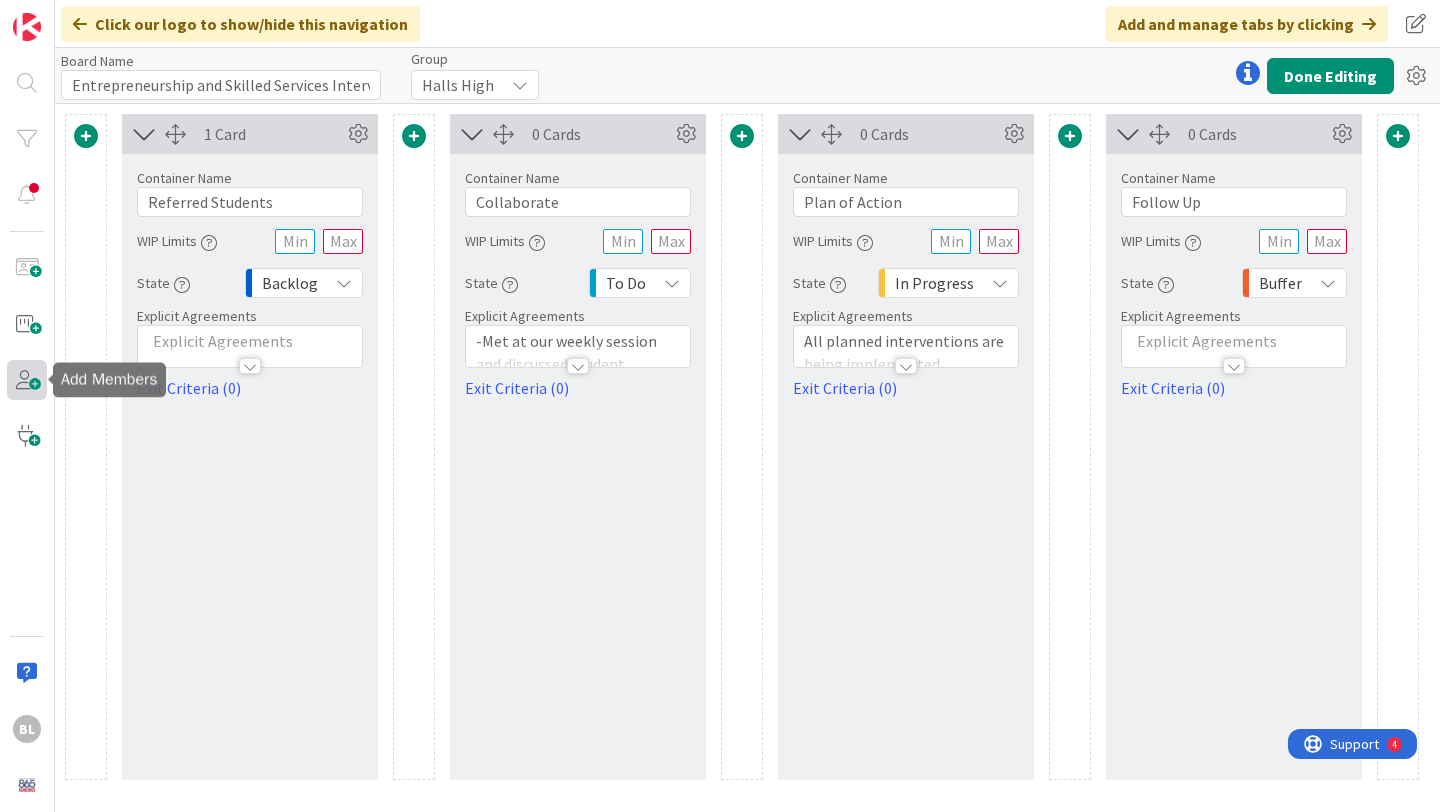 click at bounding box center (27, 380) 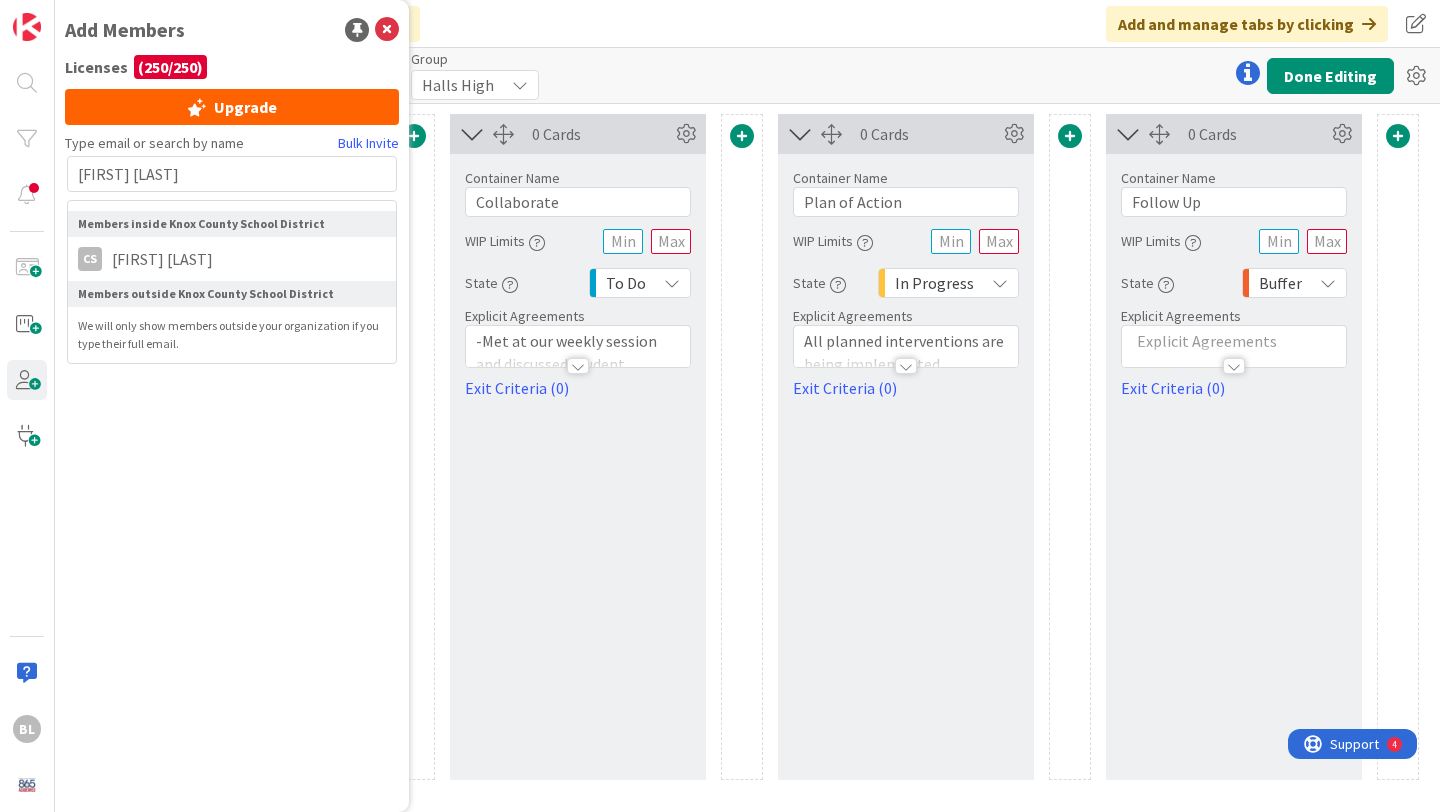 drag, startPoint x: 191, startPoint y: 176, endPoint x: 116, endPoint y: 174, distance: 75.026665 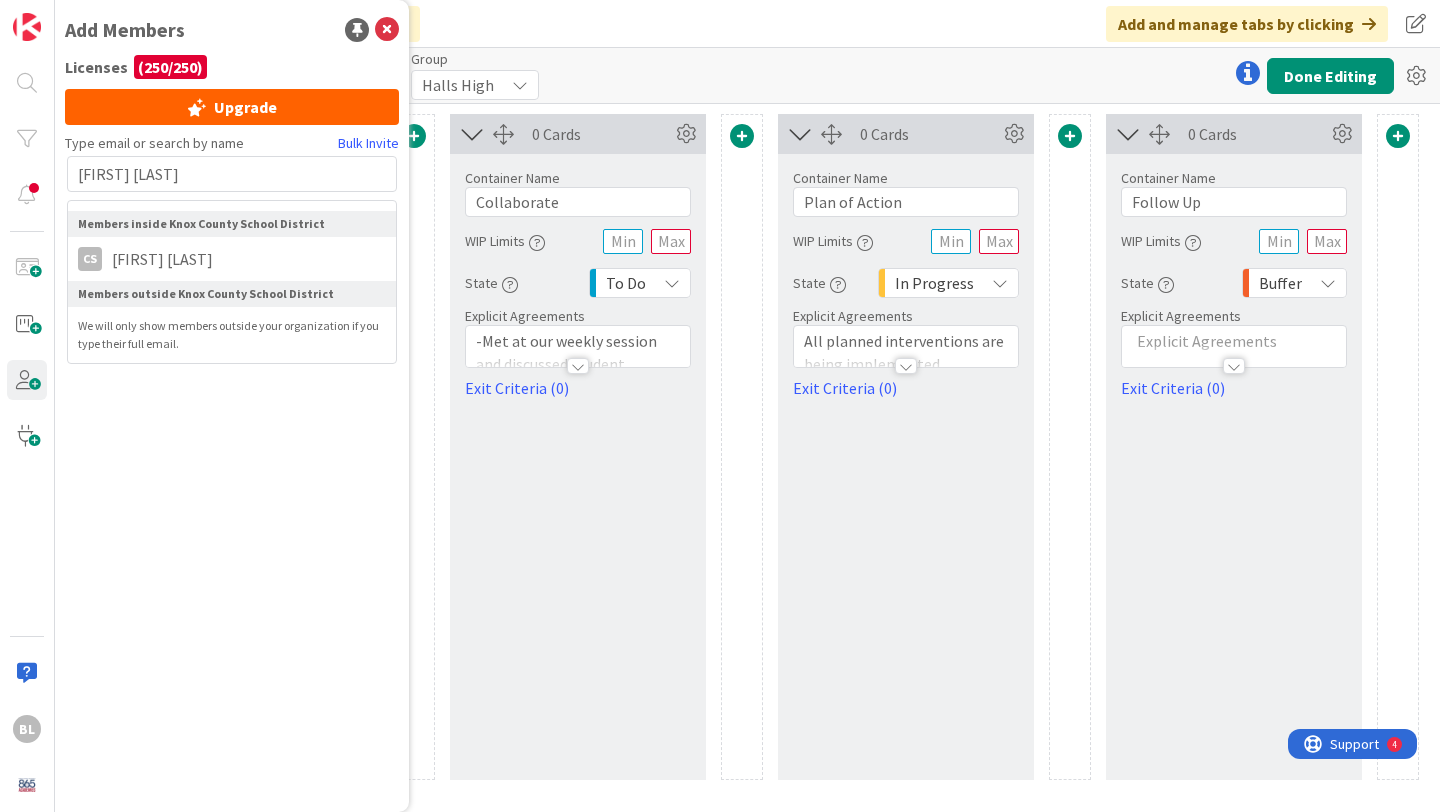 click on "[FIRST] [LAST]" at bounding box center (232, 174) 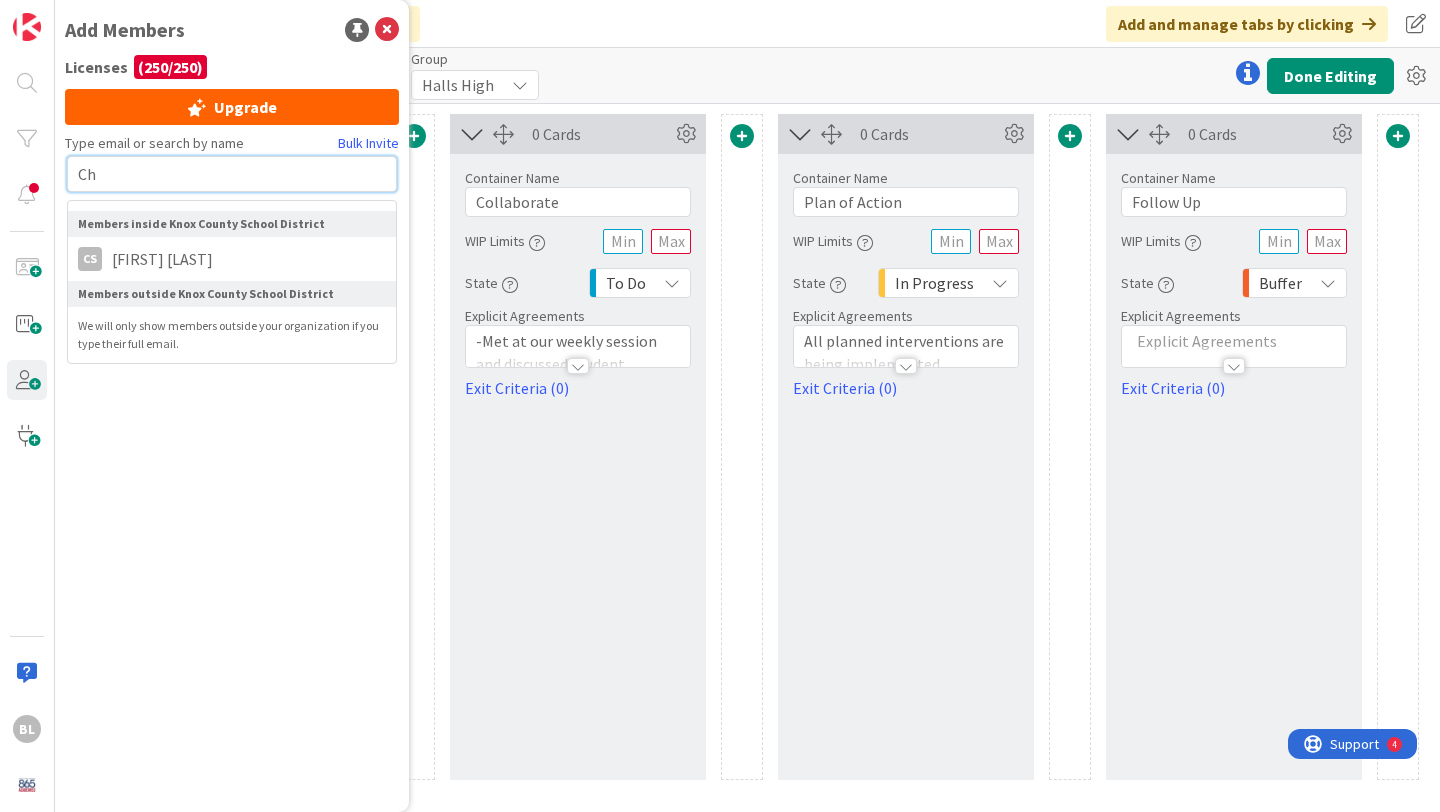 type on "C" 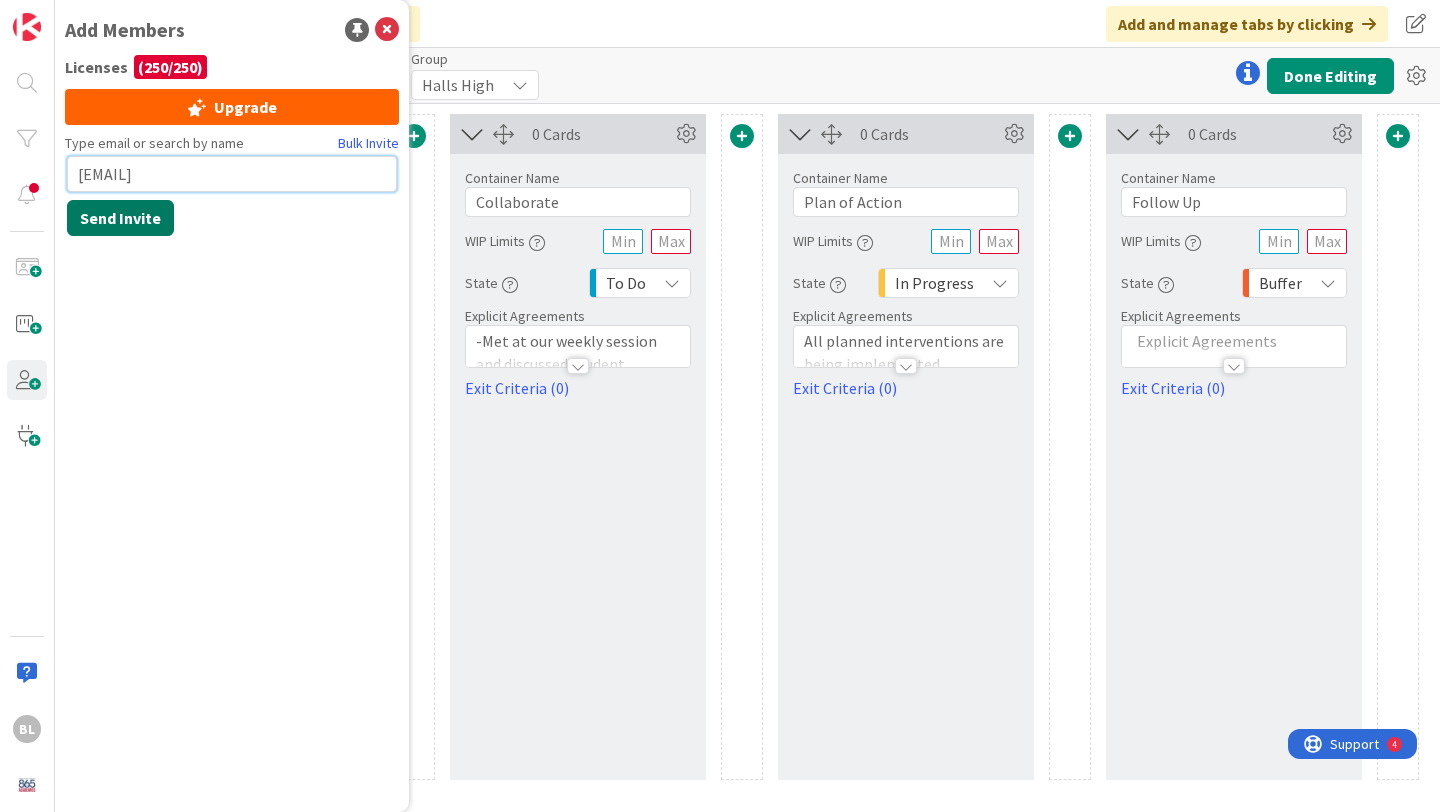 type on "[EMAIL]" 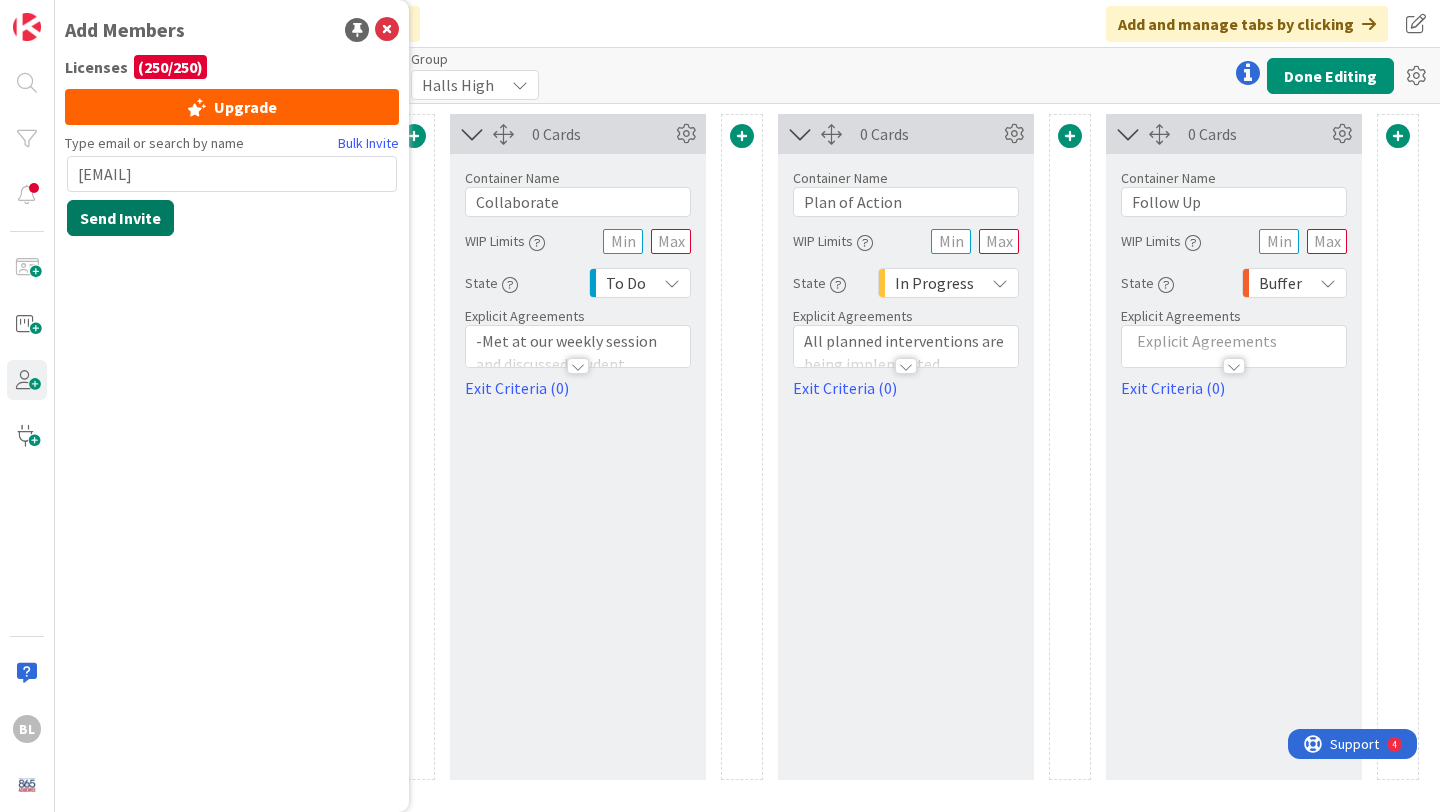 click on "Send Invite" at bounding box center [120, 218] 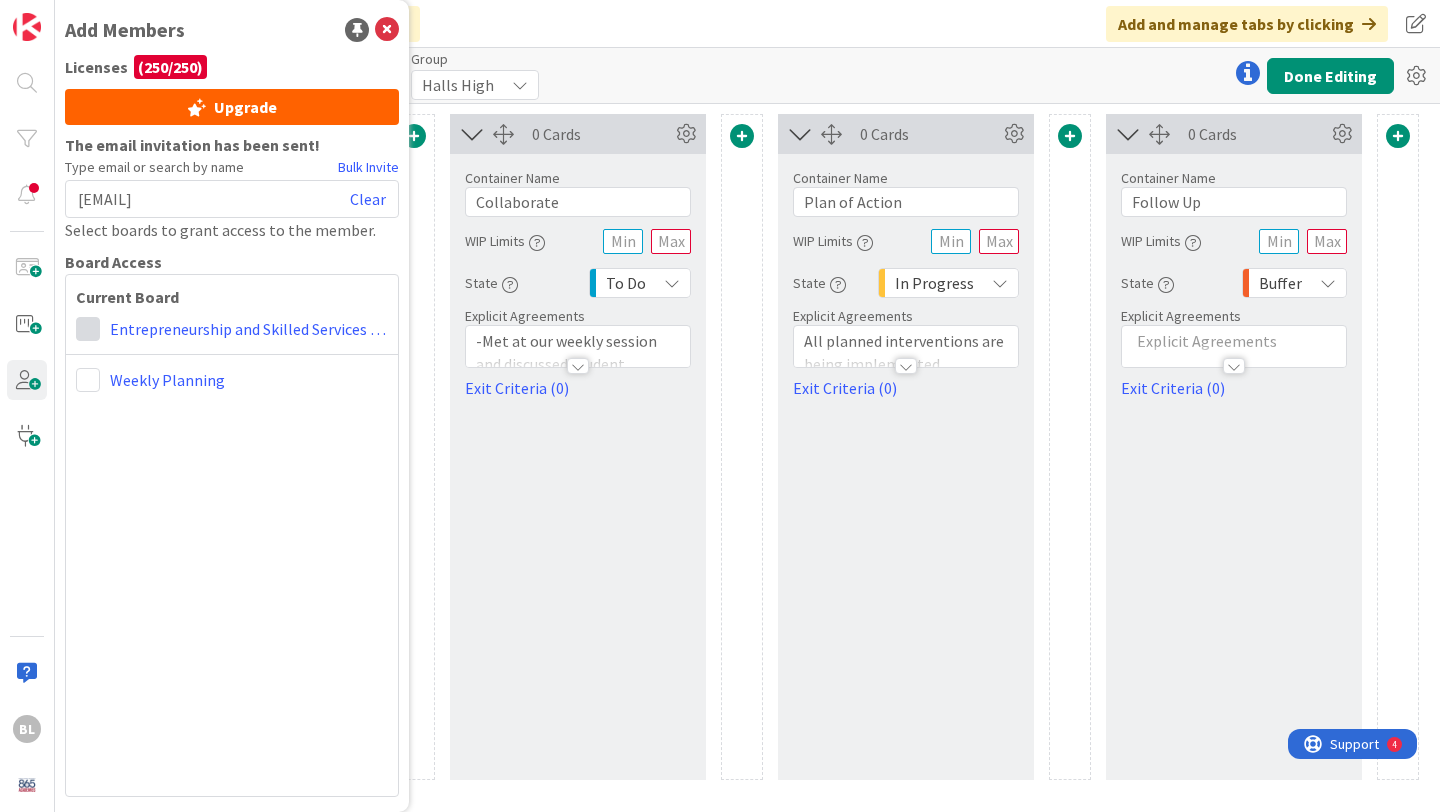 click at bounding box center (88, 329) 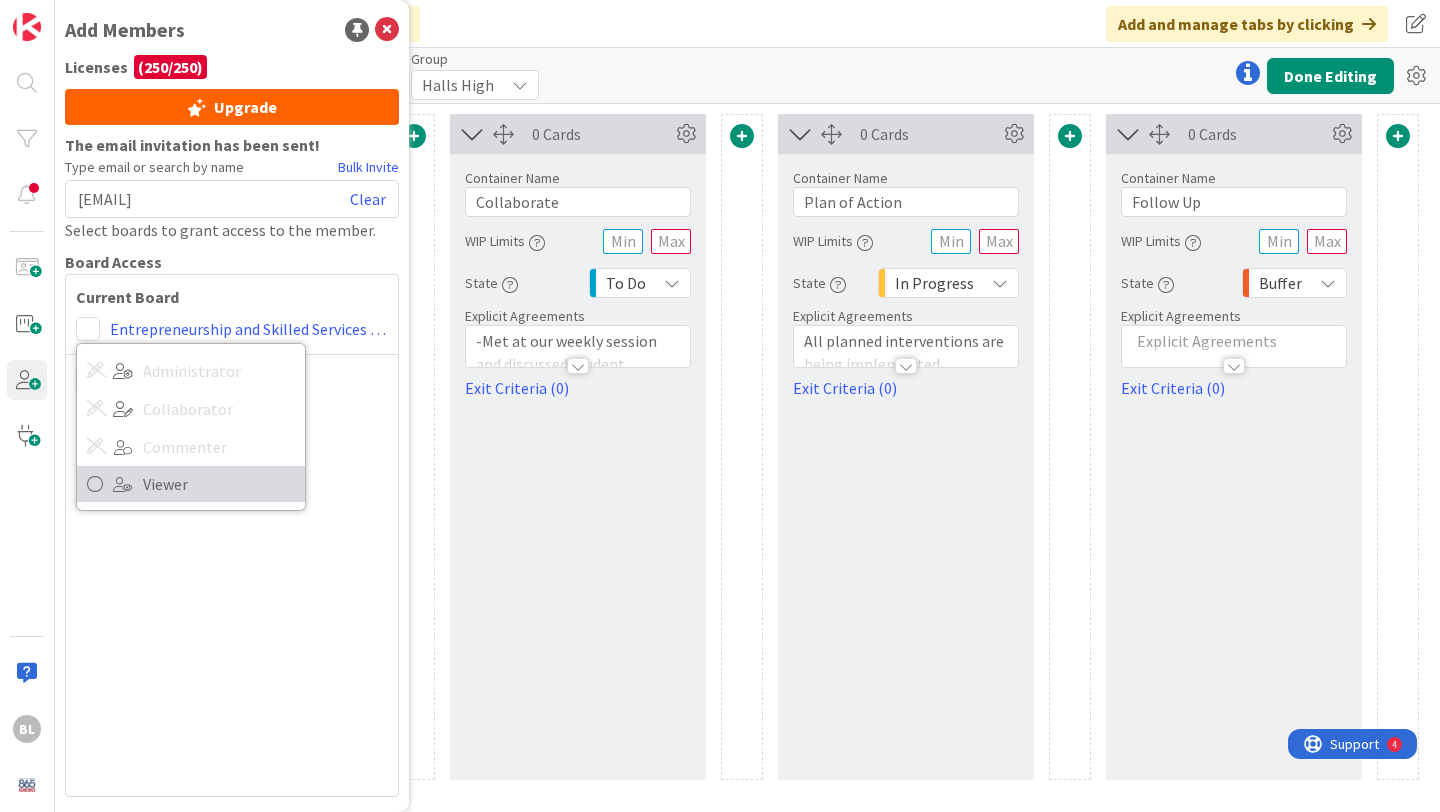 click on "Viewer" at bounding box center [219, 484] 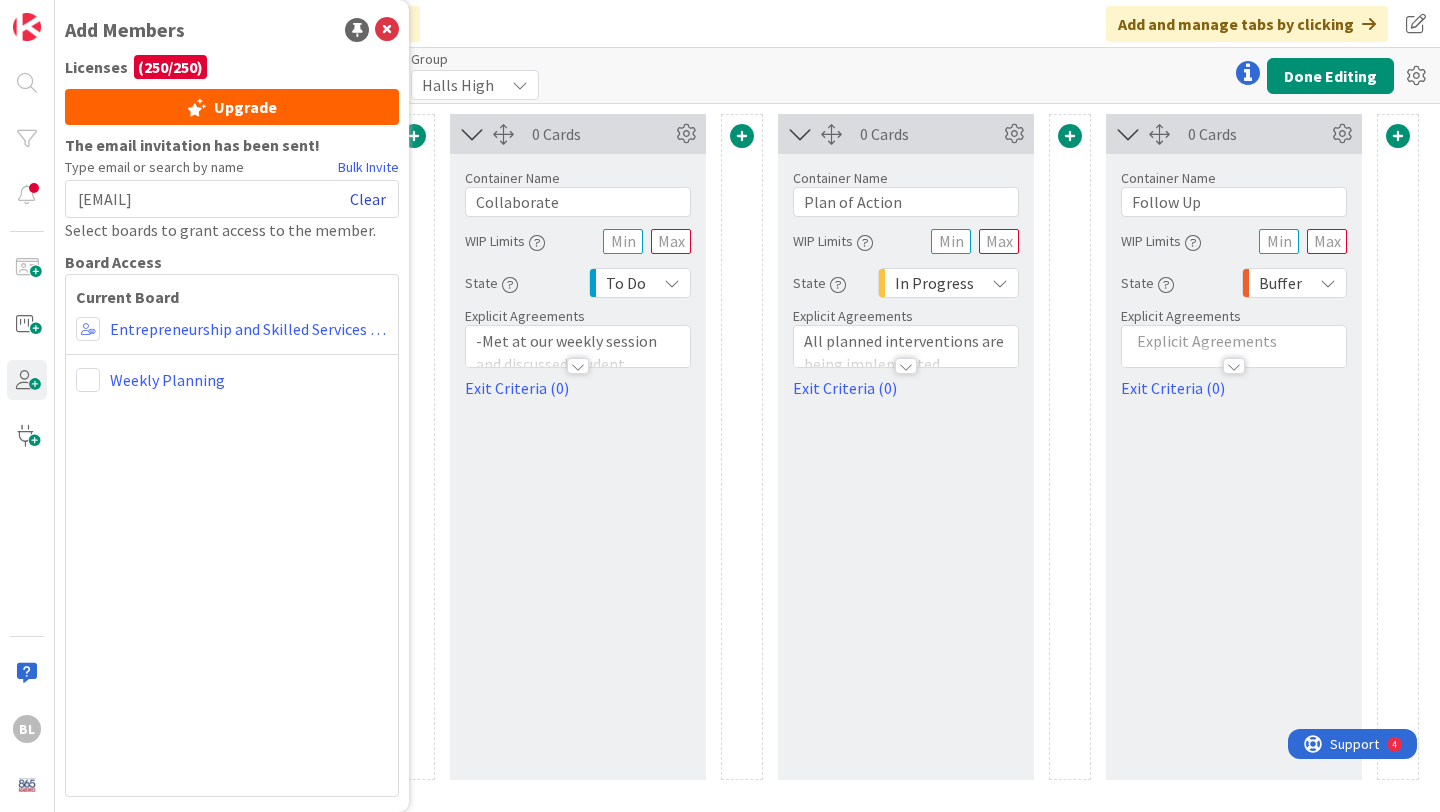 click on "Clear" at bounding box center (368, 199) 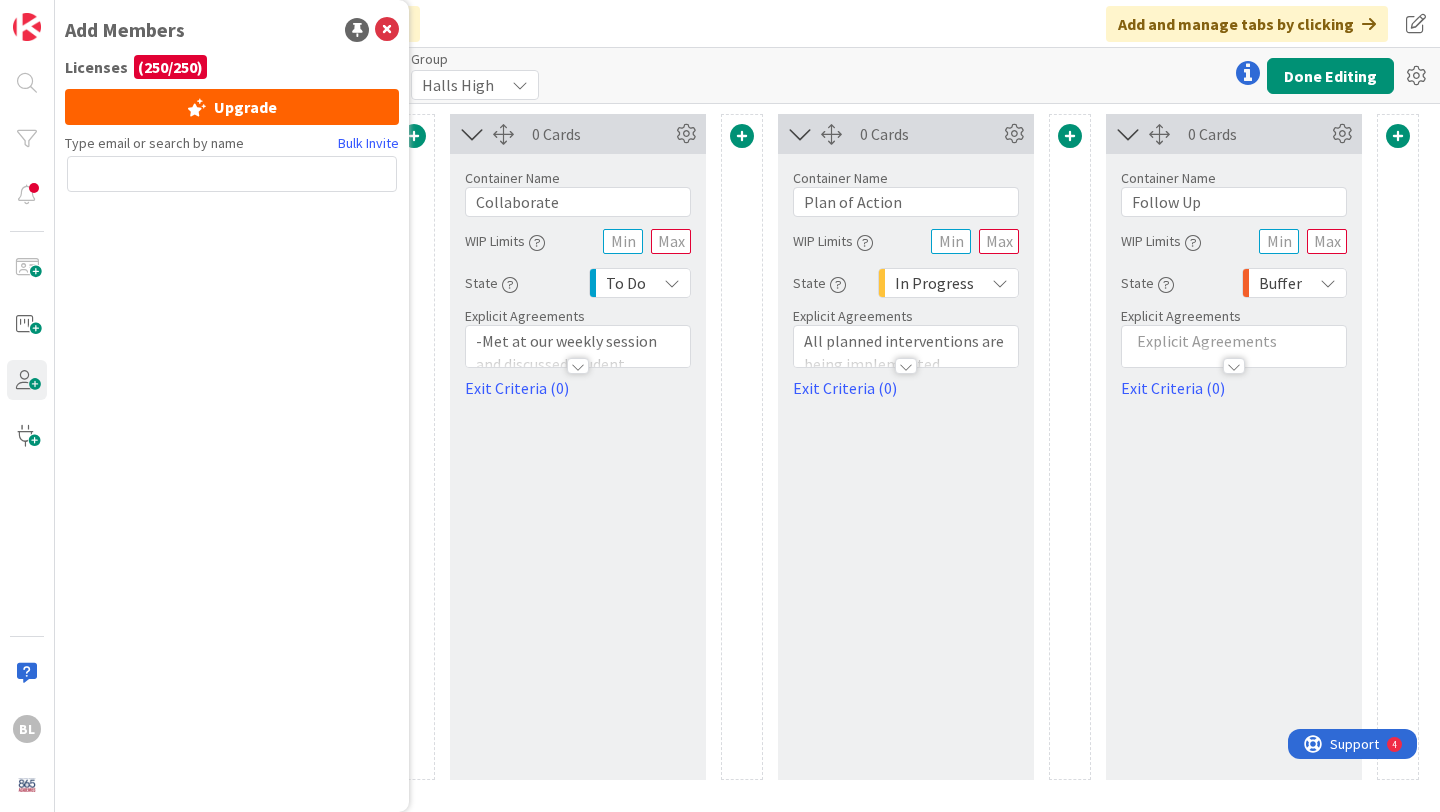 click at bounding box center (232, 174) 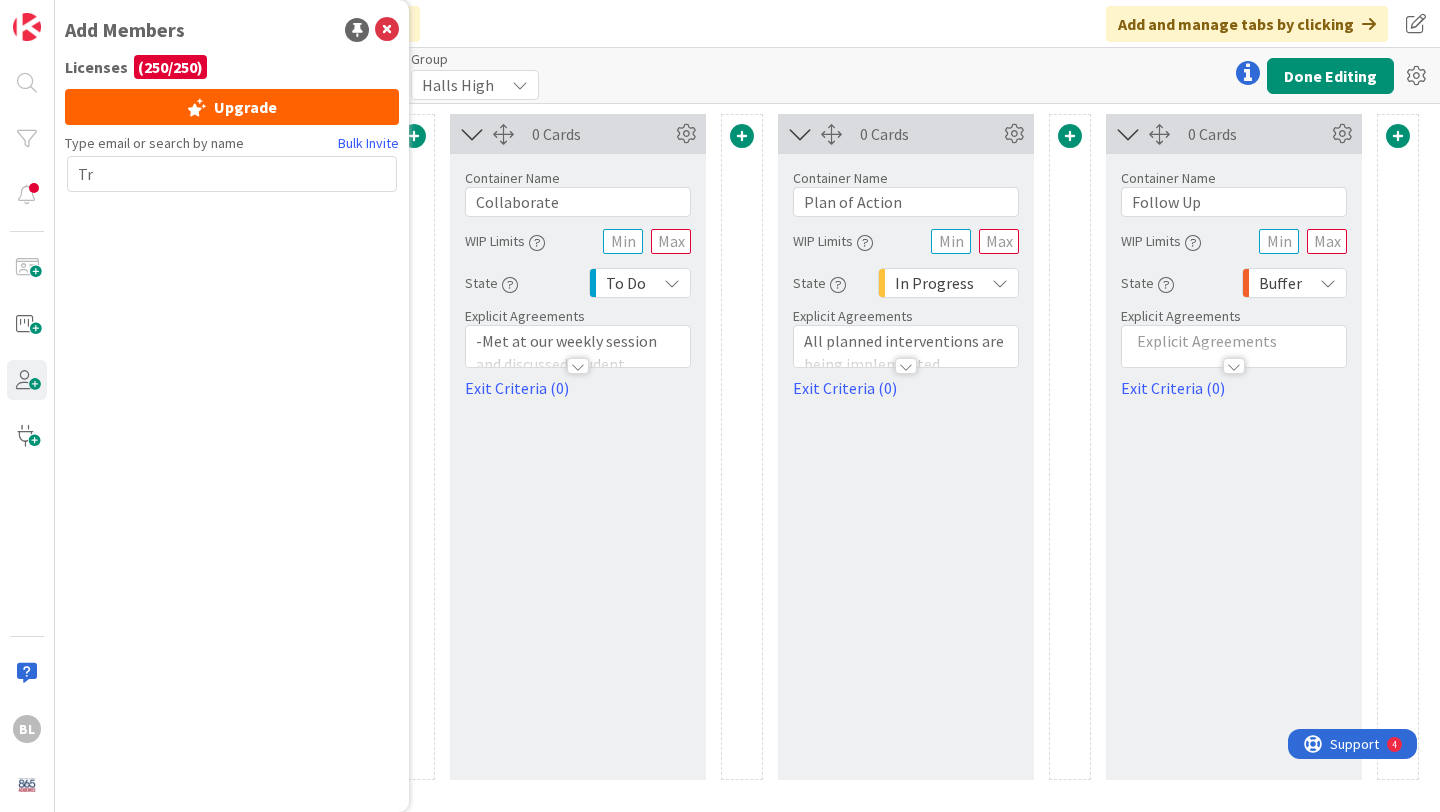 type on "T" 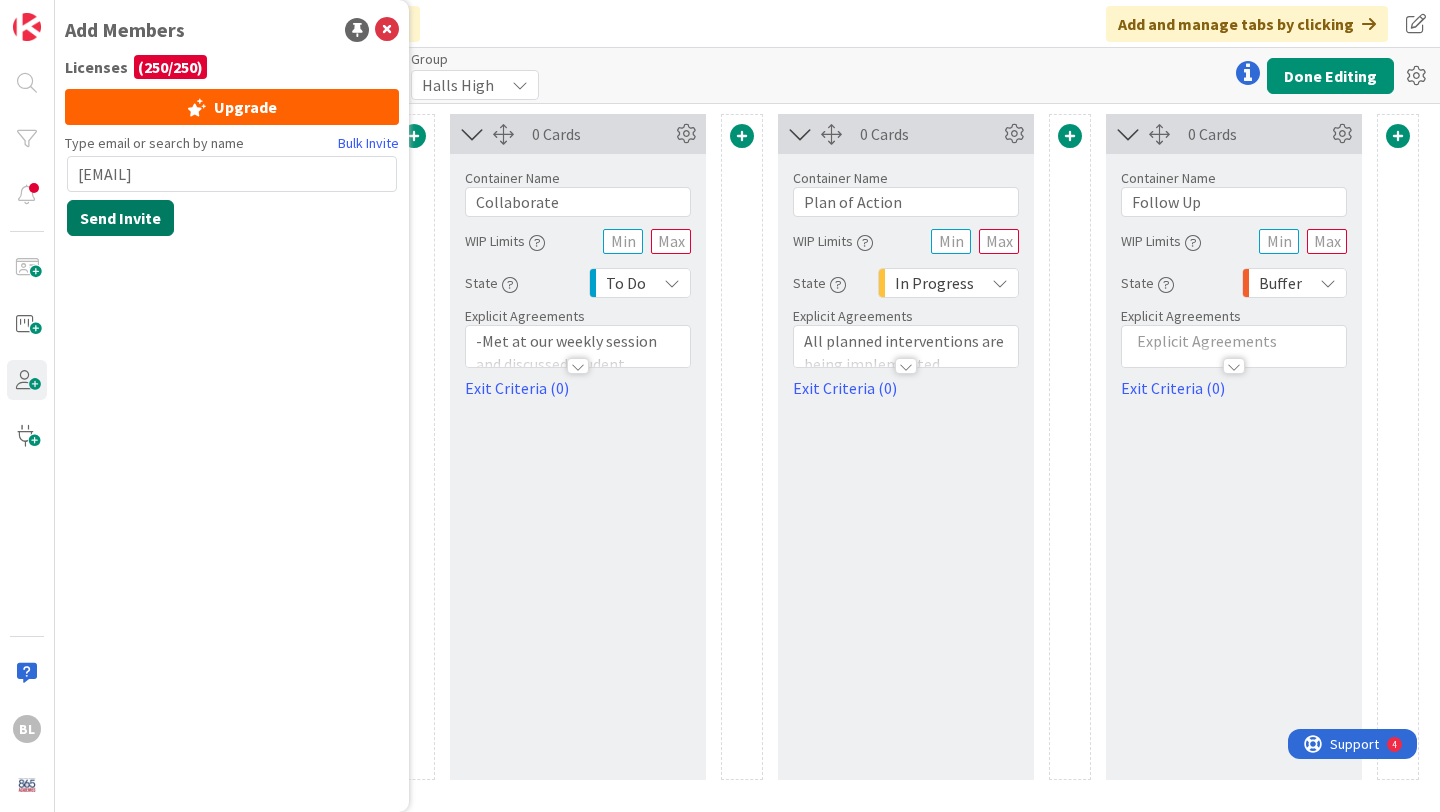 type on "[EMAIL]" 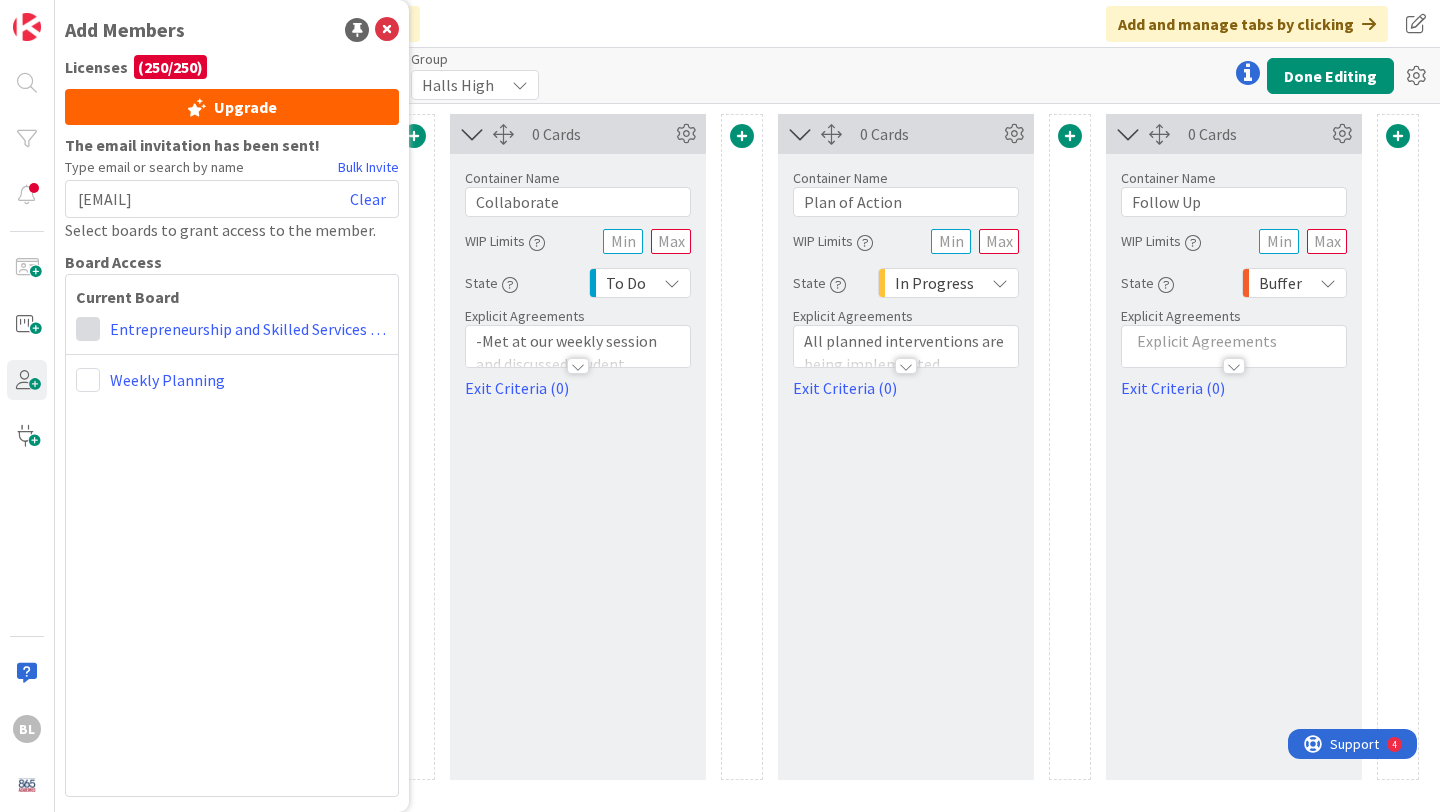 click at bounding box center (88, 329) 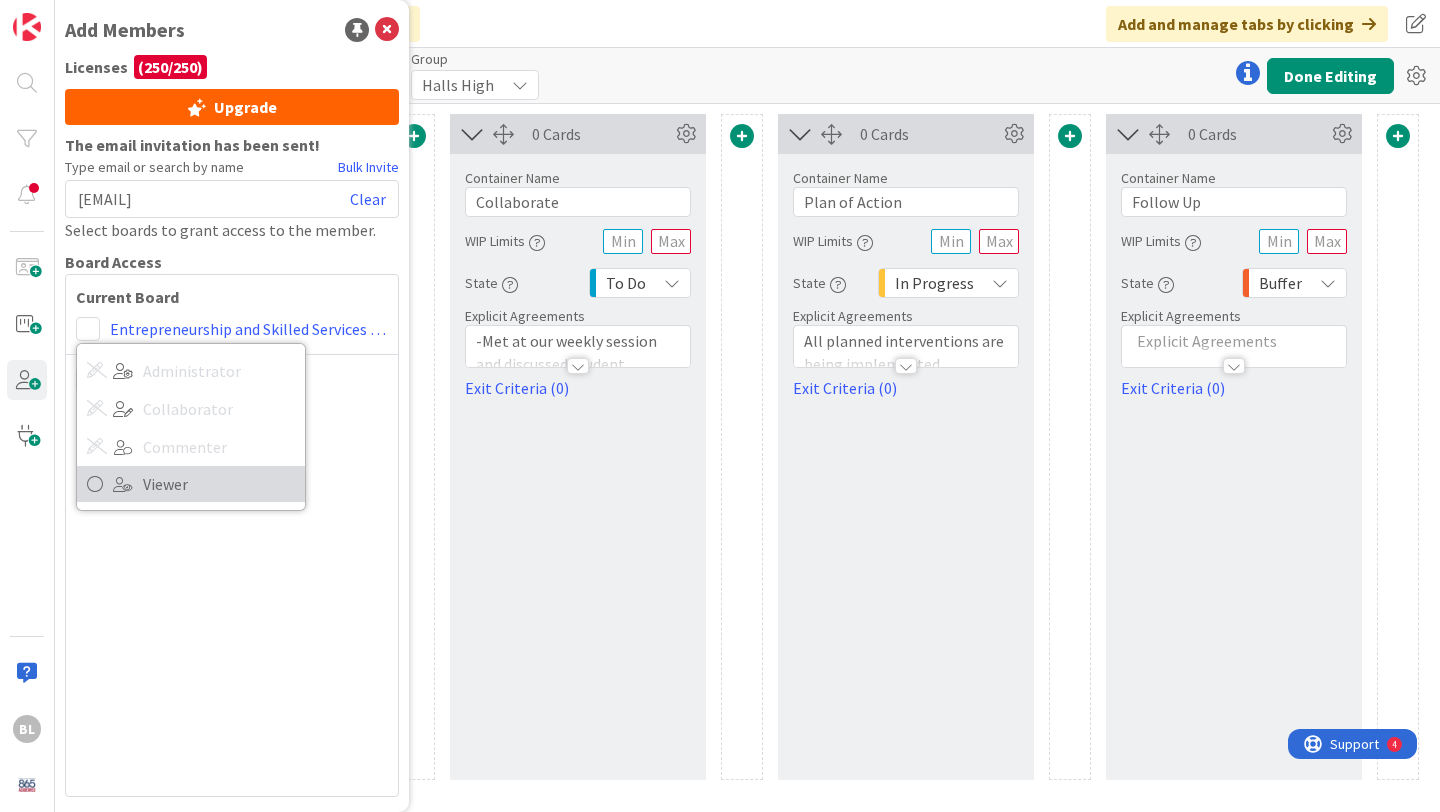 click on "Viewer" at bounding box center [219, 484] 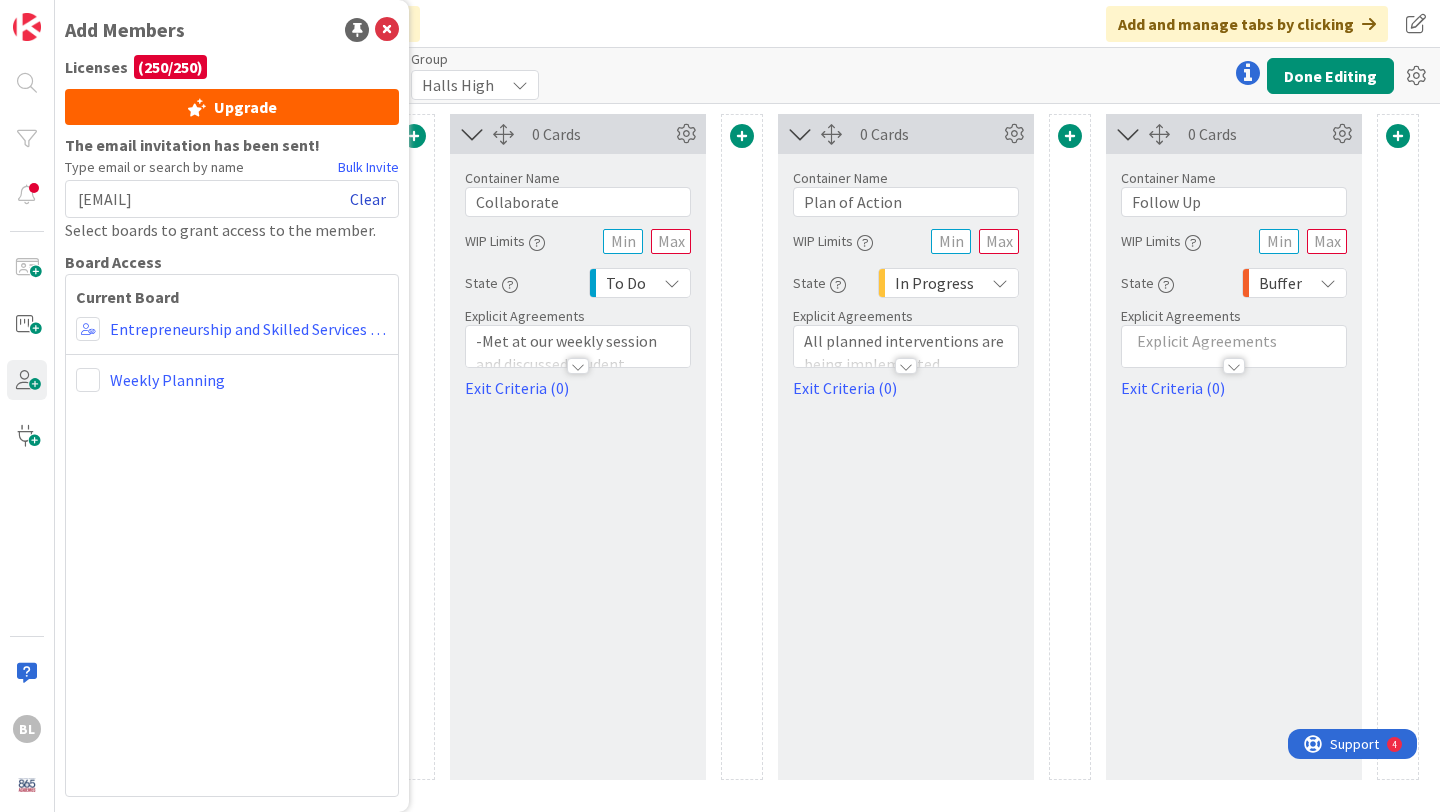 click on "Clear" at bounding box center [368, 199] 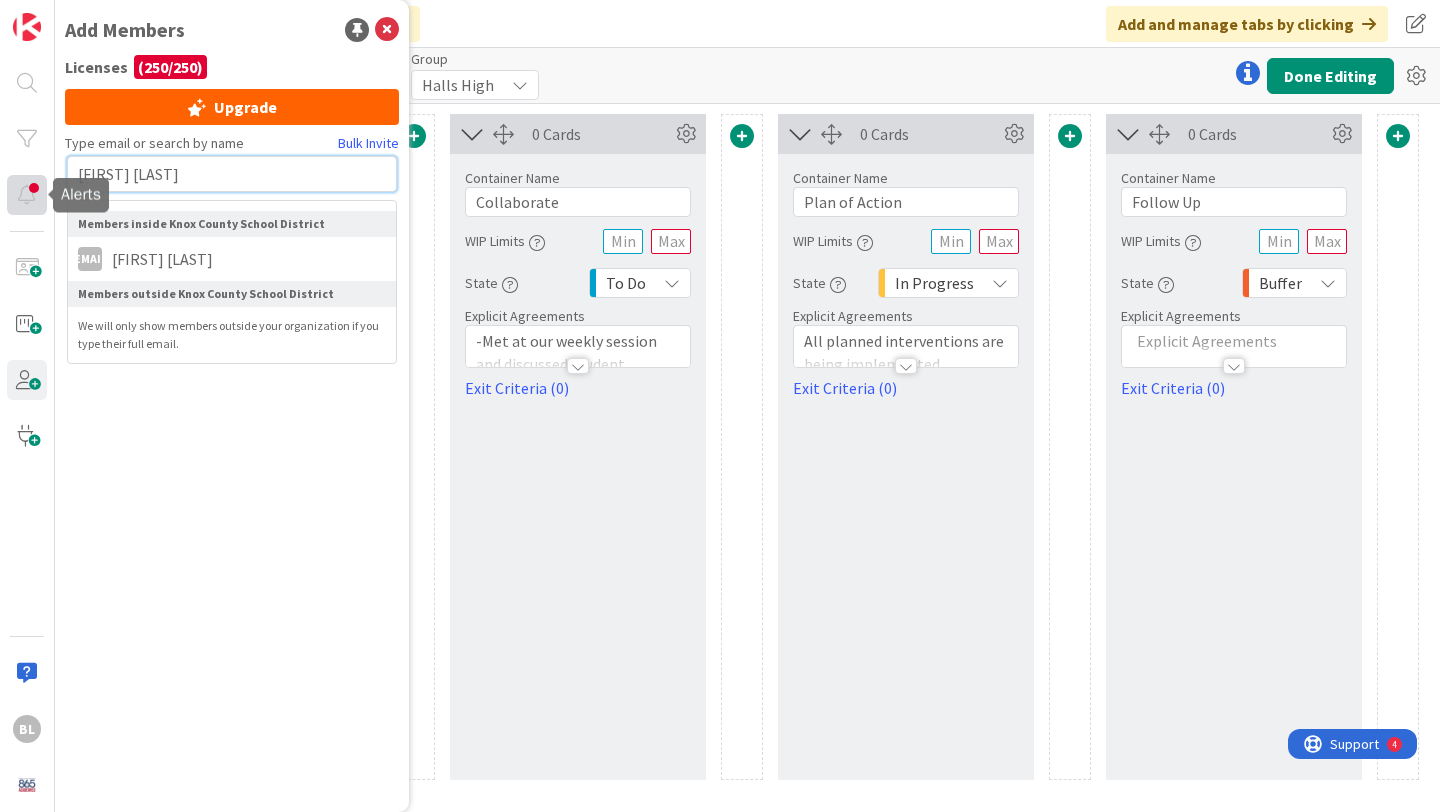 drag, startPoint x: 187, startPoint y: 179, endPoint x: 24, endPoint y: 182, distance: 163.0276 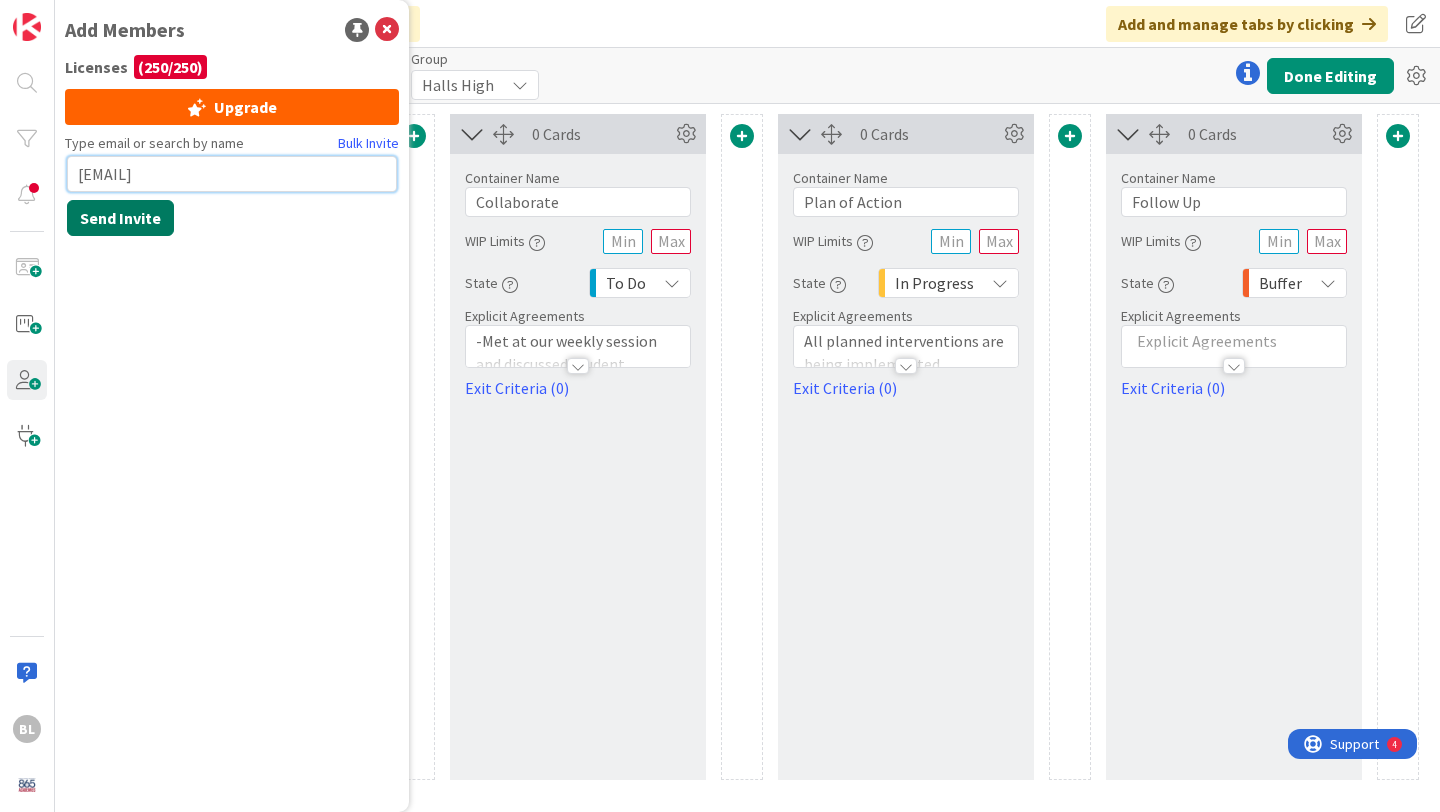 type on "[EMAIL]" 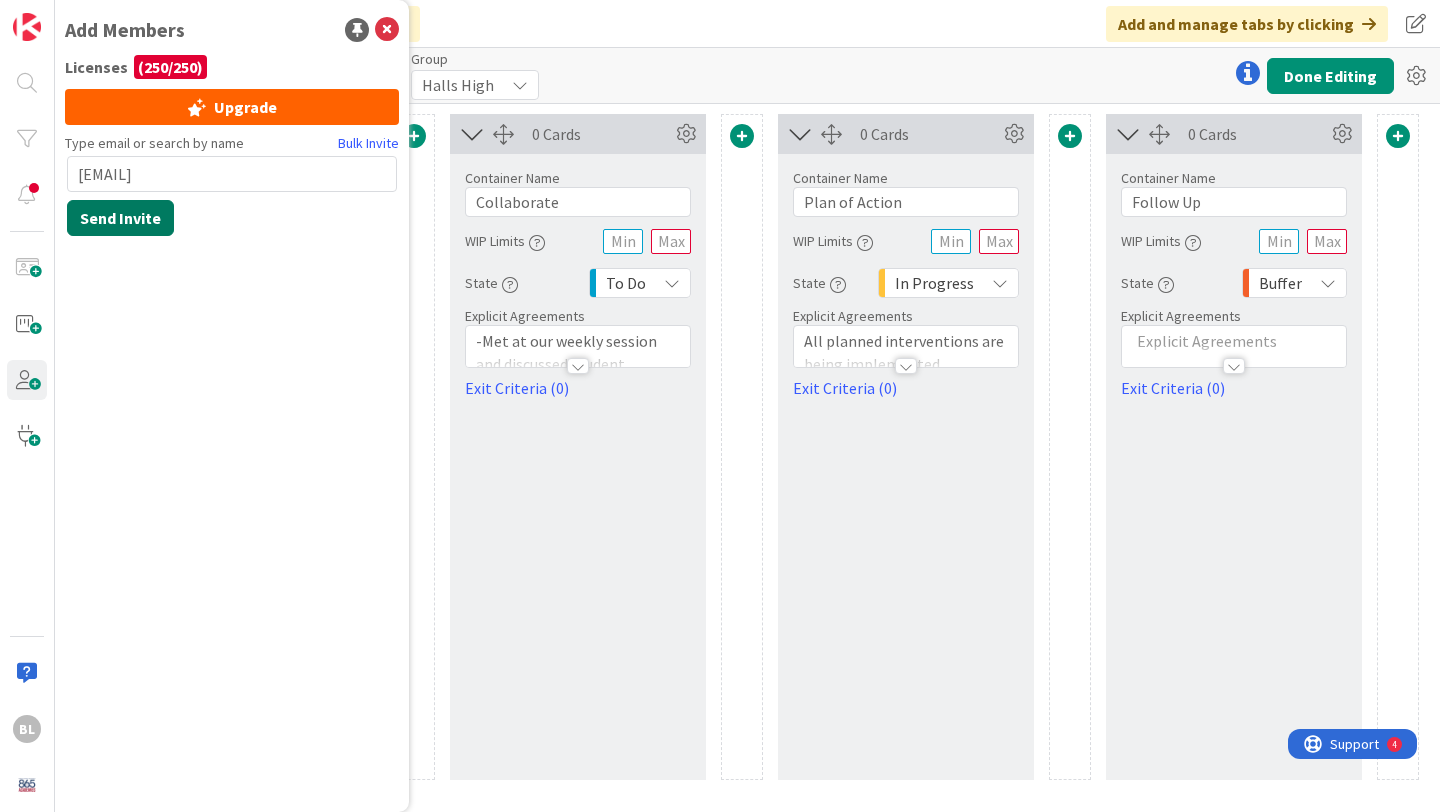 click on "Send Invite" at bounding box center (120, 218) 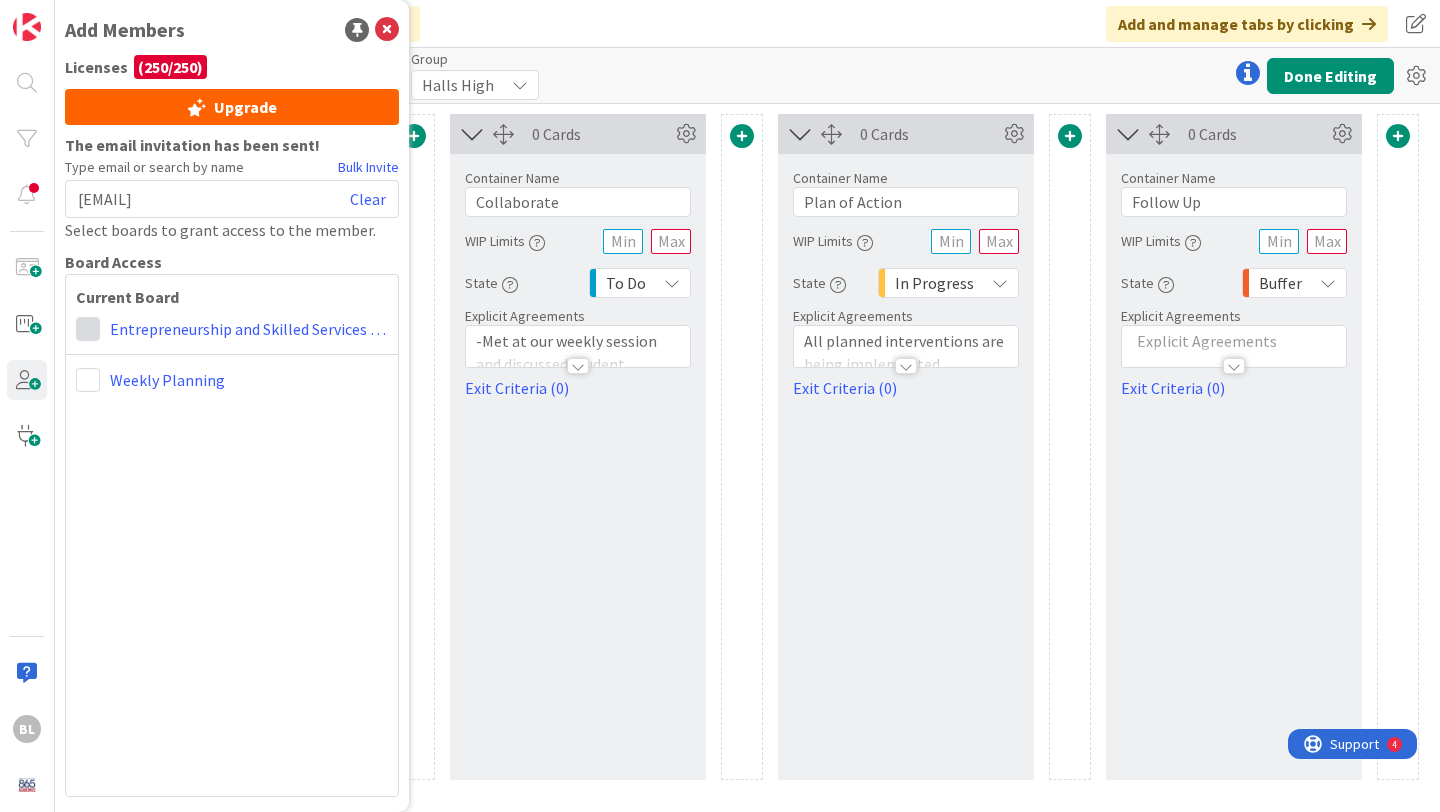click at bounding box center [88, 329] 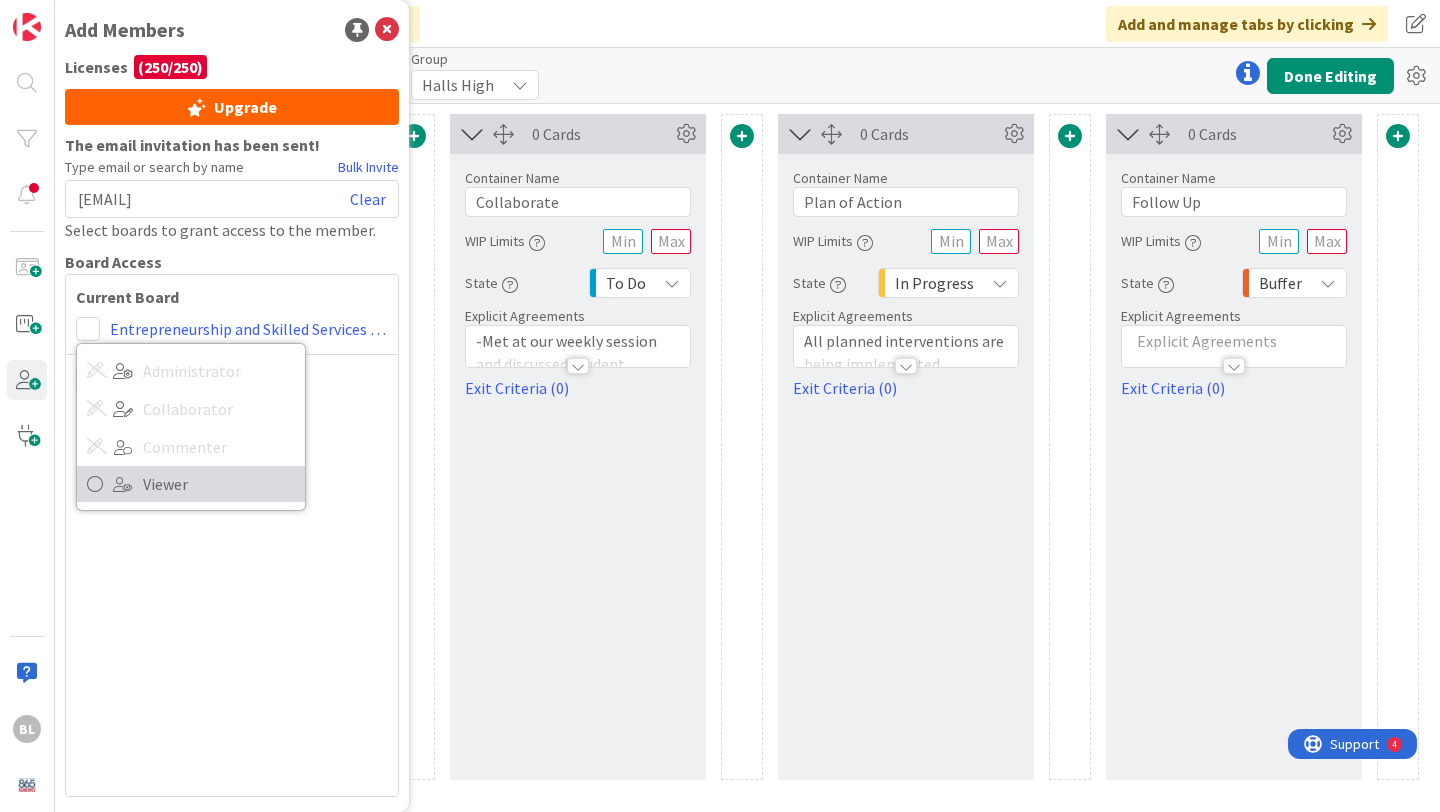 click on "Viewer" at bounding box center [219, 484] 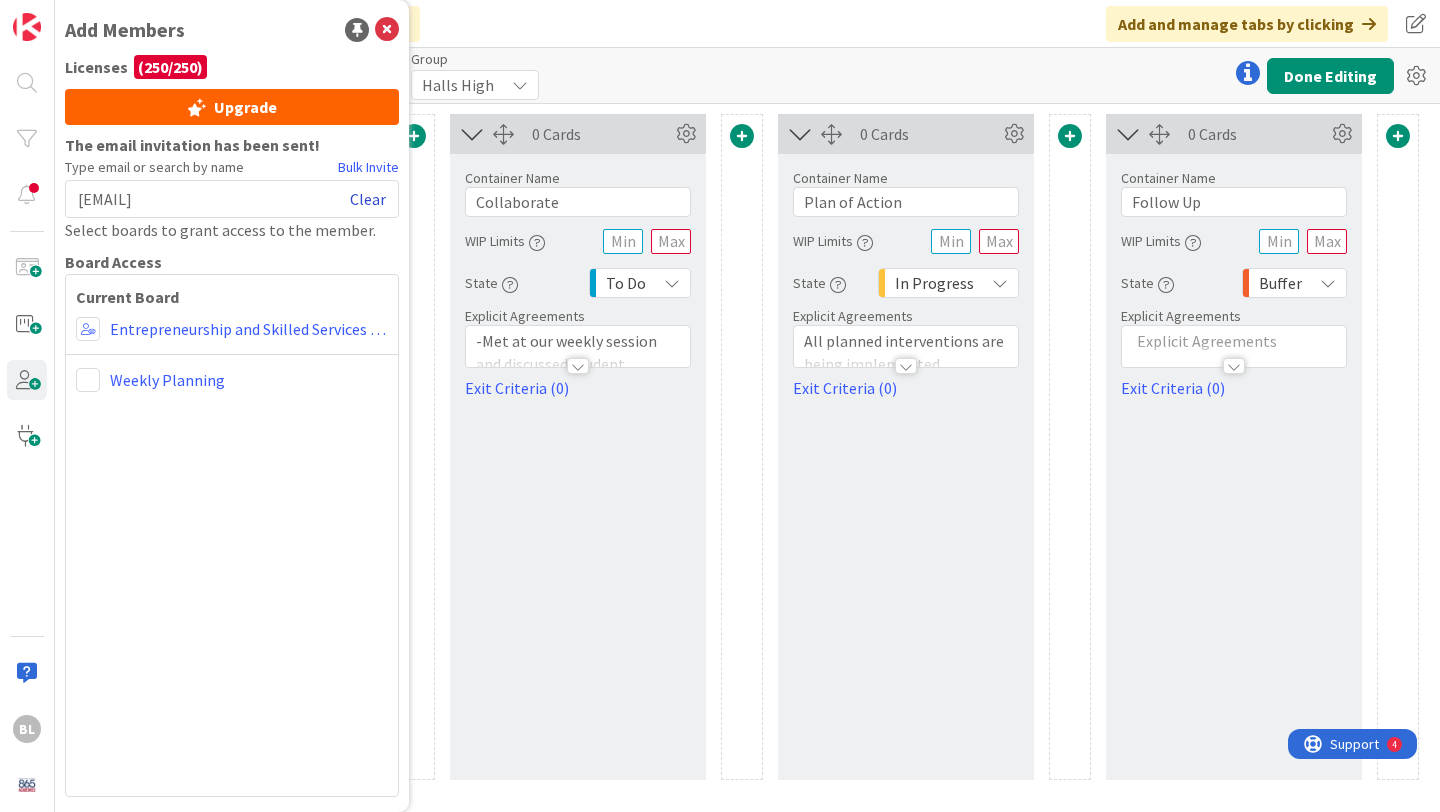click on "Clear" at bounding box center (368, 199) 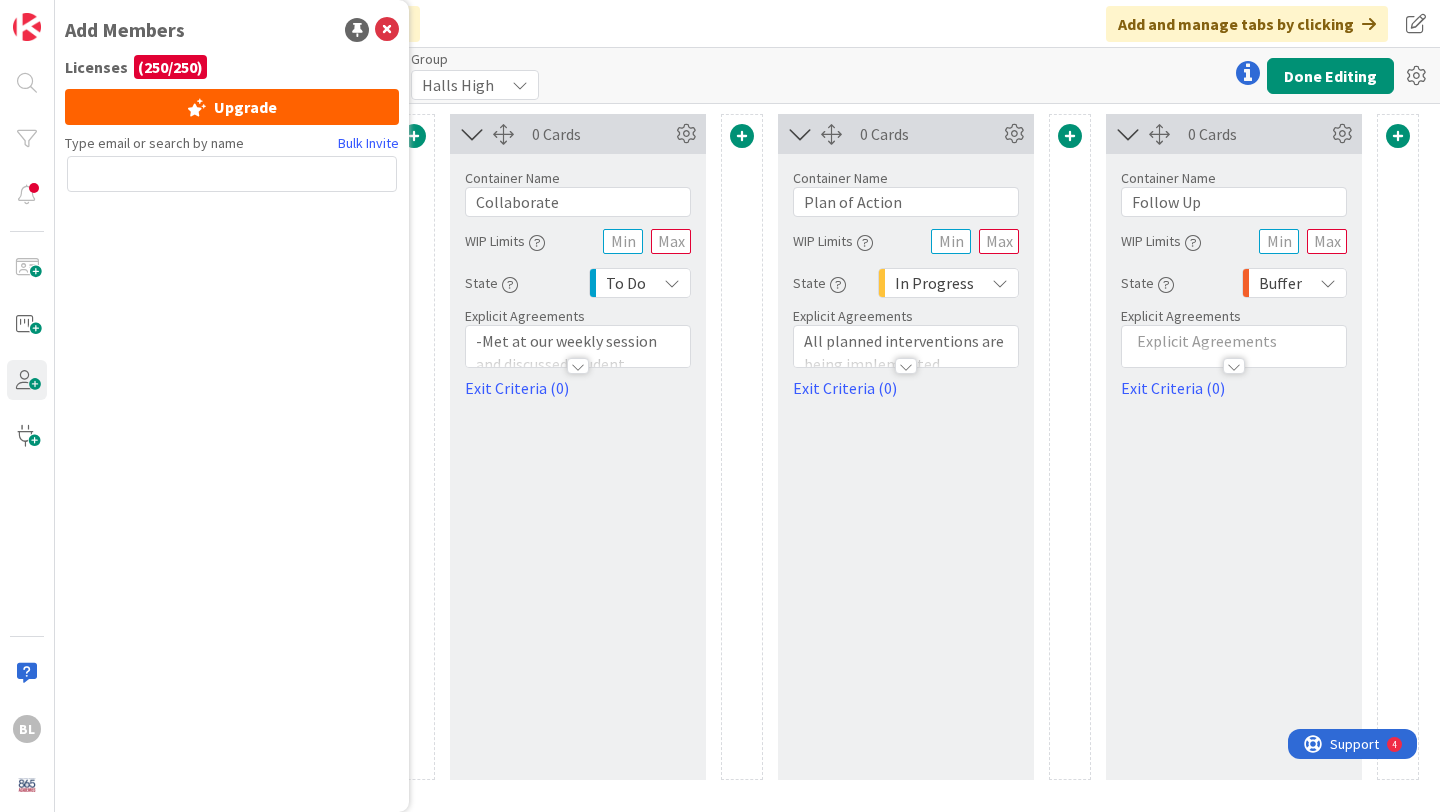 click at bounding box center (232, 174) 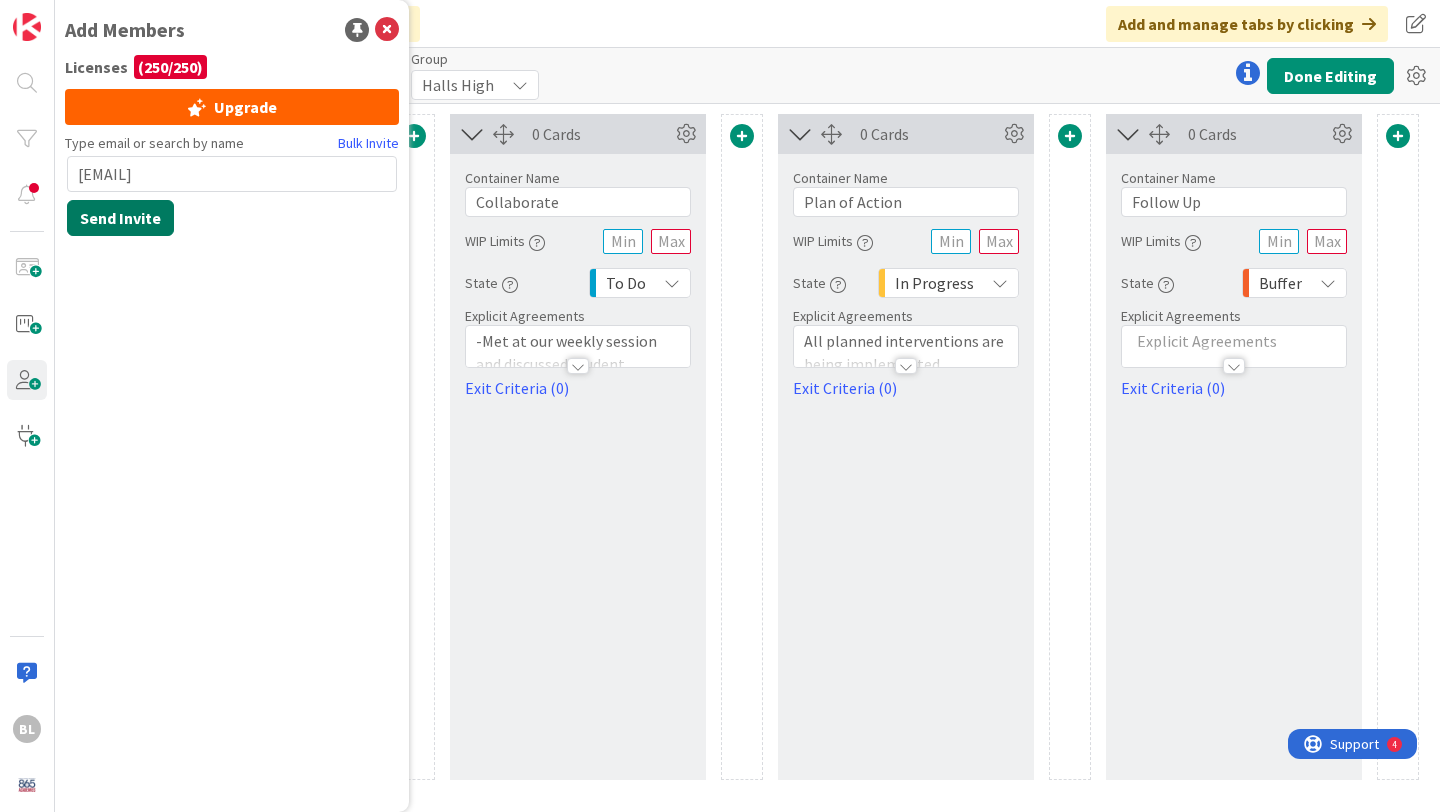 type on "[EMAIL]" 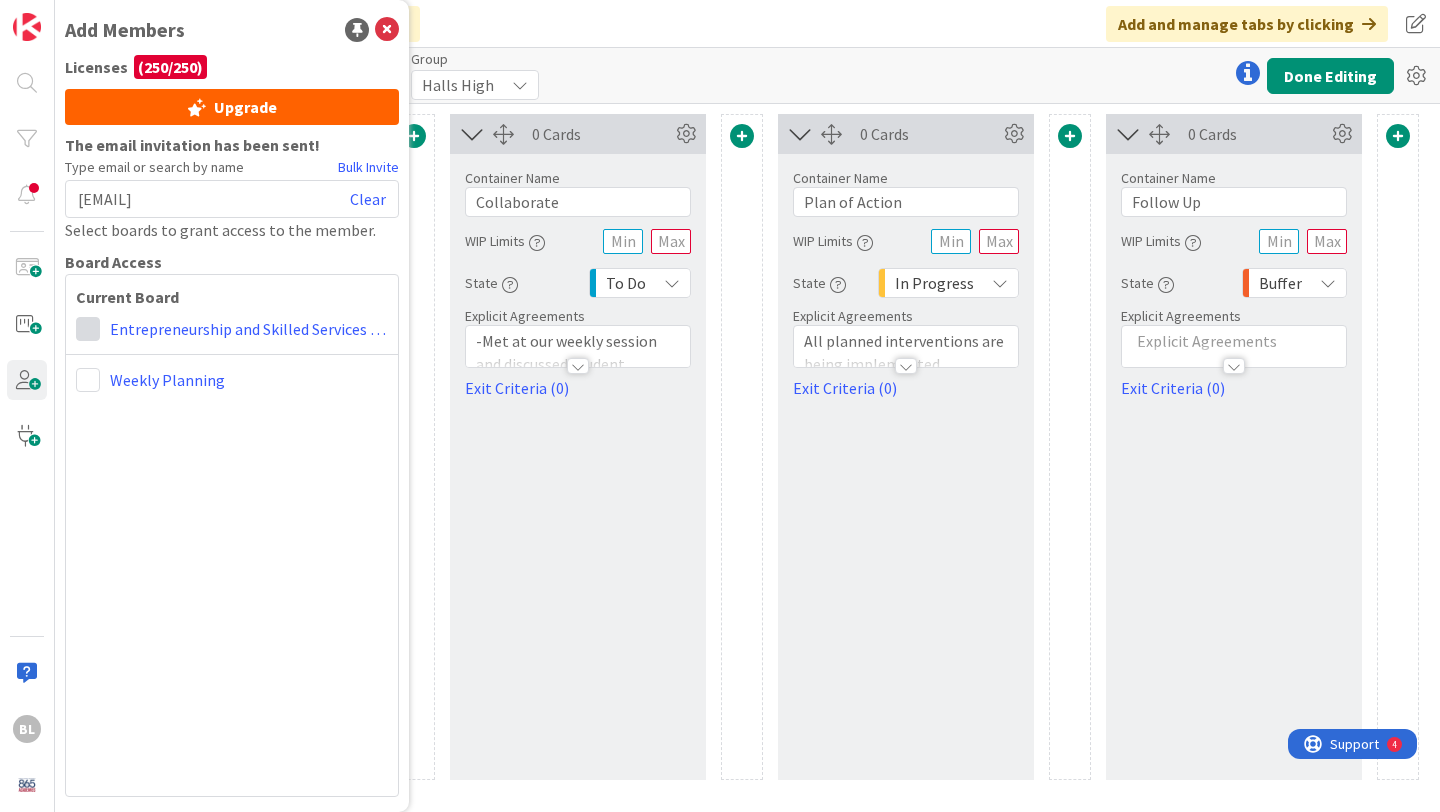 click at bounding box center [88, 329] 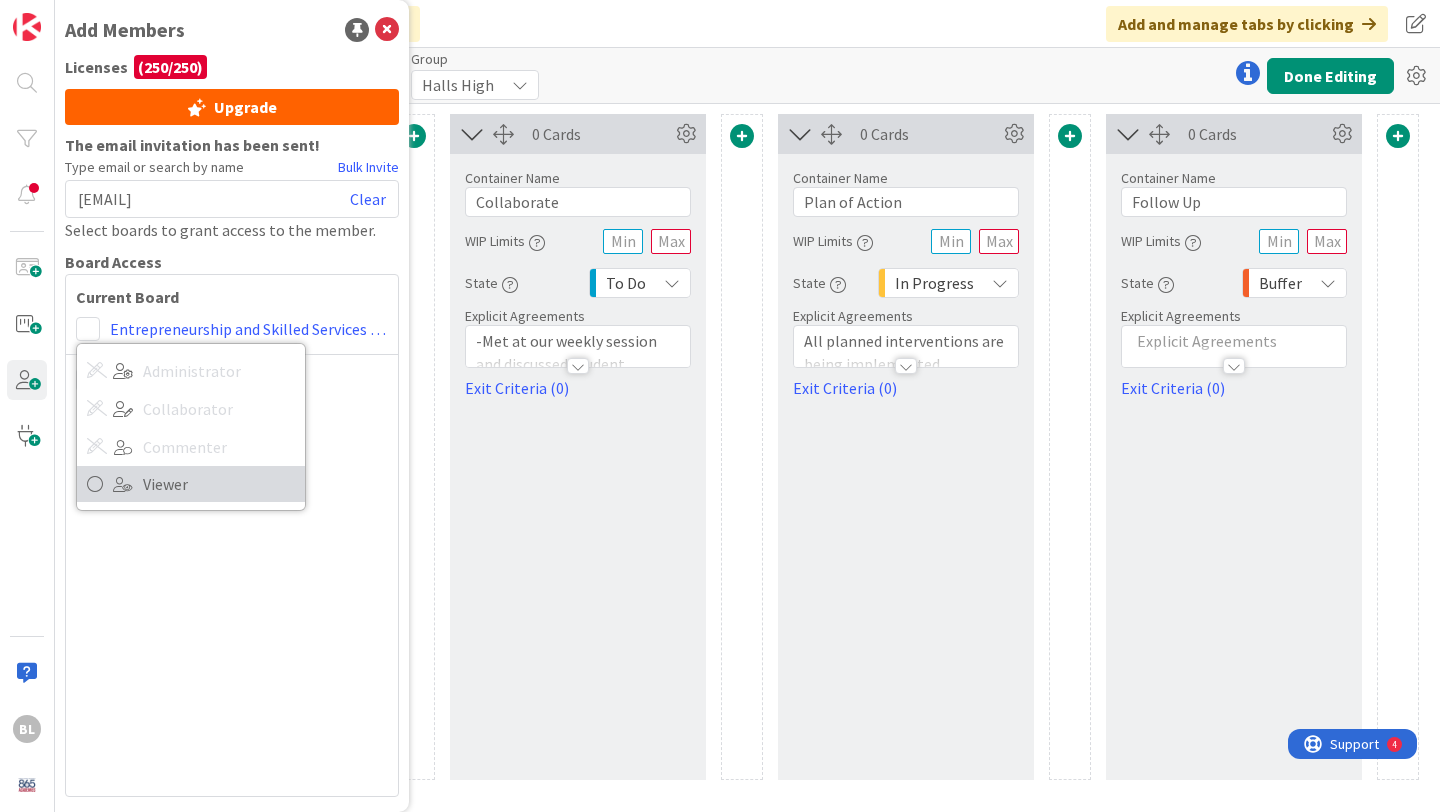 click on "Viewer" at bounding box center [191, 484] 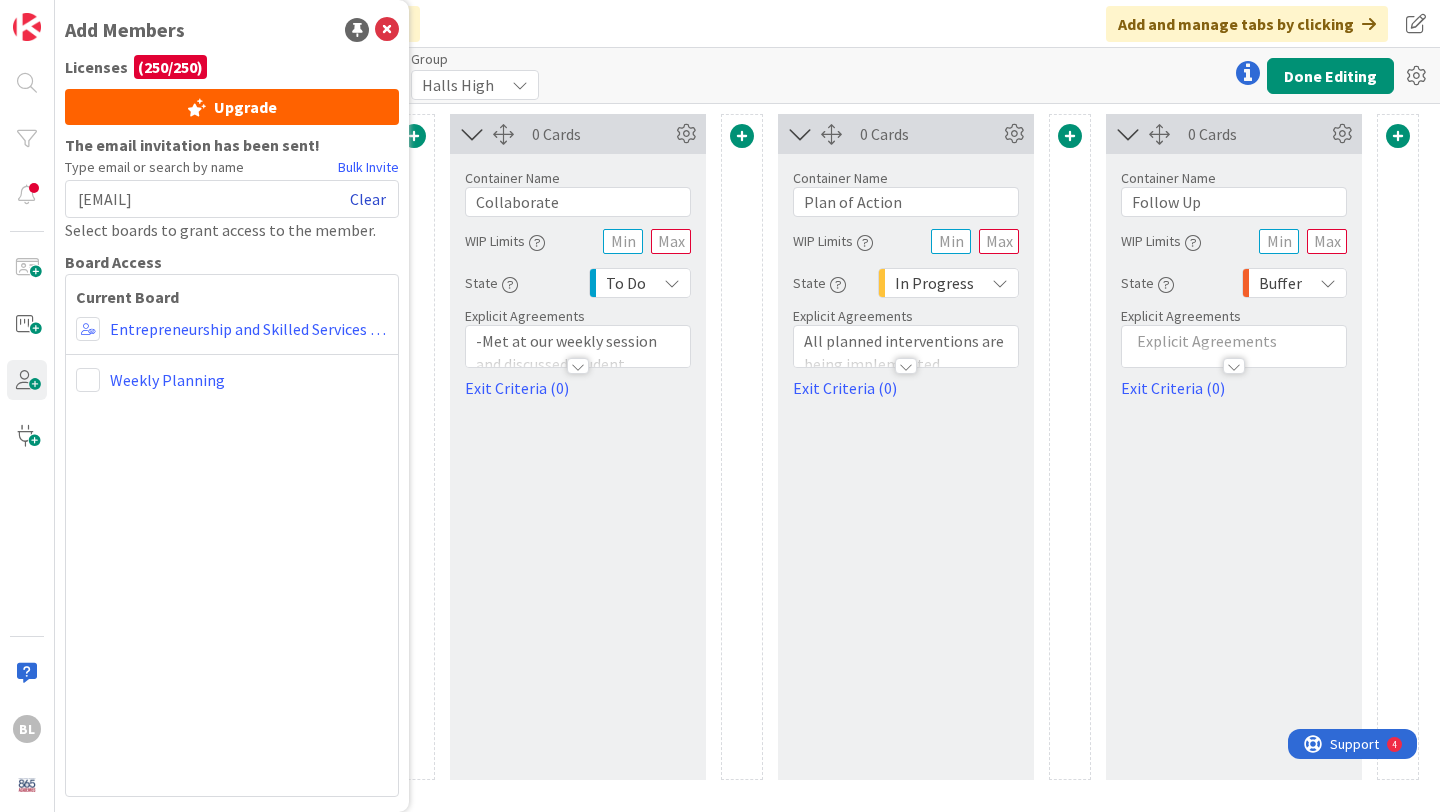 click on "Clear" at bounding box center (368, 199) 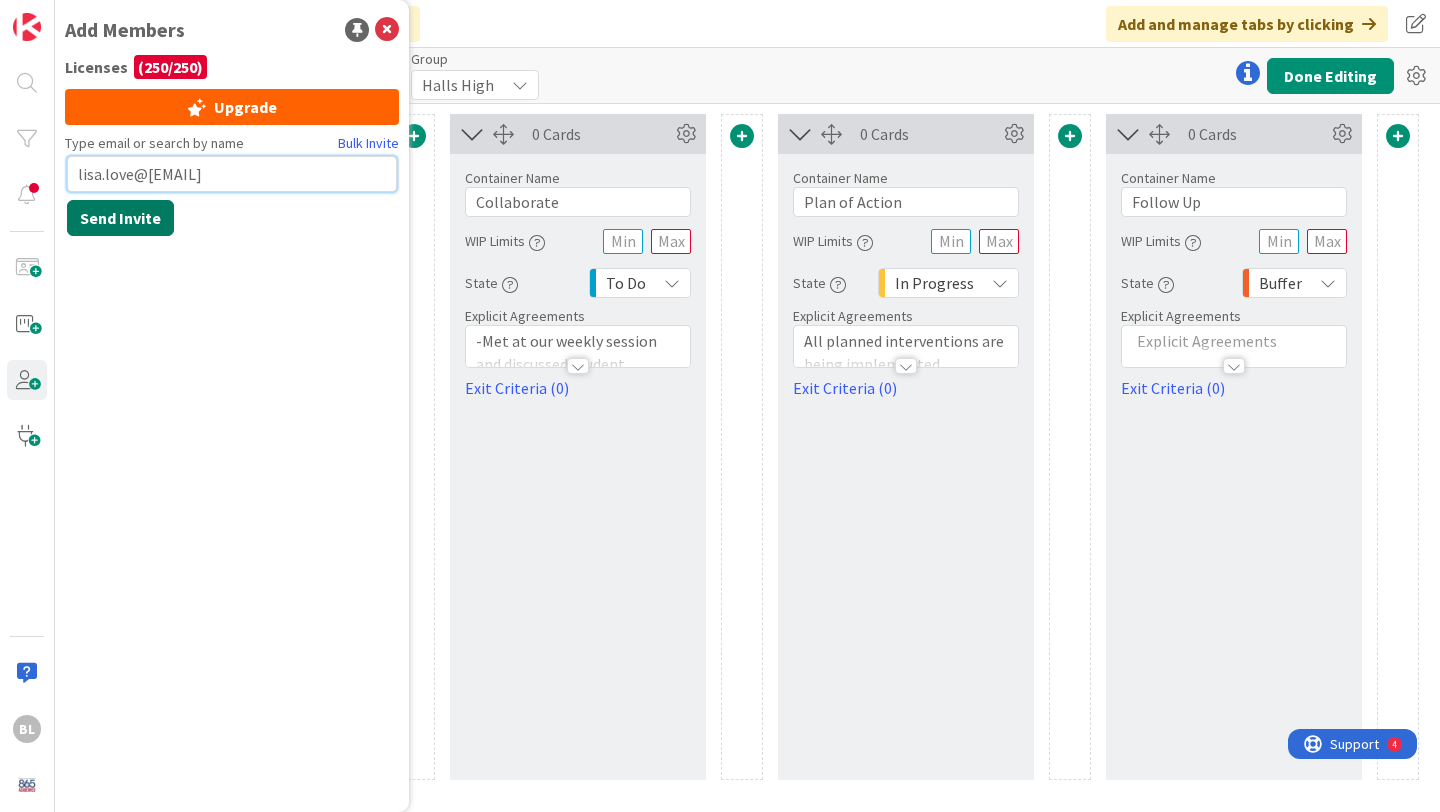 type on "lisa.love@[EMAIL]" 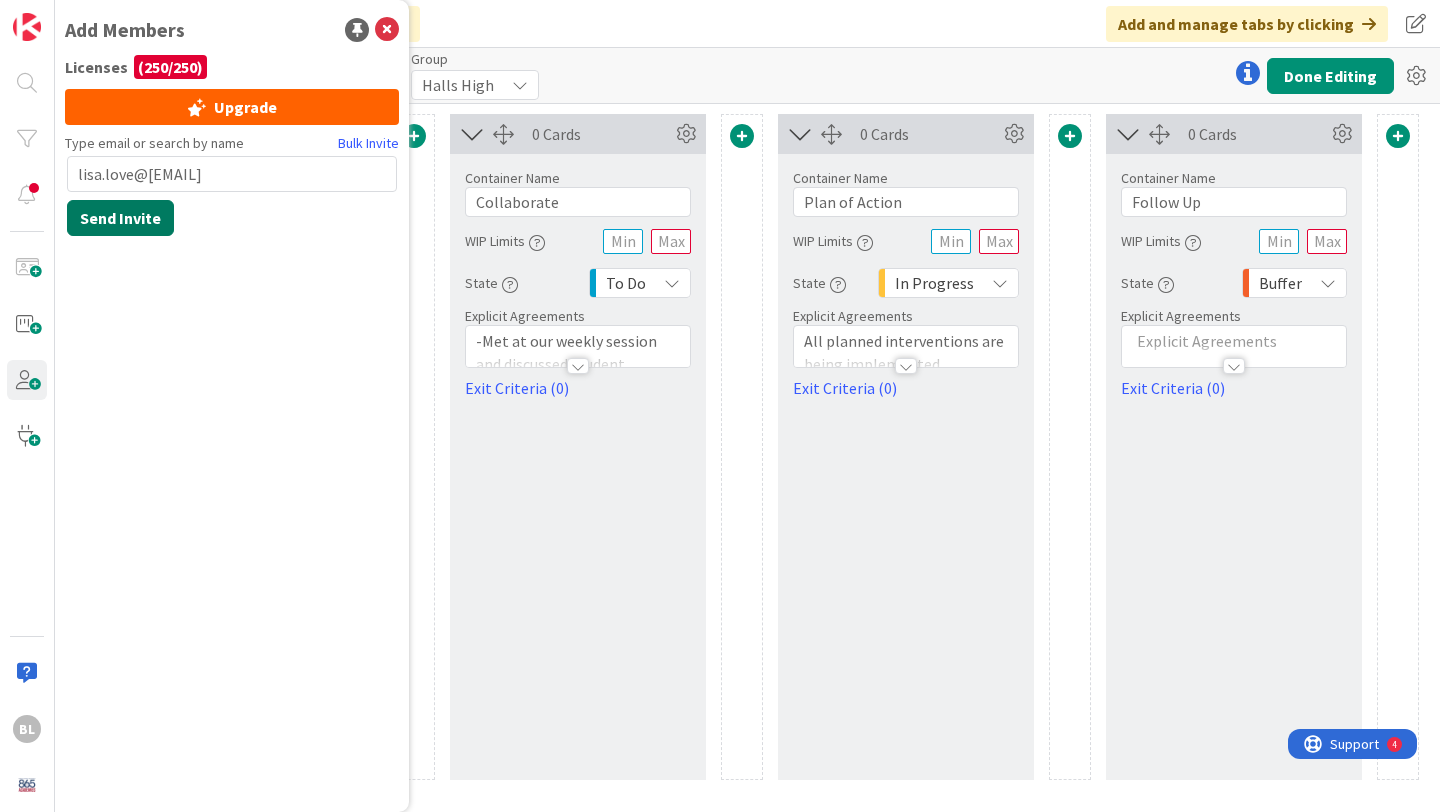 click on "Send Invite" at bounding box center [120, 218] 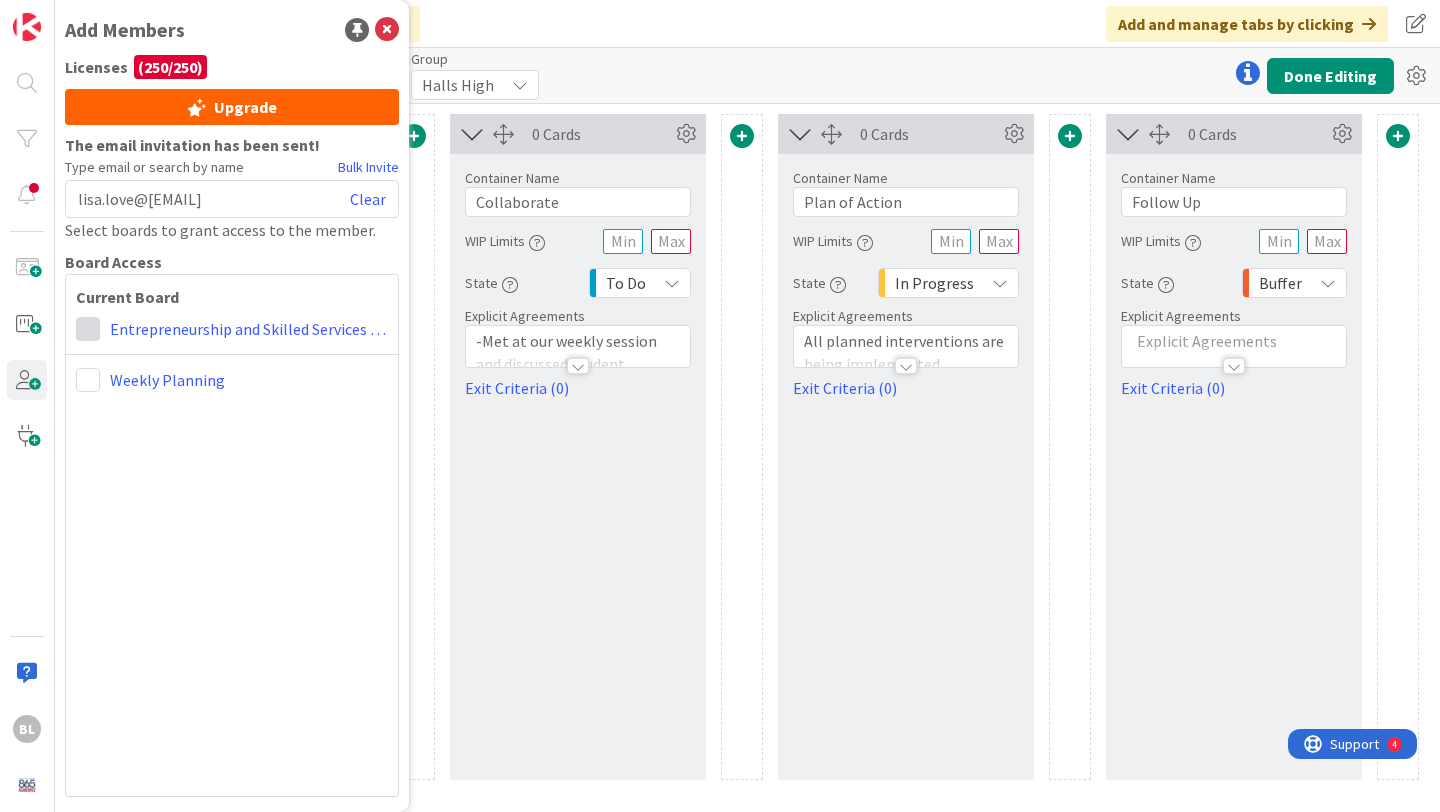 click at bounding box center (88, 329) 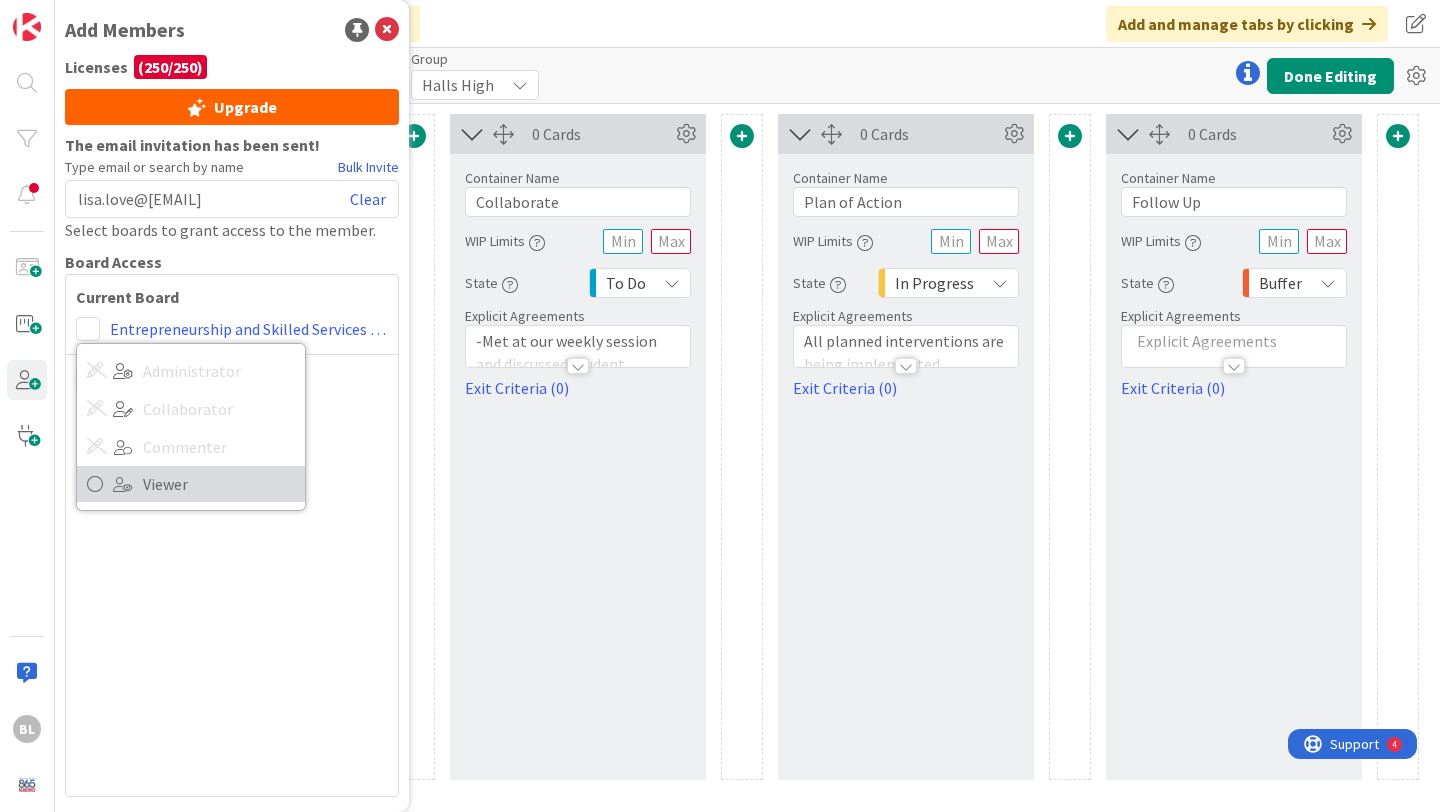 click on "Viewer" at bounding box center (219, 484) 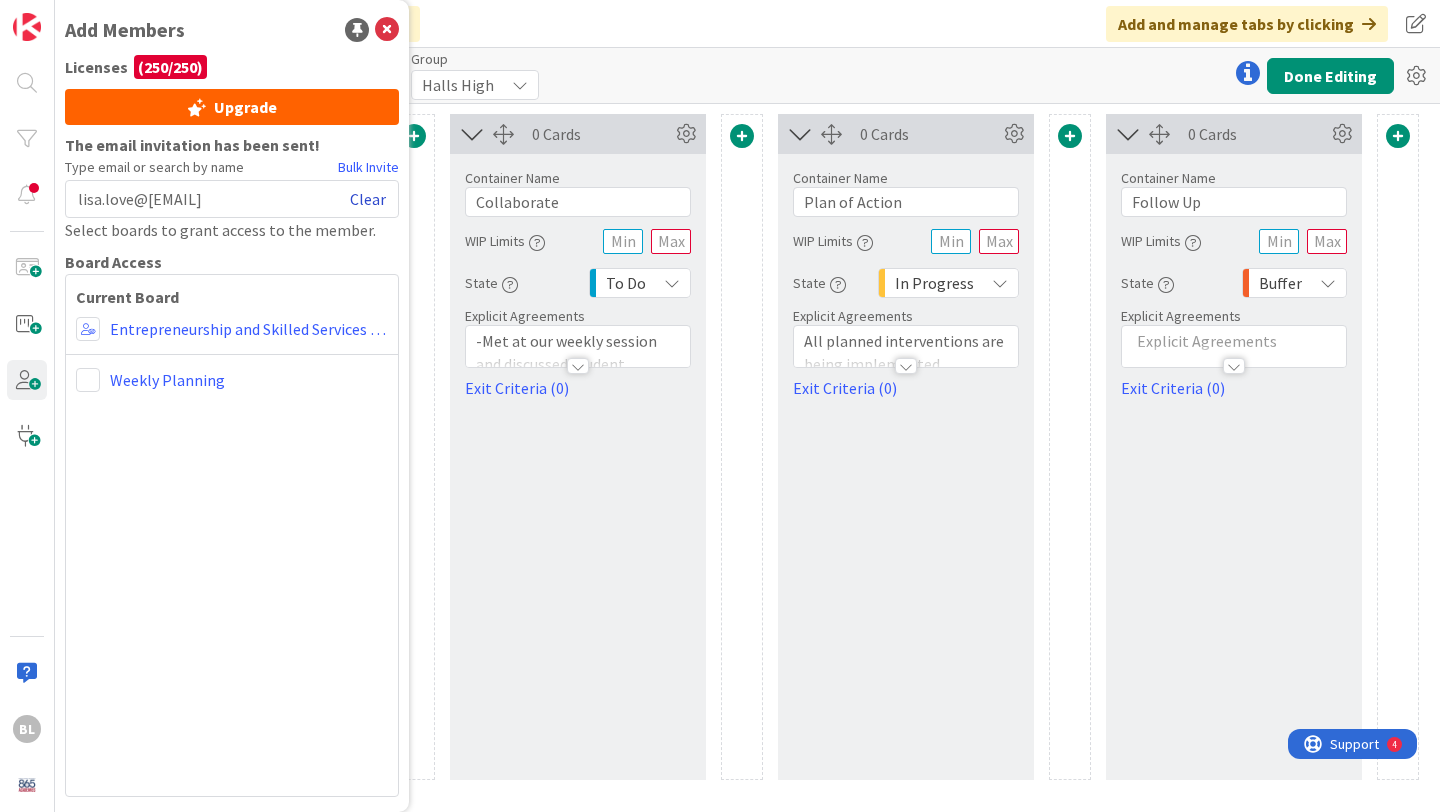 click on "Clear" at bounding box center [368, 199] 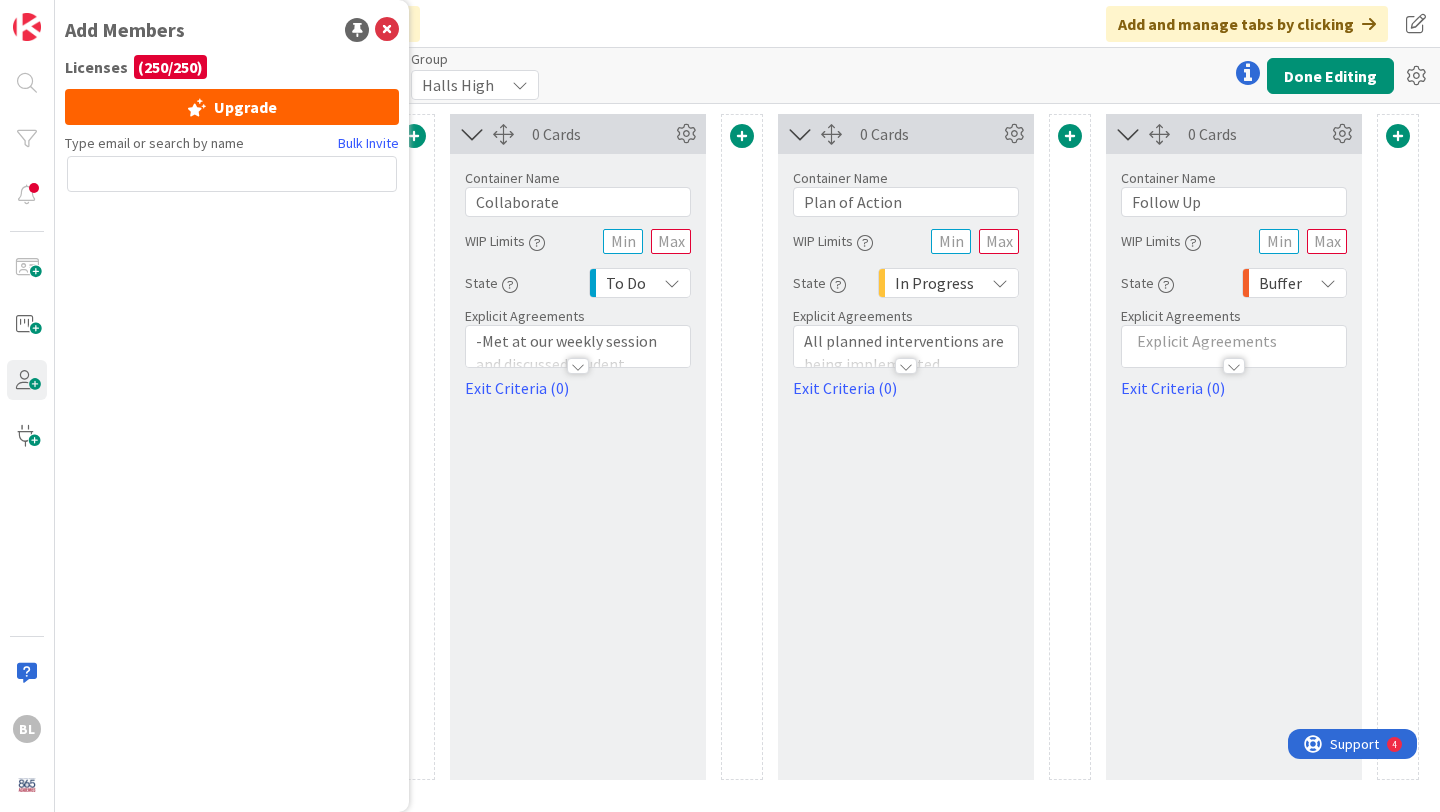 click at bounding box center [232, 174] 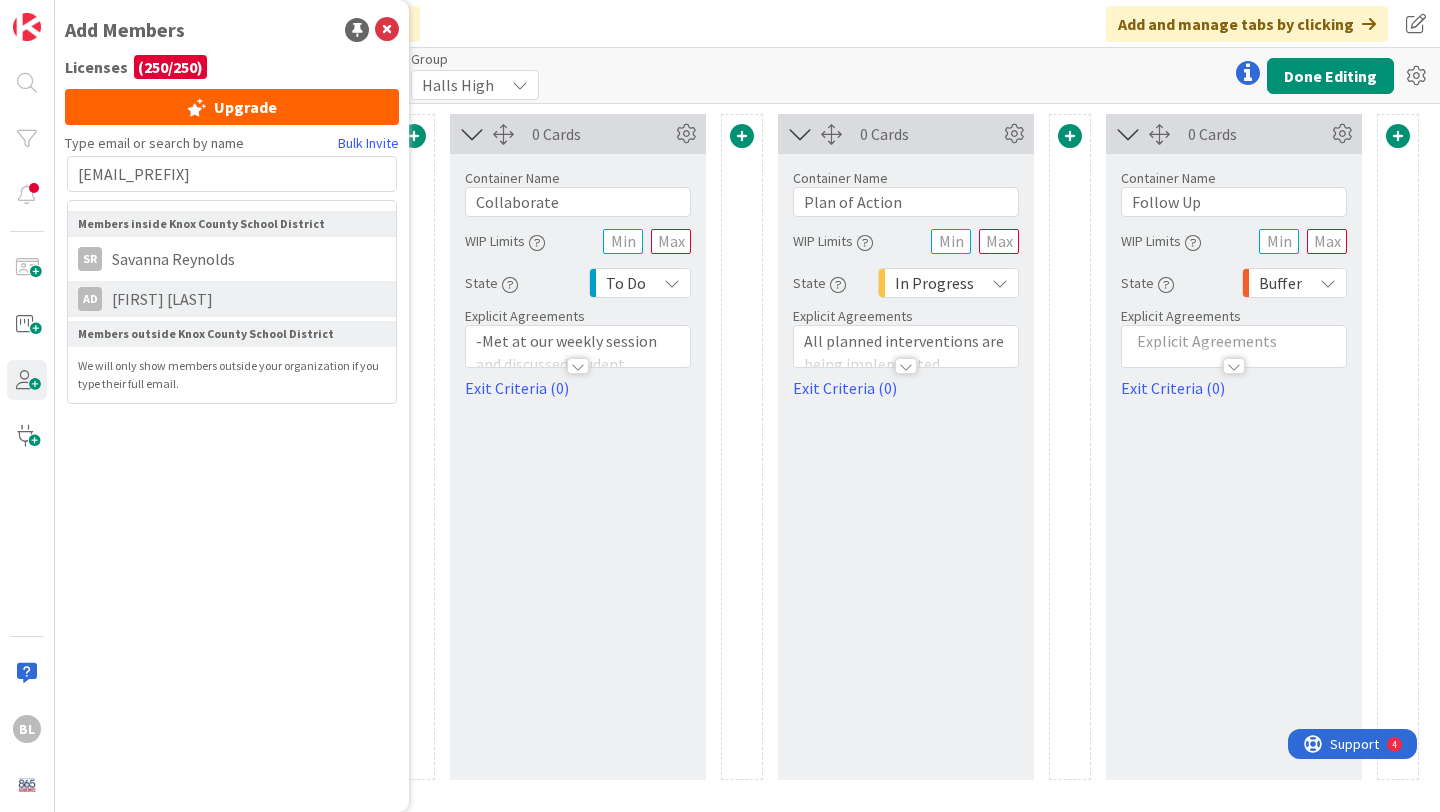 type on "[EMAIL_PREFIX]" 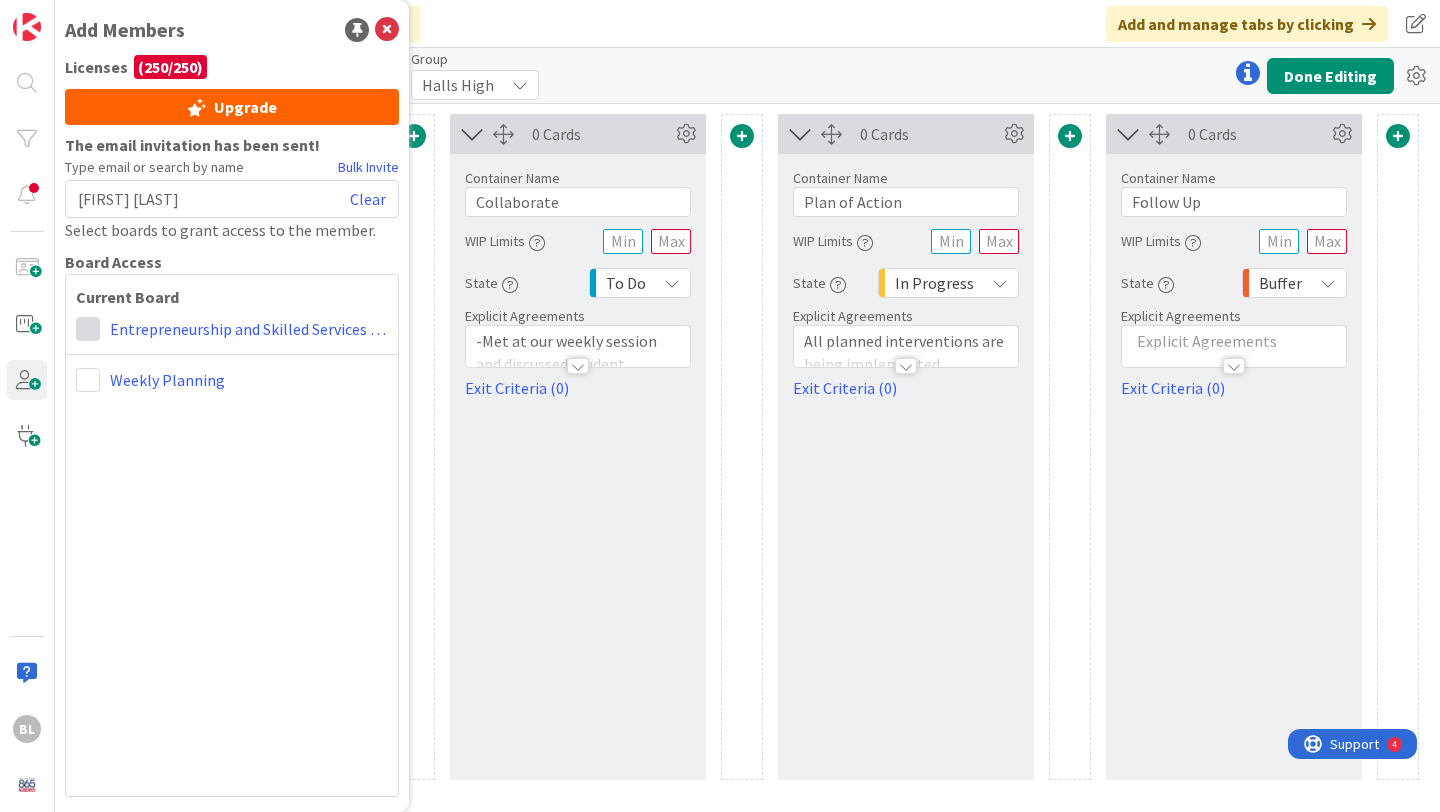 click at bounding box center [88, 329] 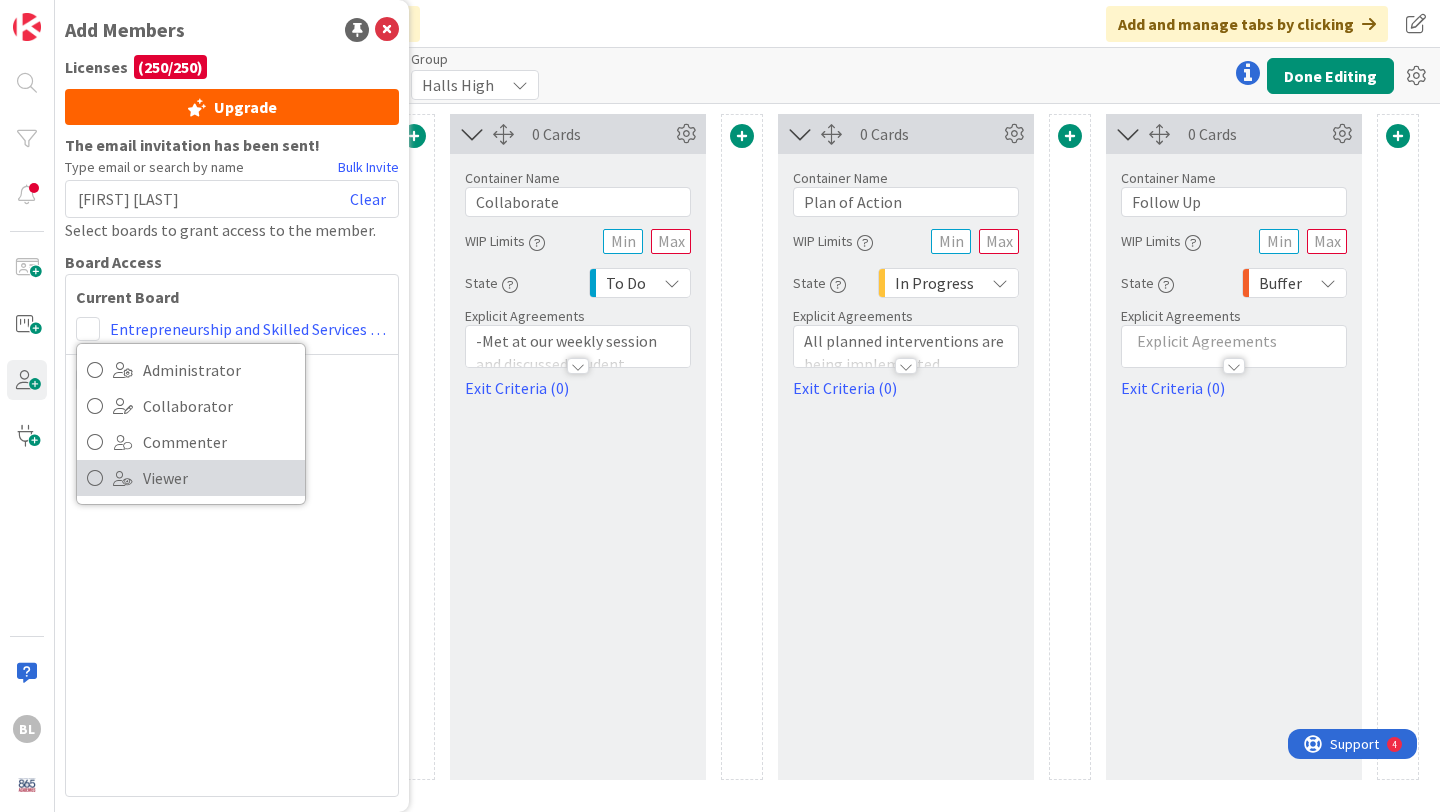 click on "Viewer" at bounding box center (219, 478) 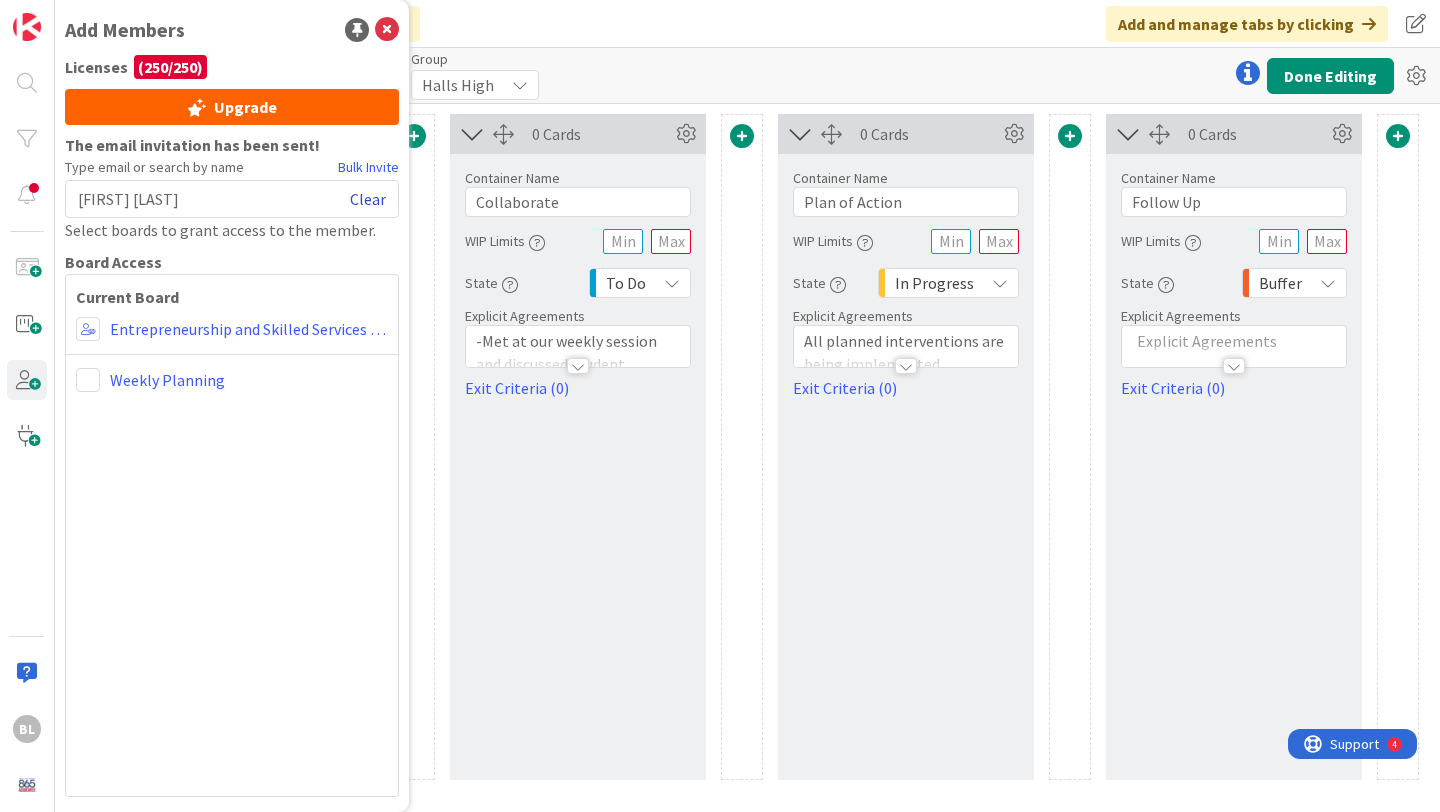 click on "Clear" at bounding box center (368, 199) 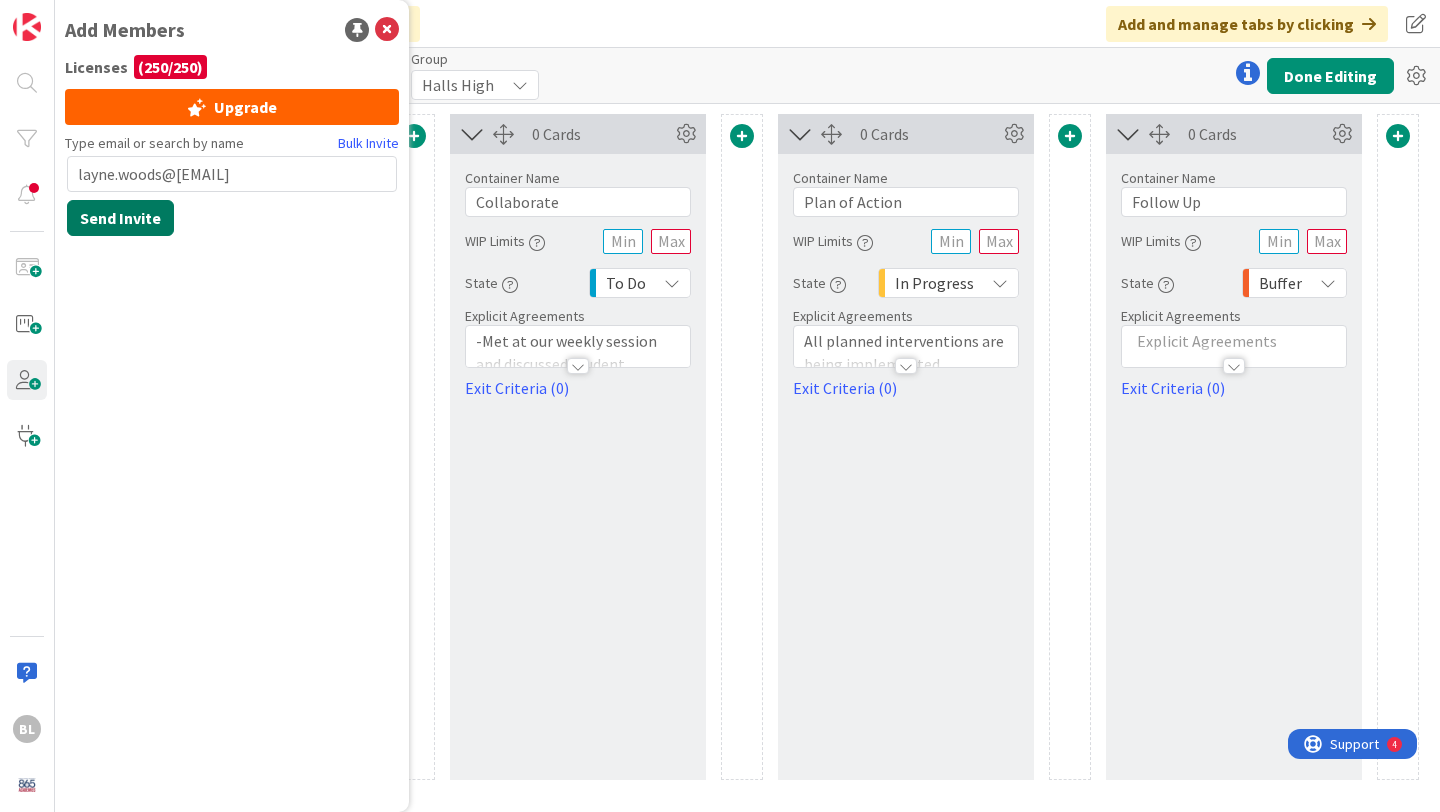 type on "layne.woods@[EMAIL]" 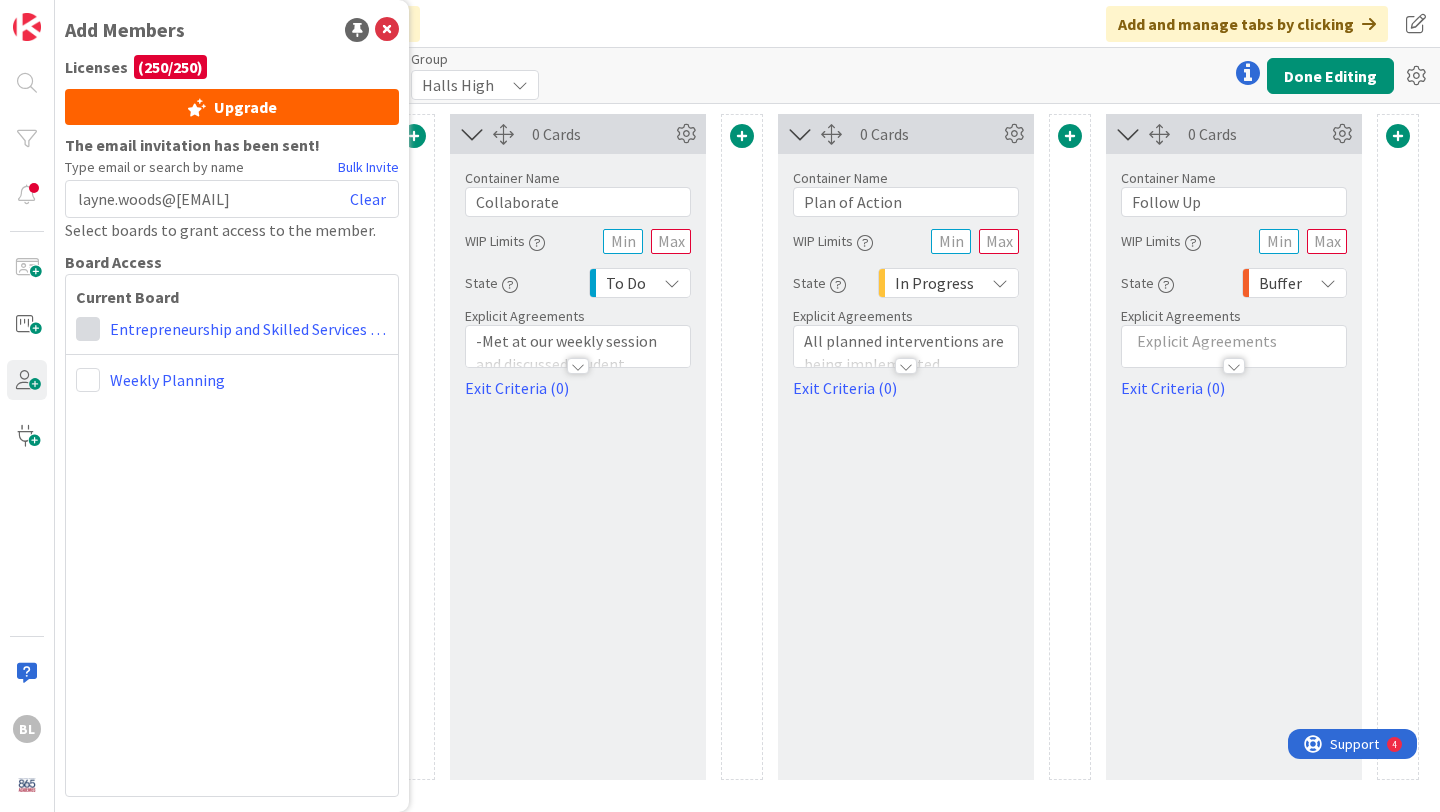 click at bounding box center (88, 329) 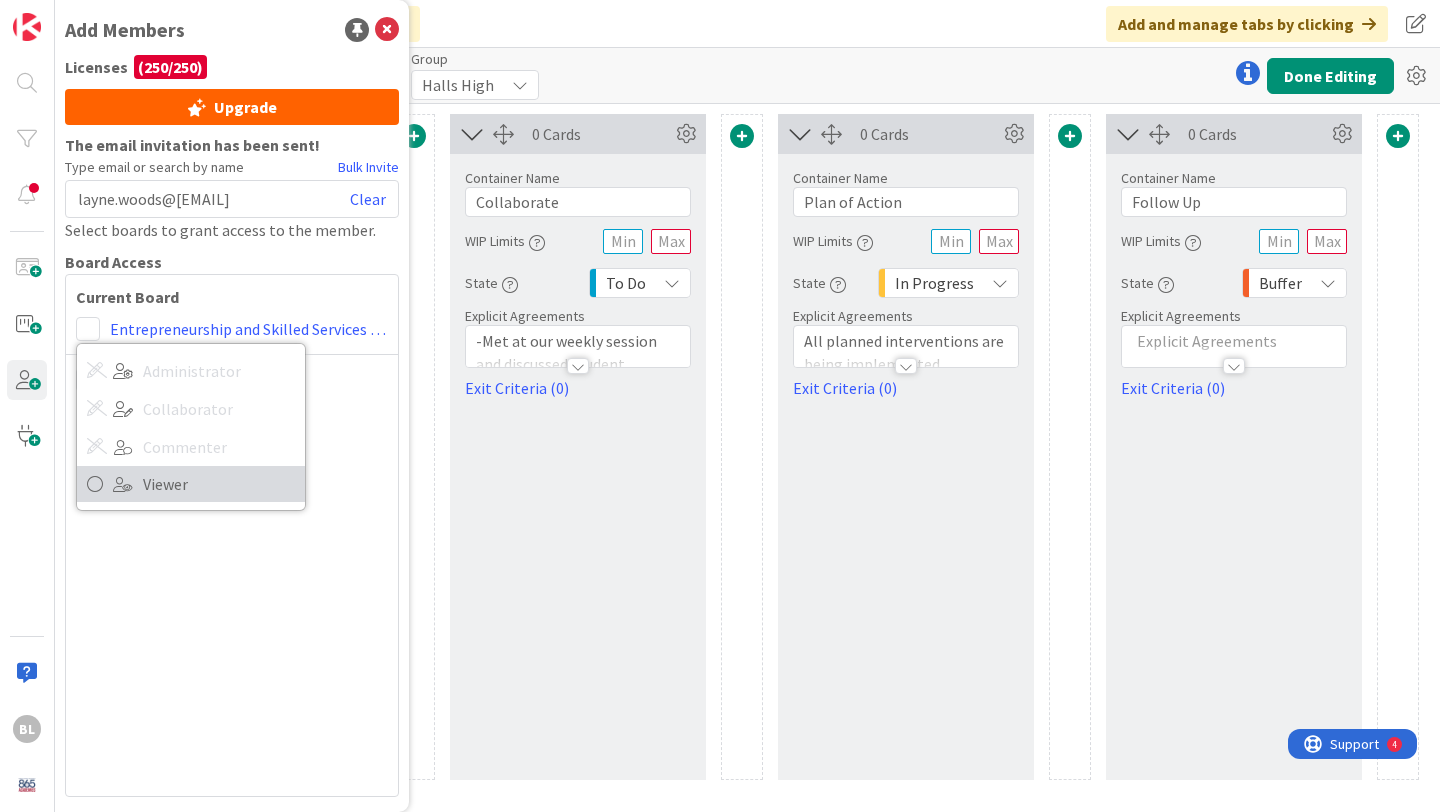 click on "Viewer" at bounding box center (219, 484) 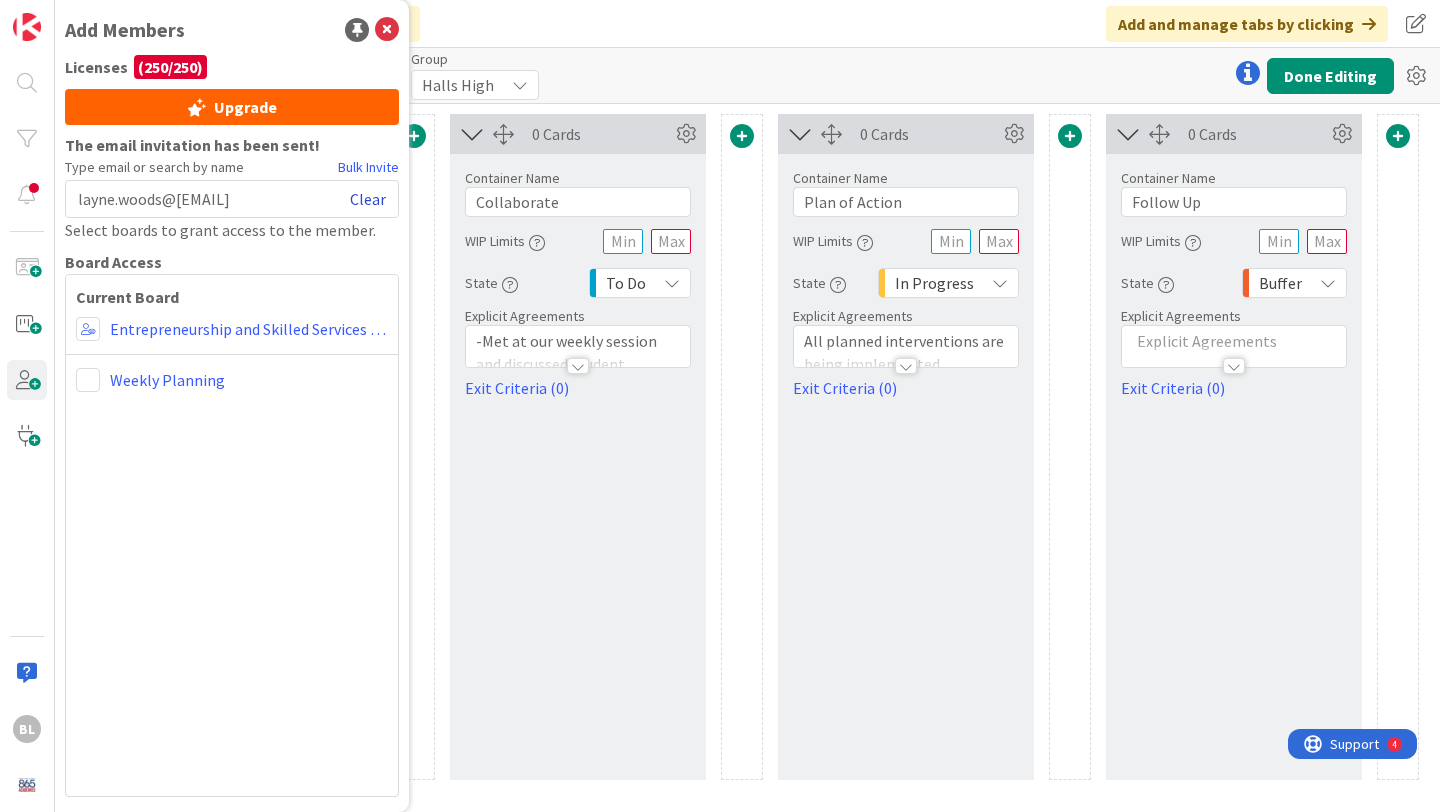 click on "Clear" at bounding box center [368, 199] 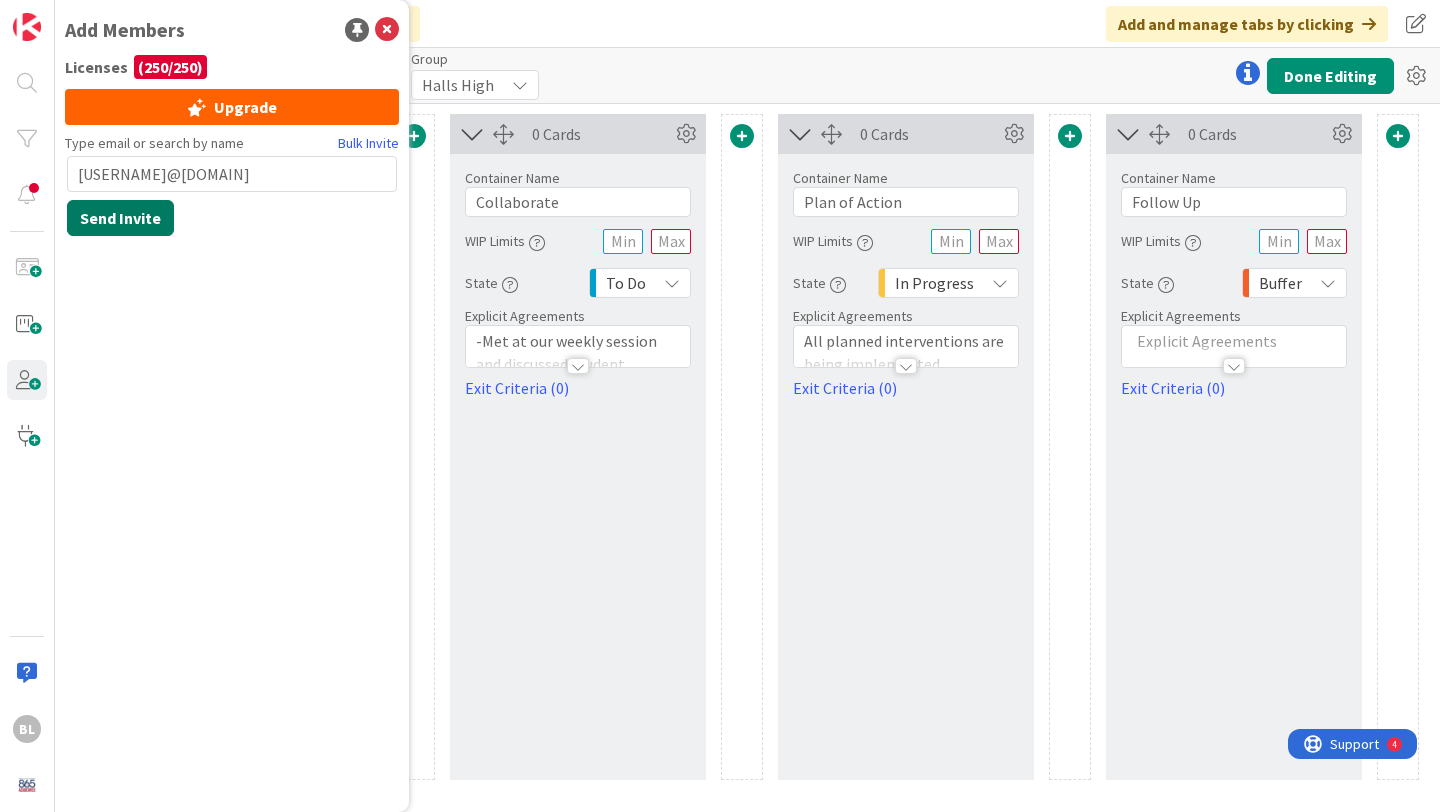 type on "[USERNAME]@[DOMAIN]" 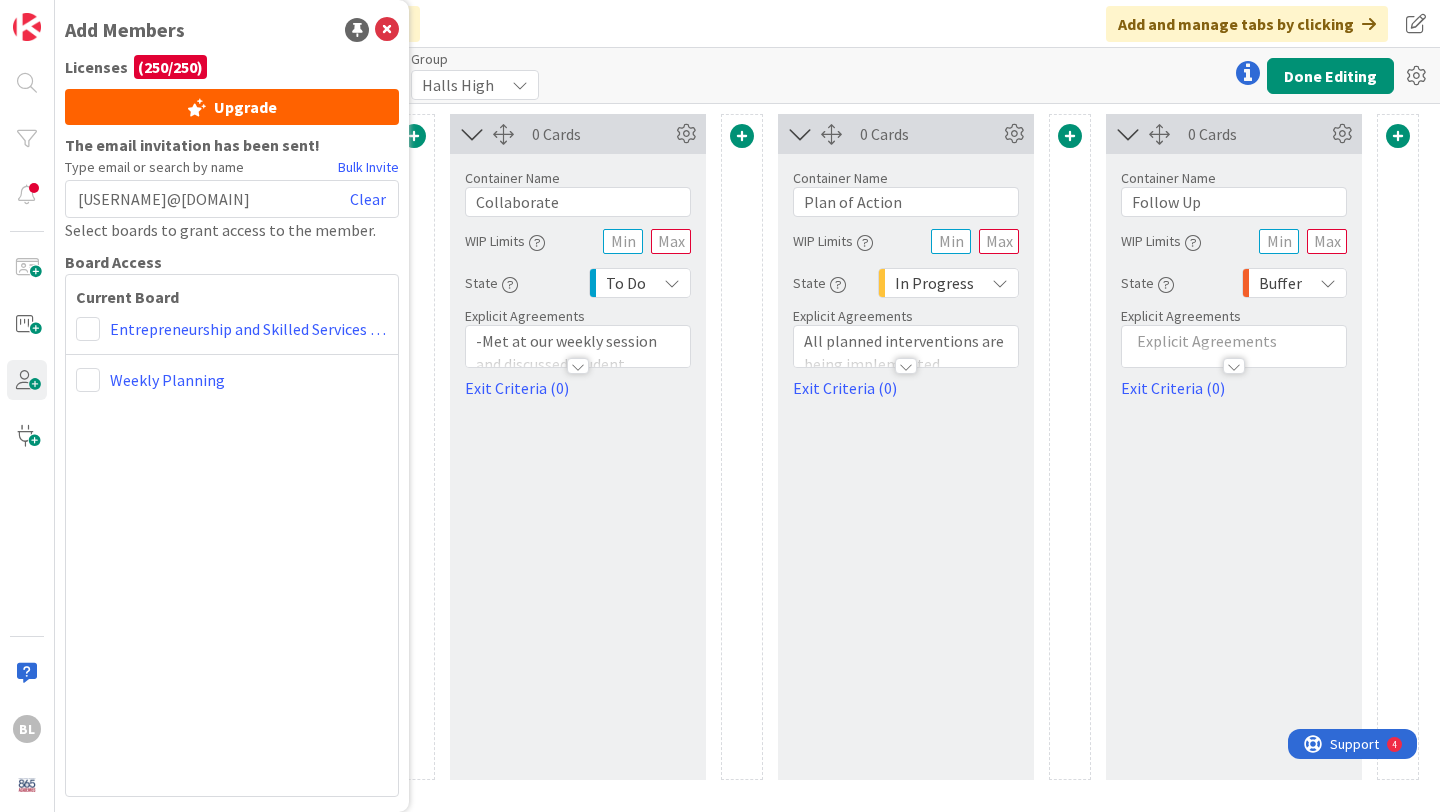 click on "Current Board Entrepreneurship and Skilled Services Interventions - 2025-2026 Weekly Planning" at bounding box center [232, 535] 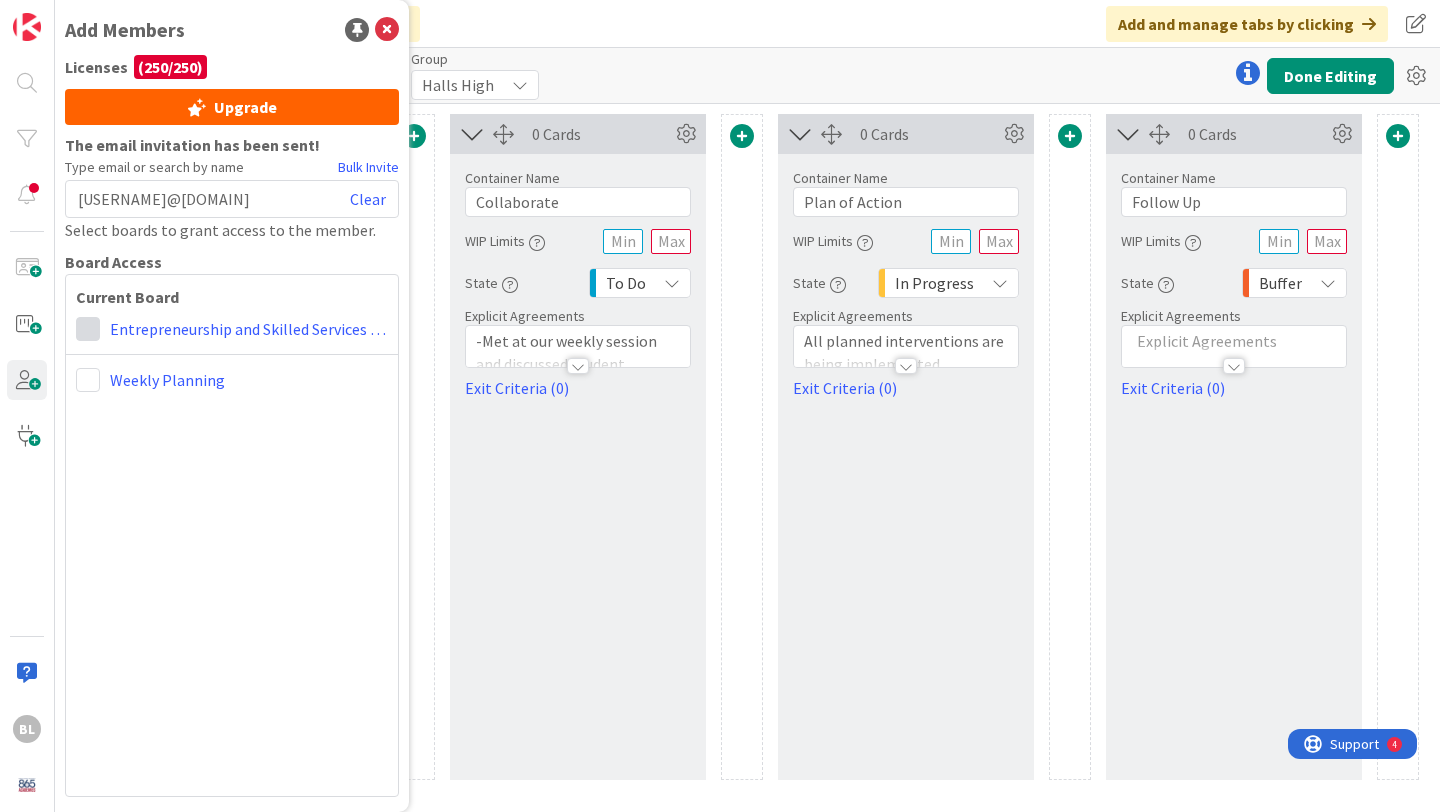 click at bounding box center [88, 329] 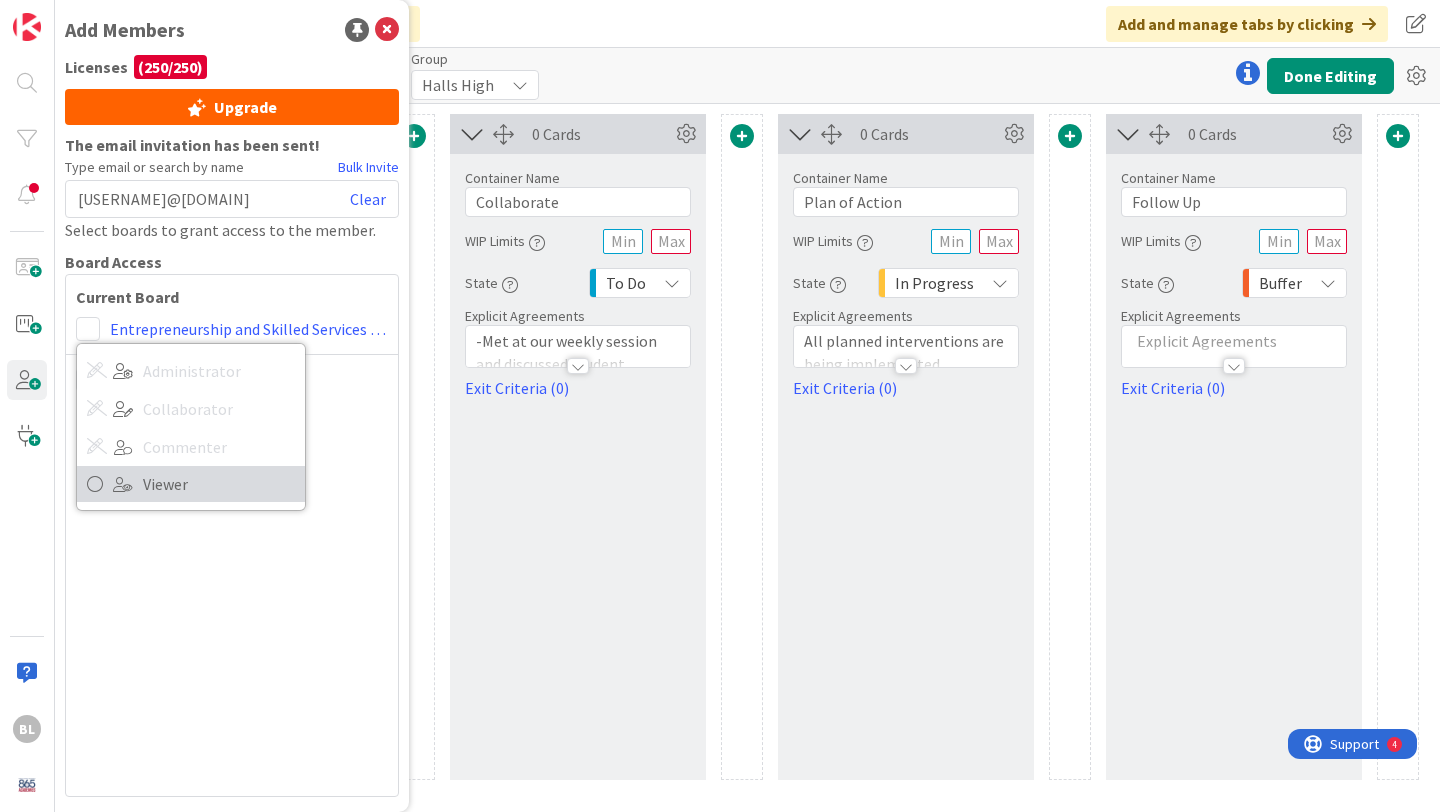 click on "Viewer" at bounding box center (219, 484) 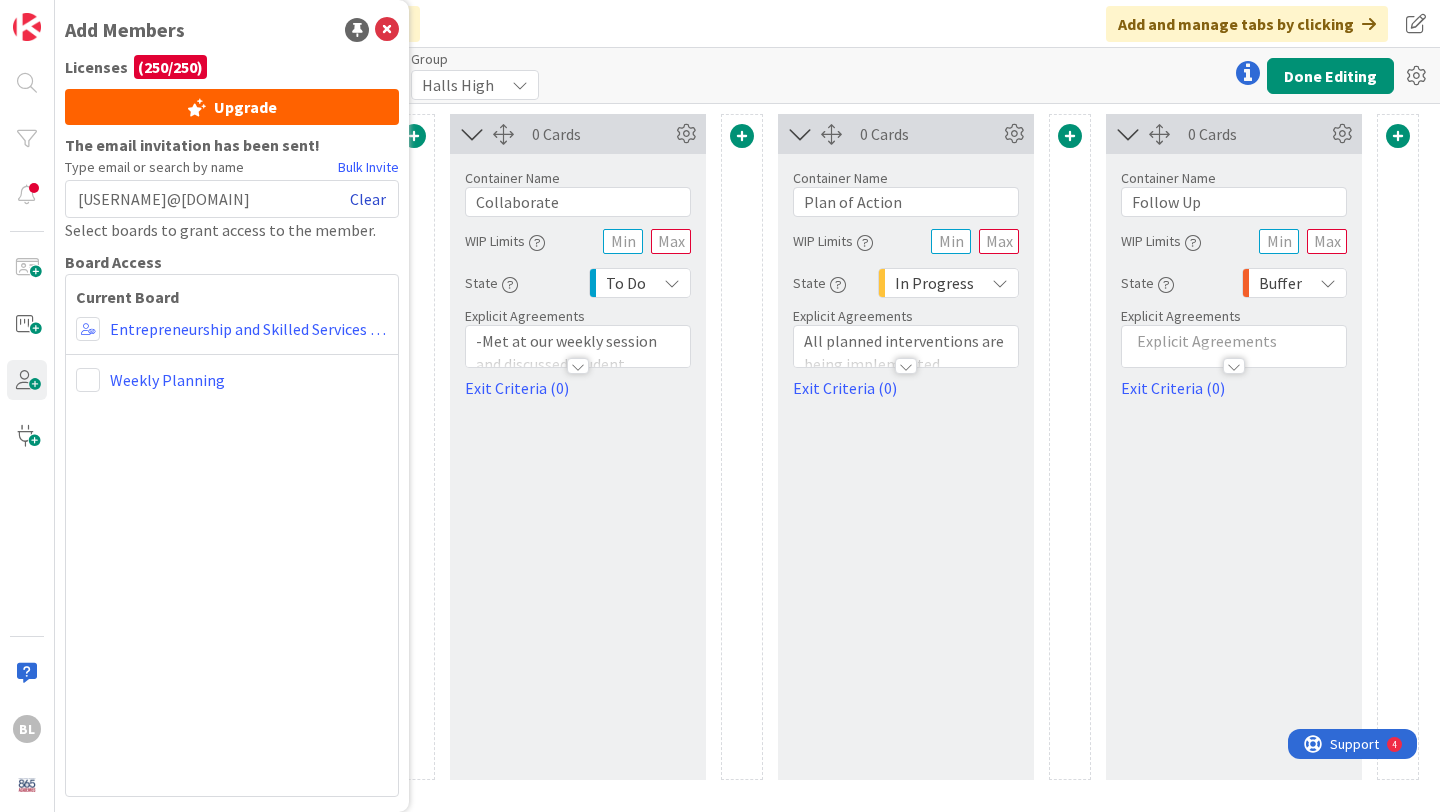 click on "Clear" at bounding box center (368, 199) 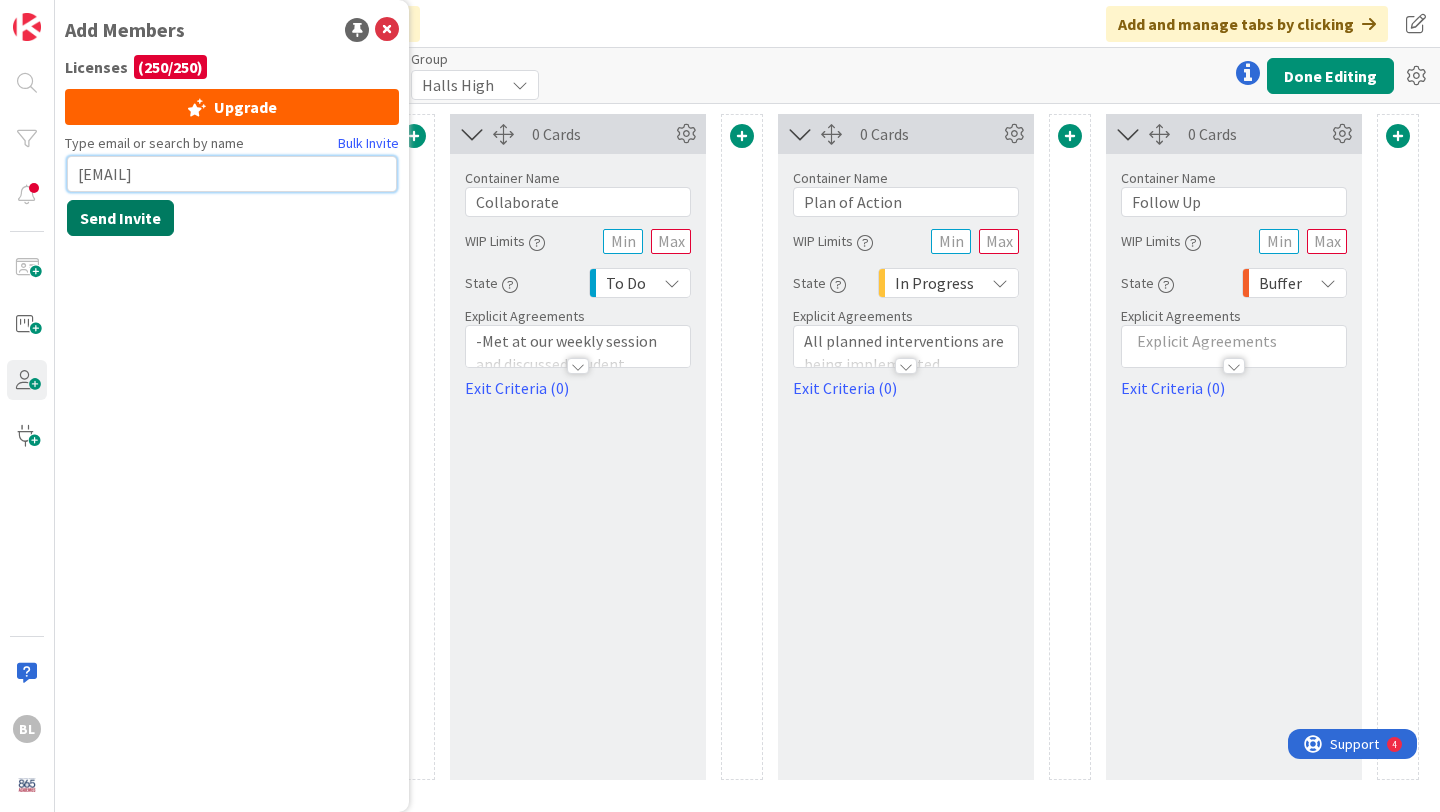 type on "[EMAIL]" 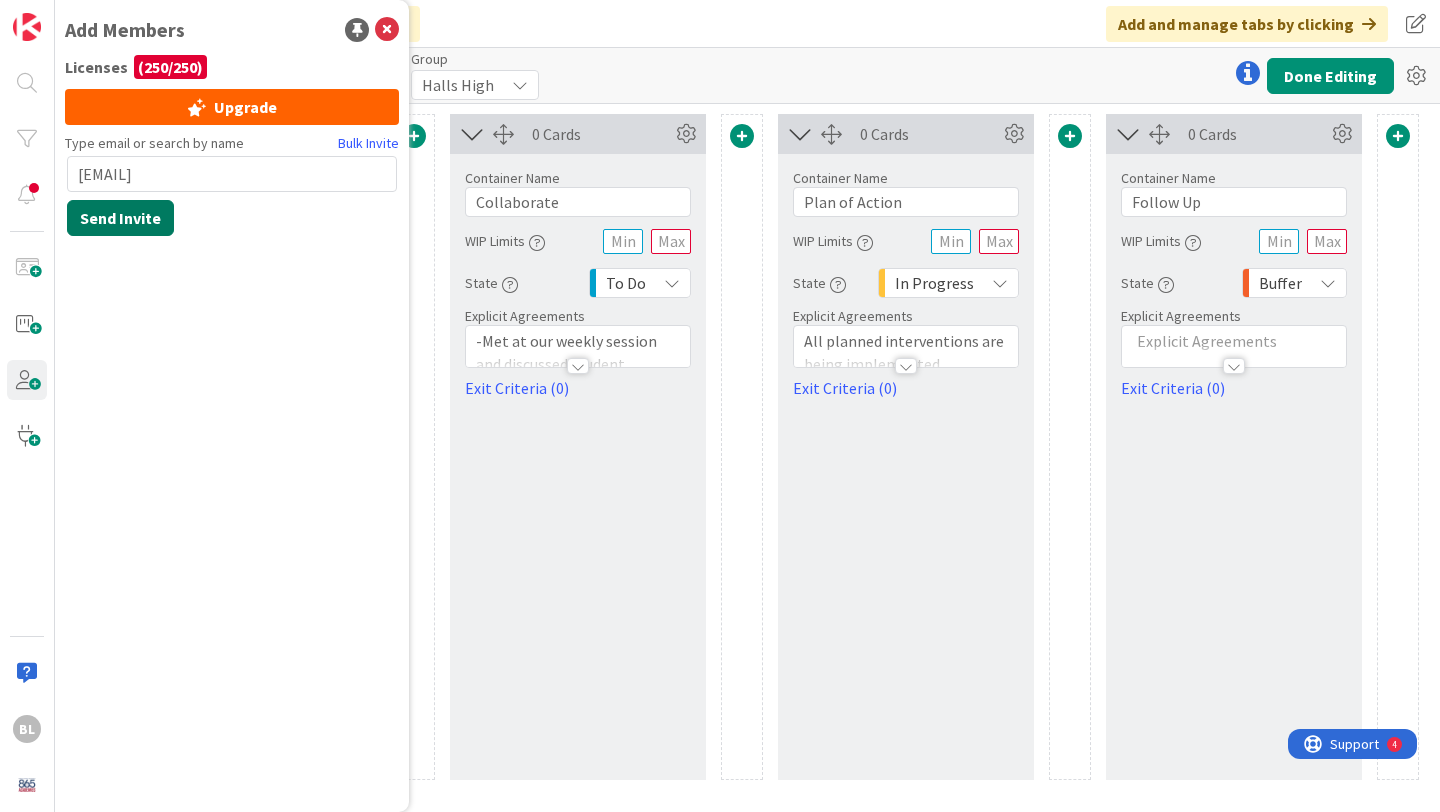 click on "Send Invite" at bounding box center (120, 218) 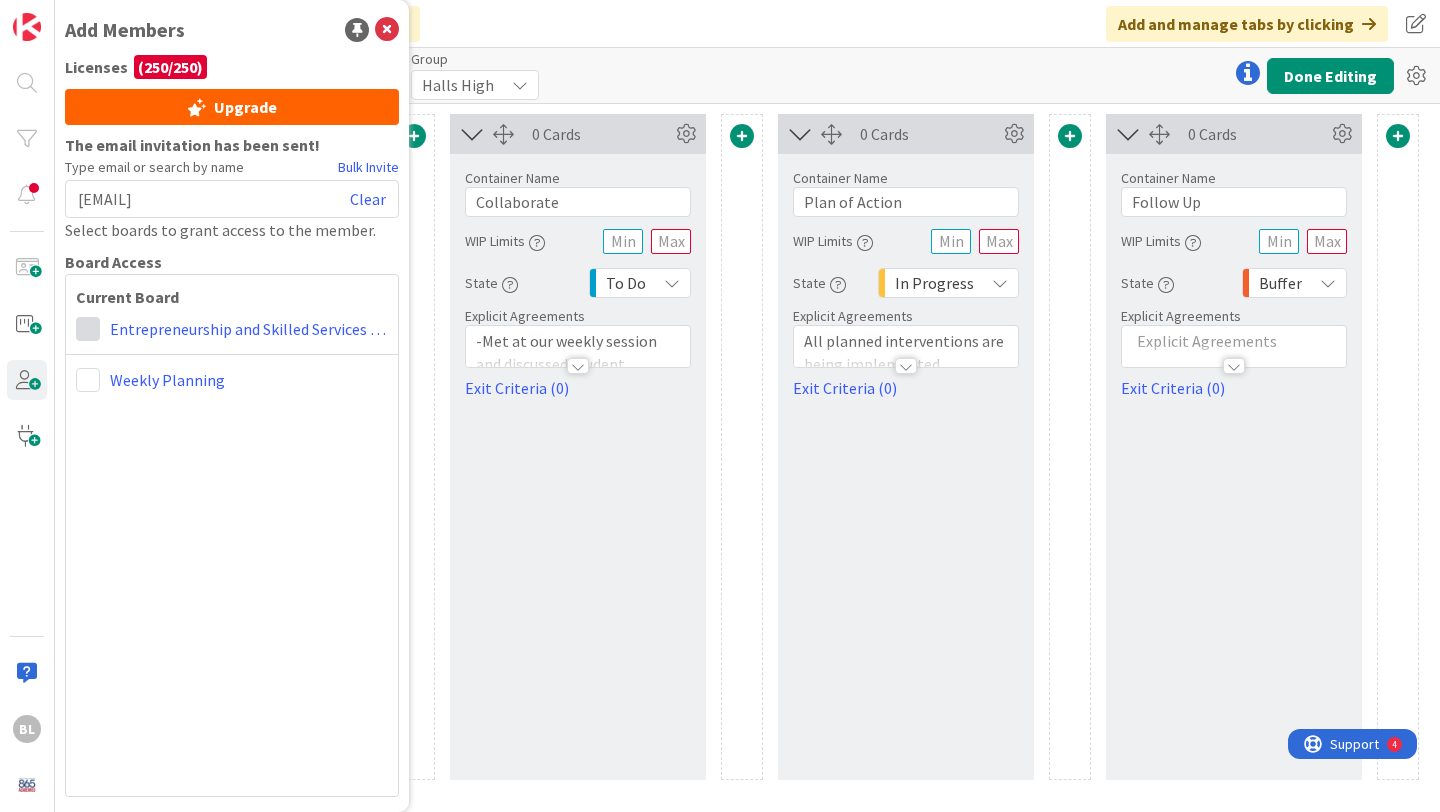 click at bounding box center [88, 329] 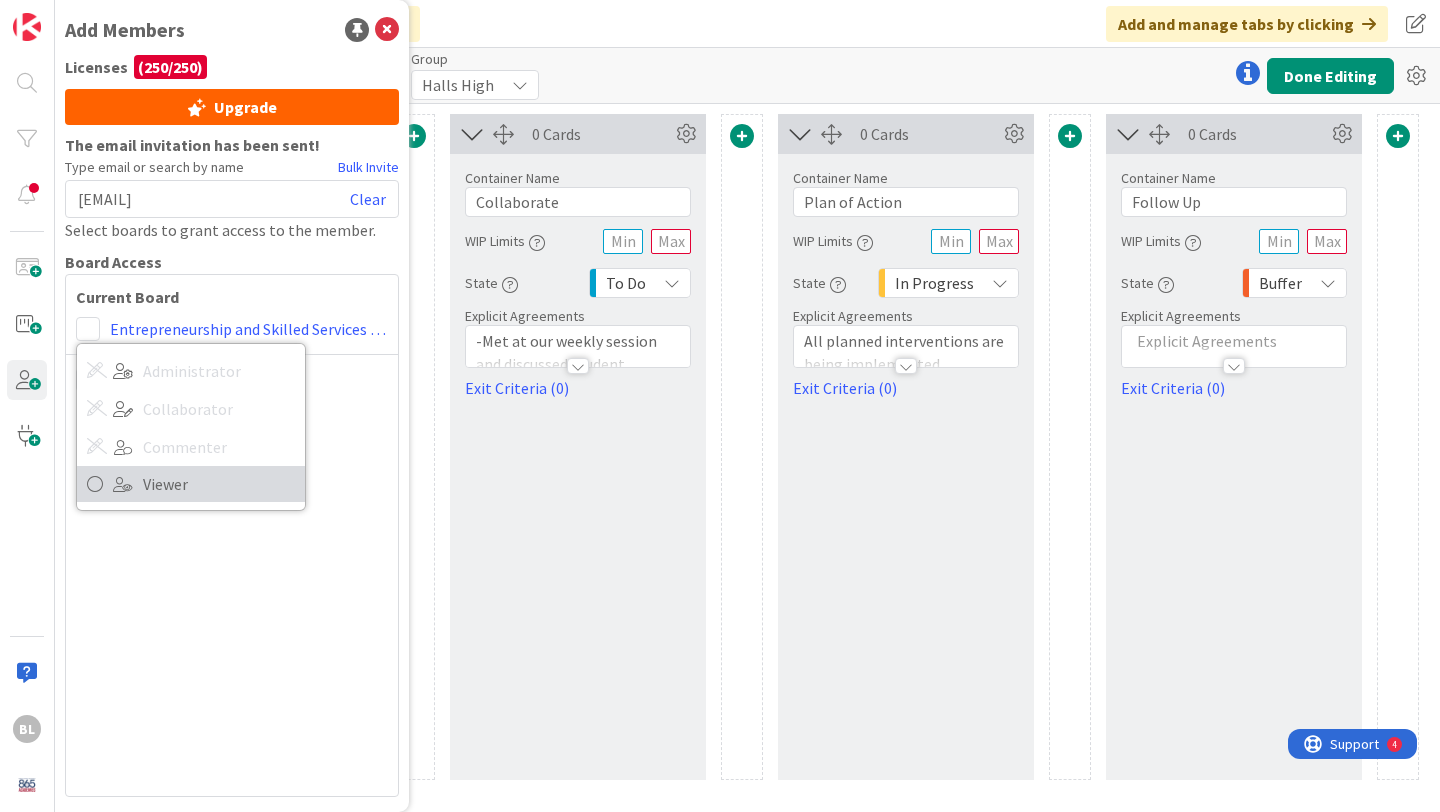 click on "Viewer" at bounding box center (219, 484) 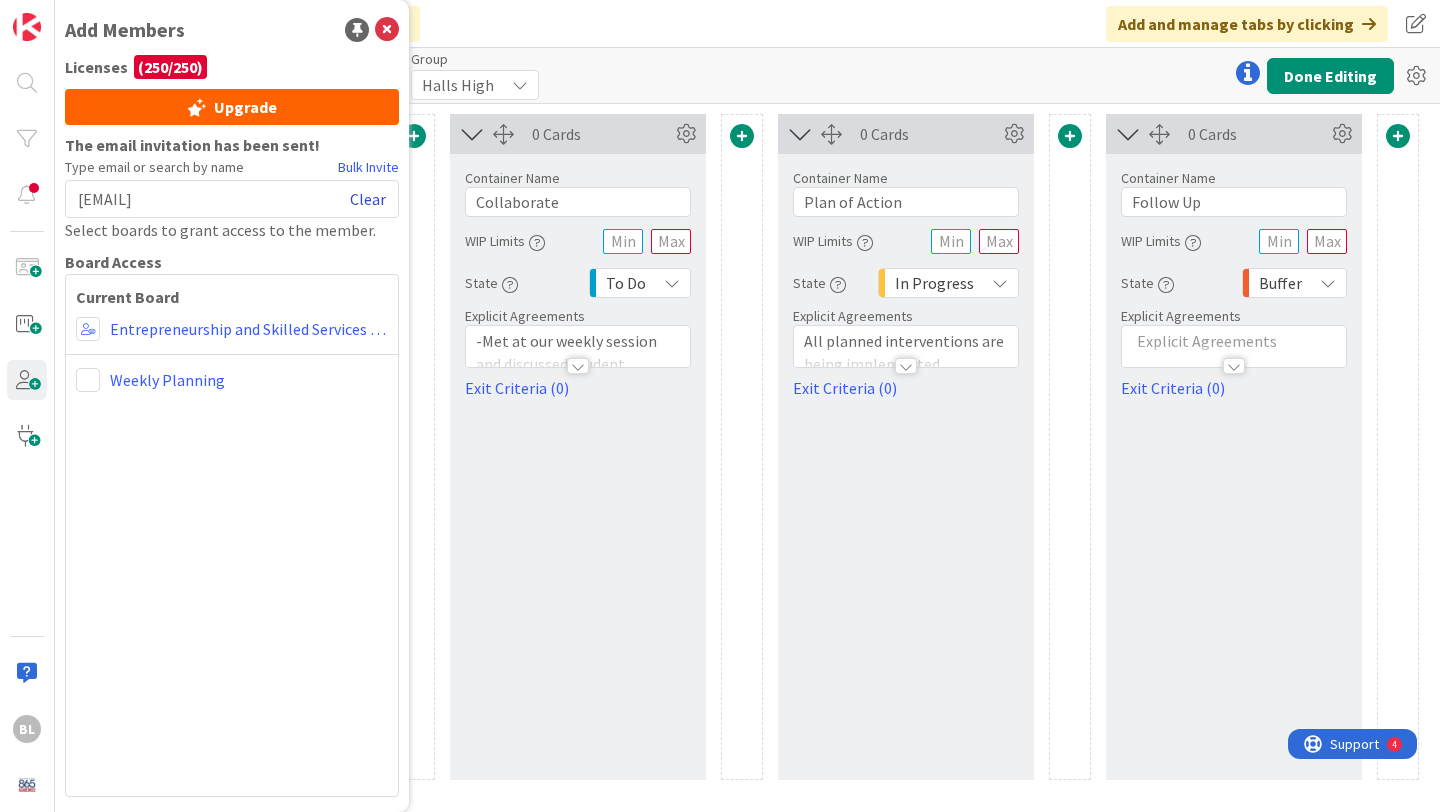 click on "Clear" at bounding box center (368, 199) 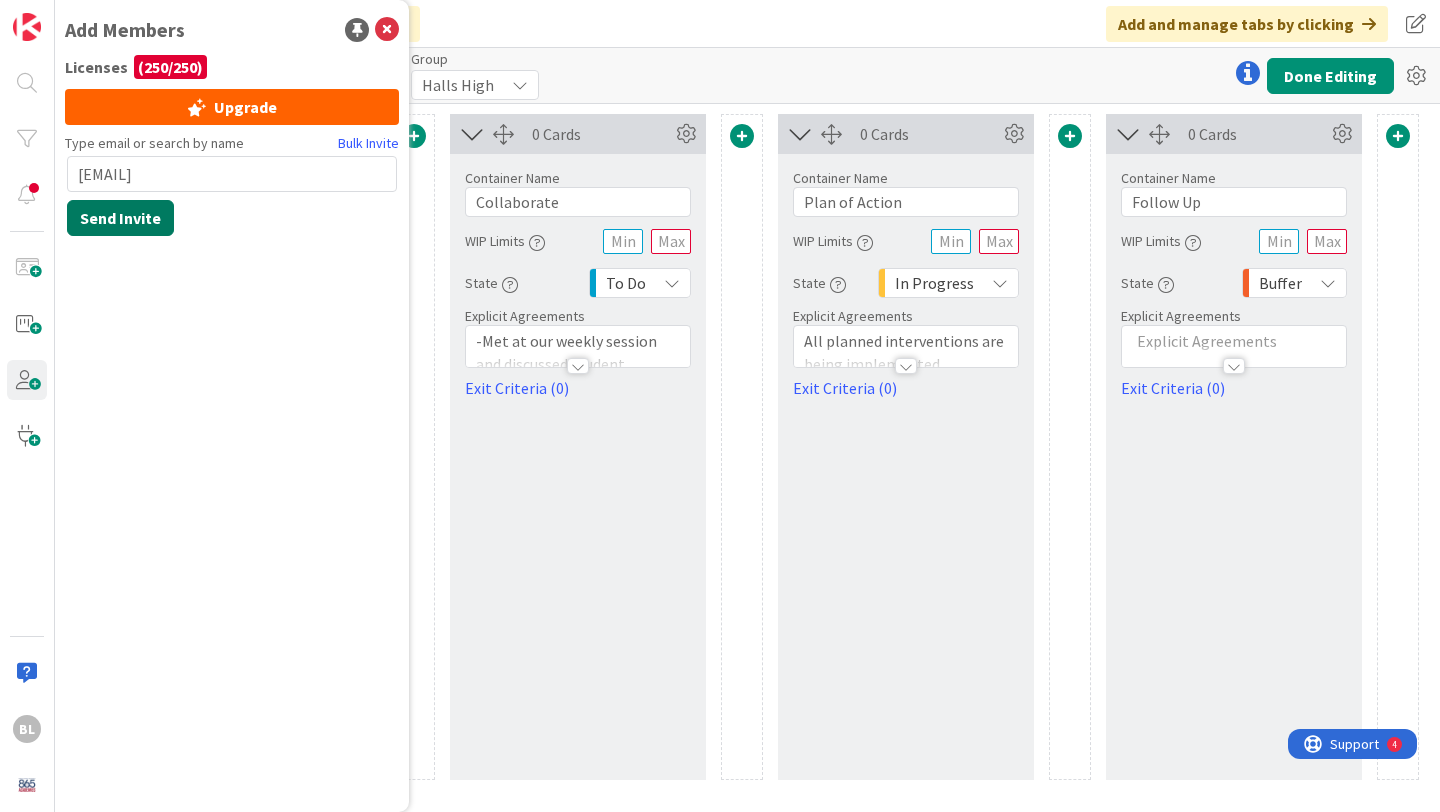 type on "[EMAIL]" 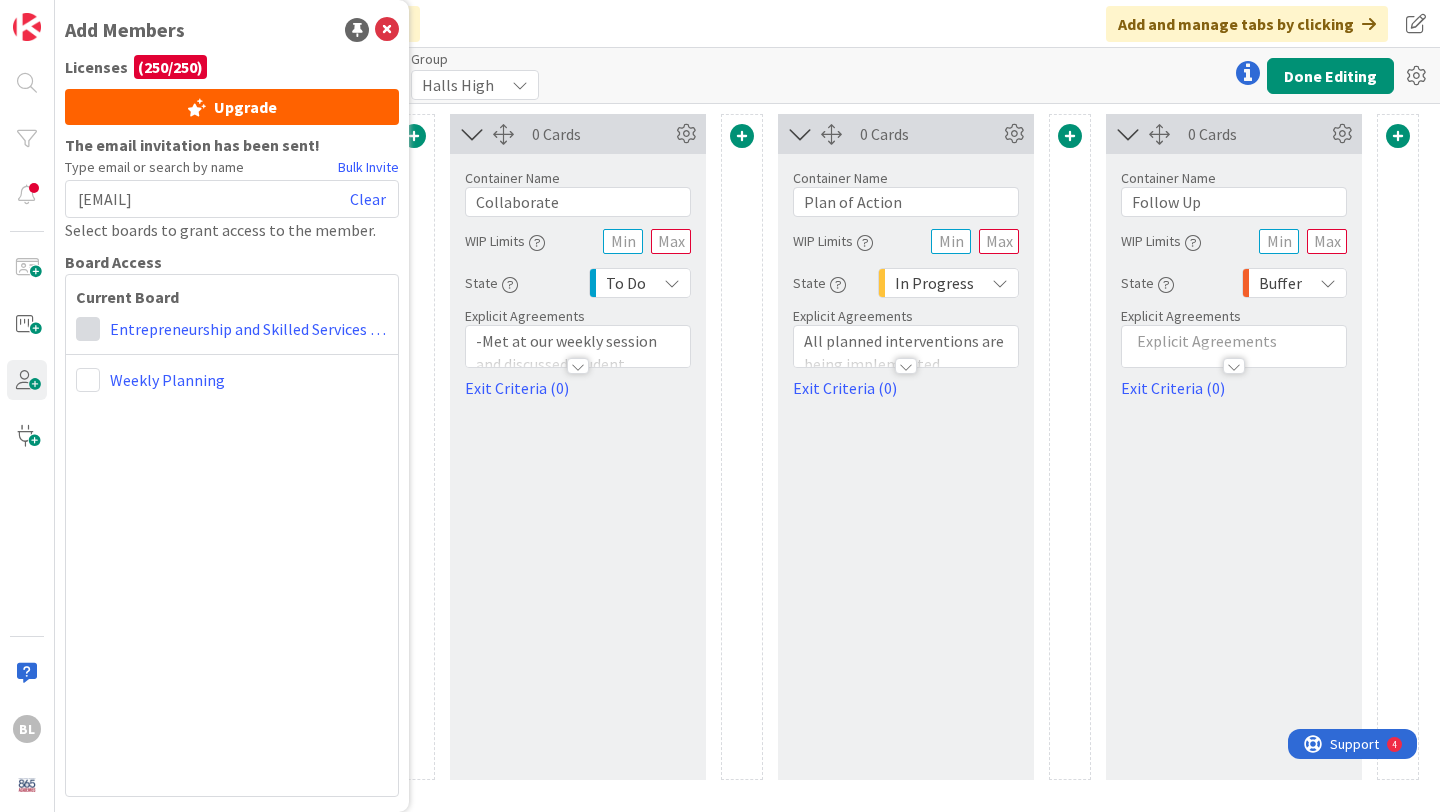 click at bounding box center (88, 329) 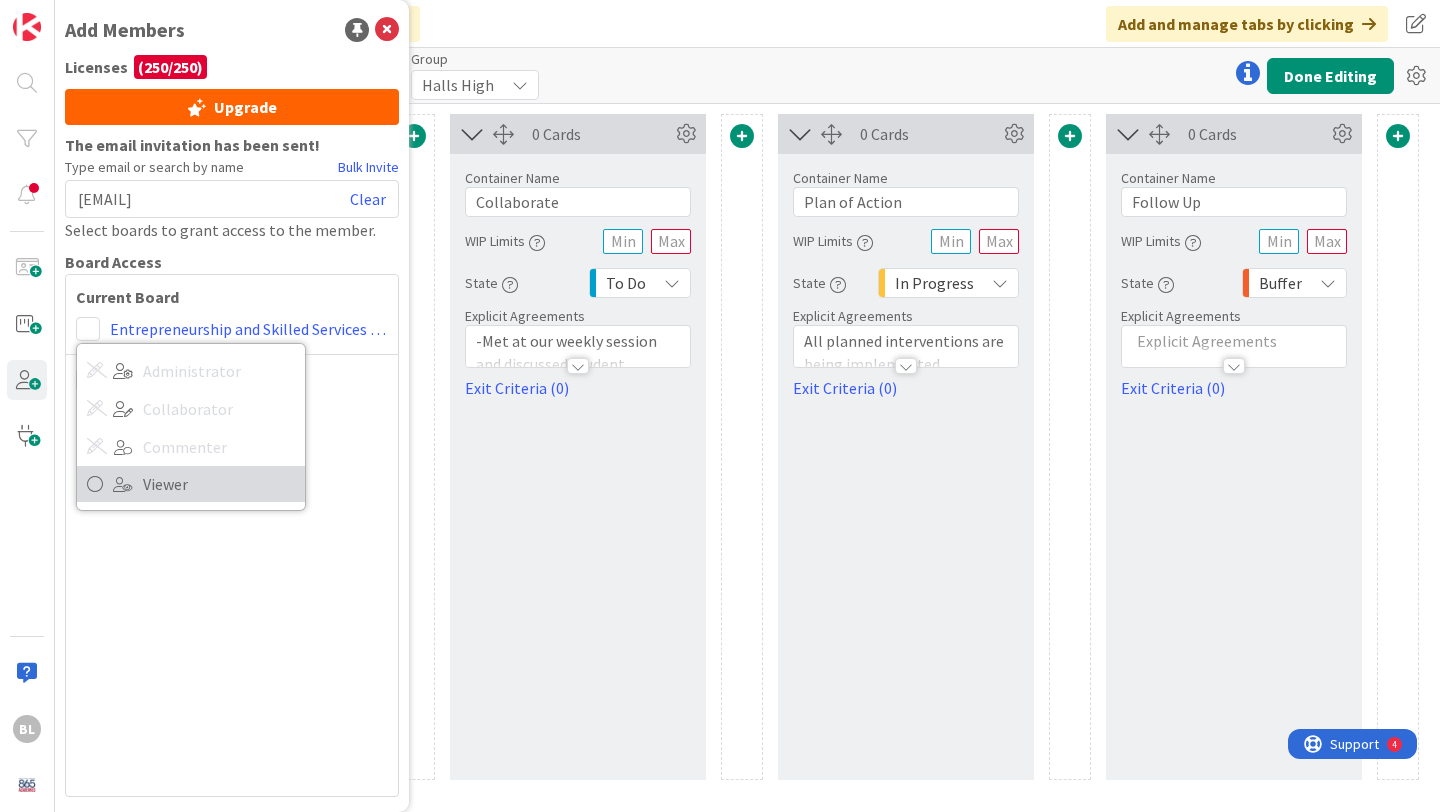 click on "Viewer" at bounding box center (219, 484) 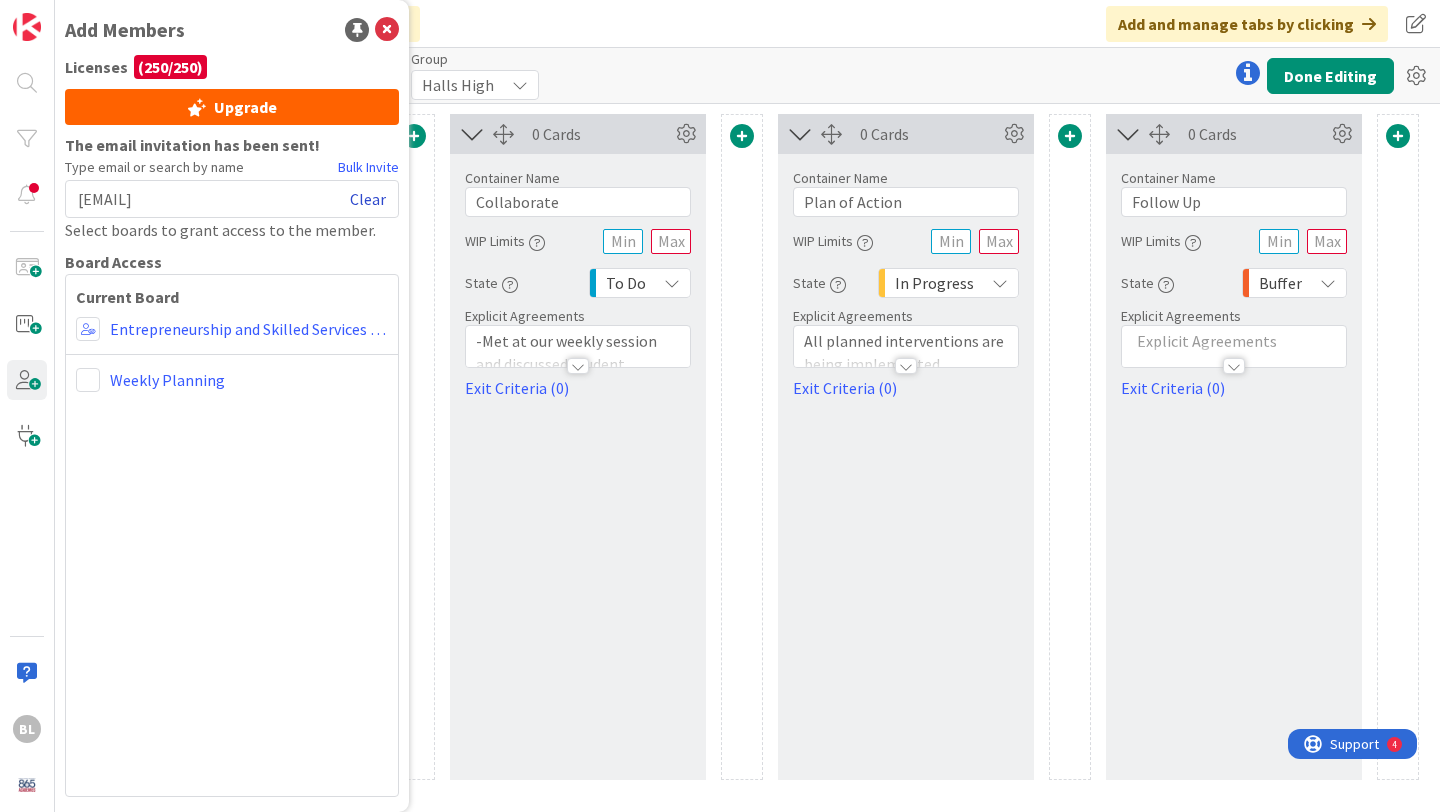 click on "Clear" at bounding box center [368, 199] 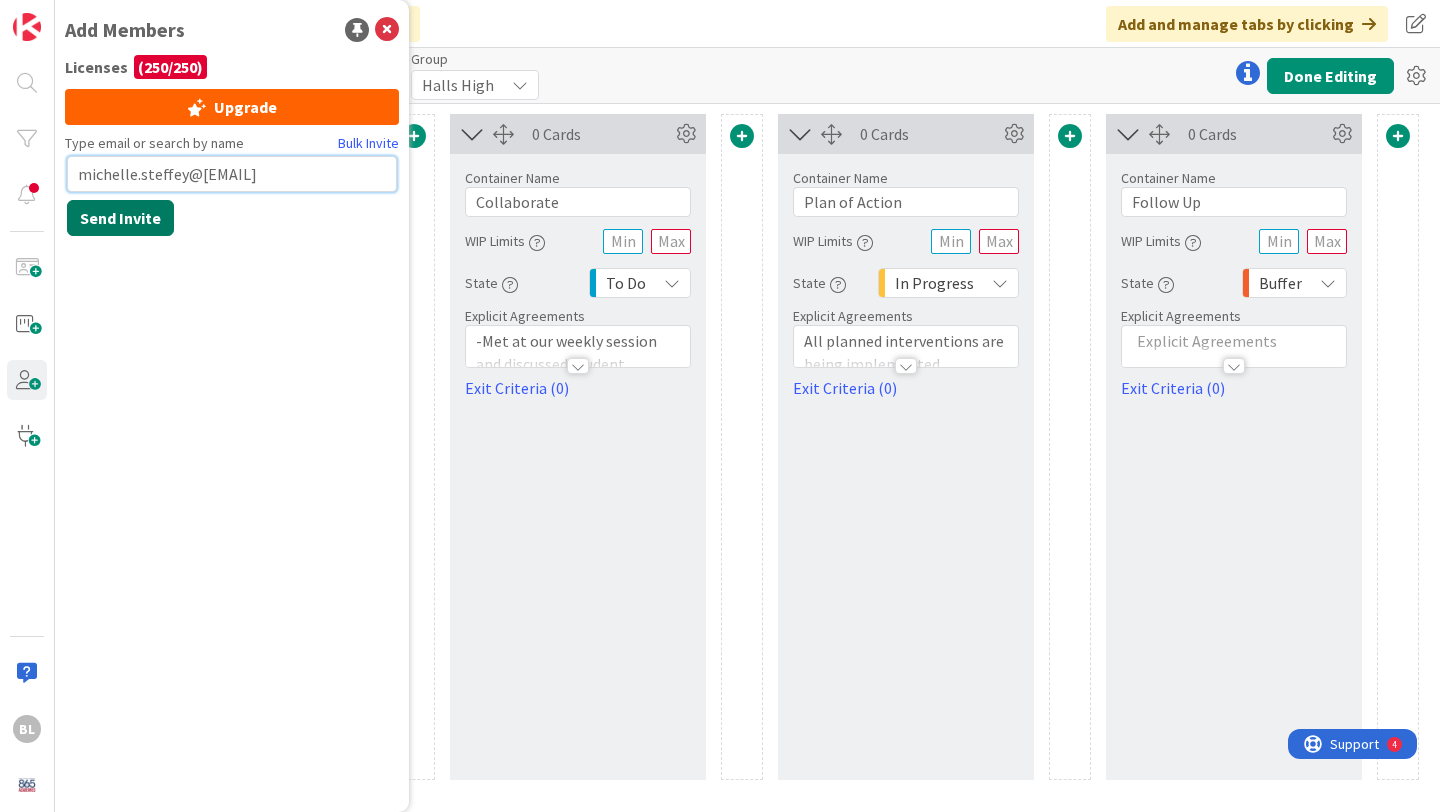 type on "michelle.steffey@[EMAIL]" 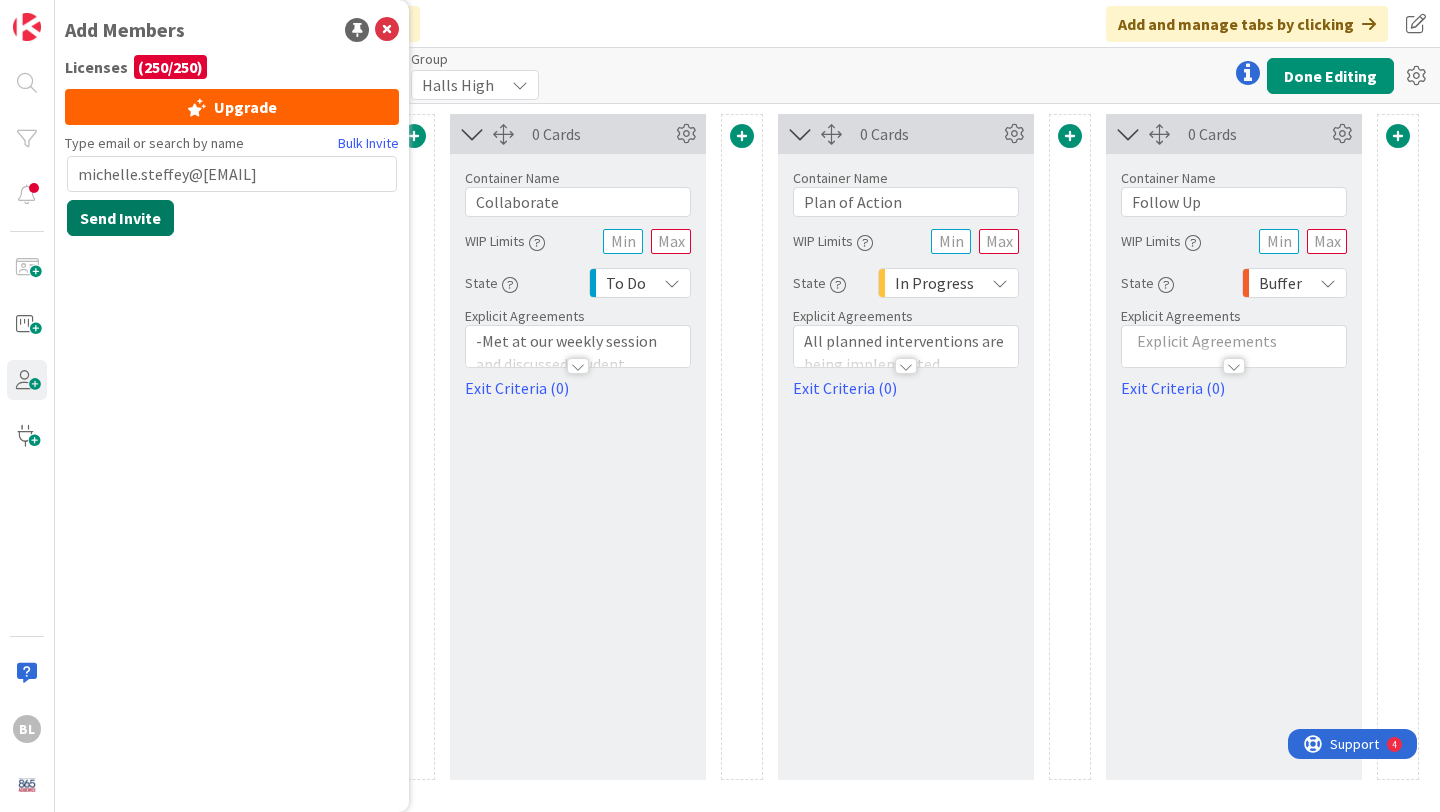 click on "Send Invite" at bounding box center [120, 218] 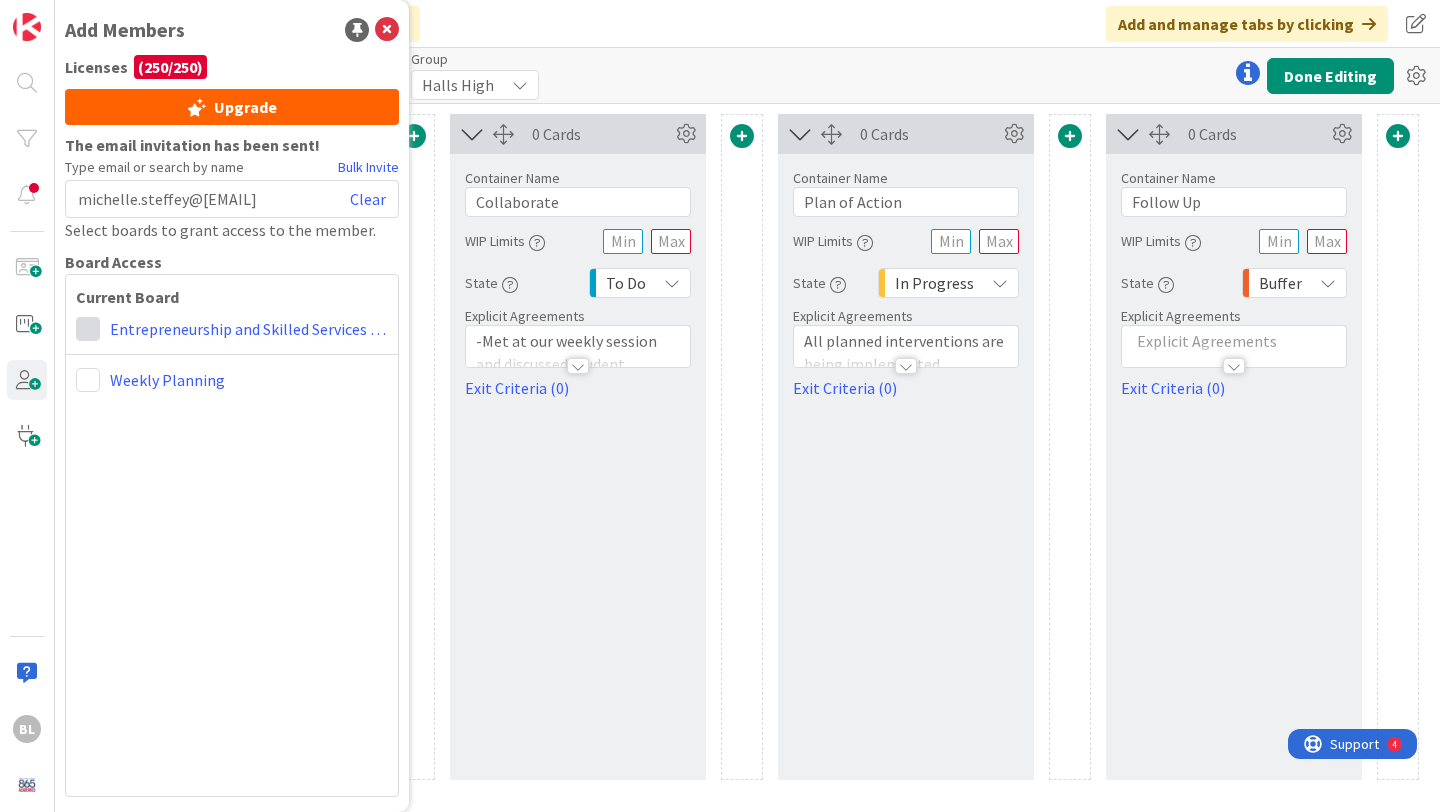 click at bounding box center (88, 329) 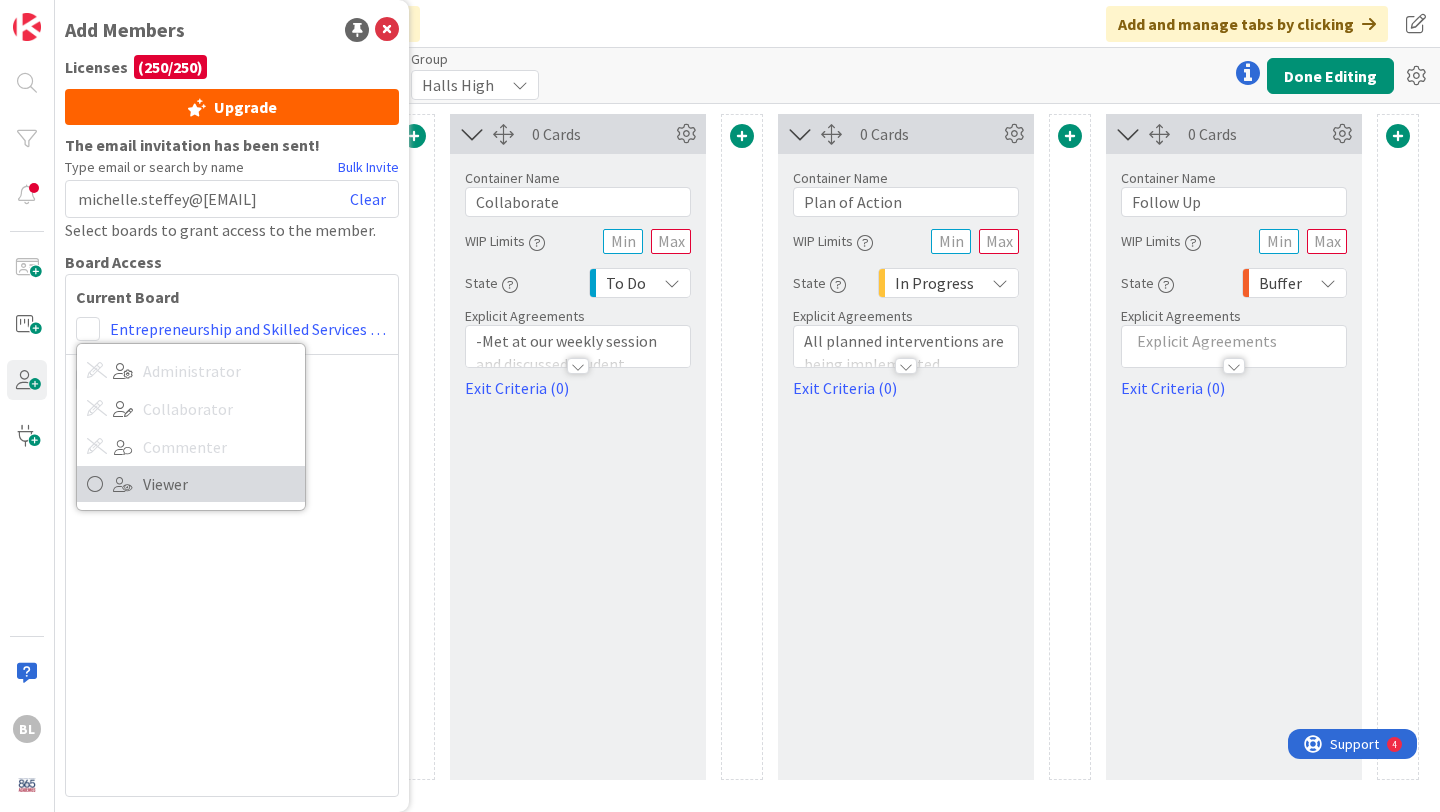 click on "Viewer" at bounding box center [219, 484] 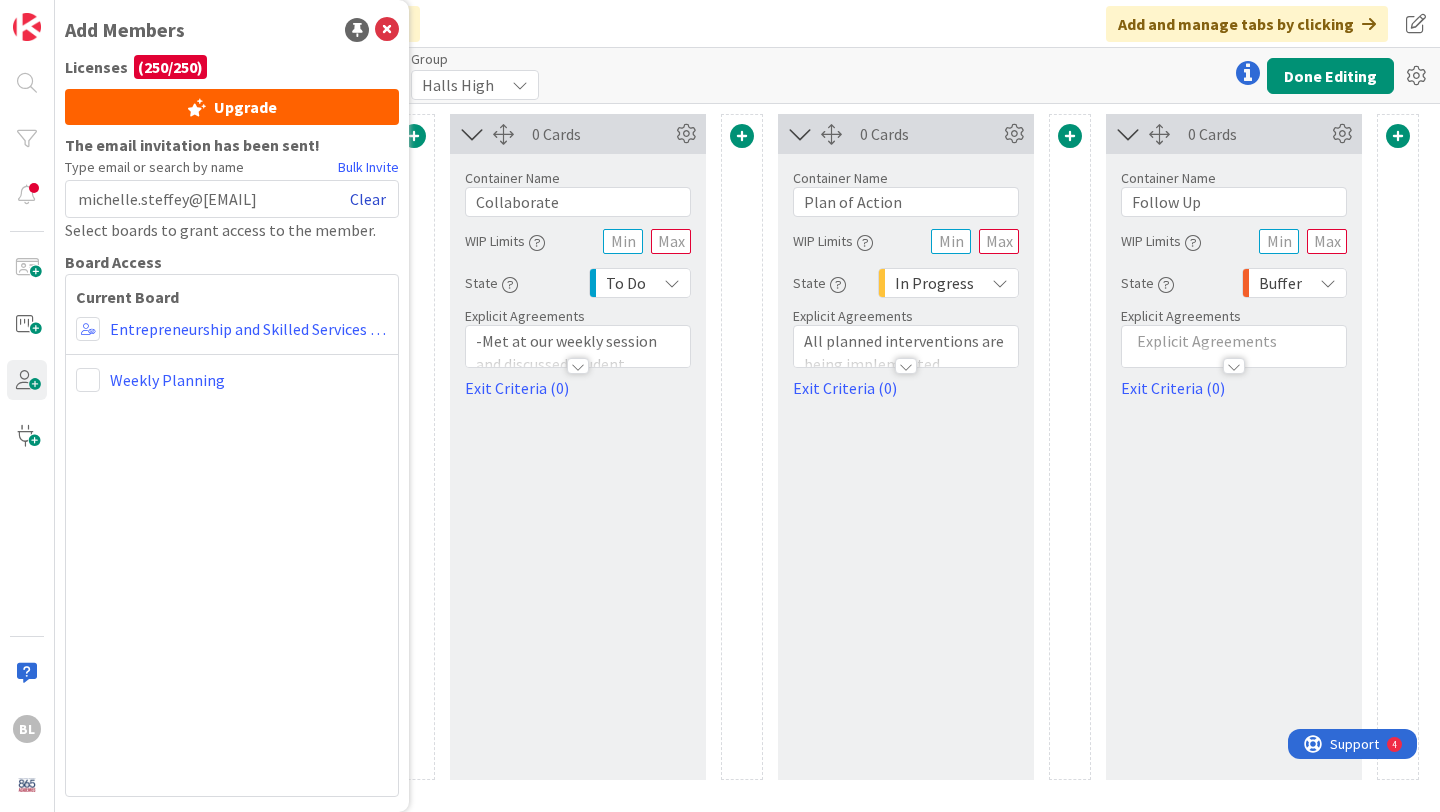 click on "Clear" at bounding box center (368, 199) 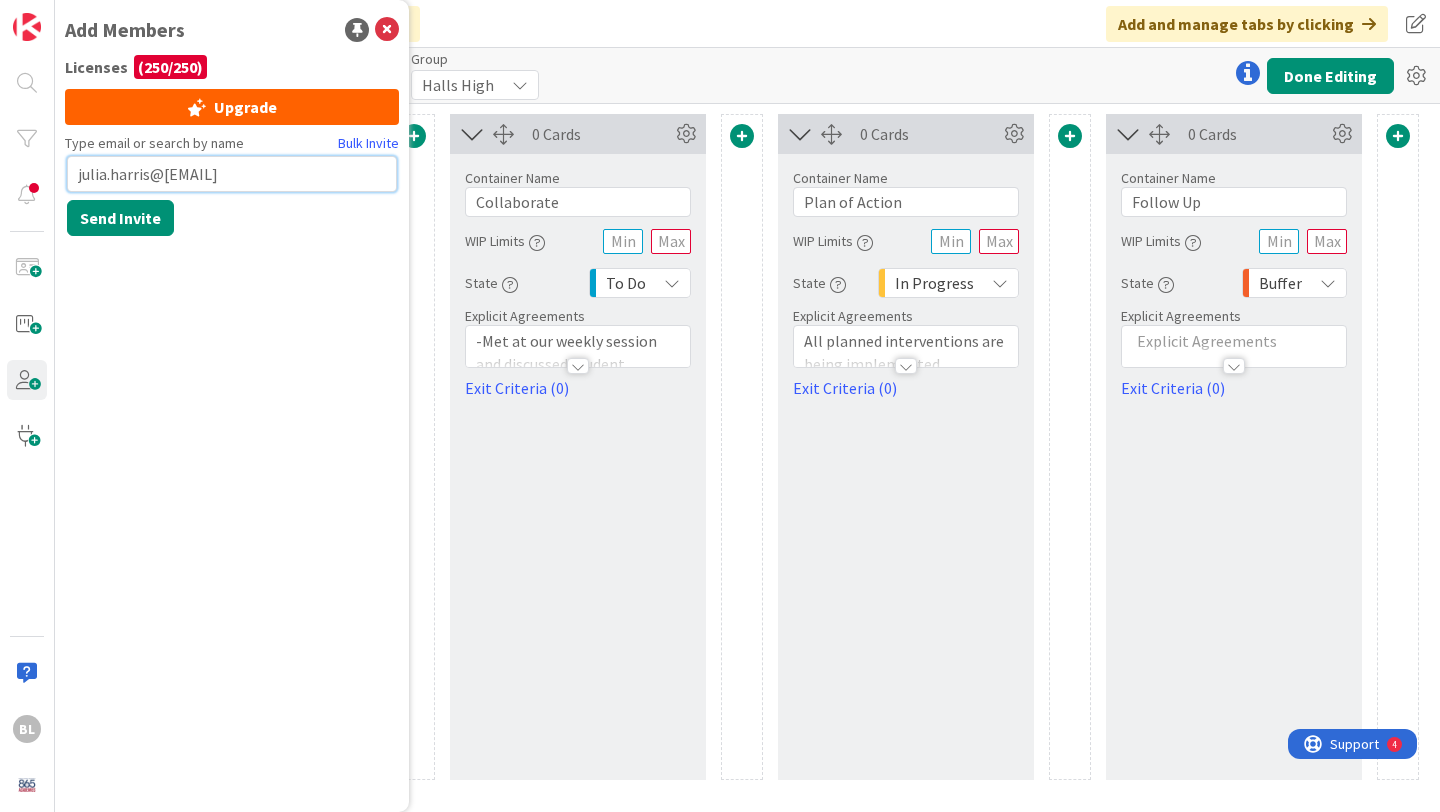 drag, startPoint x: 286, startPoint y: 180, endPoint x: 47, endPoint y: 173, distance: 239.1025 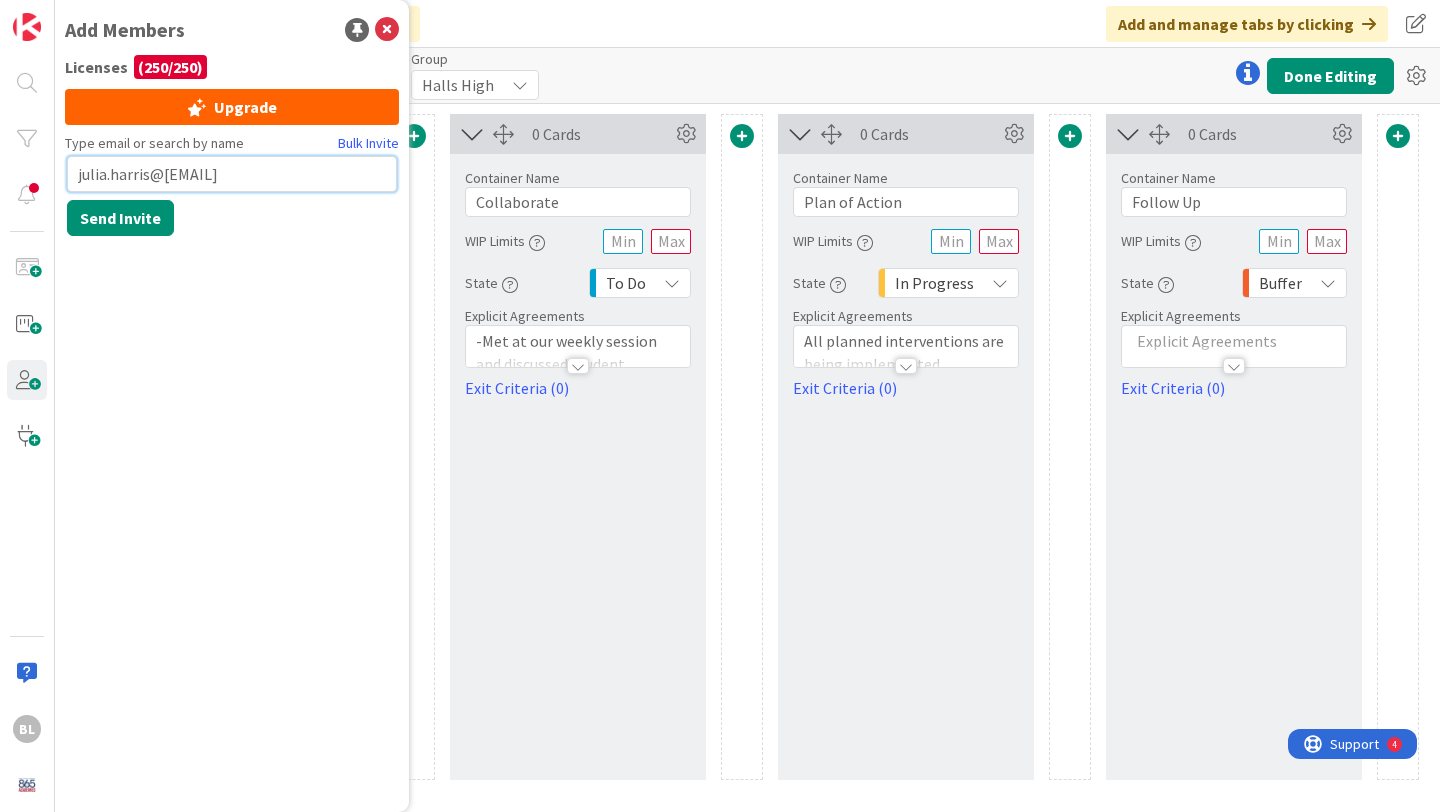 click on "Bulk Invite [EMAIL] Send Invite" at bounding box center [27, 406] 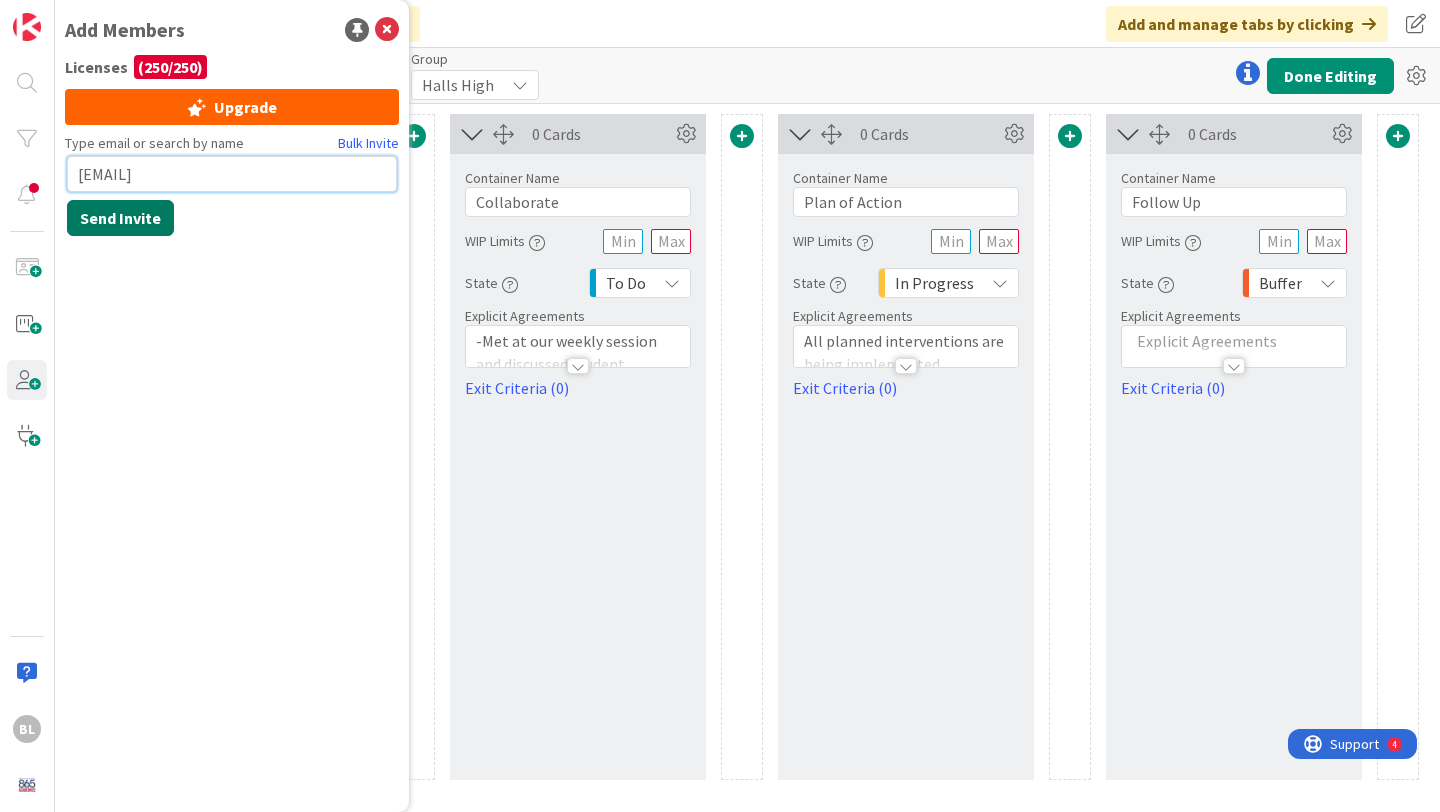 type on "[EMAIL]" 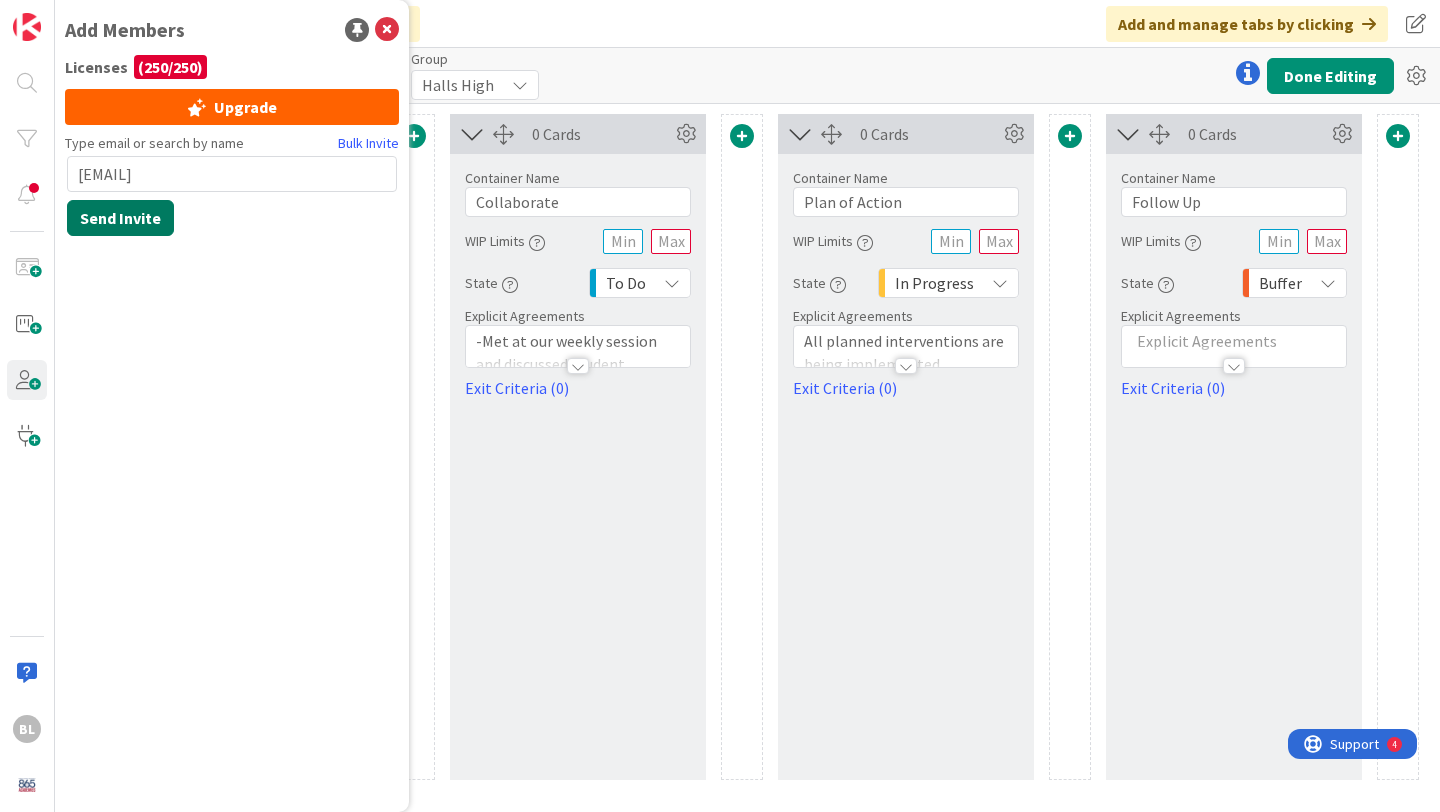 click on "Send Invite" at bounding box center (120, 218) 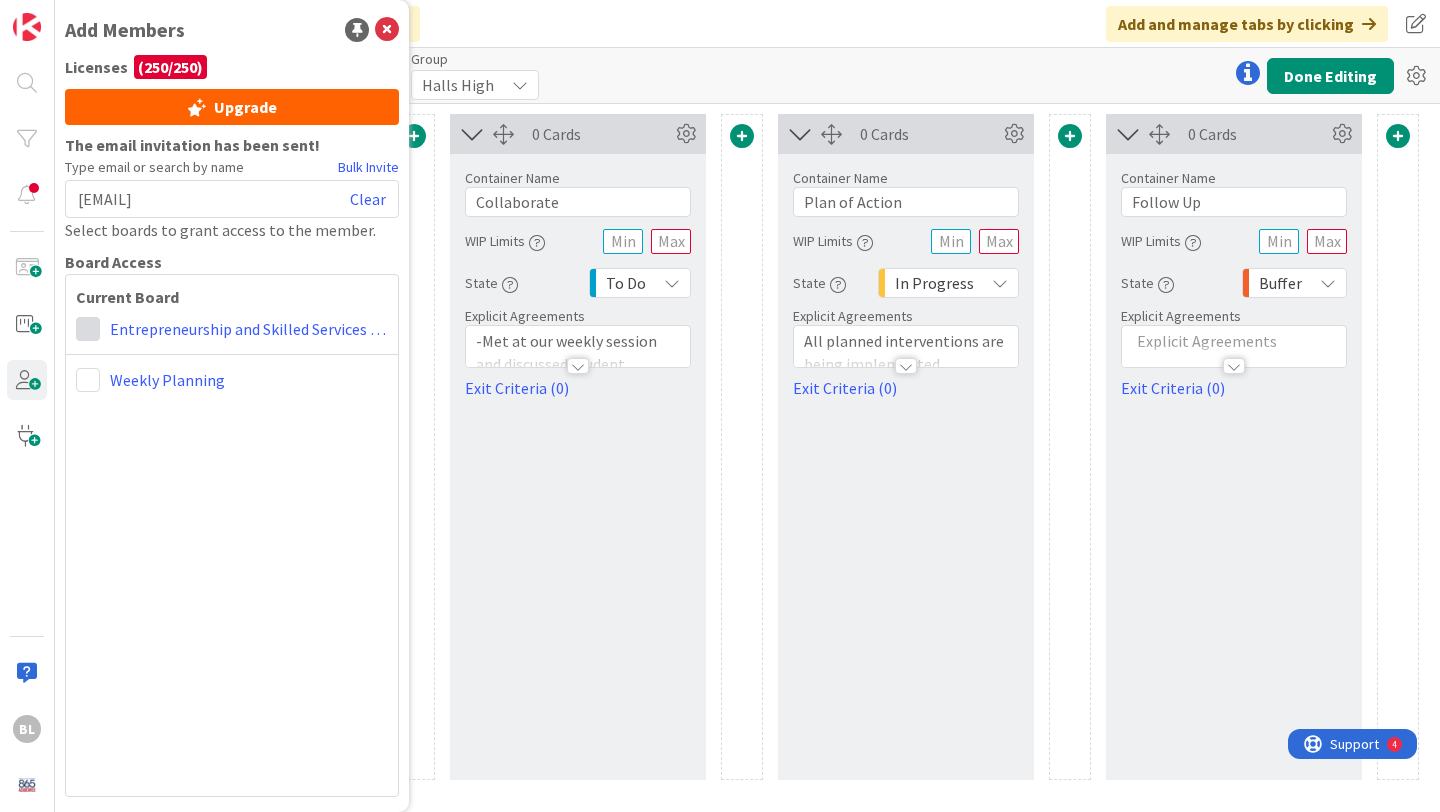 click at bounding box center (88, 329) 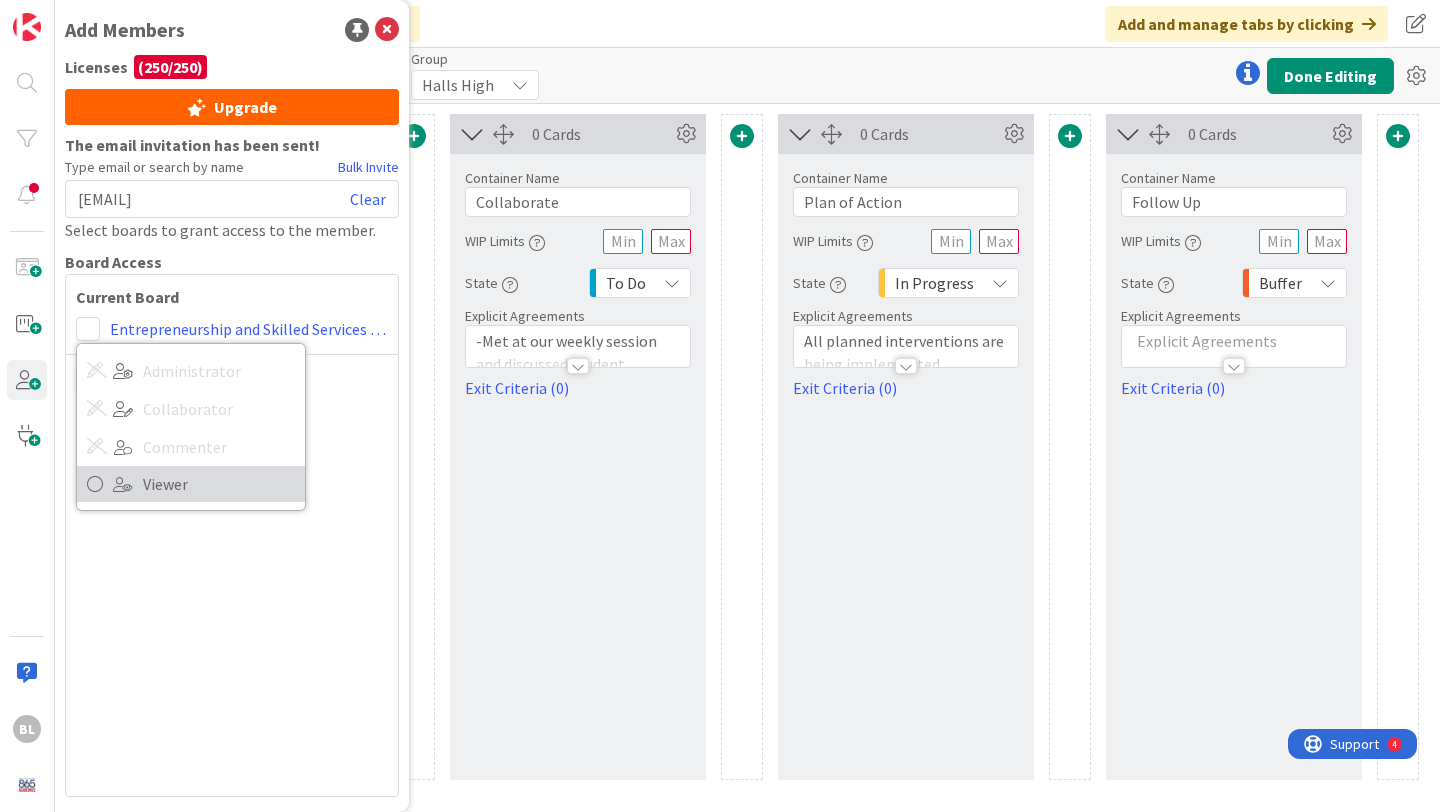 click on "Viewer" at bounding box center (219, 484) 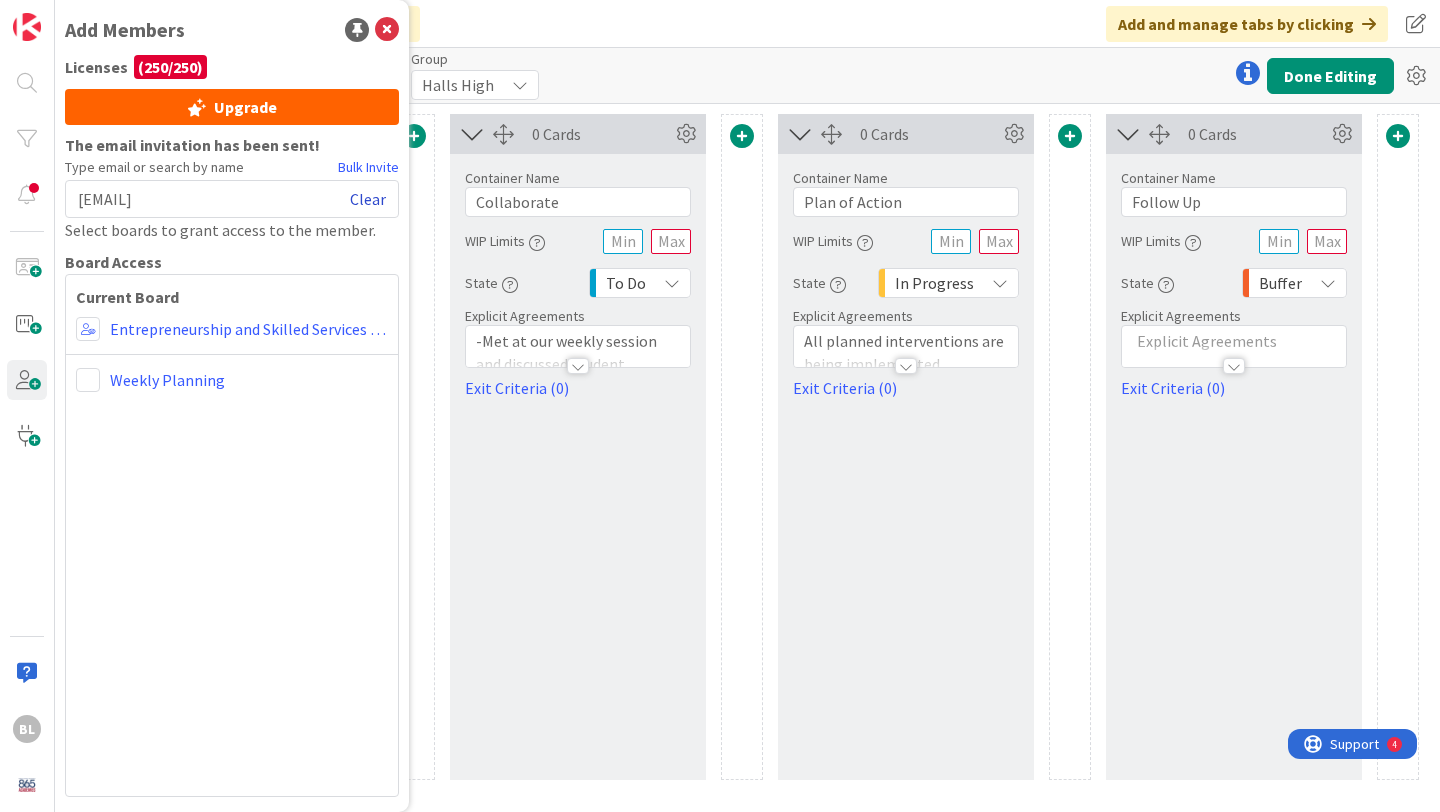 click on "Clear" at bounding box center [368, 199] 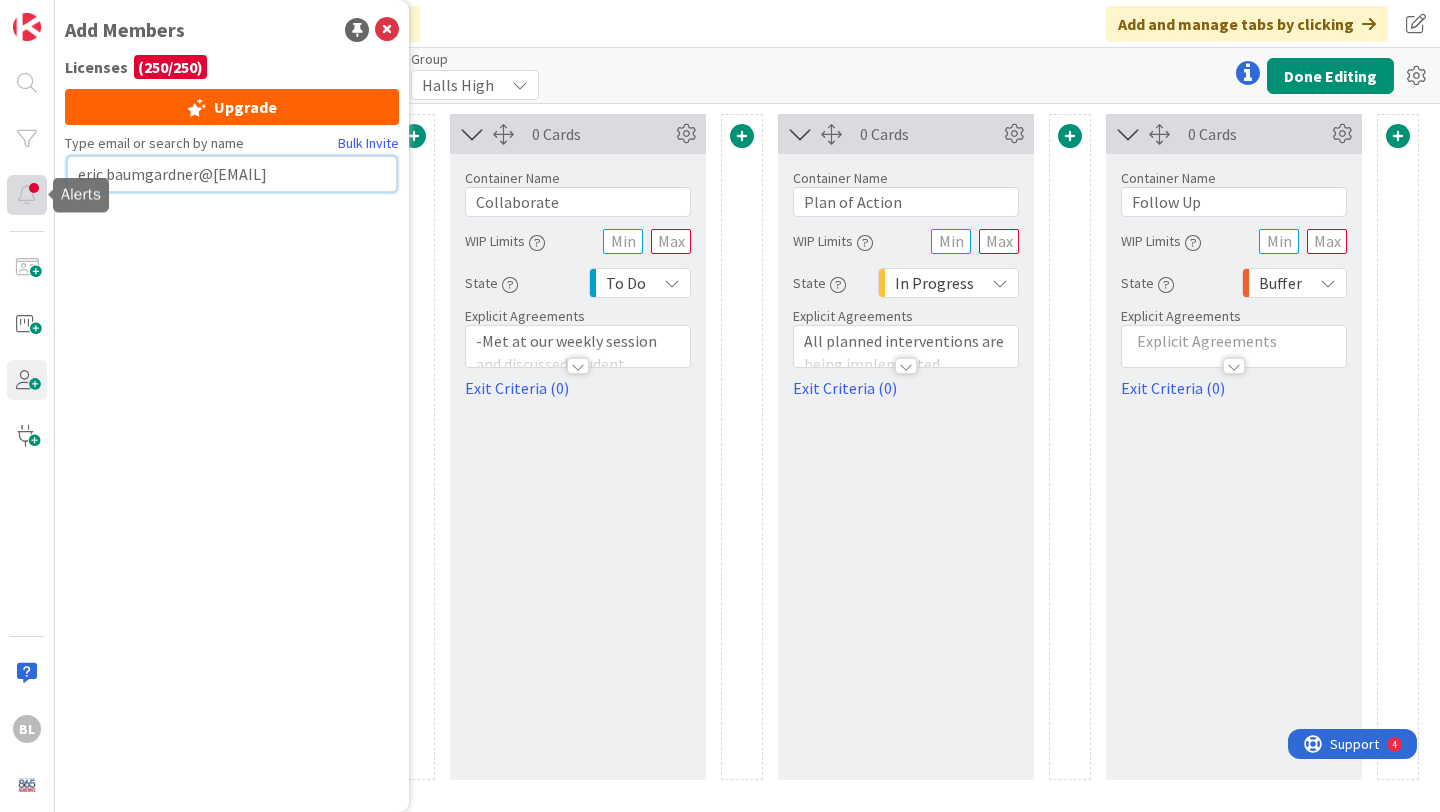 drag, startPoint x: 226, startPoint y: 180, endPoint x: 45, endPoint y: 180, distance: 181 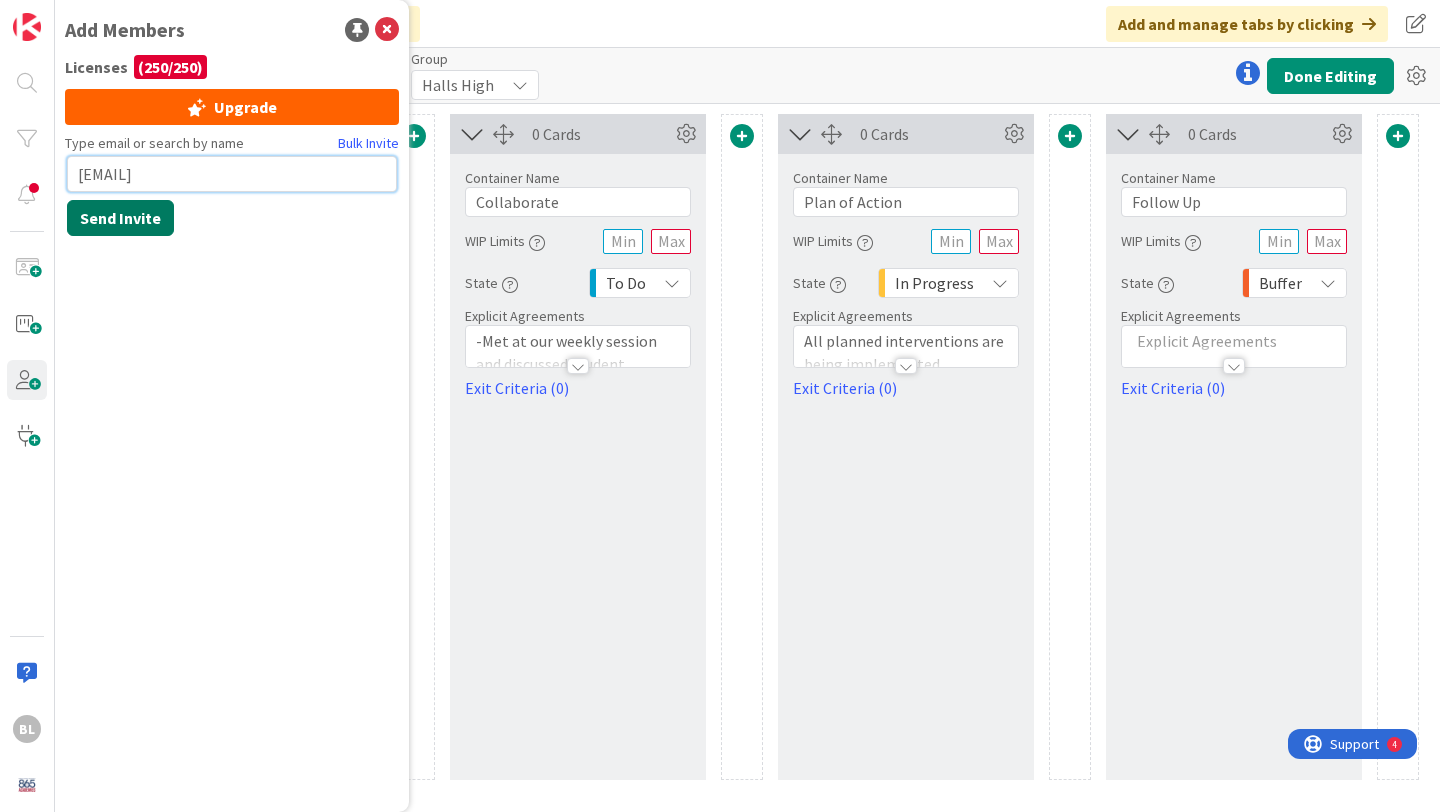 type on "[EMAIL]" 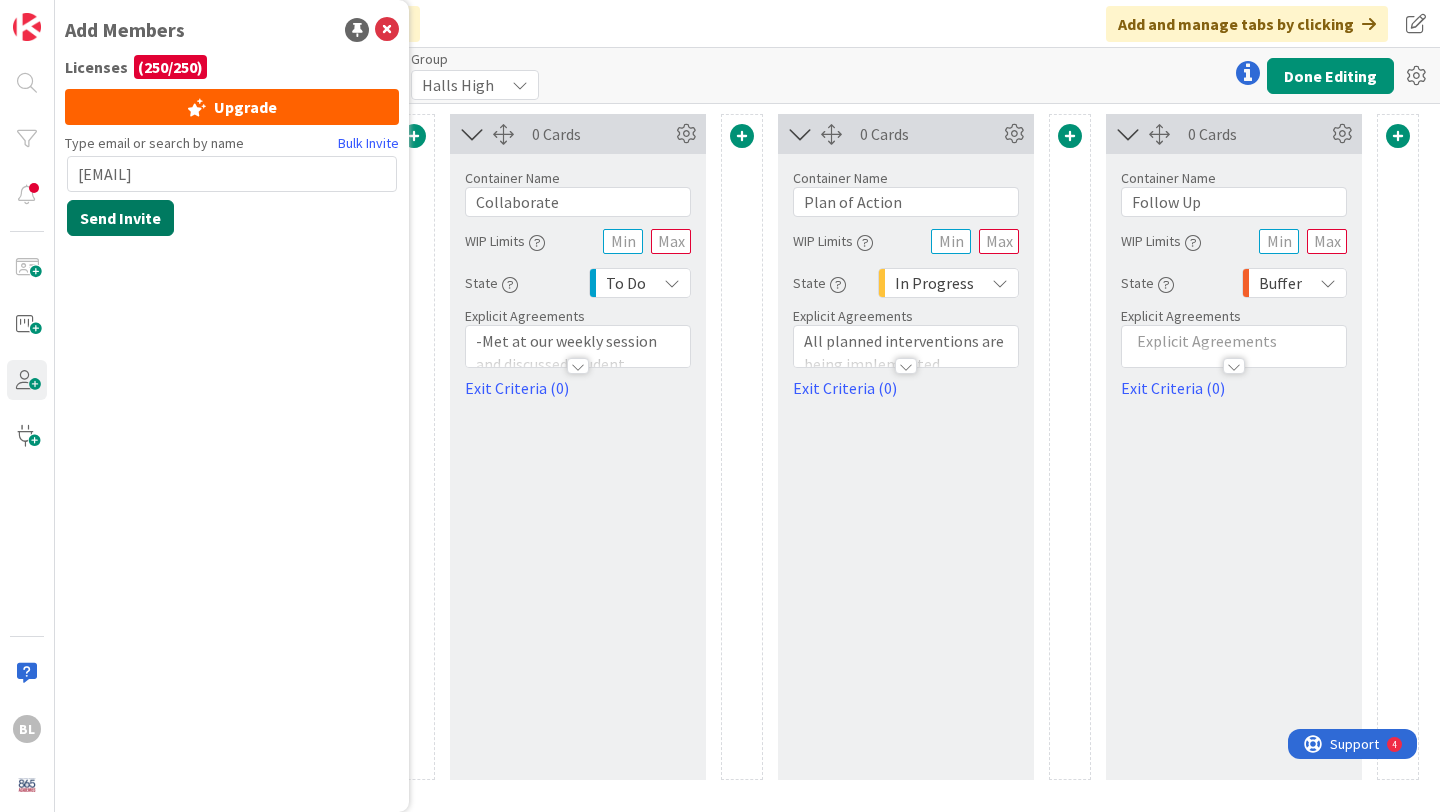 click on "Send Invite" at bounding box center [120, 218] 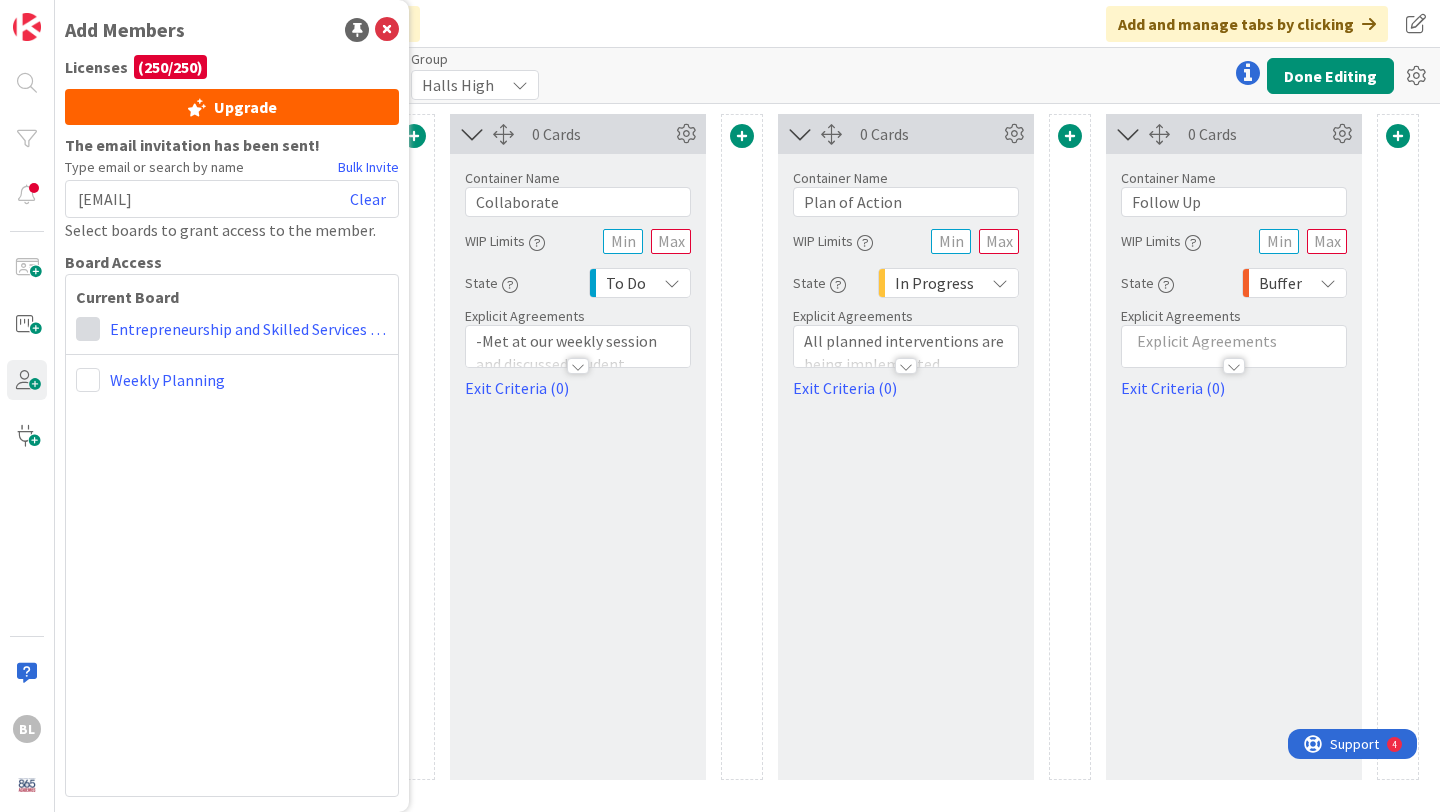 click at bounding box center (88, 329) 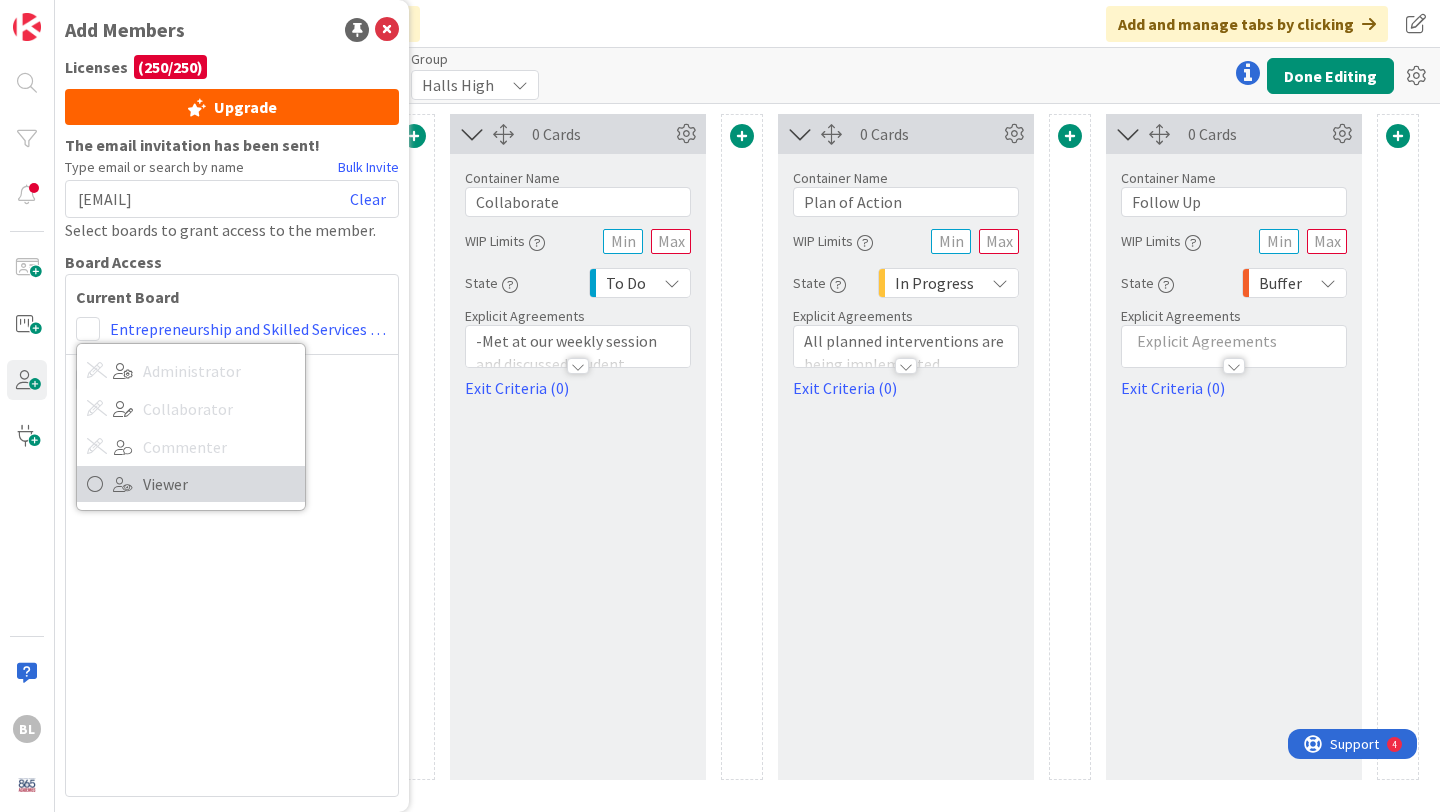 click on "Viewer" at bounding box center [219, 484] 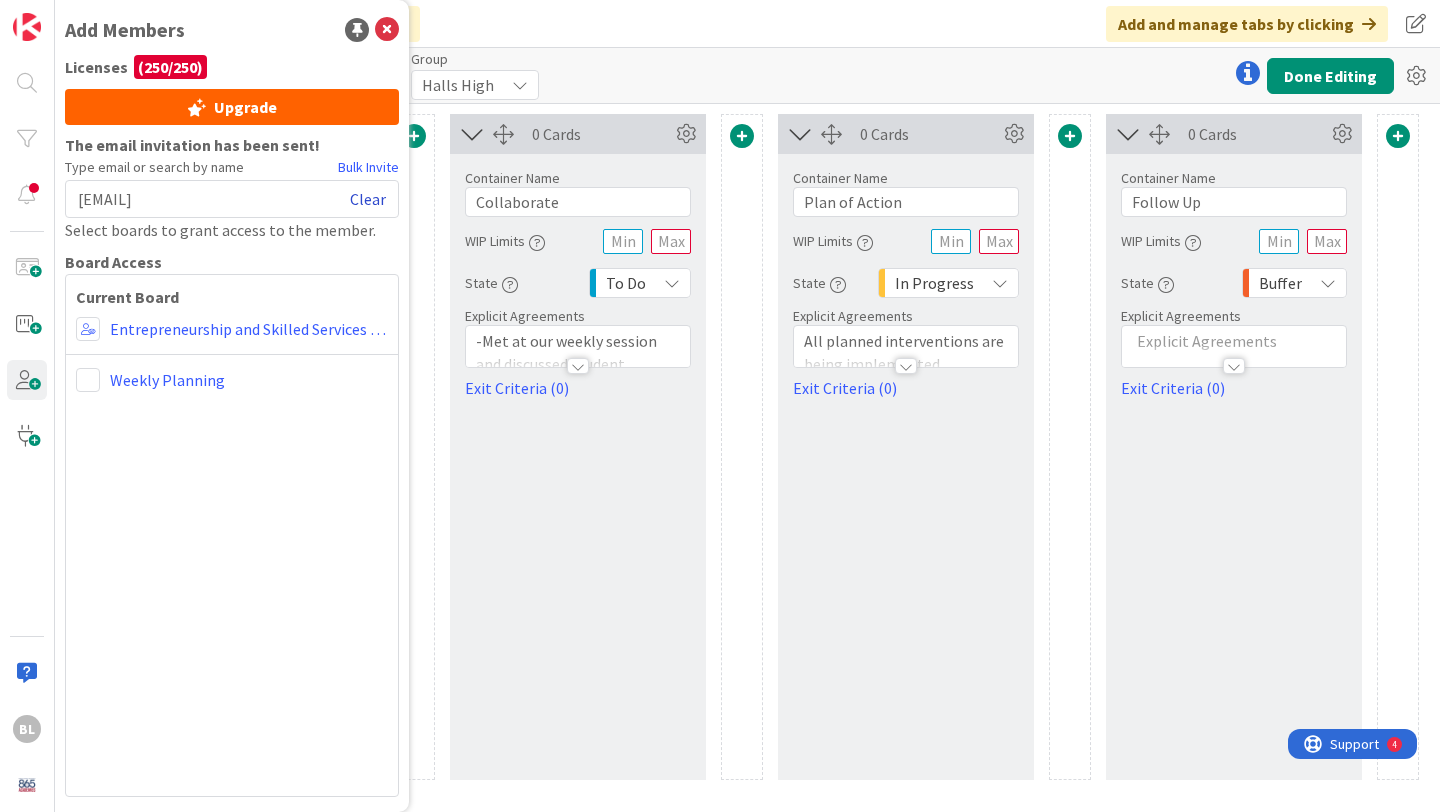 click on "Clear" at bounding box center [368, 199] 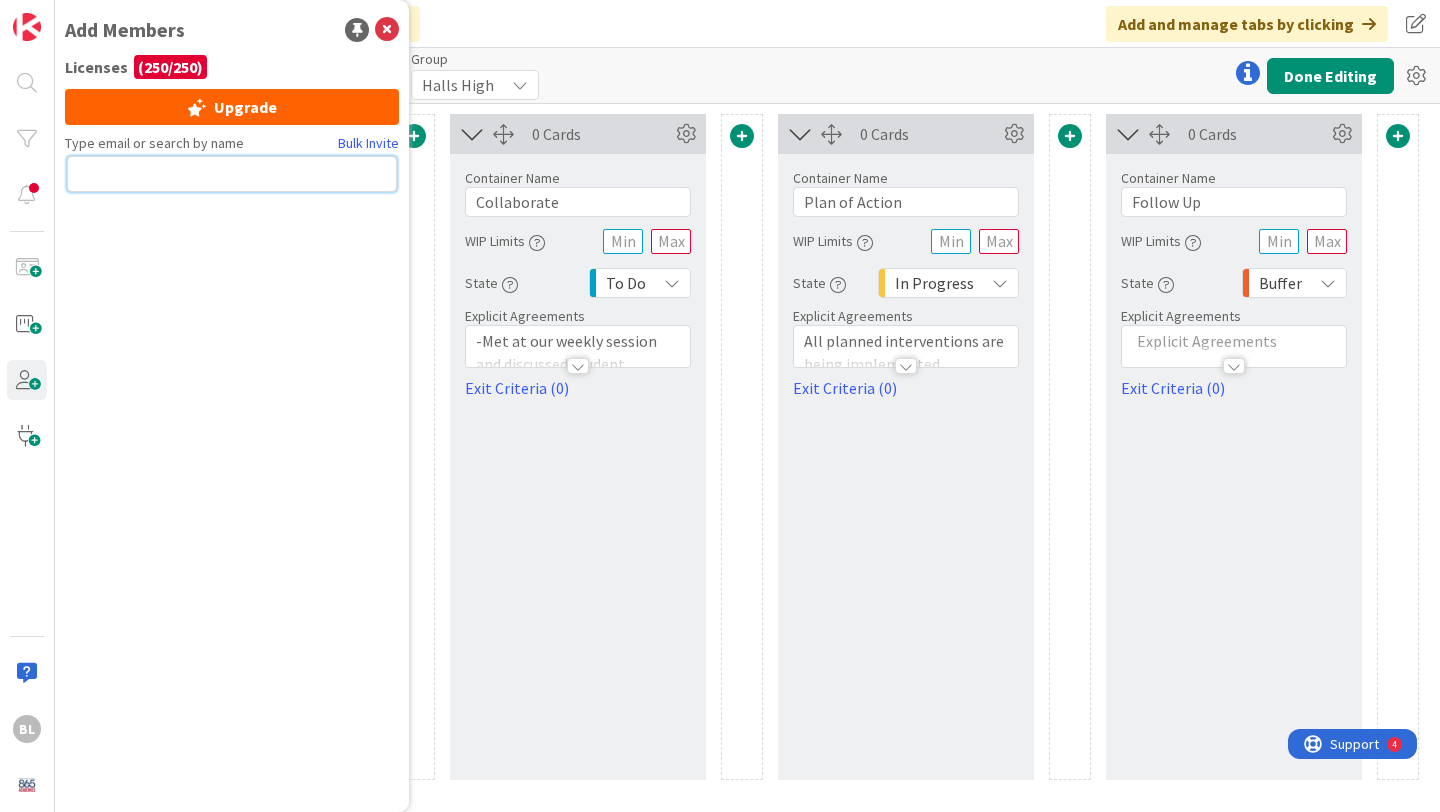 click at bounding box center (232, 174) 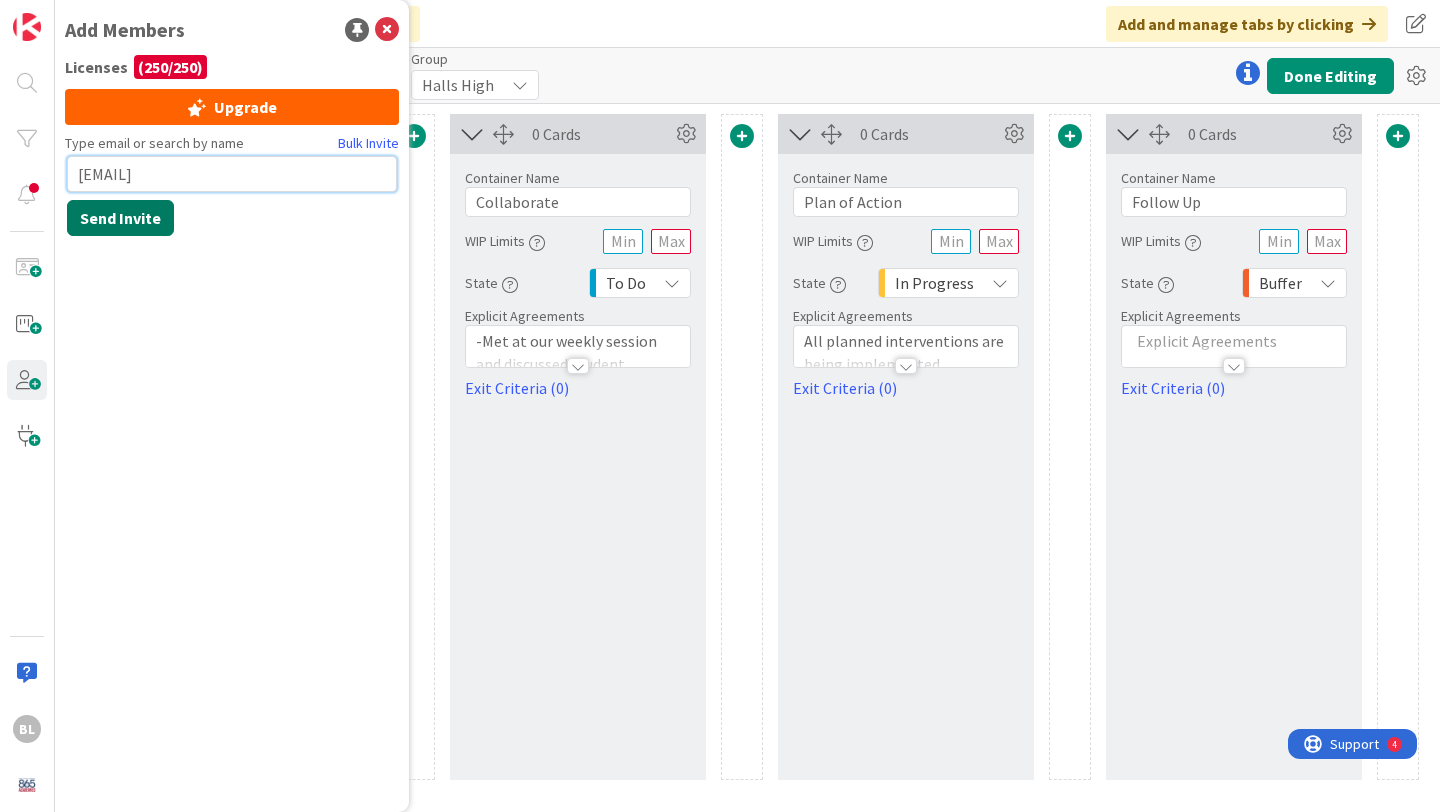 type on "[EMAIL]" 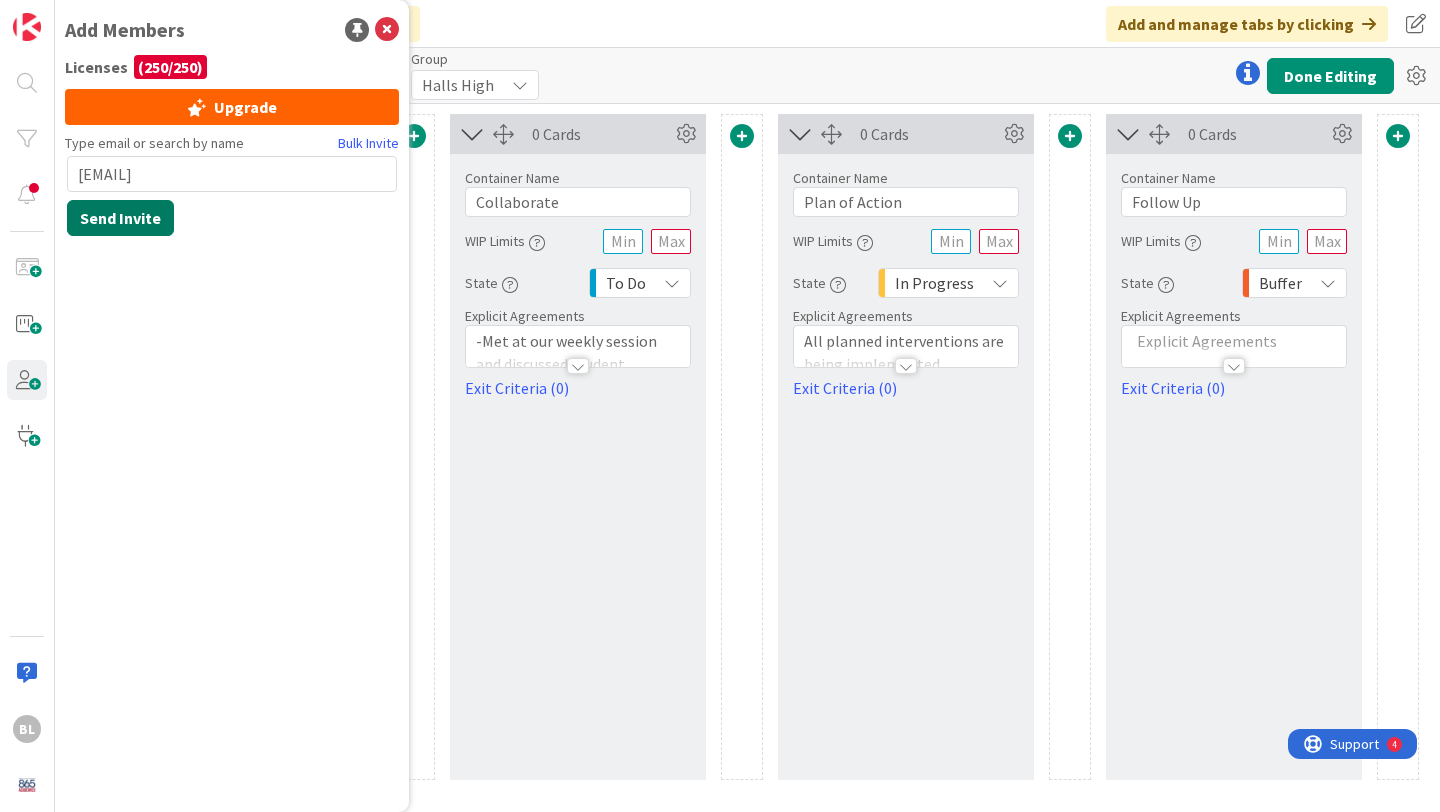 click on "Send Invite" at bounding box center [120, 218] 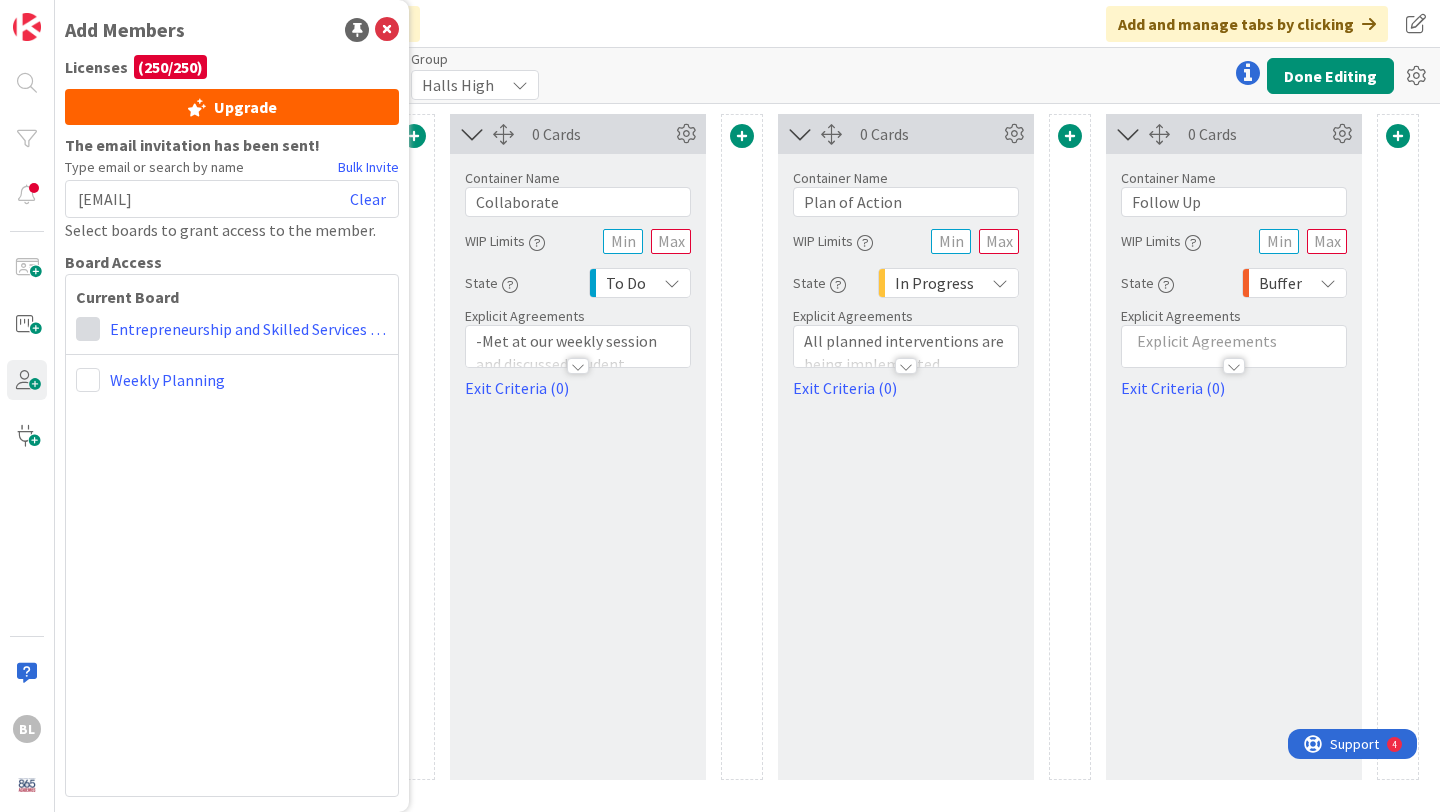 click at bounding box center (88, 329) 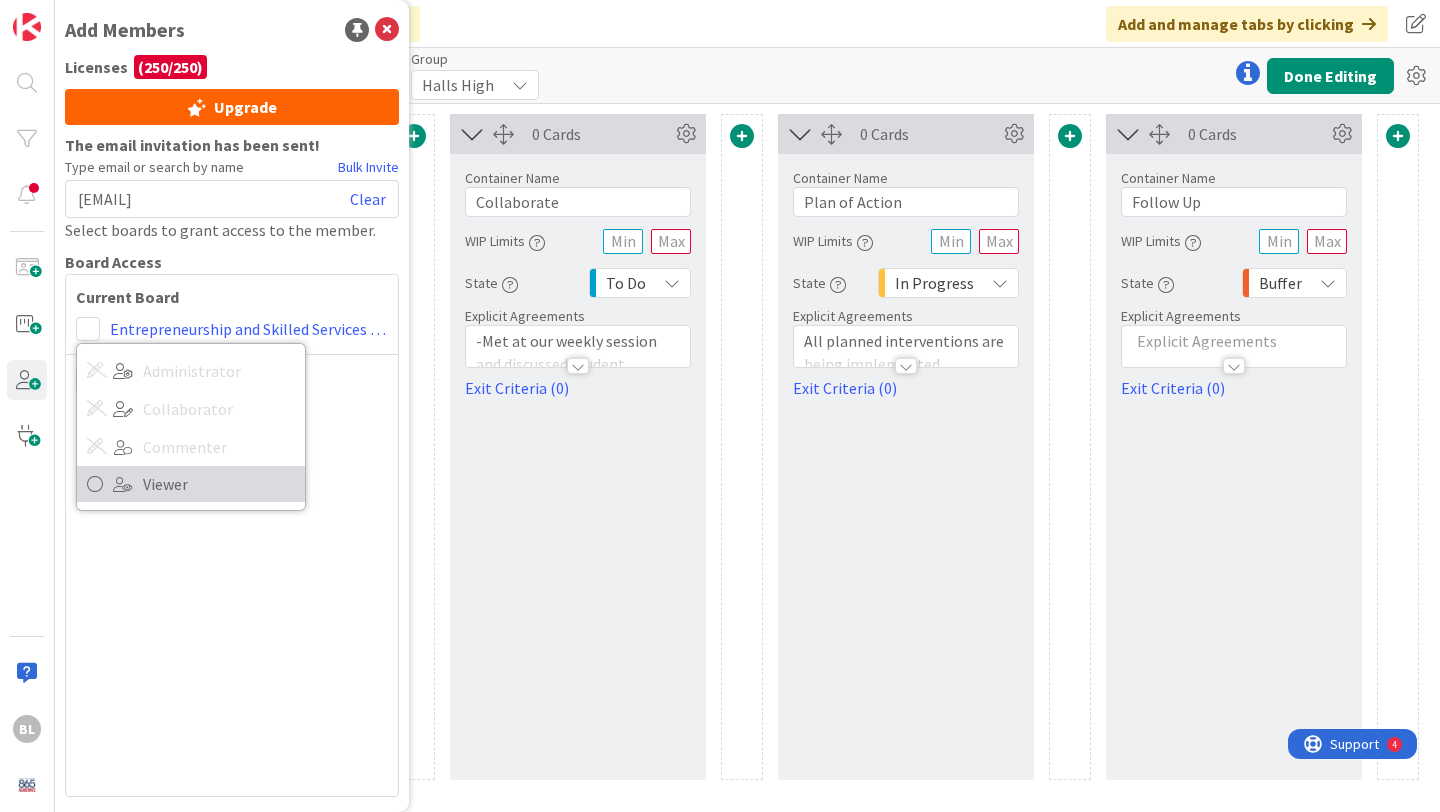 click on "Viewer" at bounding box center [219, 484] 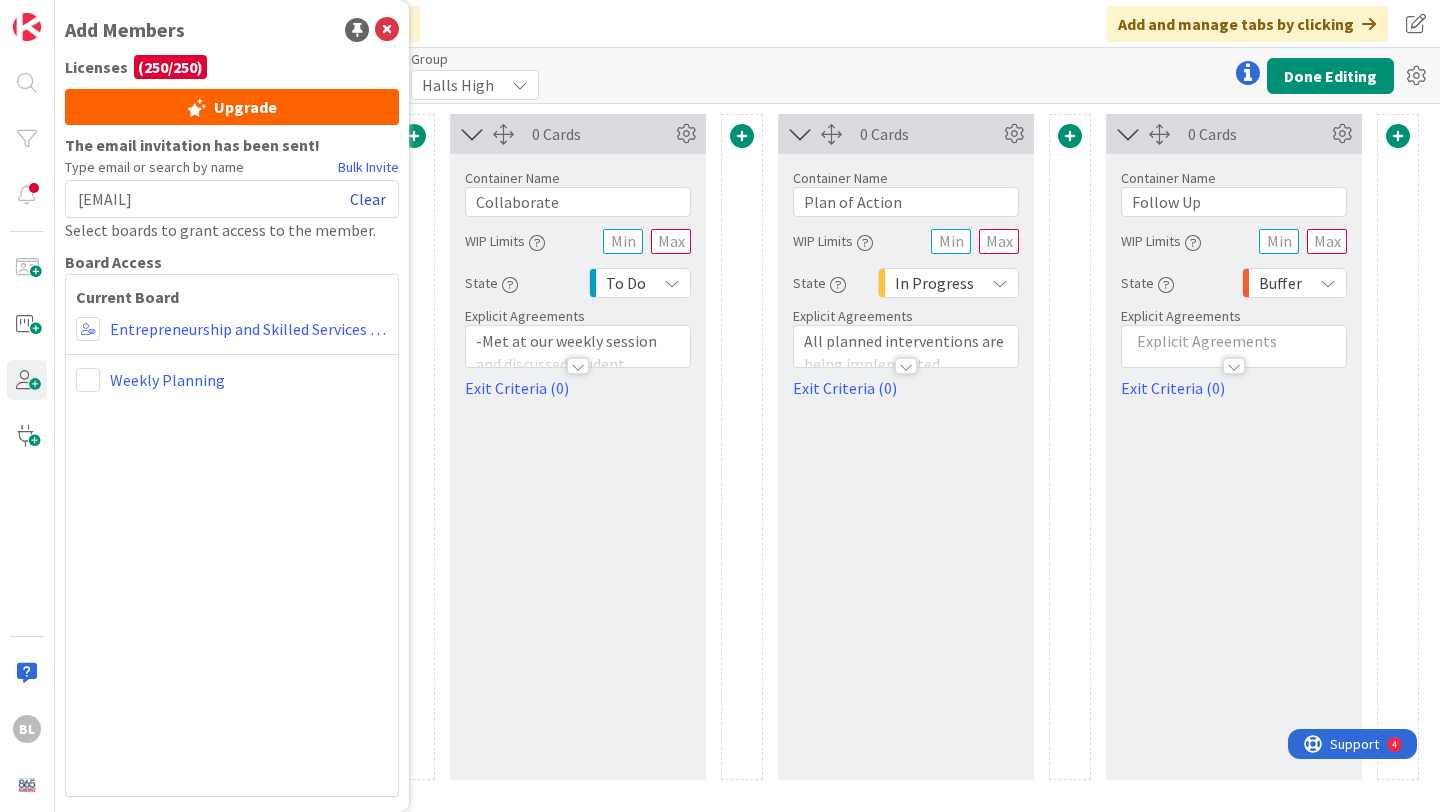 click on "Clear" at bounding box center (368, 199) 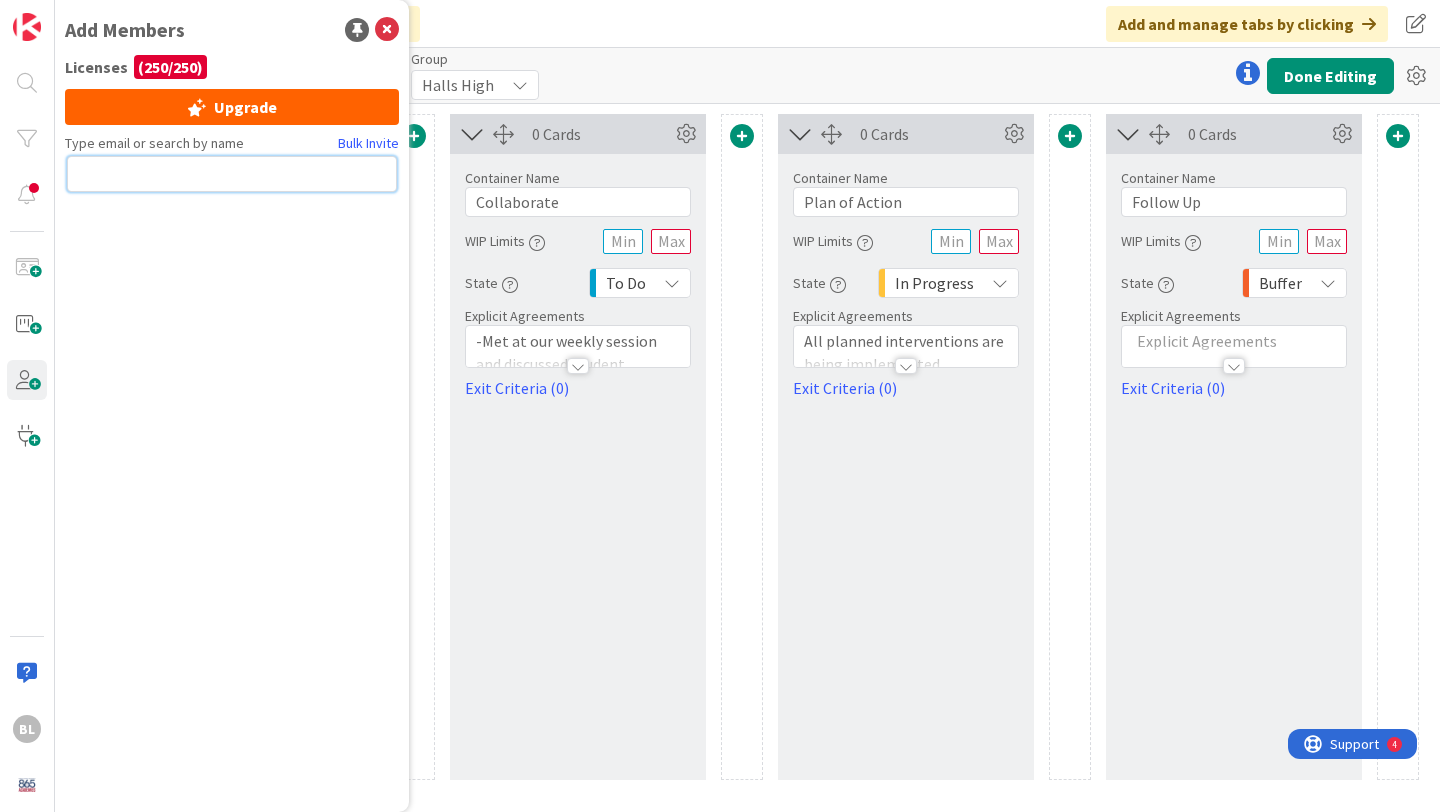 click at bounding box center [232, 174] 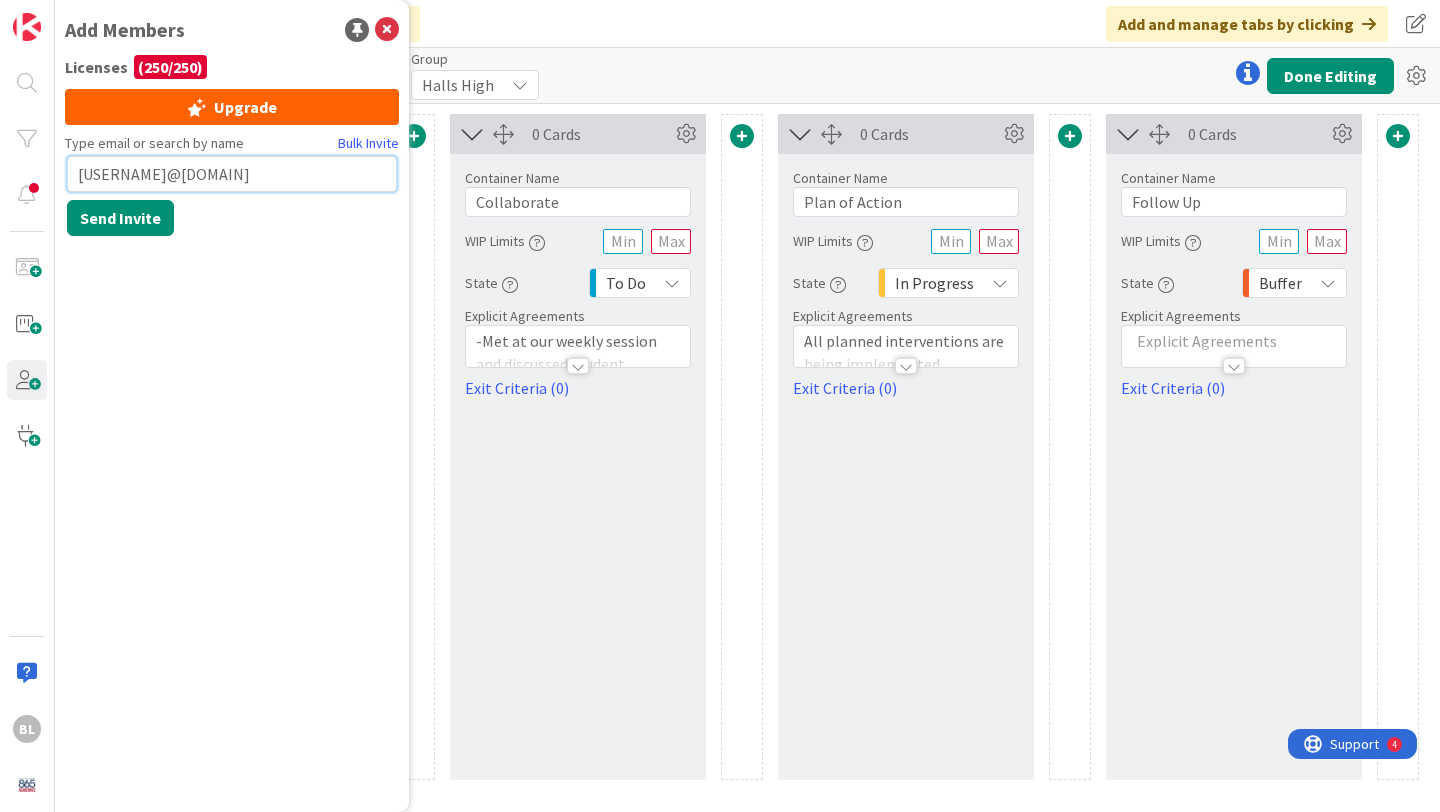 type on "[USERNAME]@[DOMAIN]" 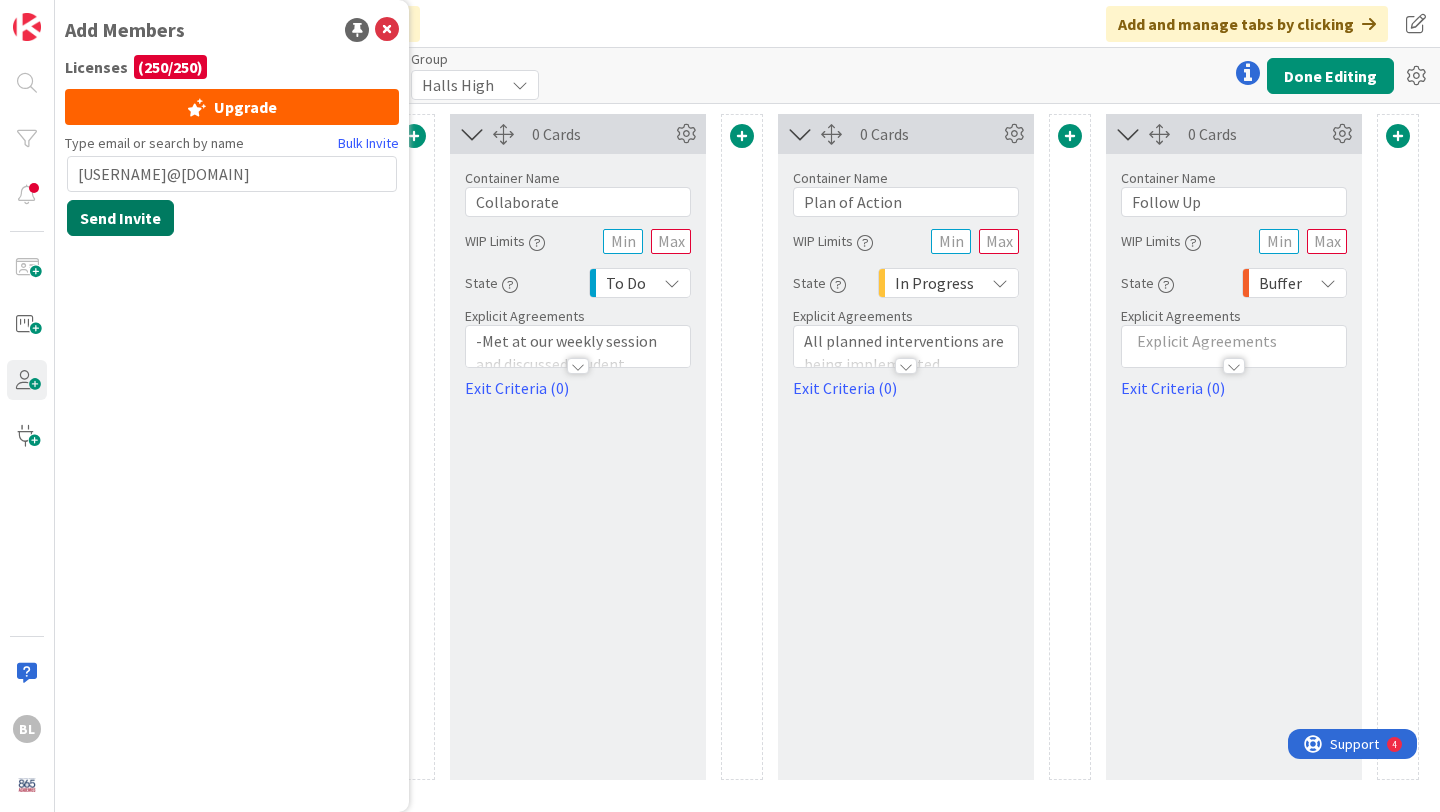 click on "Send Invite" at bounding box center [120, 218] 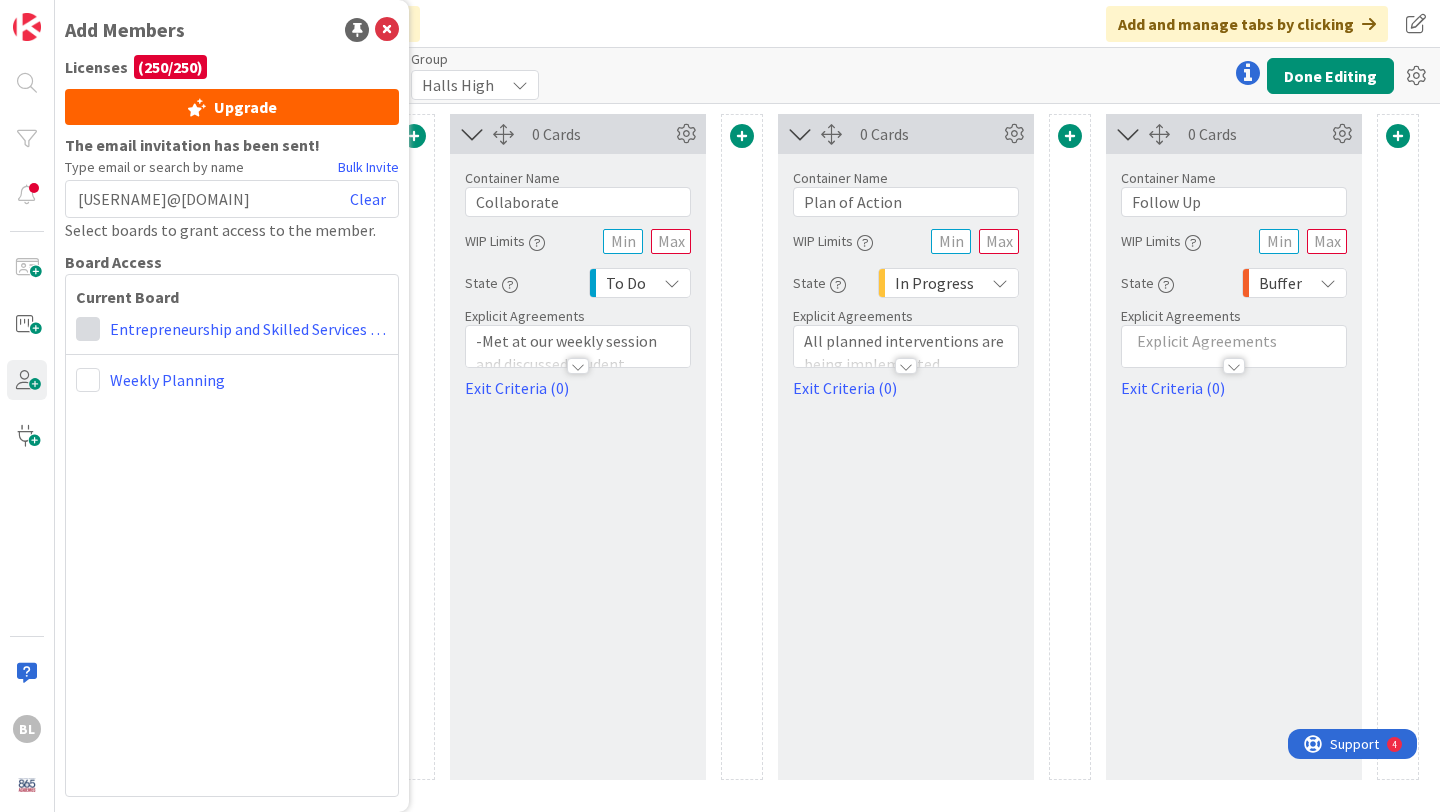 click at bounding box center (88, 329) 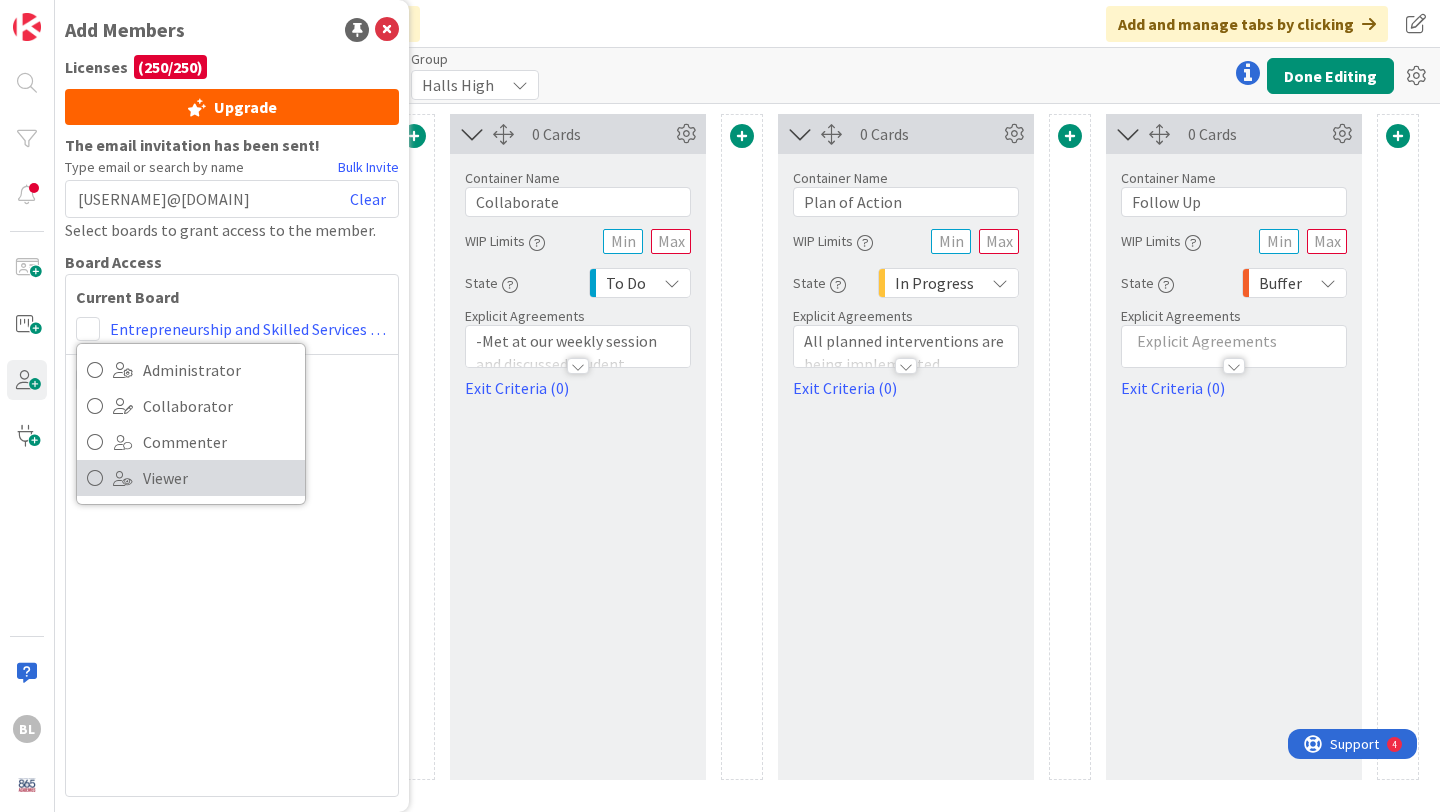 click on "Viewer" at bounding box center (219, 478) 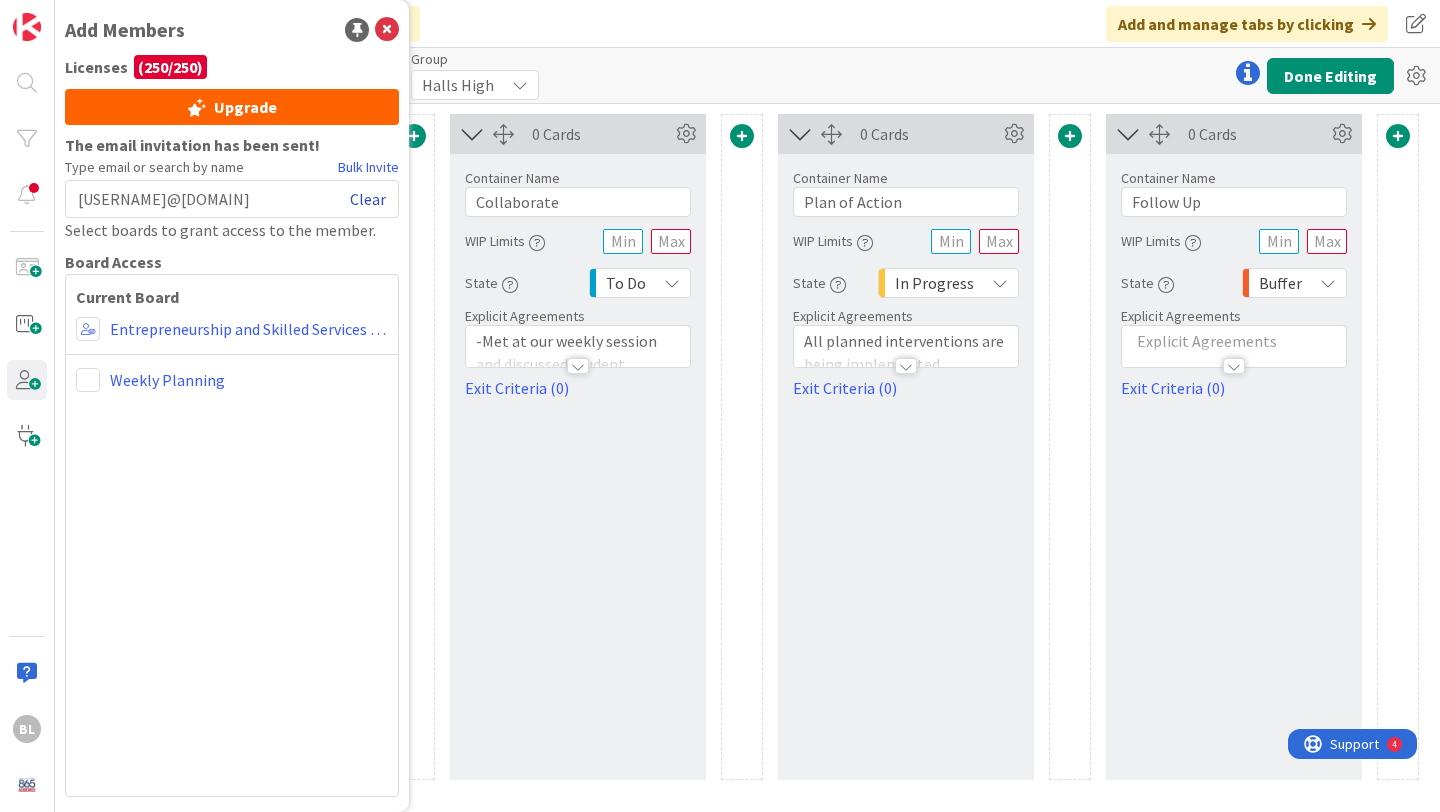 click on "Clear" at bounding box center [368, 199] 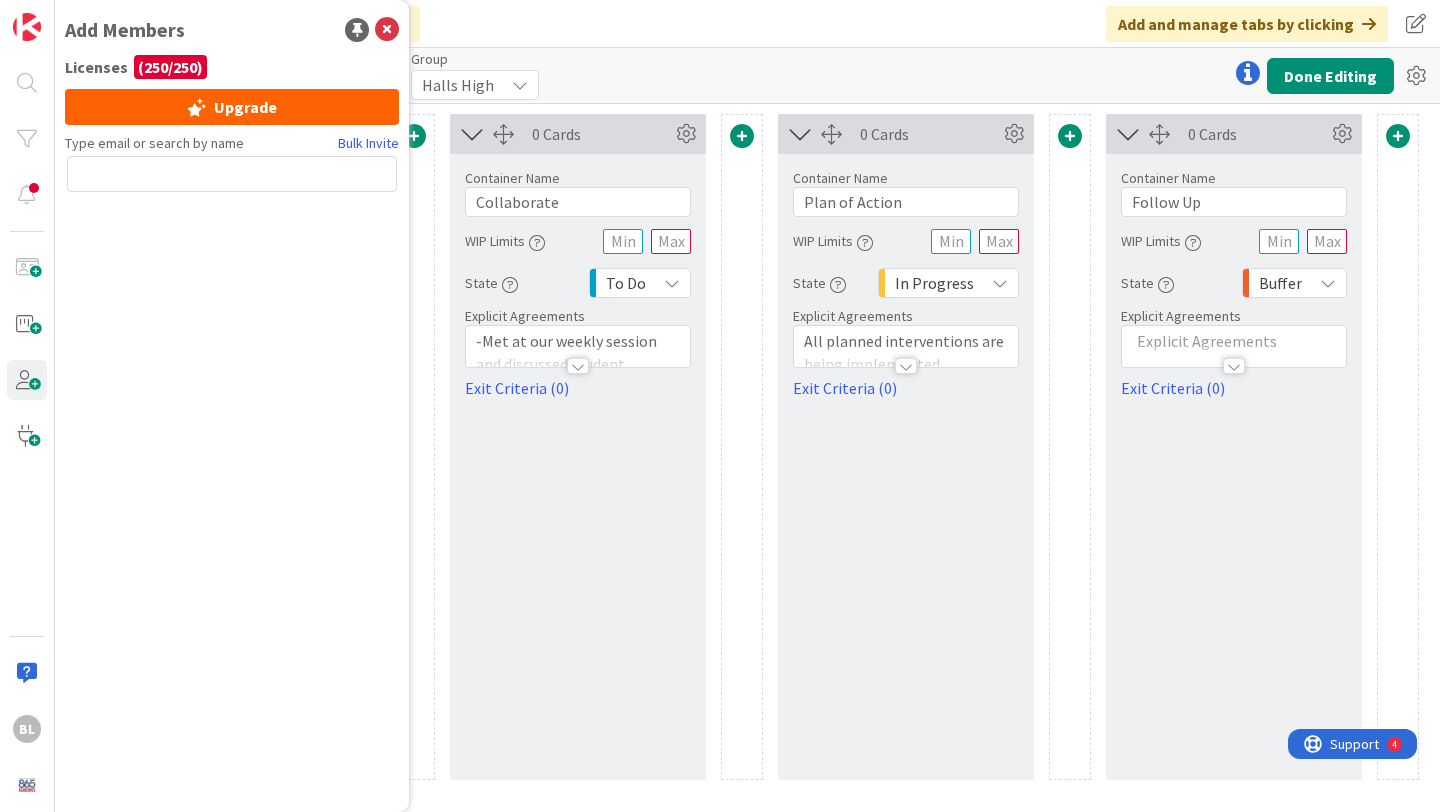 click at bounding box center (232, 174) 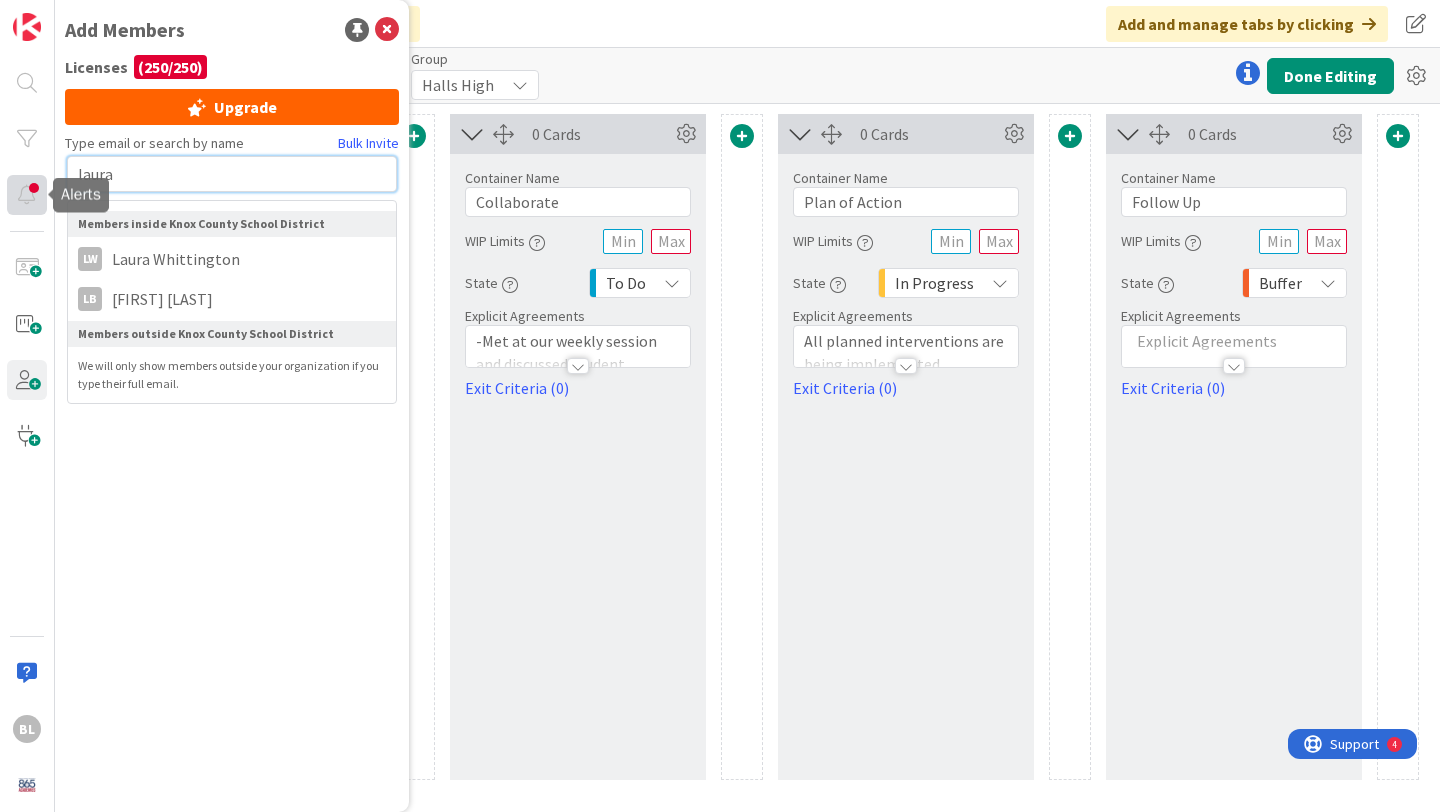 drag, startPoint x: 144, startPoint y: 176, endPoint x: 36, endPoint y: 176, distance: 108 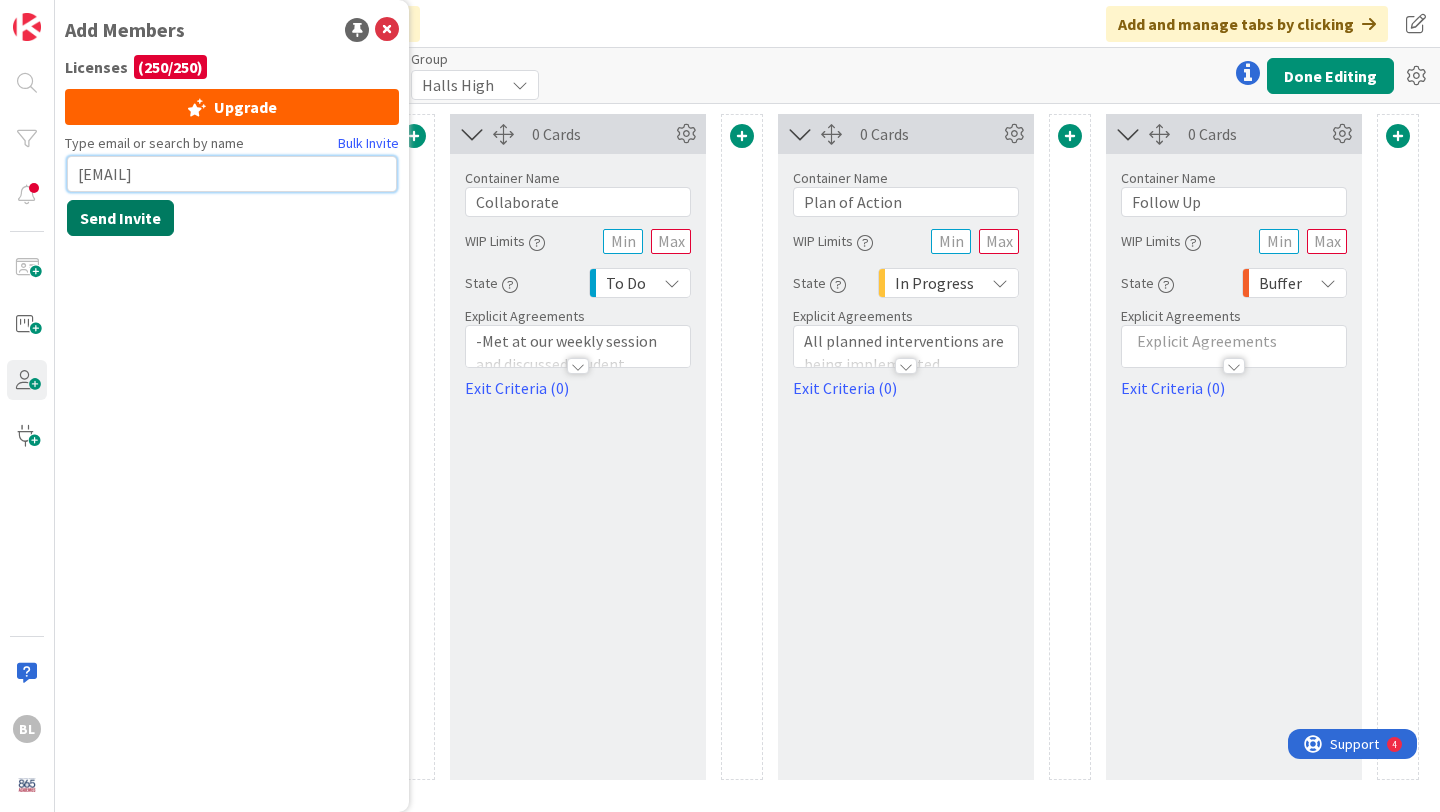 type on "[EMAIL]" 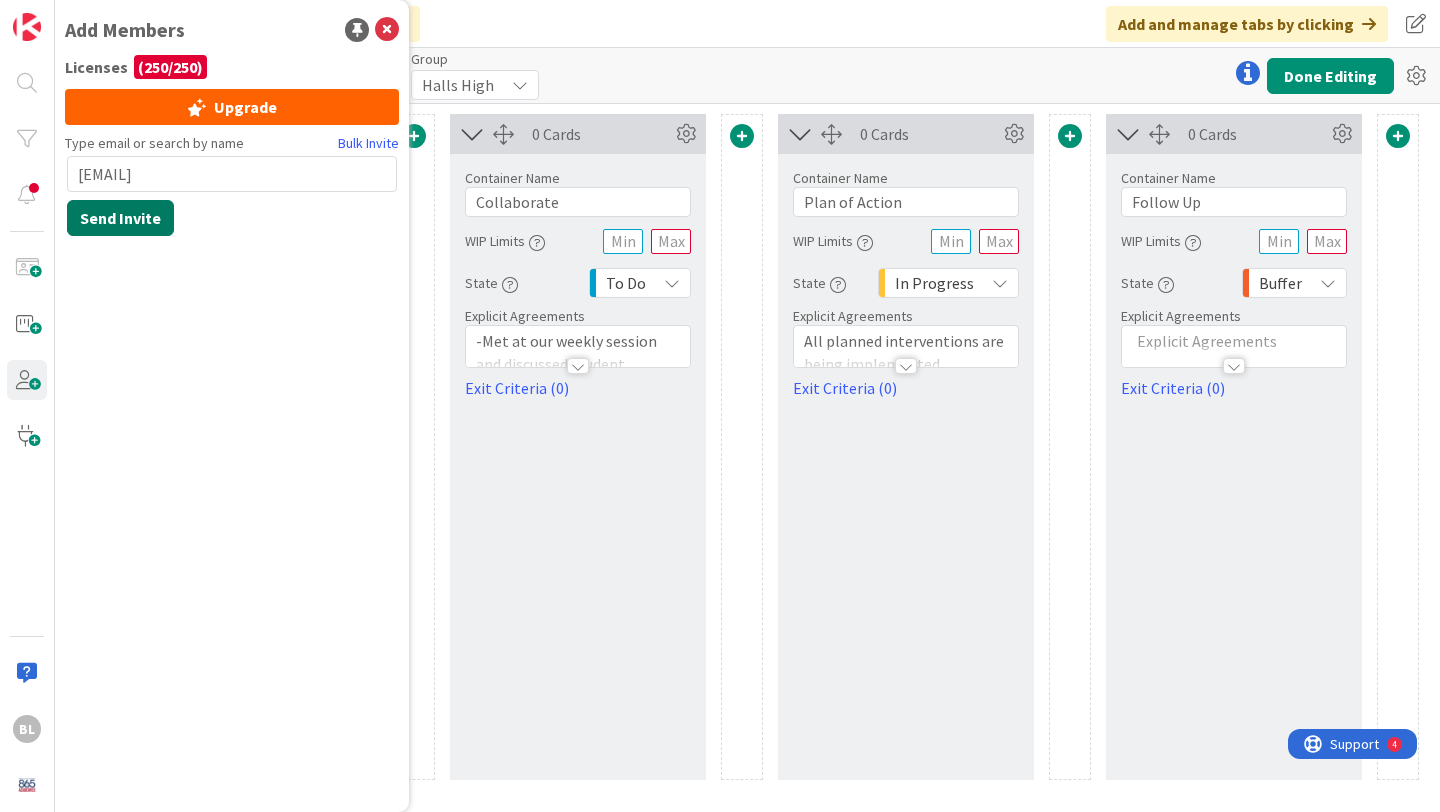 click on "Send Invite" at bounding box center [120, 218] 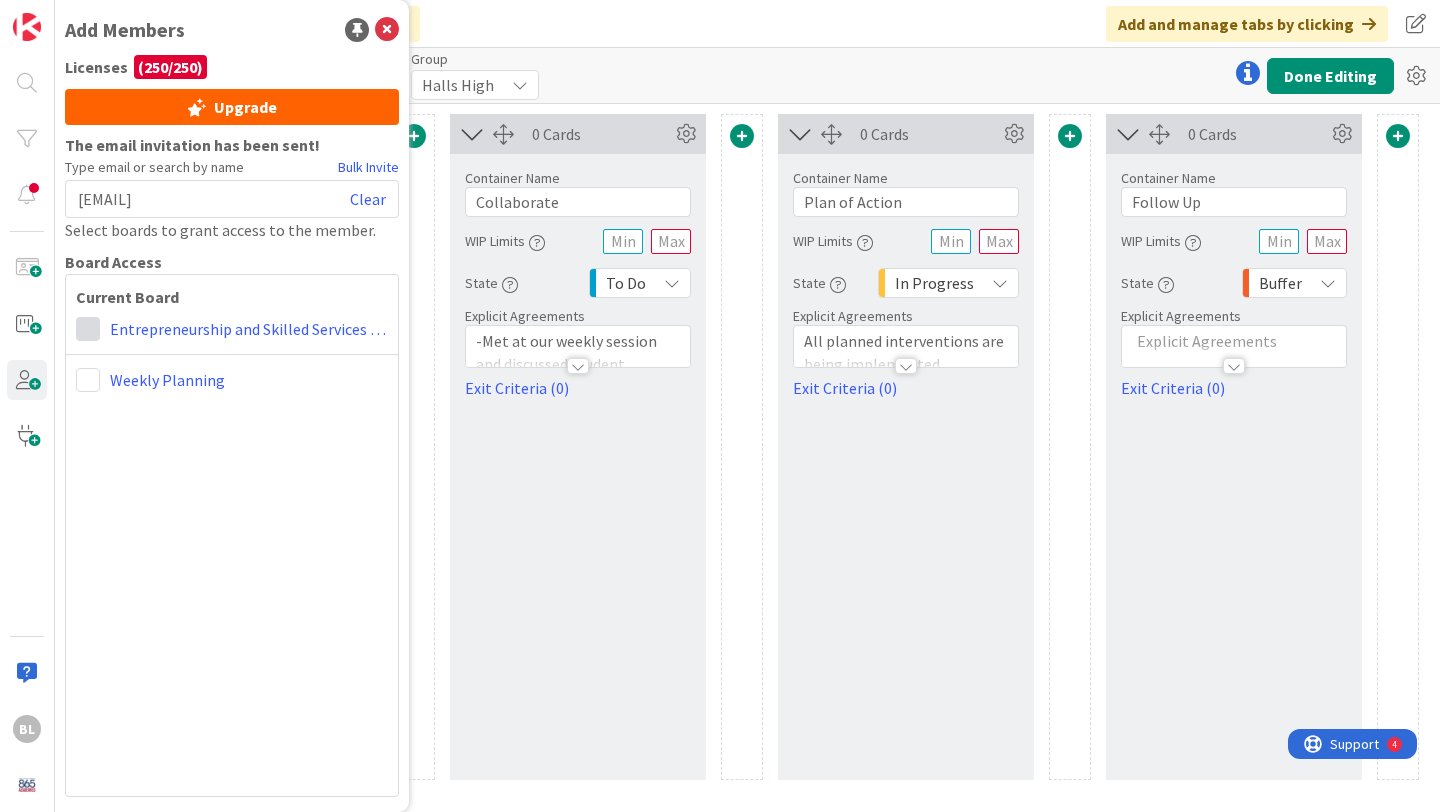 click at bounding box center [88, 329] 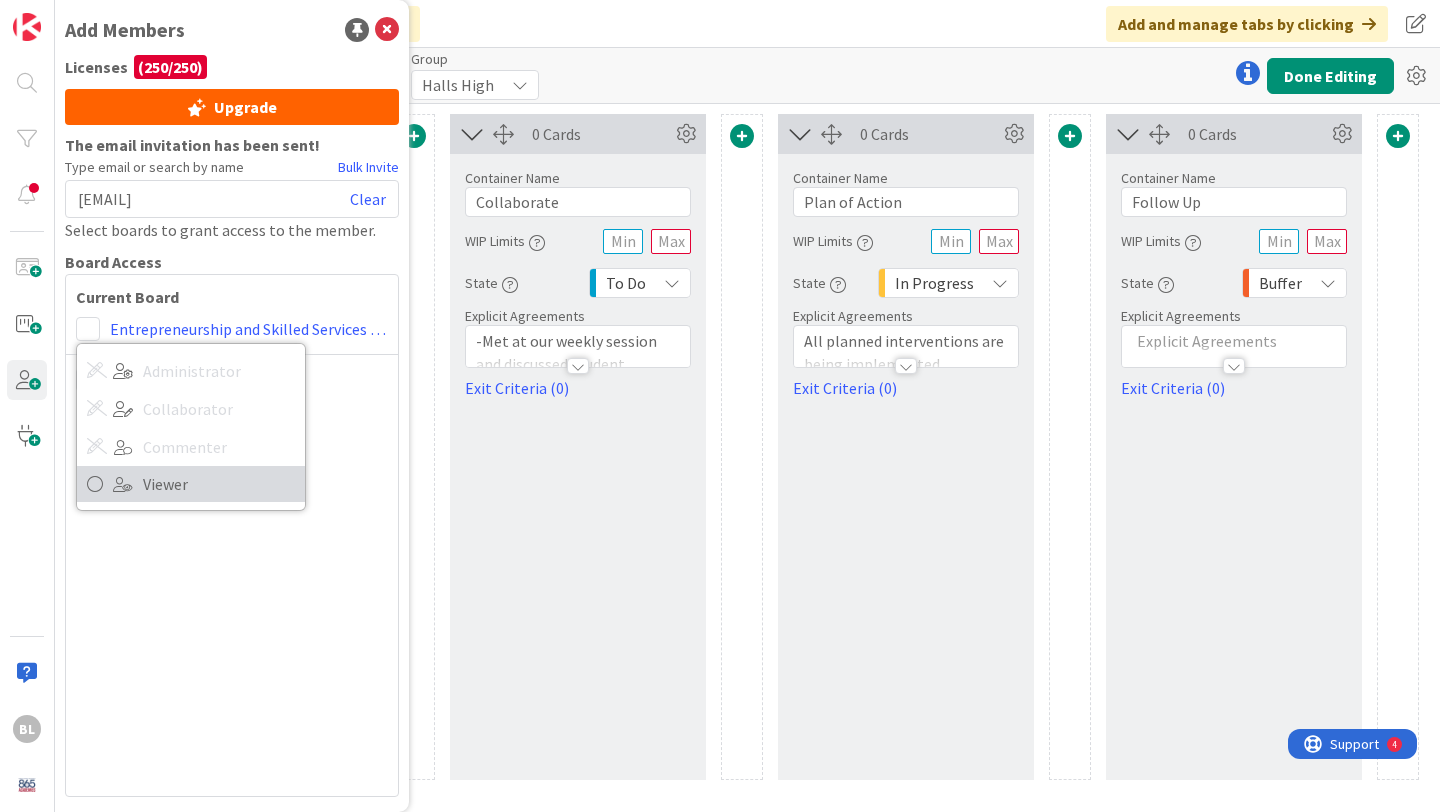 click on "Viewer" at bounding box center (219, 484) 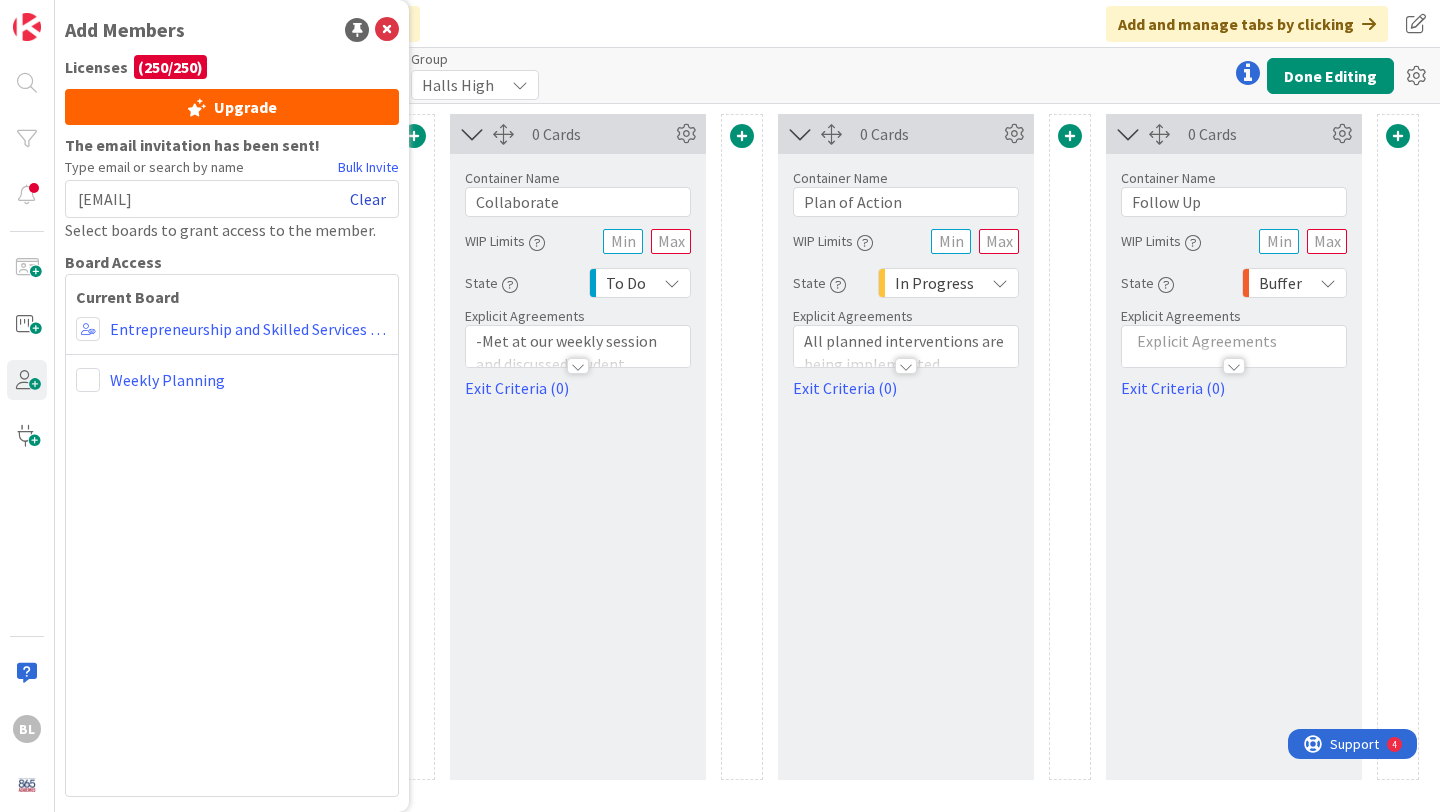 click on "Clear" at bounding box center [368, 199] 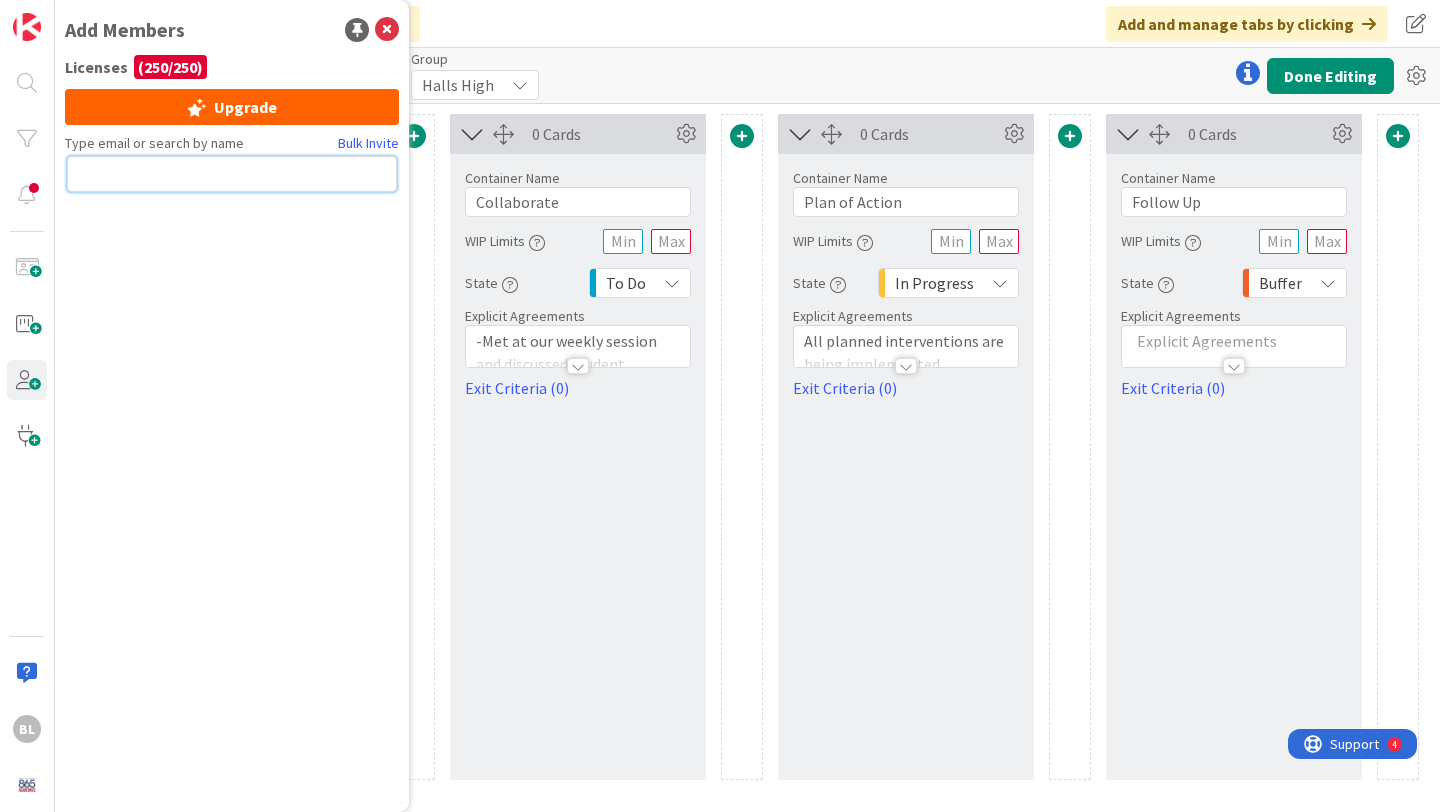 drag, startPoint x: 194, startPoint y: 172, endPoint x: 248, endPoint y: 24, distance: 157.54364 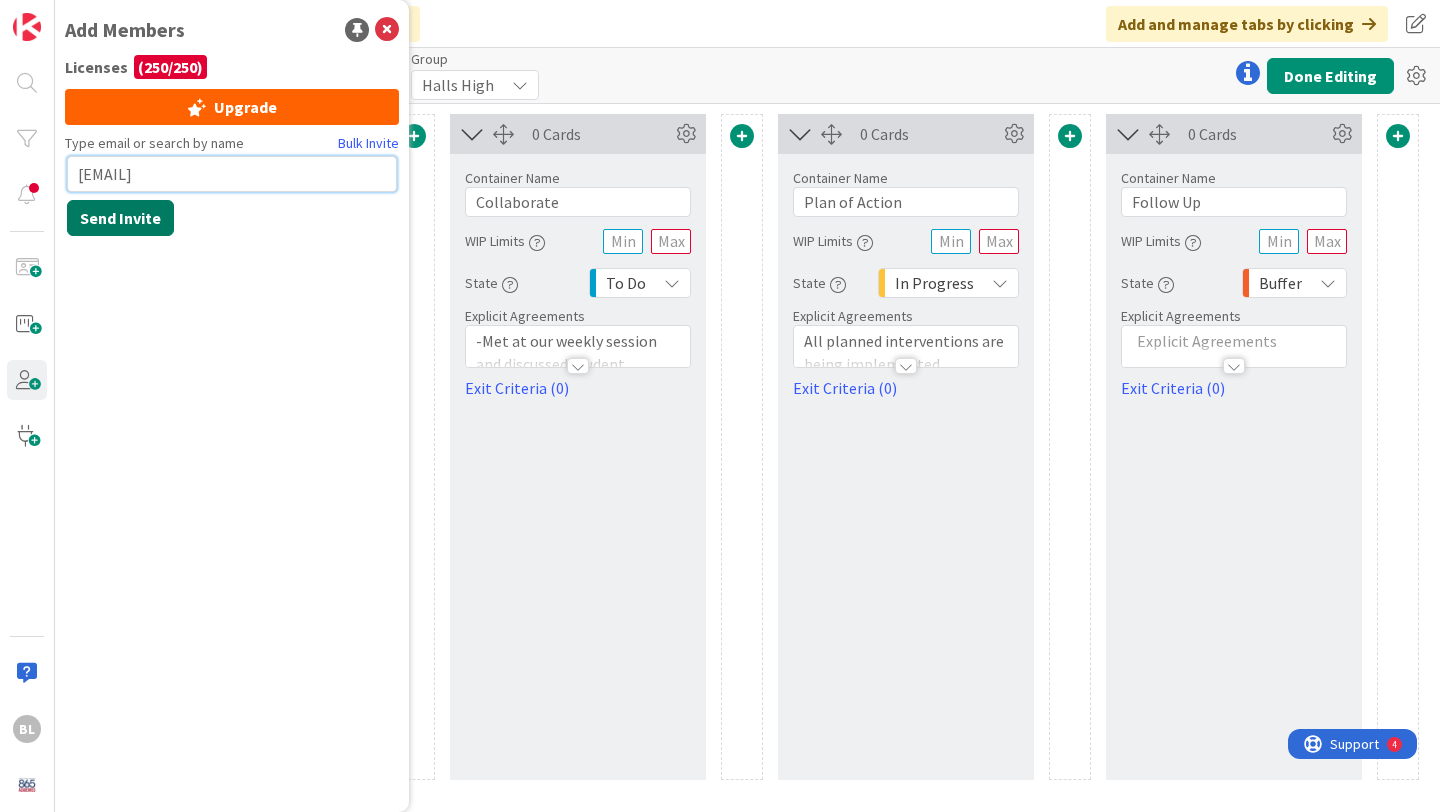 type on "[EMAIL]" 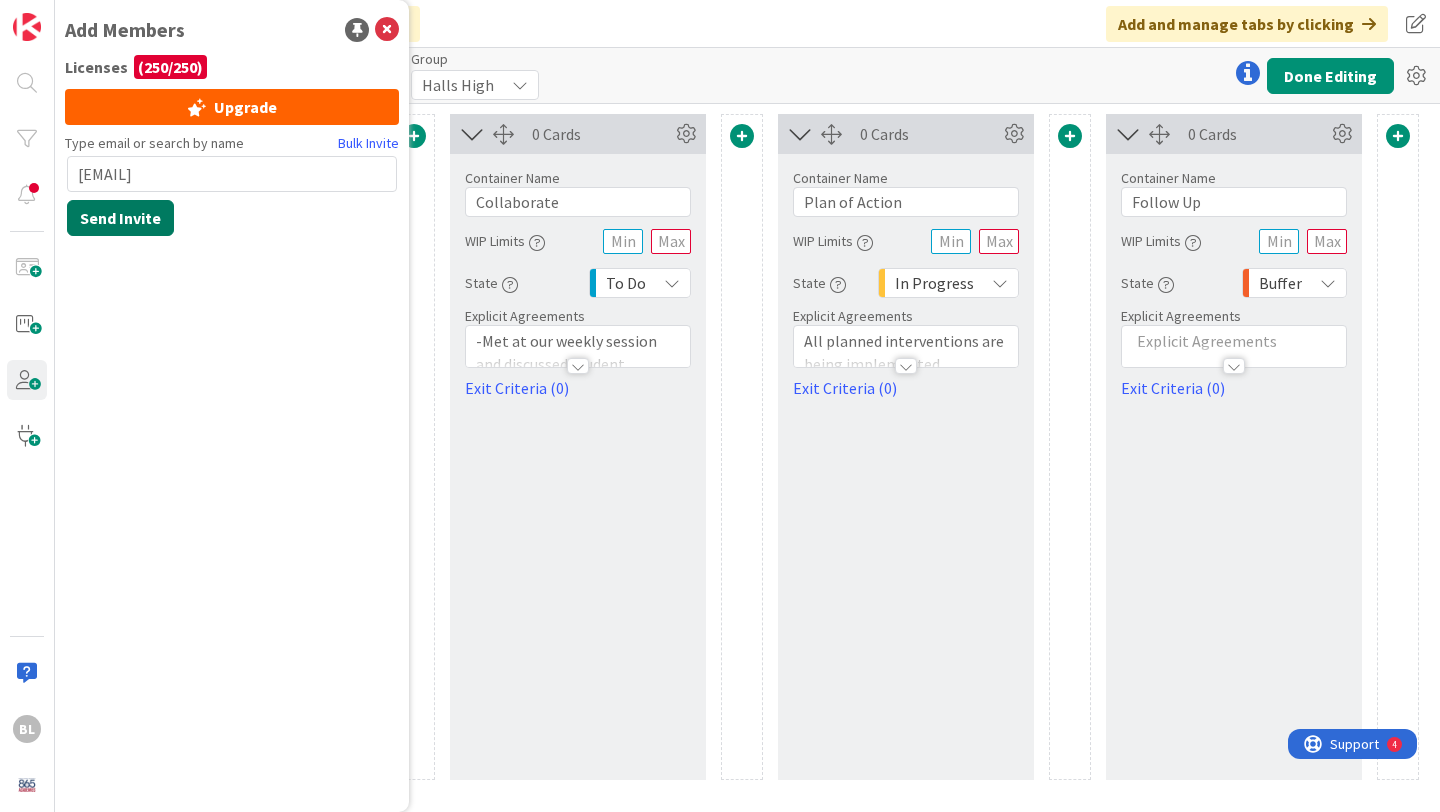 click on "Send Invite" at bounding box center [120, 218] 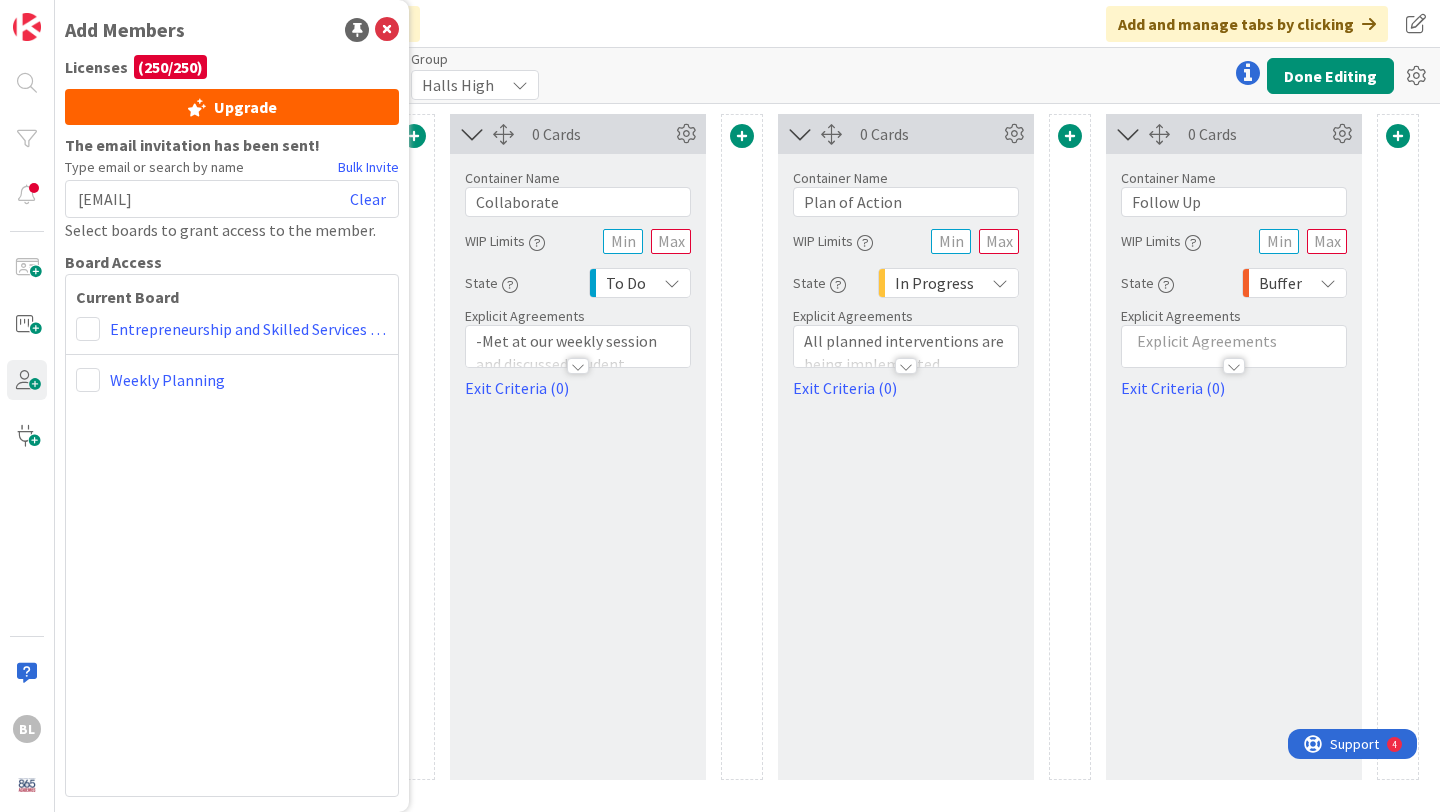 click on "Current Board Entrepreneurship and Skilled Services Interventions - 2025-2026 Weekly Planning" at bounding box center (232, 535) 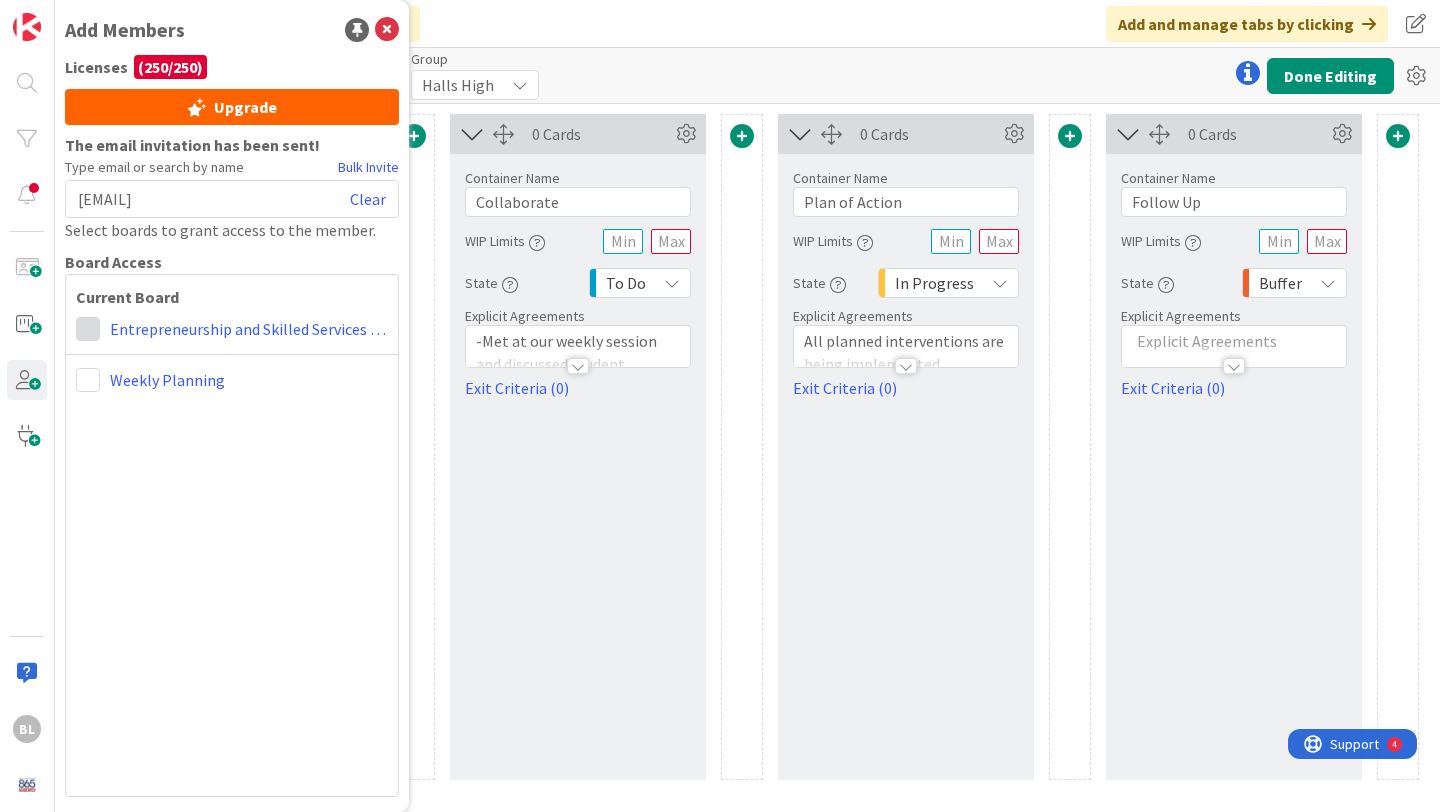 click at bounding box center [88, 329] 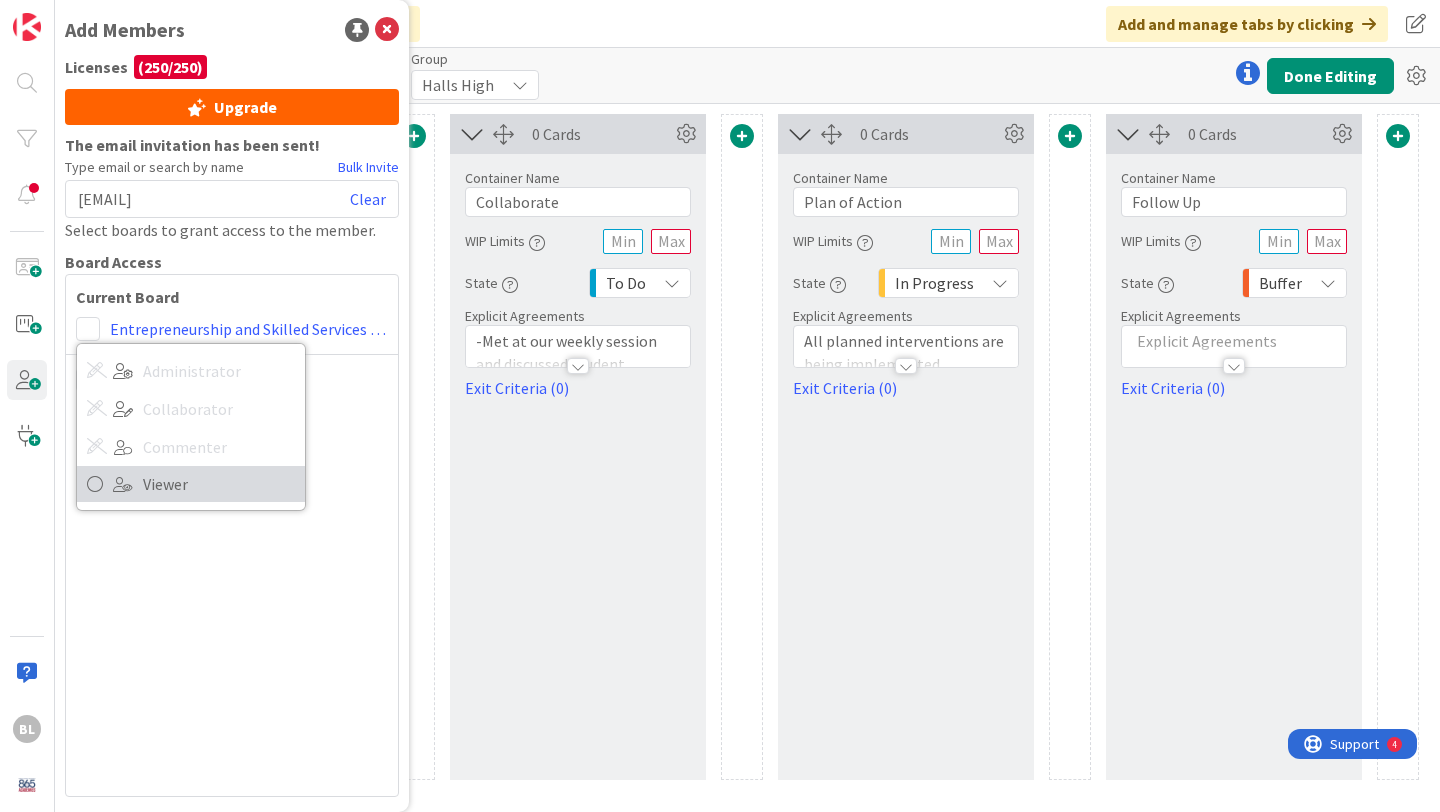 click on "Viewer" at bounding box center (219, 484) 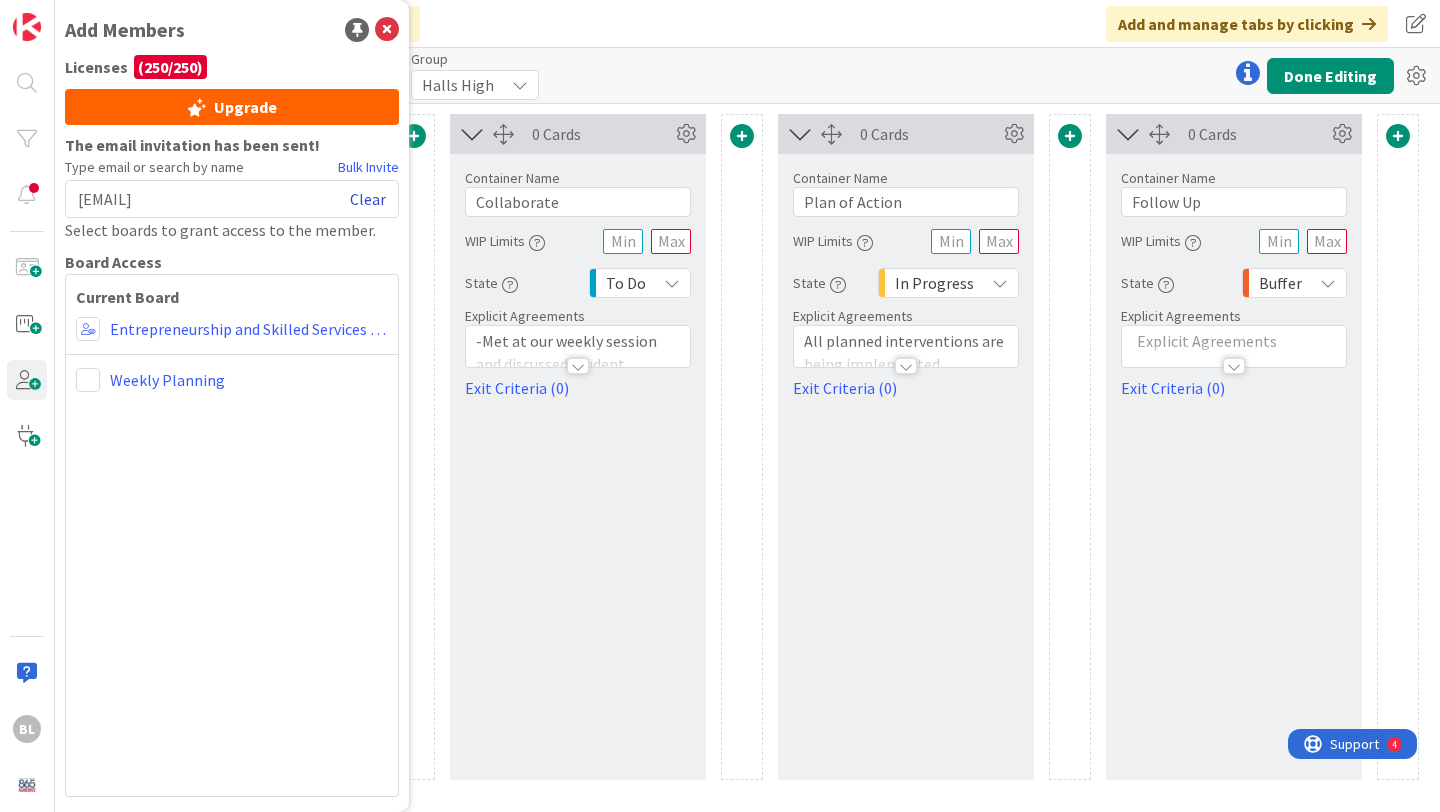 click on "Clear" at bounding box center [368, 199] 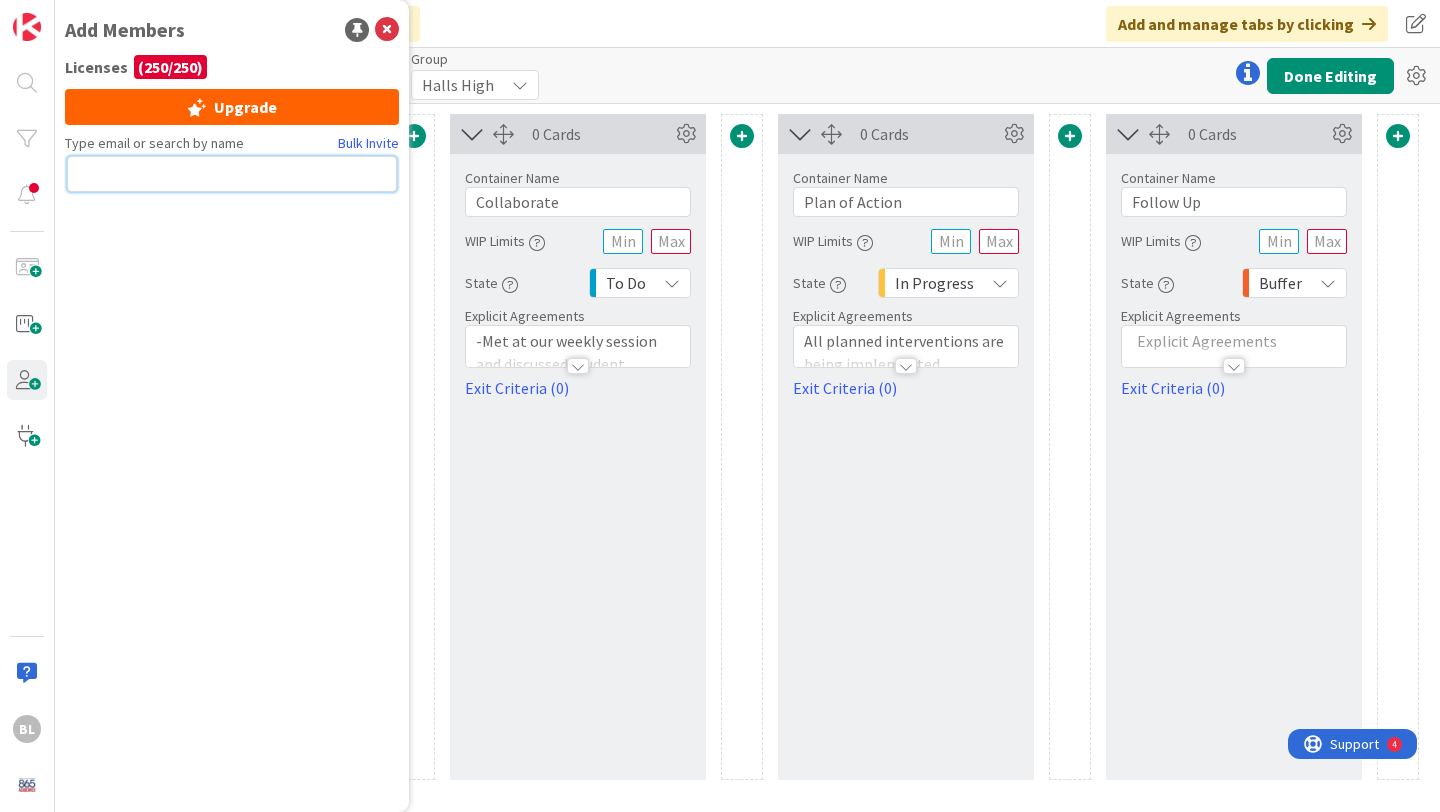 drag, startPoint x: 297, startPoint y: 177, endPoint x: 357, endPoint y: 47, distance: 143.1782 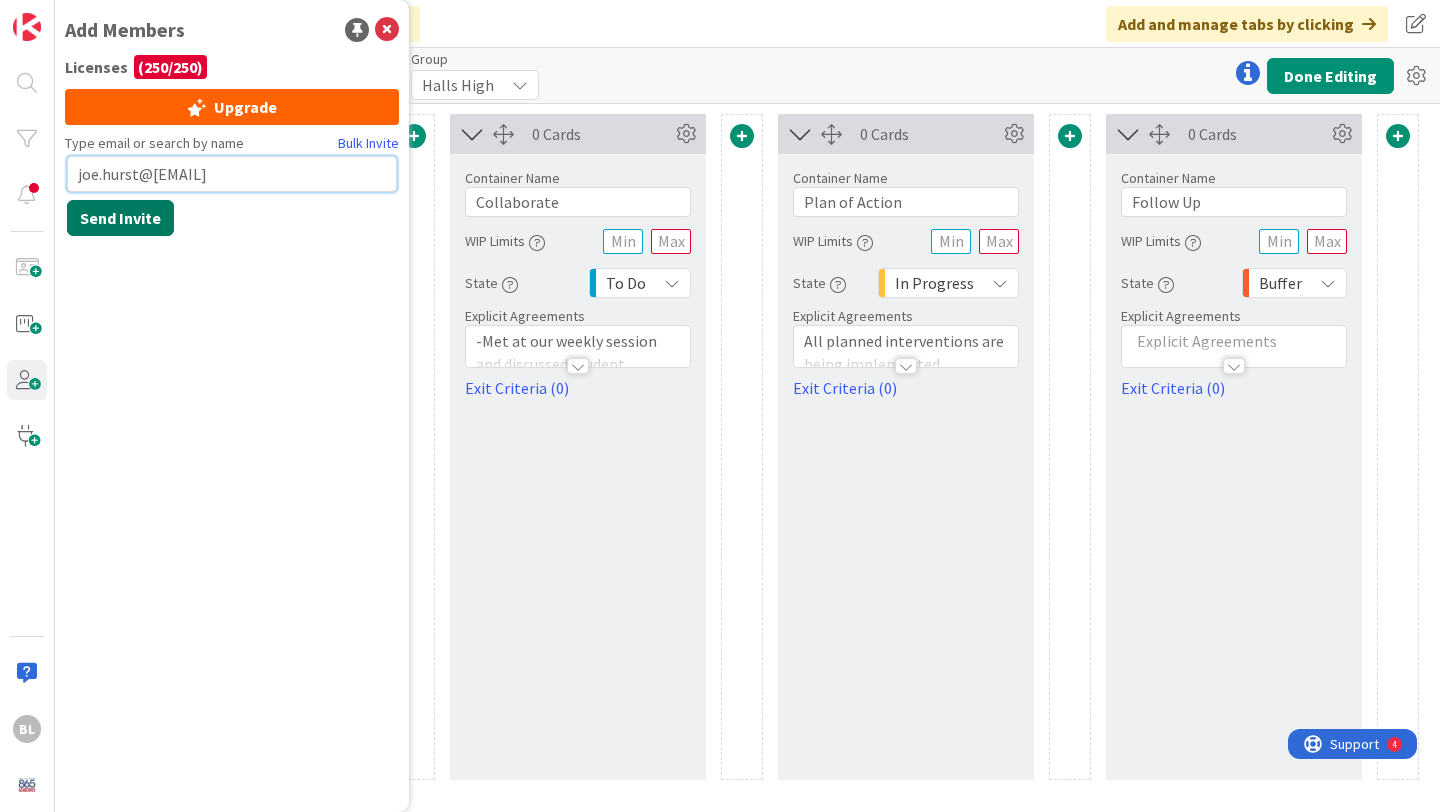 type on "joe.hurst@[EMAIL]" 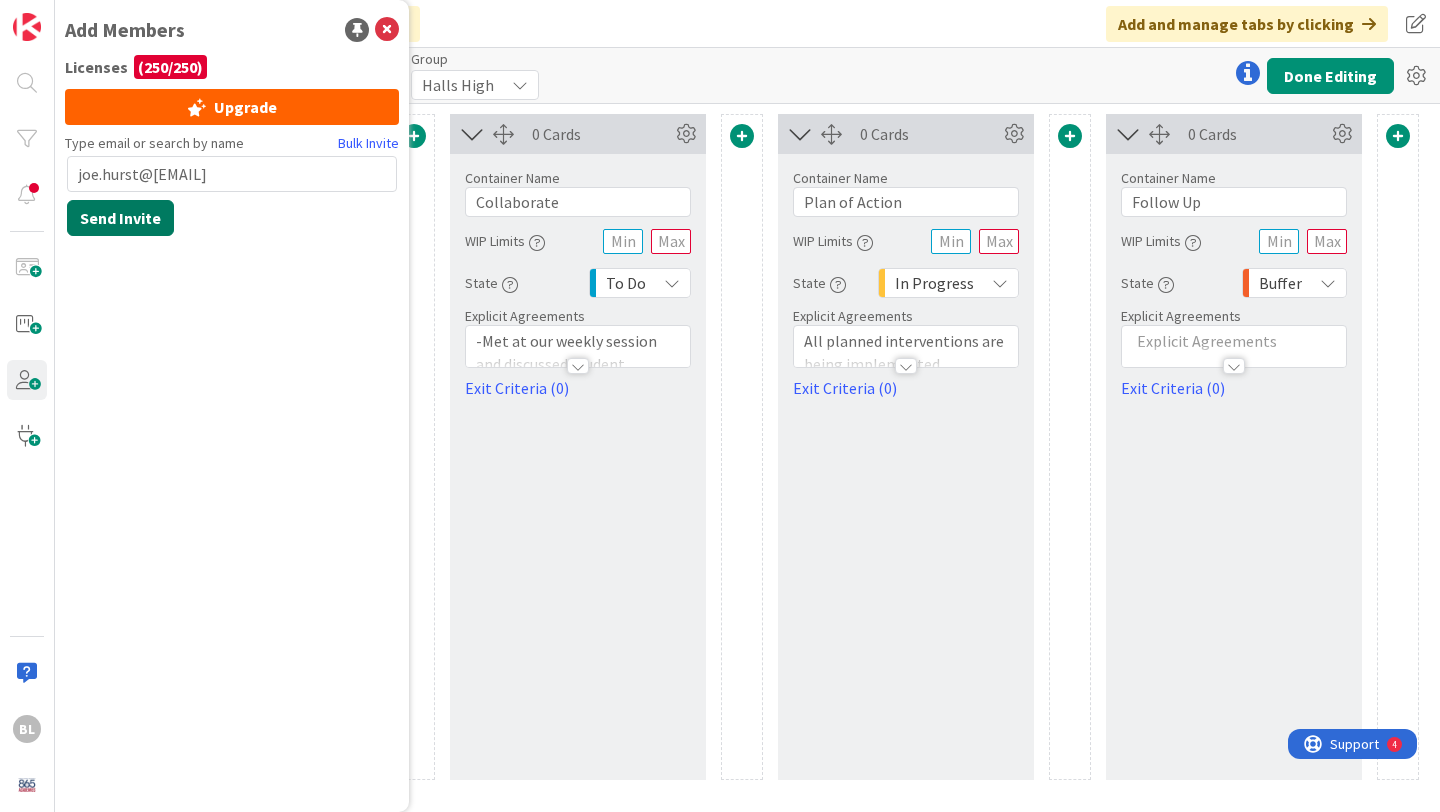 click on "Send Invite" at bounding box center (120, 218) 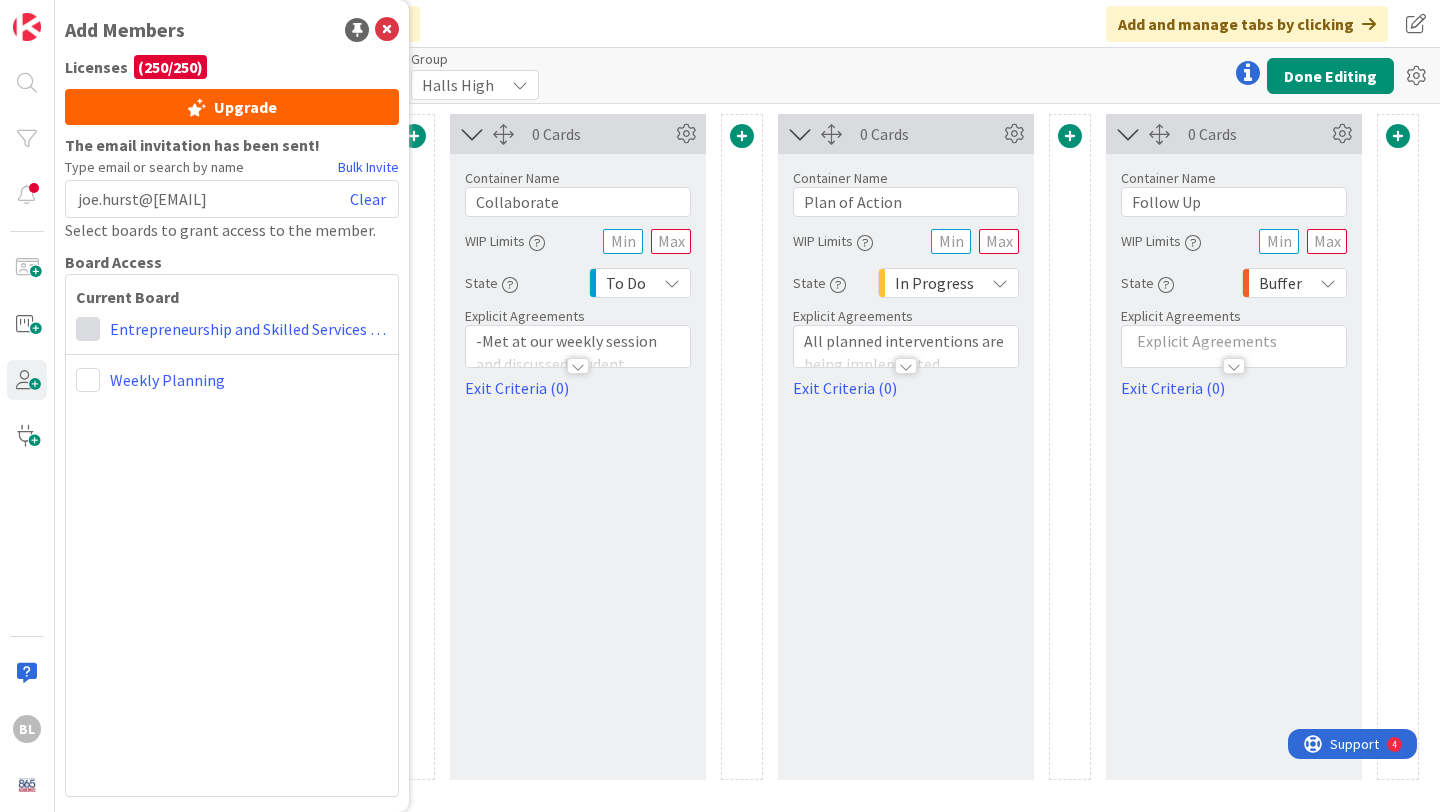 click at bounding box center (88, 329) 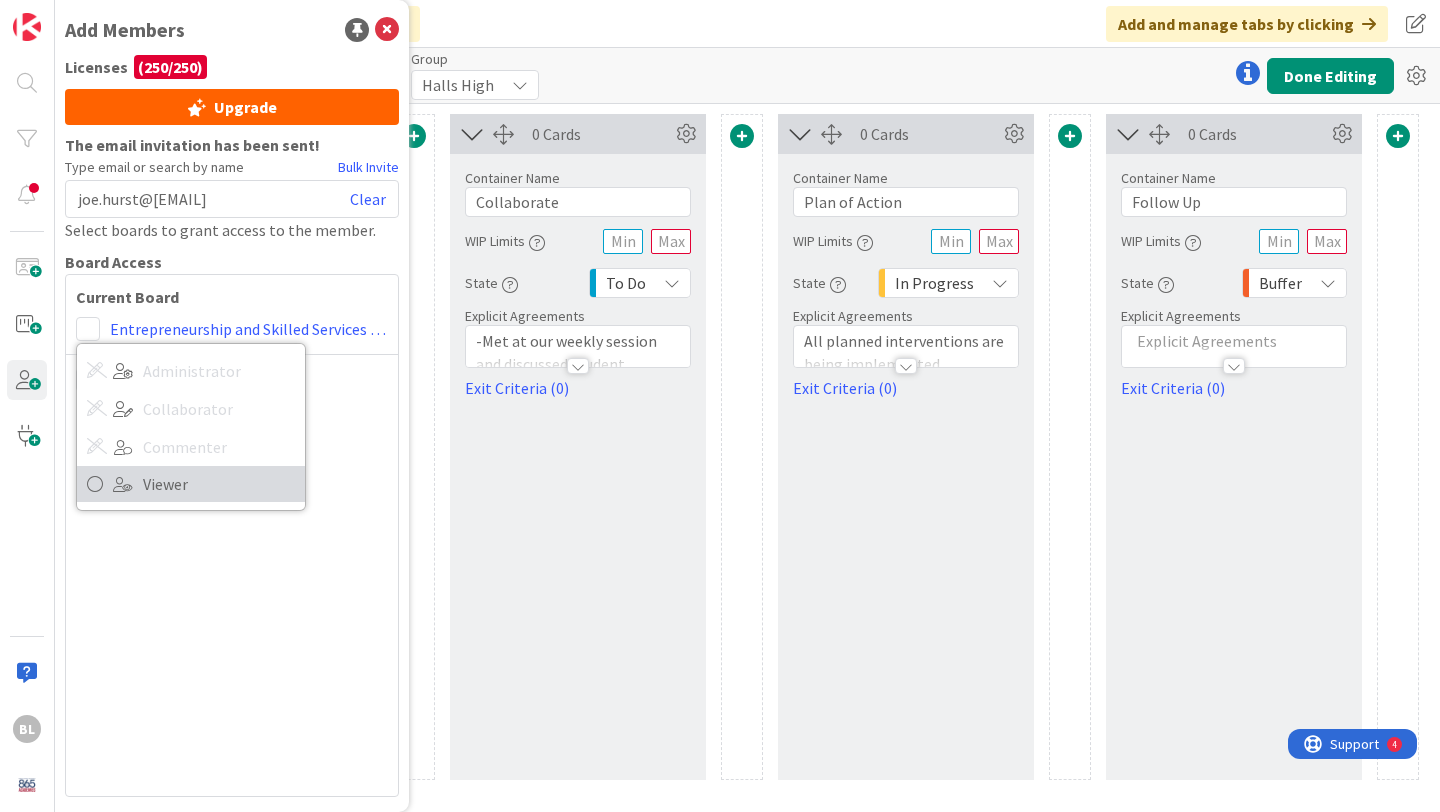 click on "Viewer" at bounding box center [219, 484] 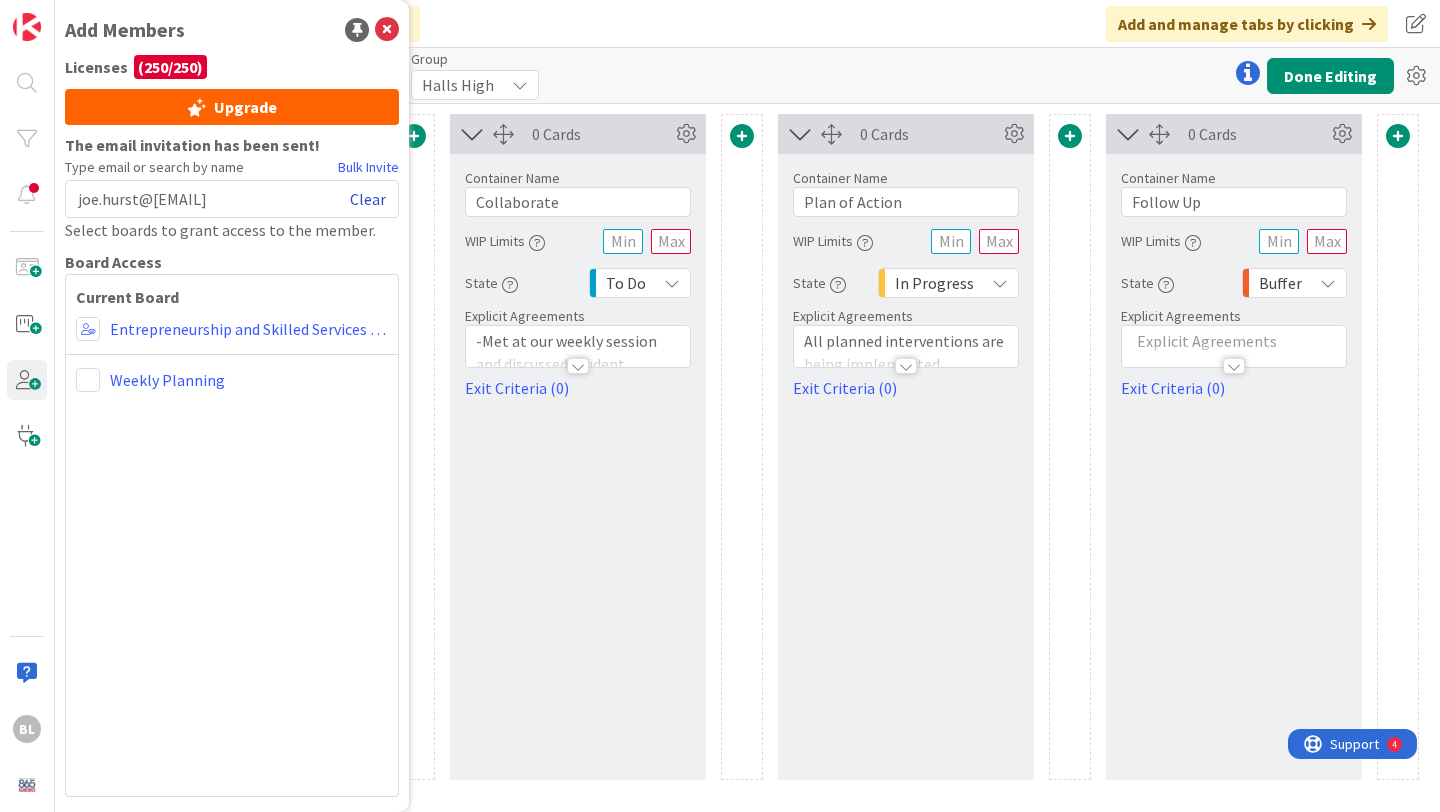 click on "Clear" at bounding box center (368, 199) 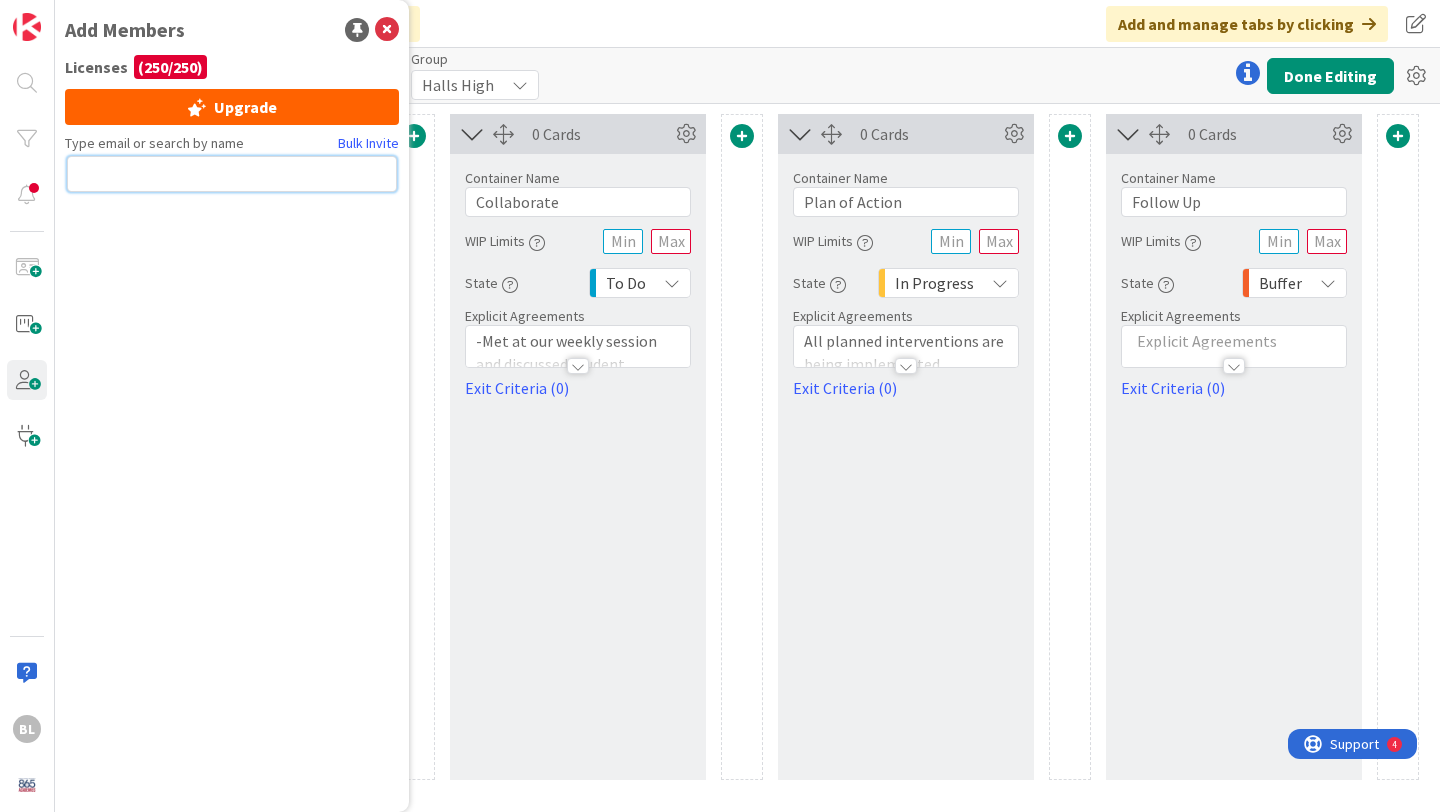 click at bounding box center [232, 174] 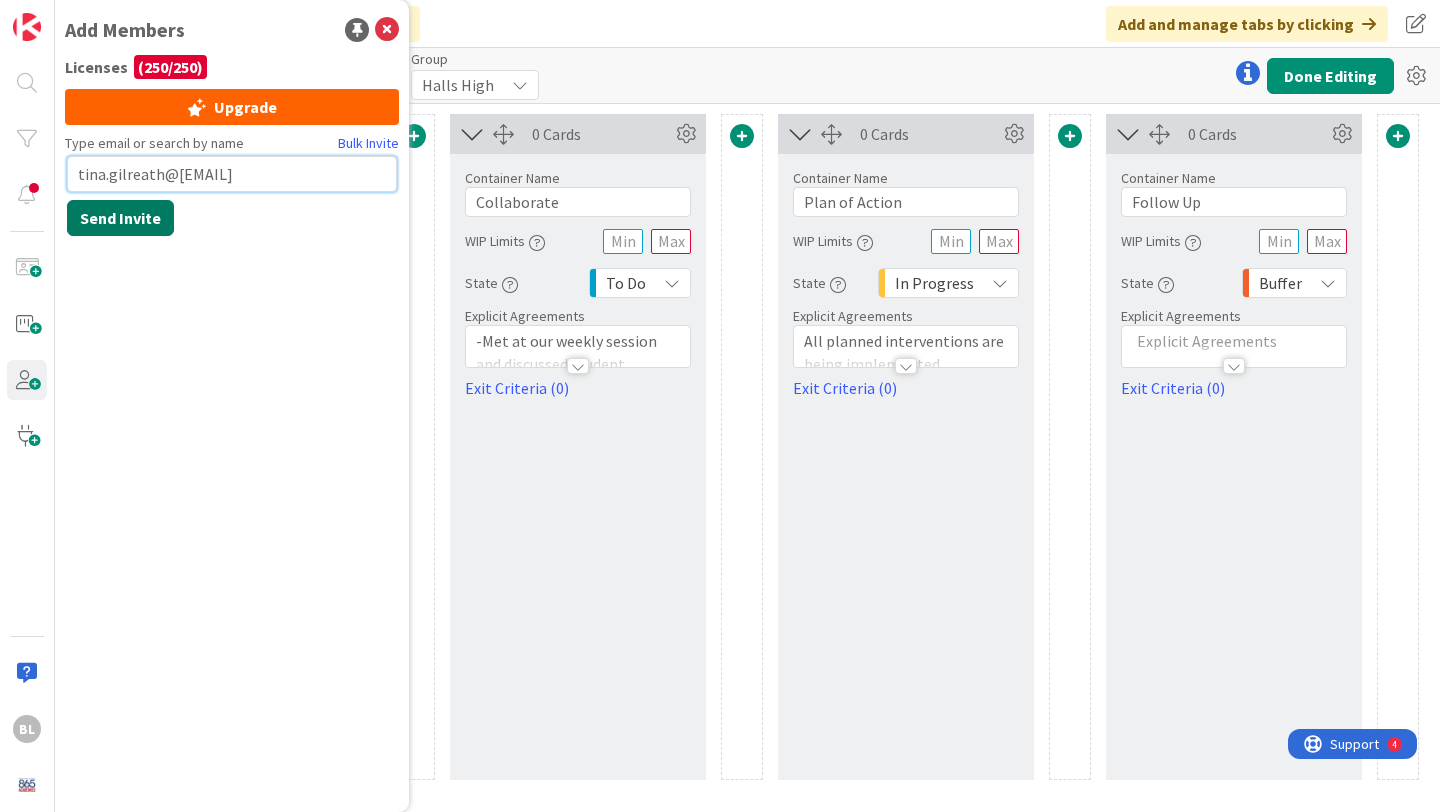 type on "tina.gilreath@[EMAIL]" 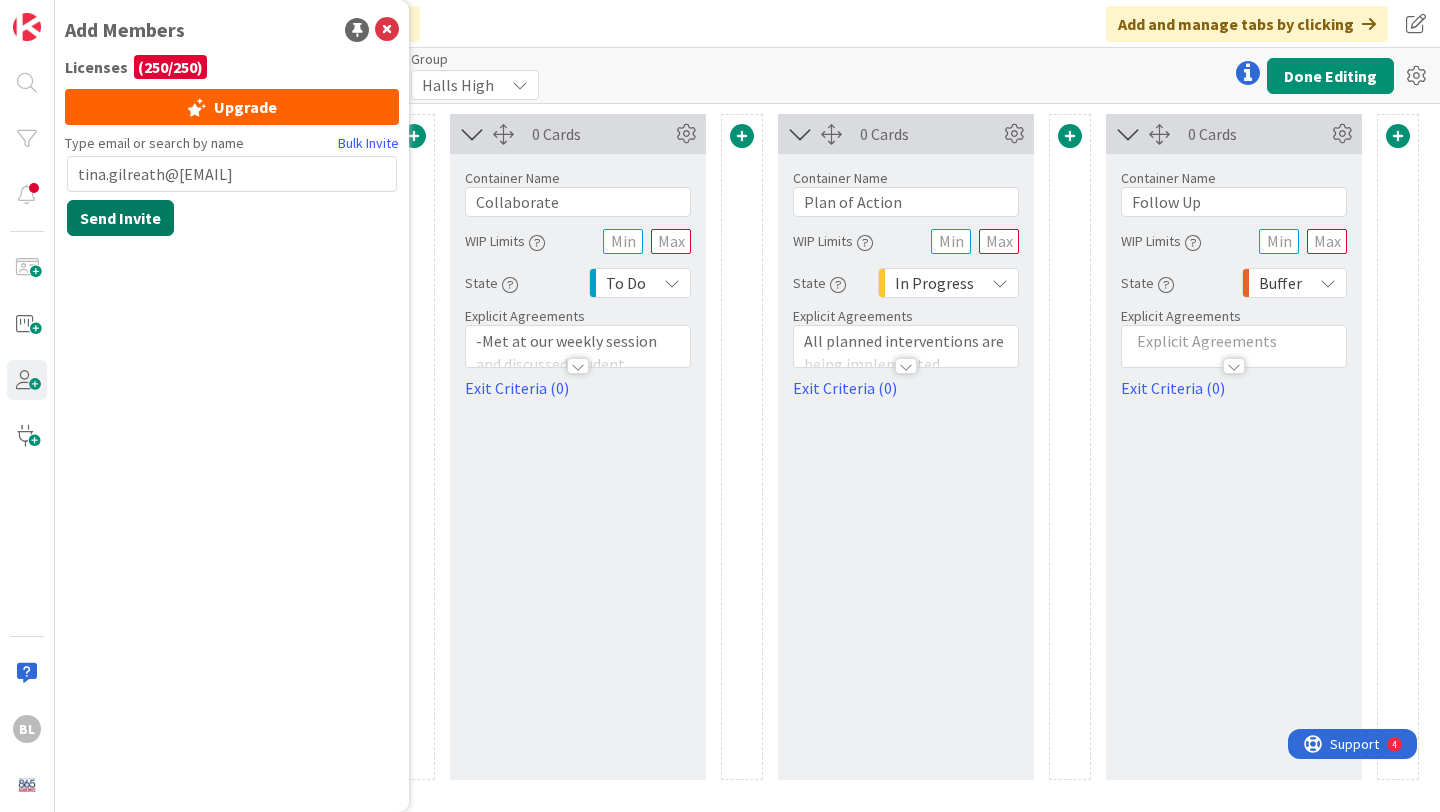 click on "Send Invite" at bounding box center [120, 218] 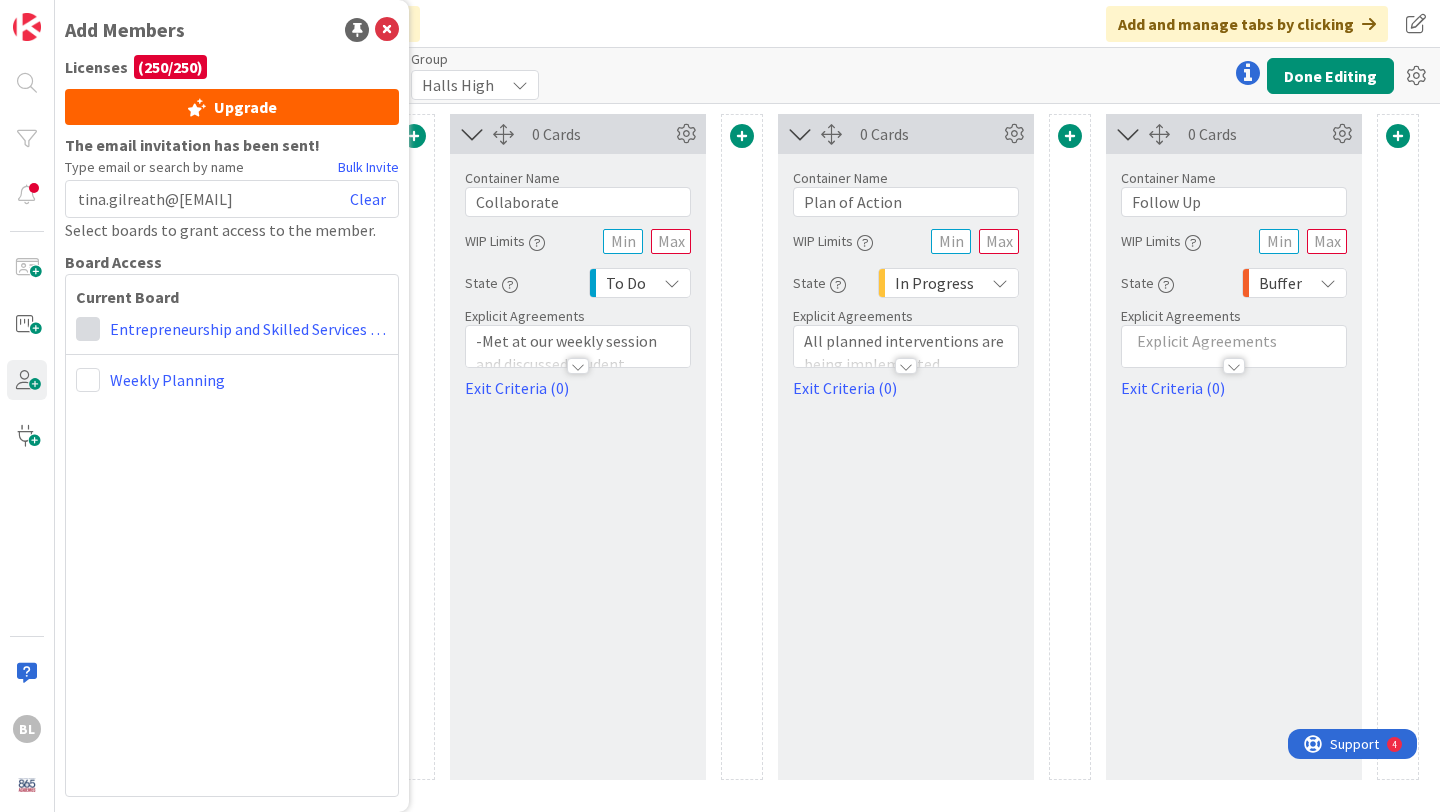 click at bounding box center (88, 329) 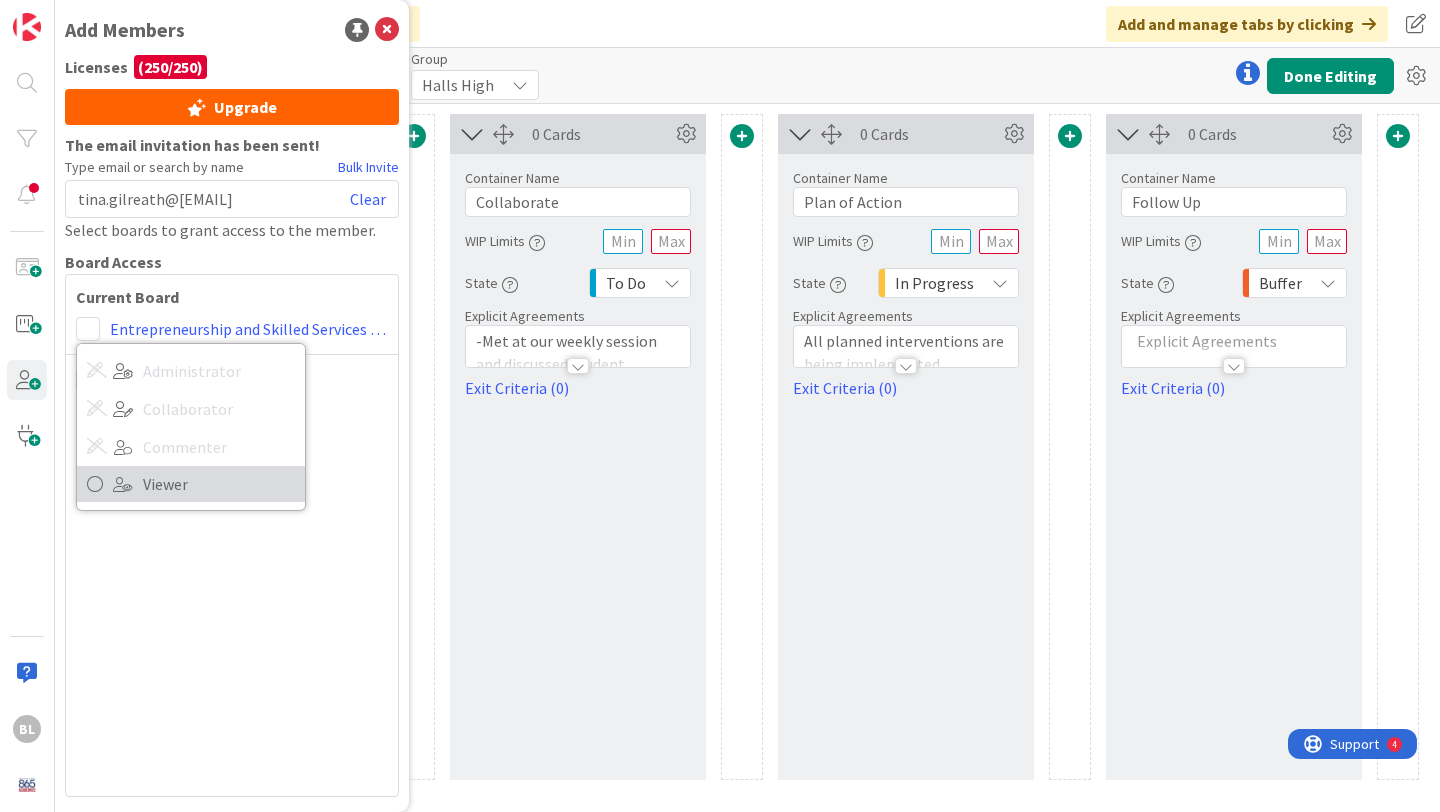 click on "Viewer" at bounding box center (219, 484) 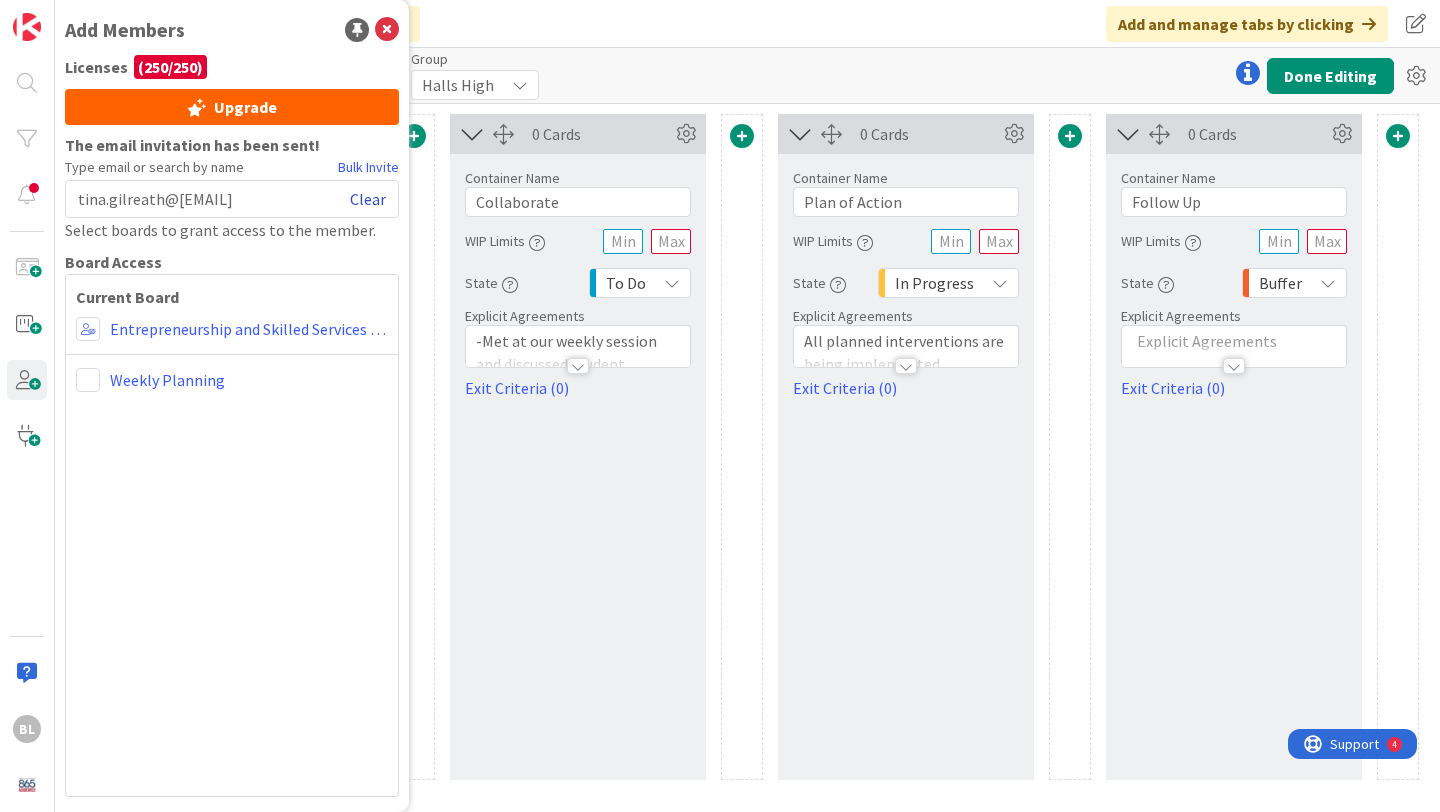 click on "Clear" at bounding box center [368, 199] 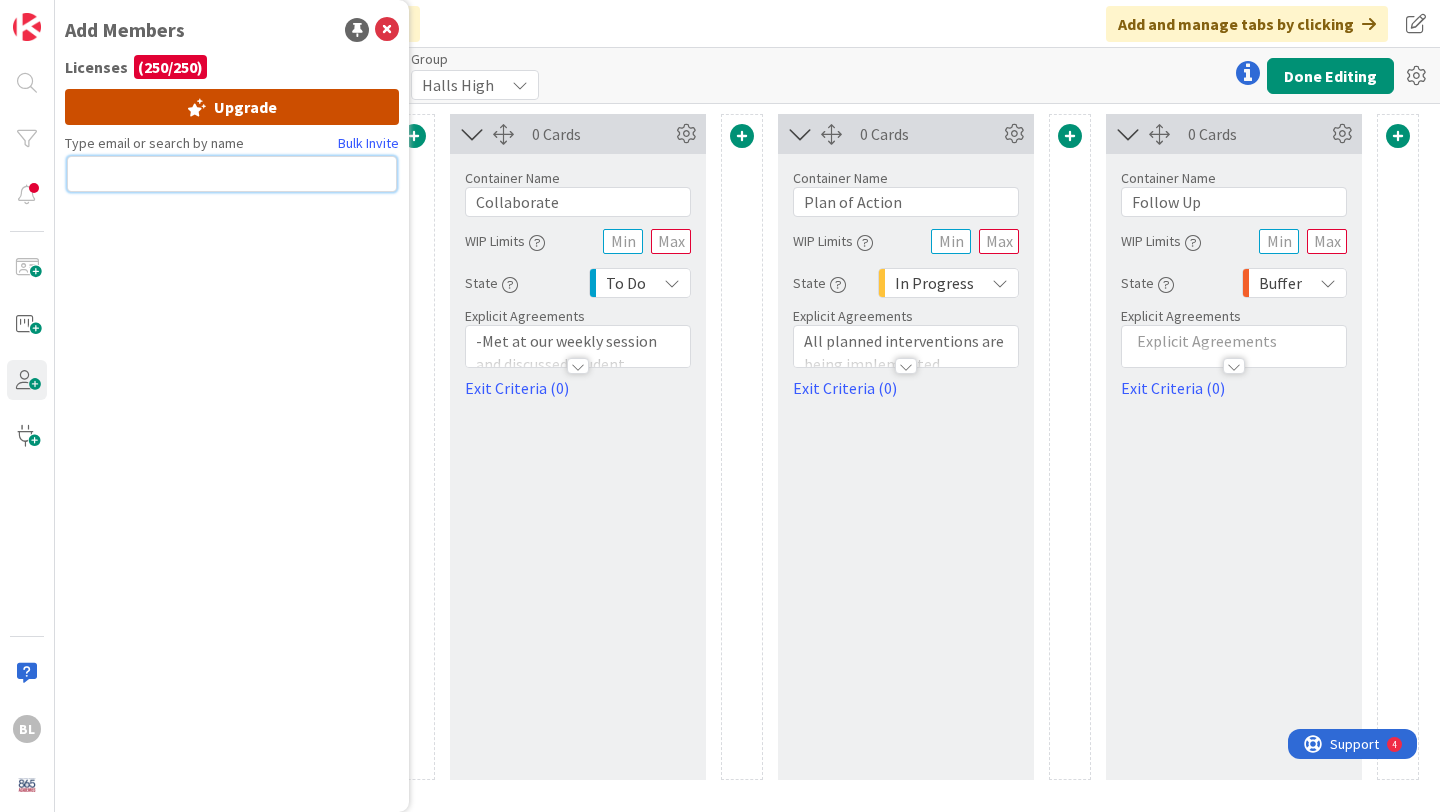 click at bounding box center [232, 174] 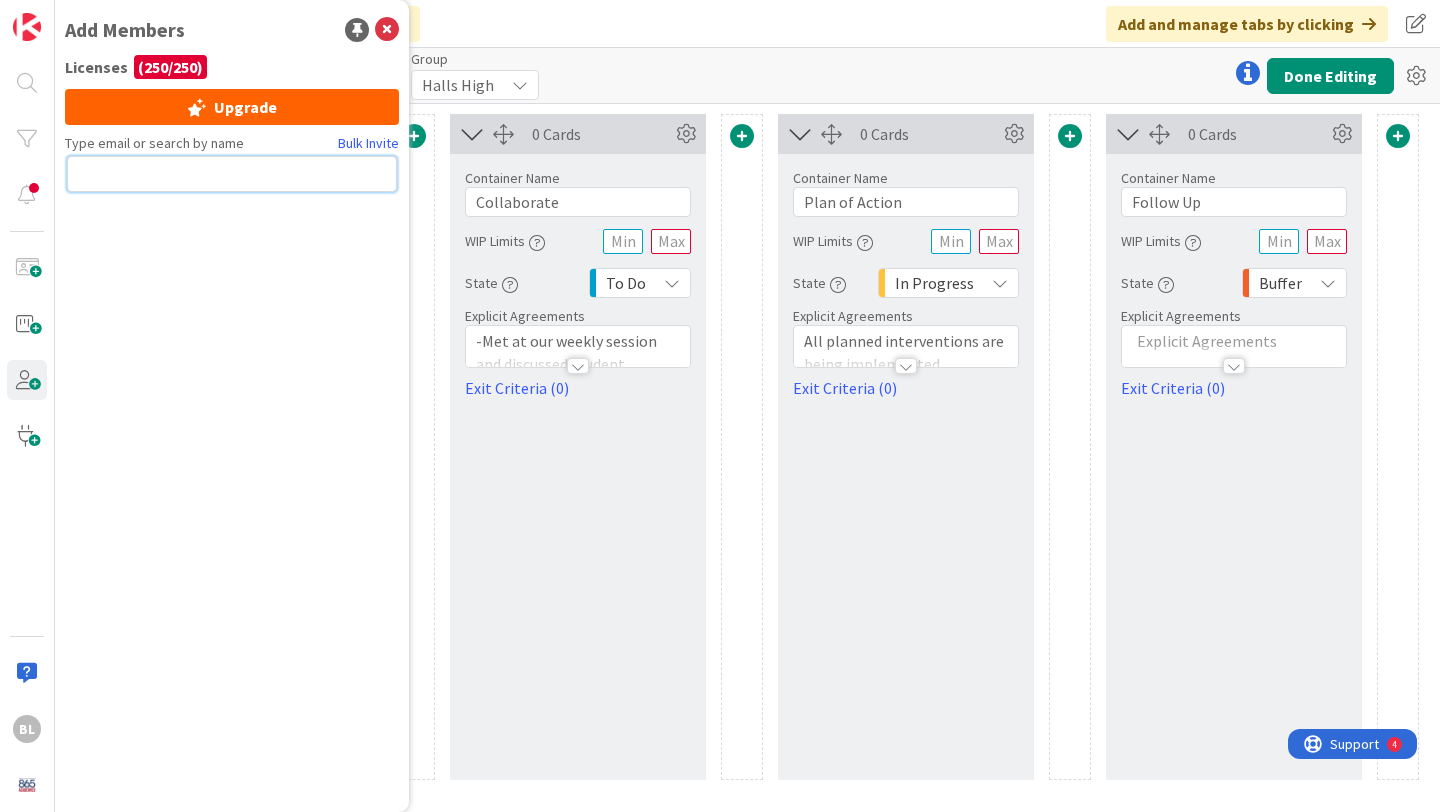 paste on "[USERNAME]@[DOMAIN]" 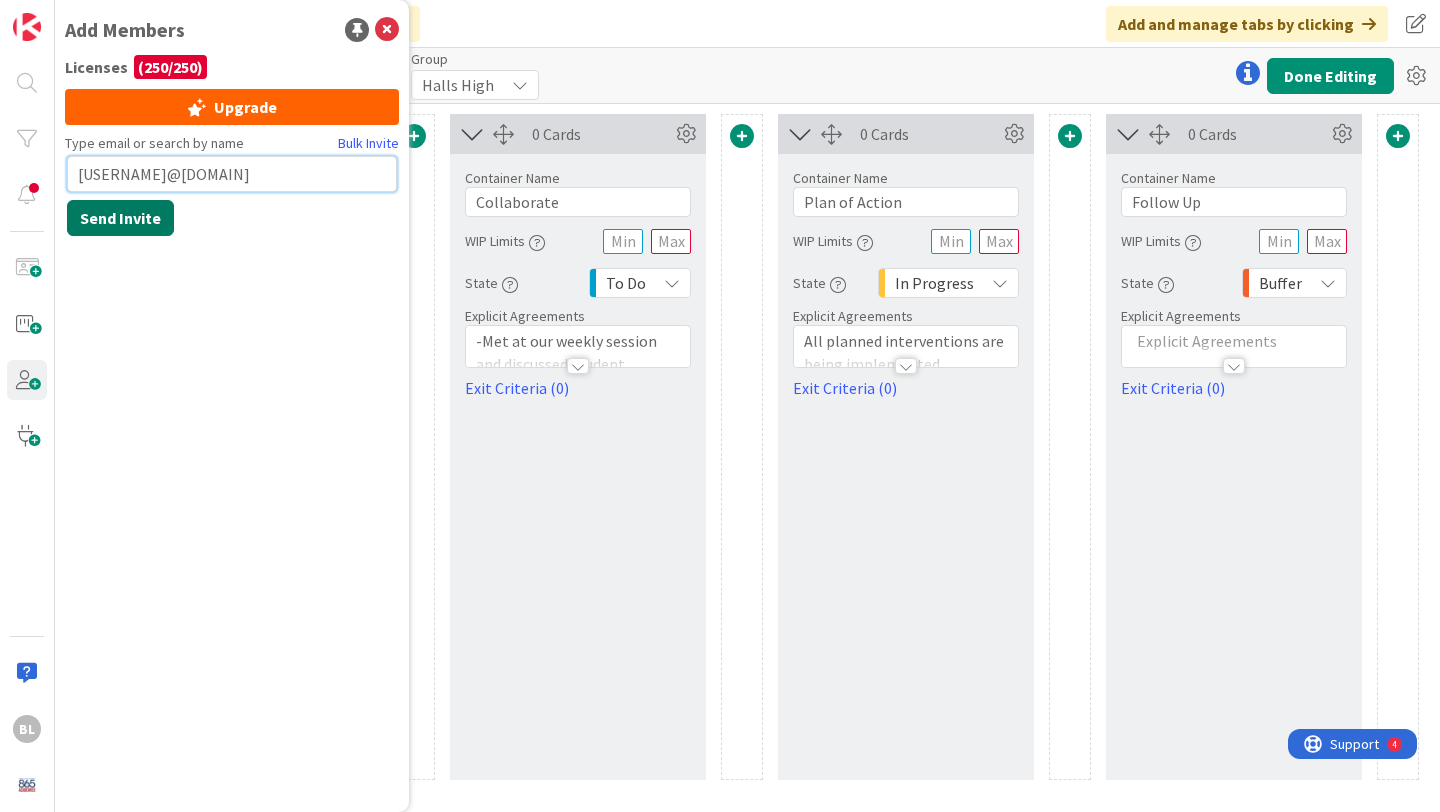 type on "[USERNAME]@[DOMAIN]" 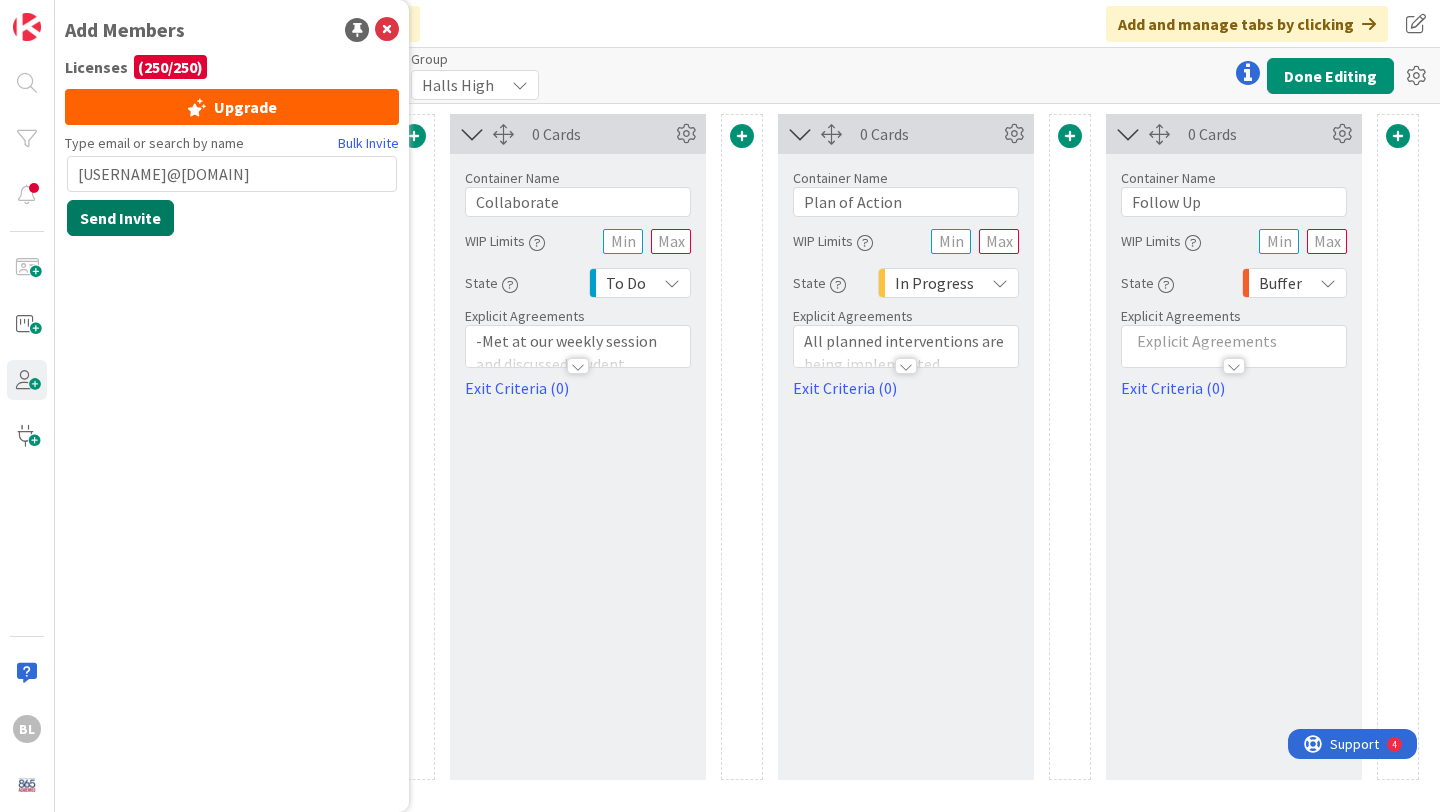 click on "Send Invite" at bounding box center (120, 218) 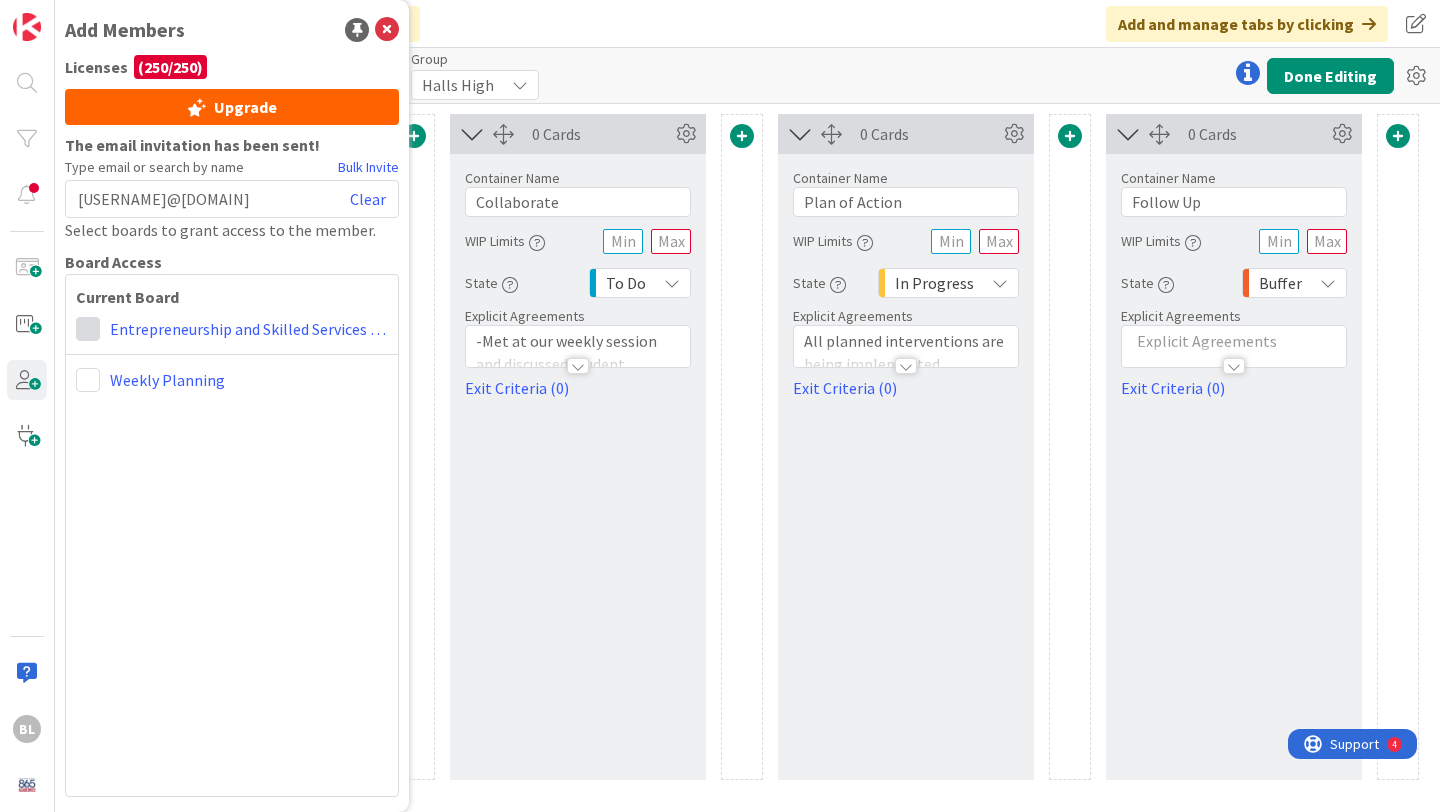 click at bounding box center (88, 329) 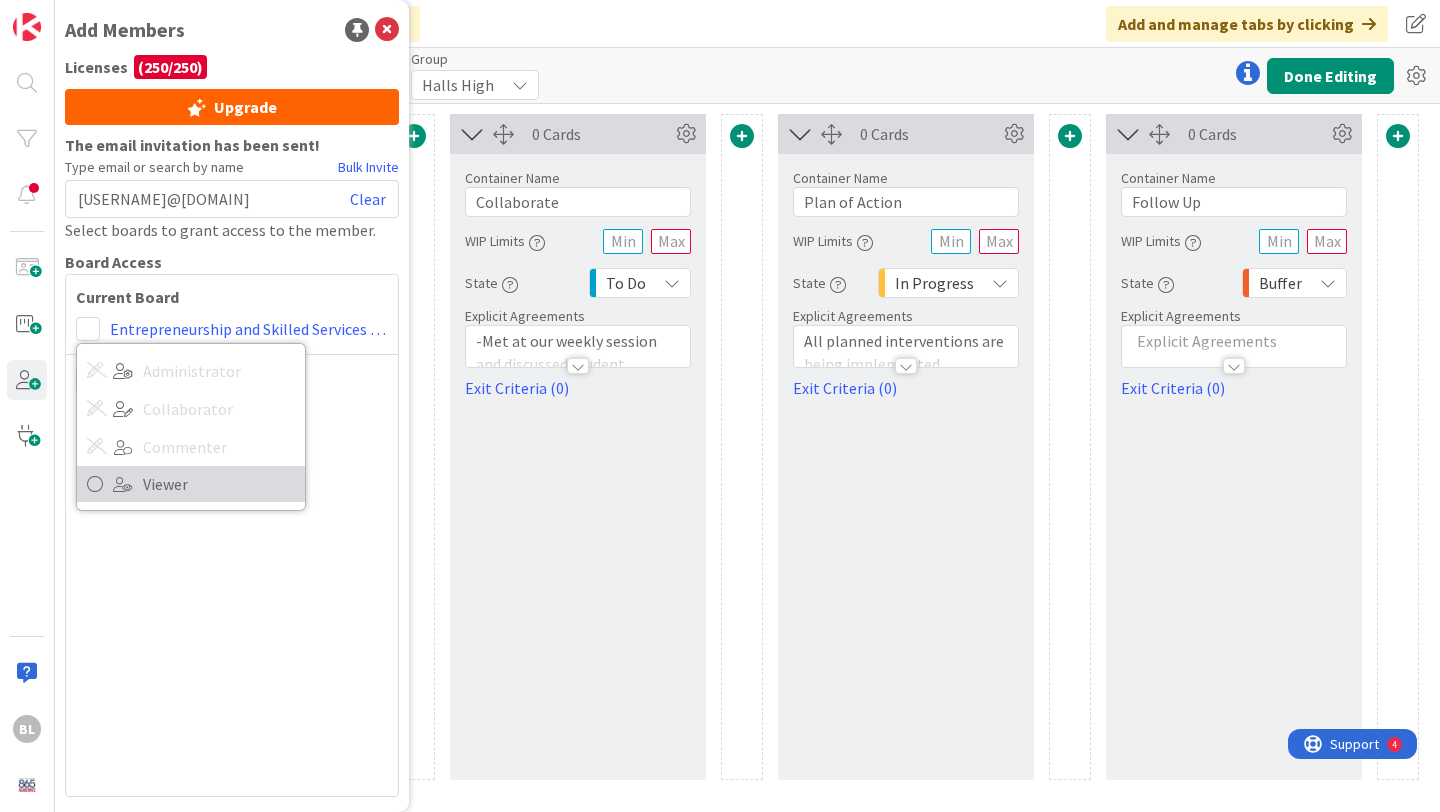 click on "Viewer" at bounding box center (191, 484) 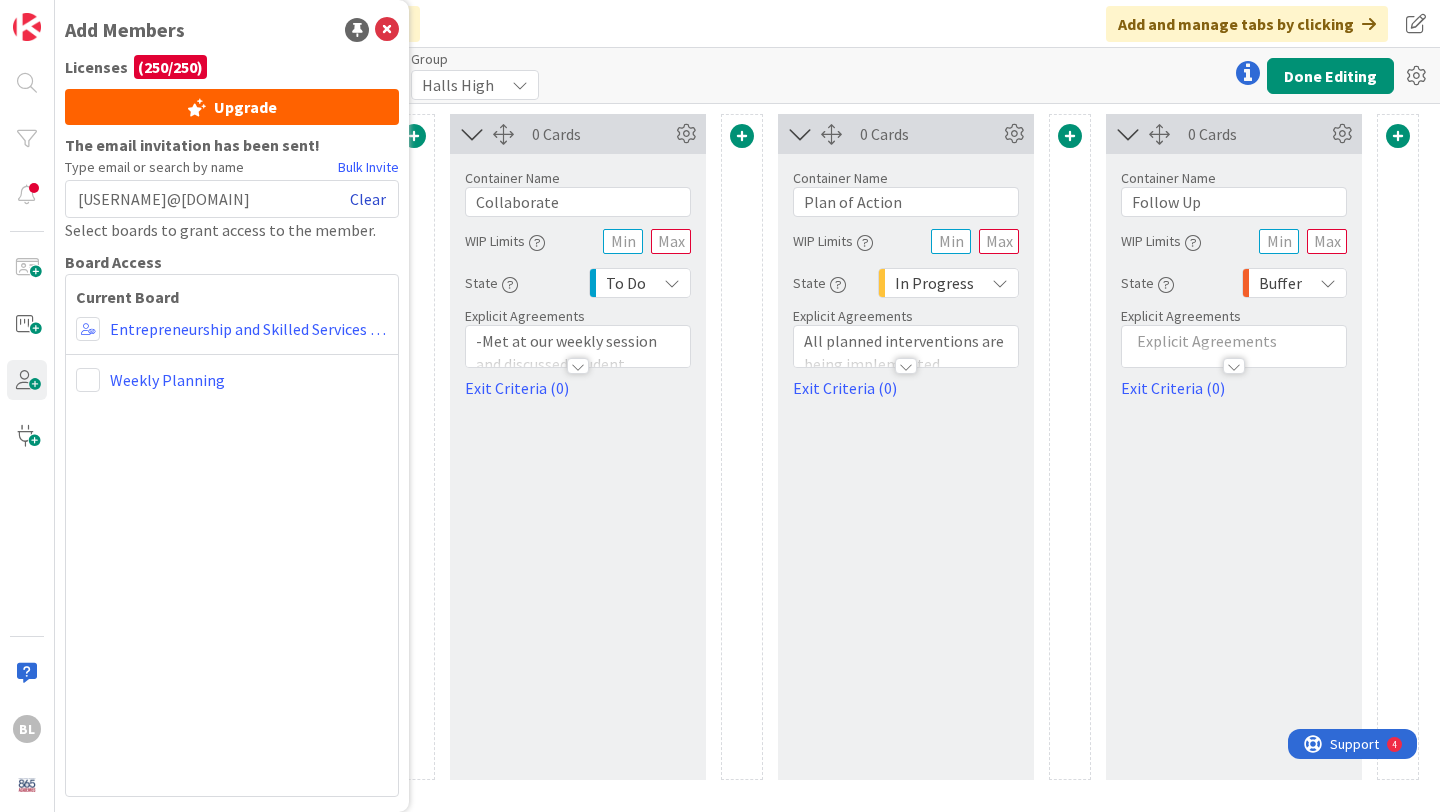 click on "Clear" at bounding box center (368, 199) 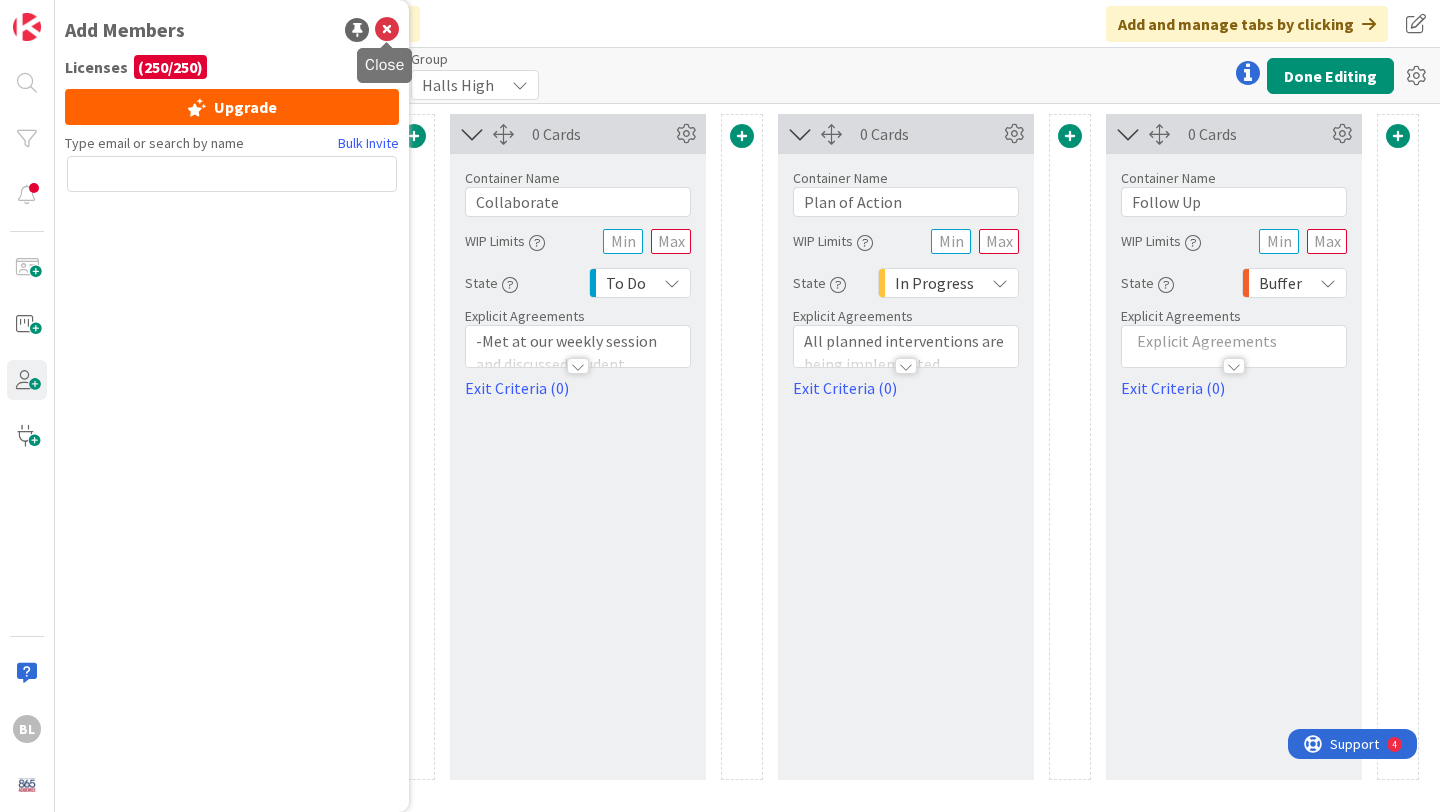 click at bounding box center [387, 30] 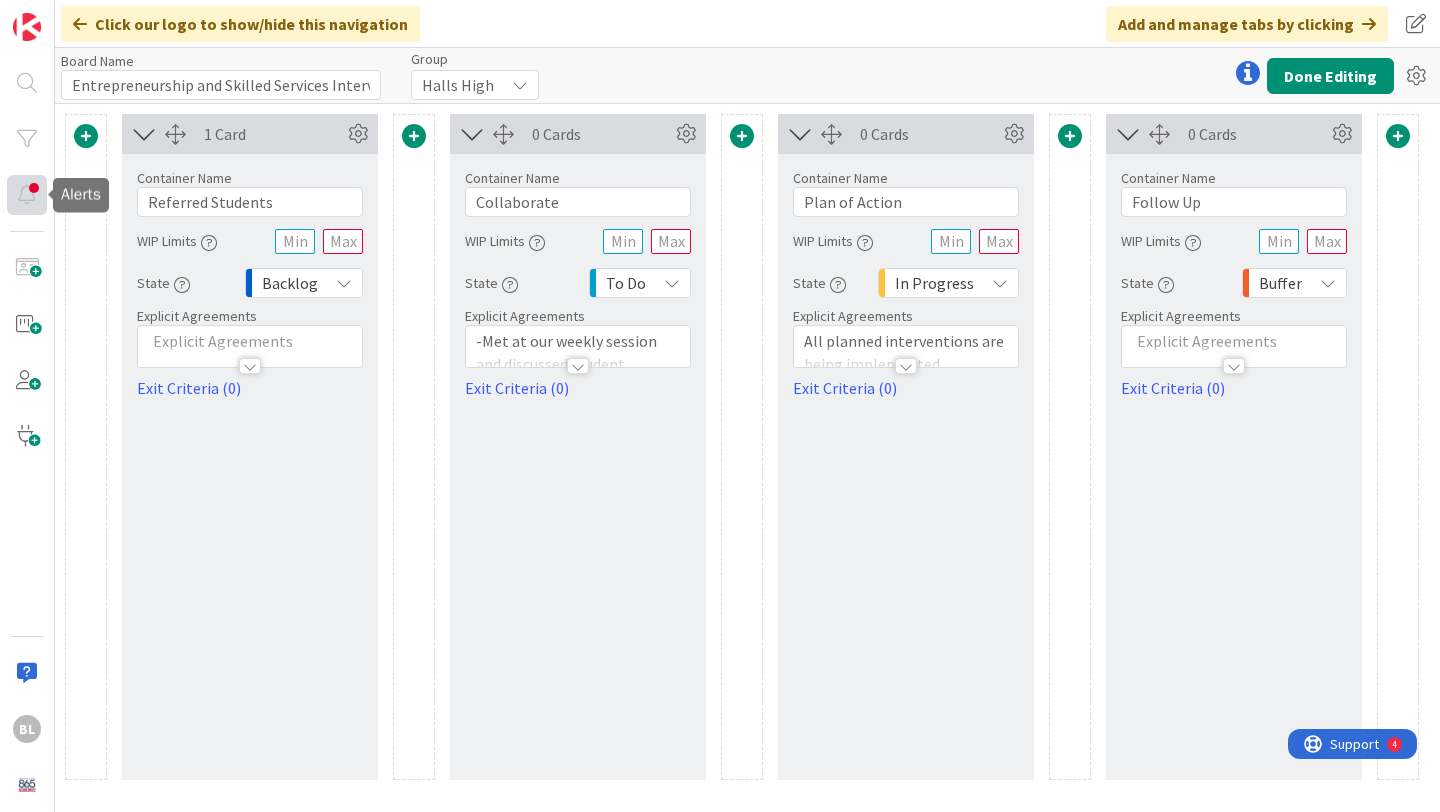 click at bounding box center [27, 195] 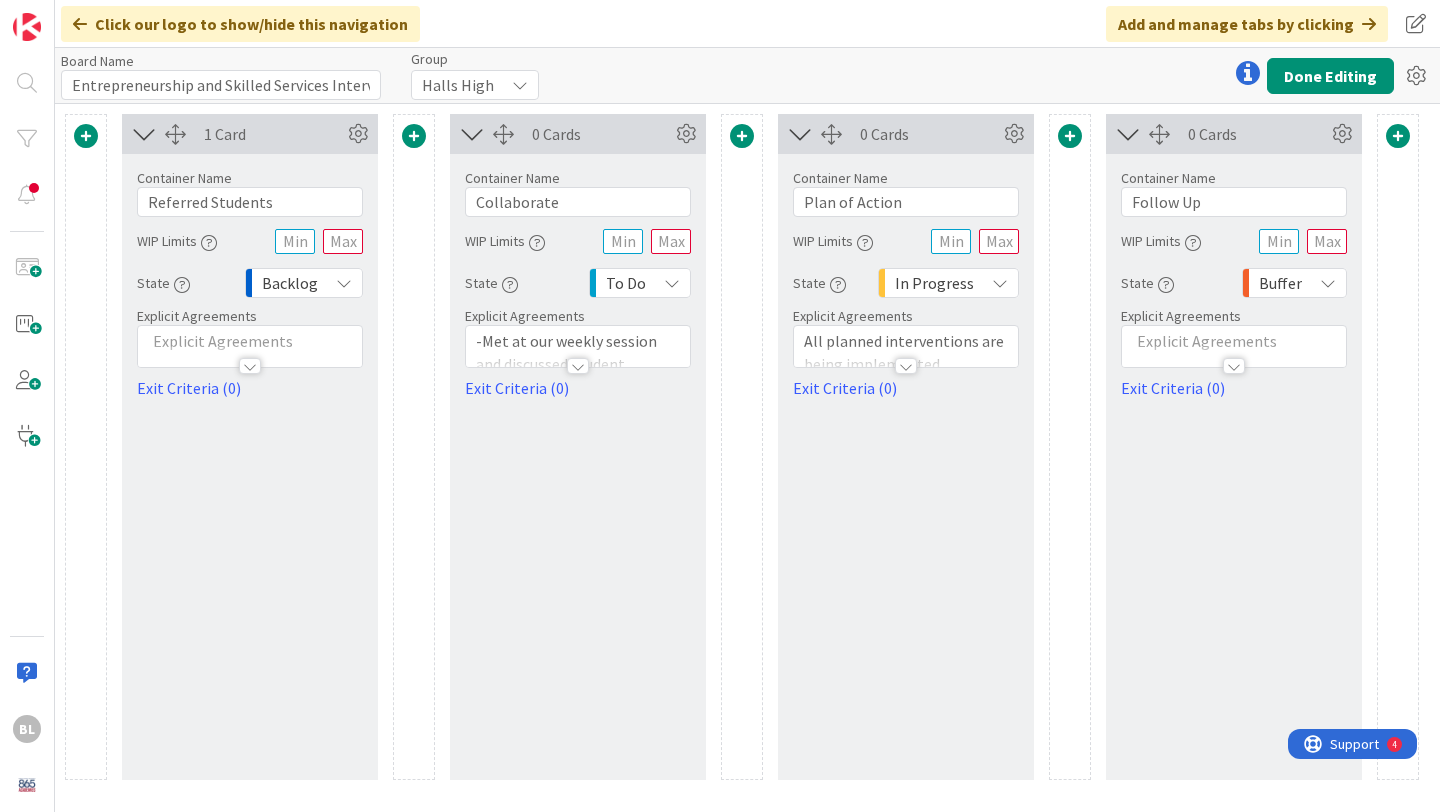 click at bounding box center (80, 24) 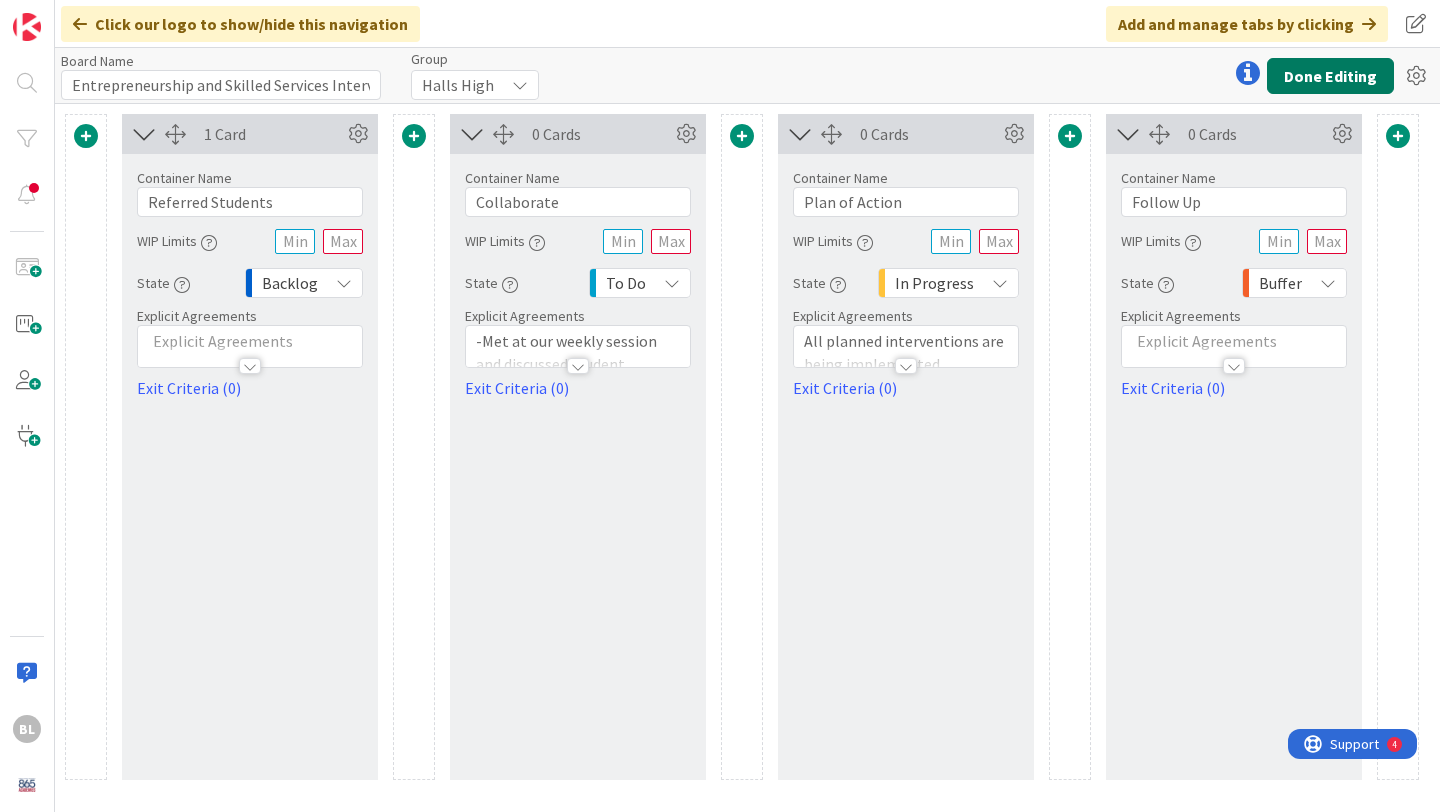 click on "Done Editing" at bounding box center (1330, 76) 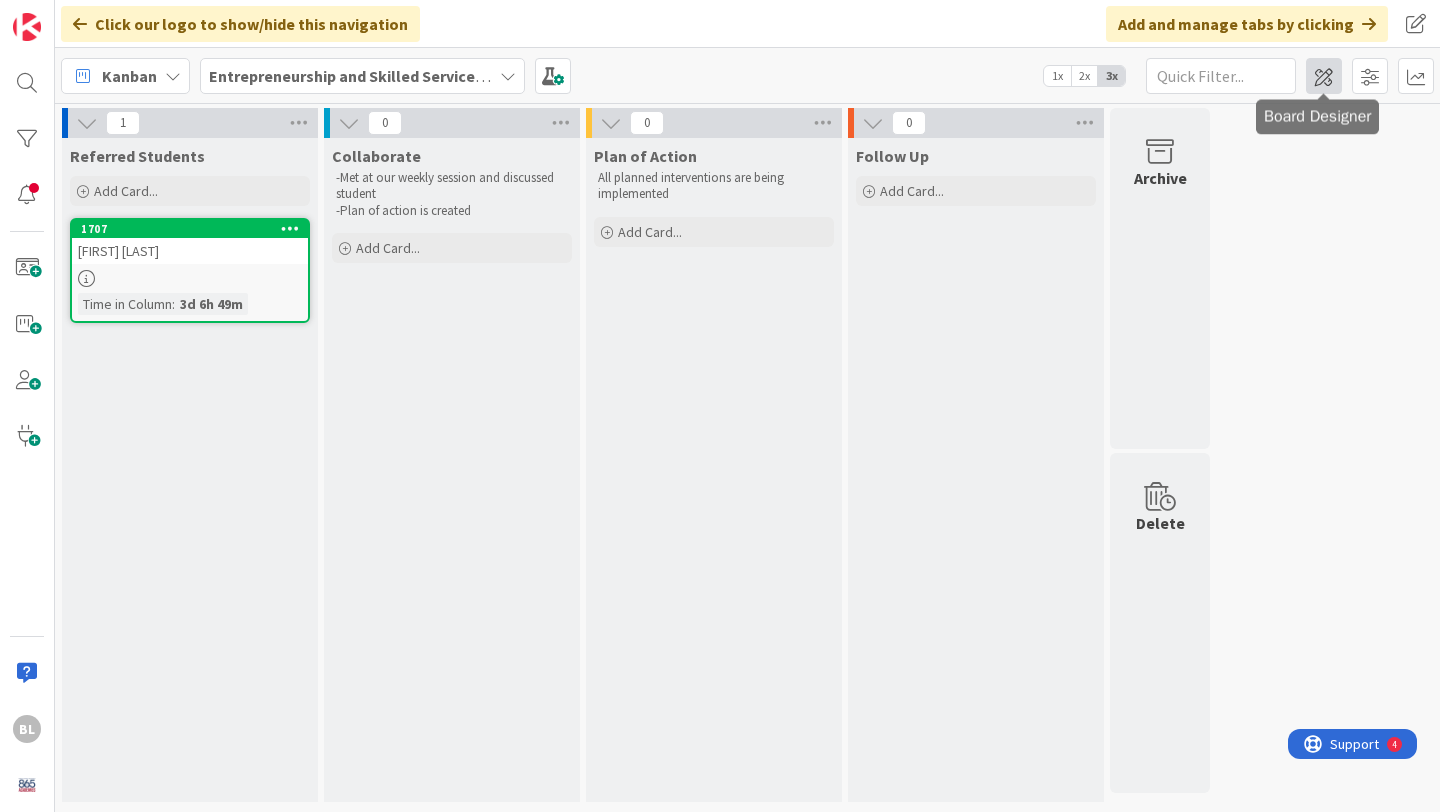 scroll, scrollTop: 0, scrollLeft: 0, axis: both 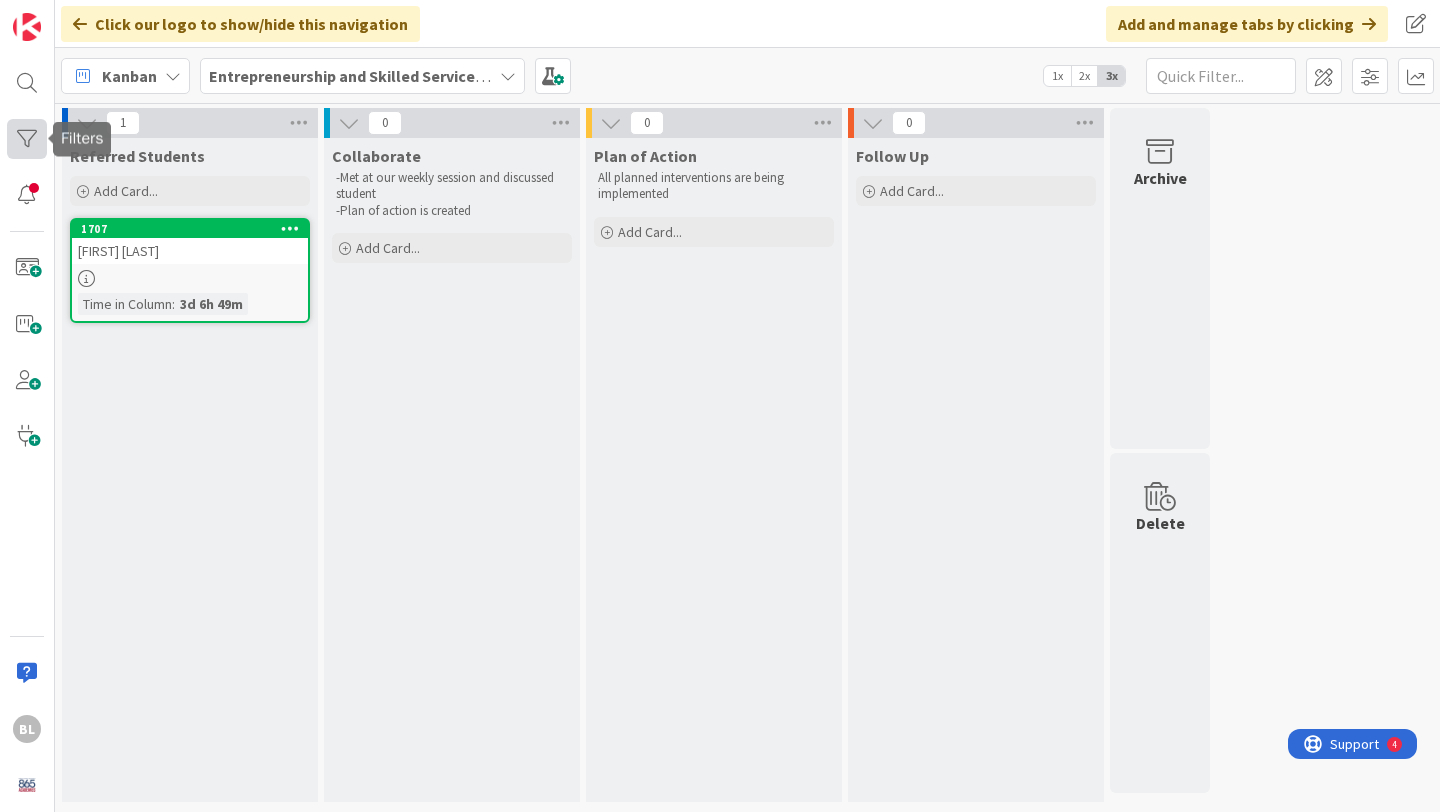 click at bounding box center [27, 139] 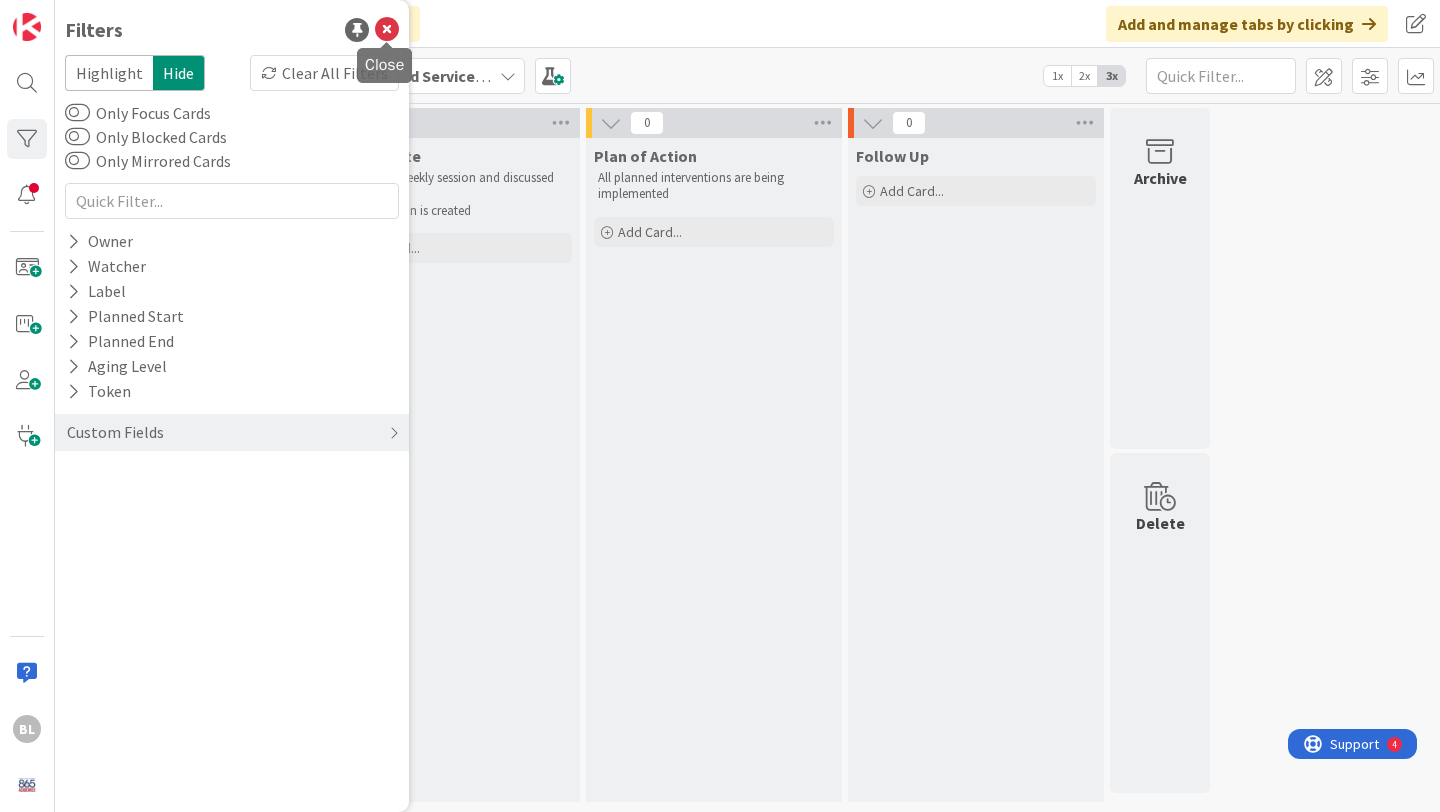 click at bounding box center [387, 30] 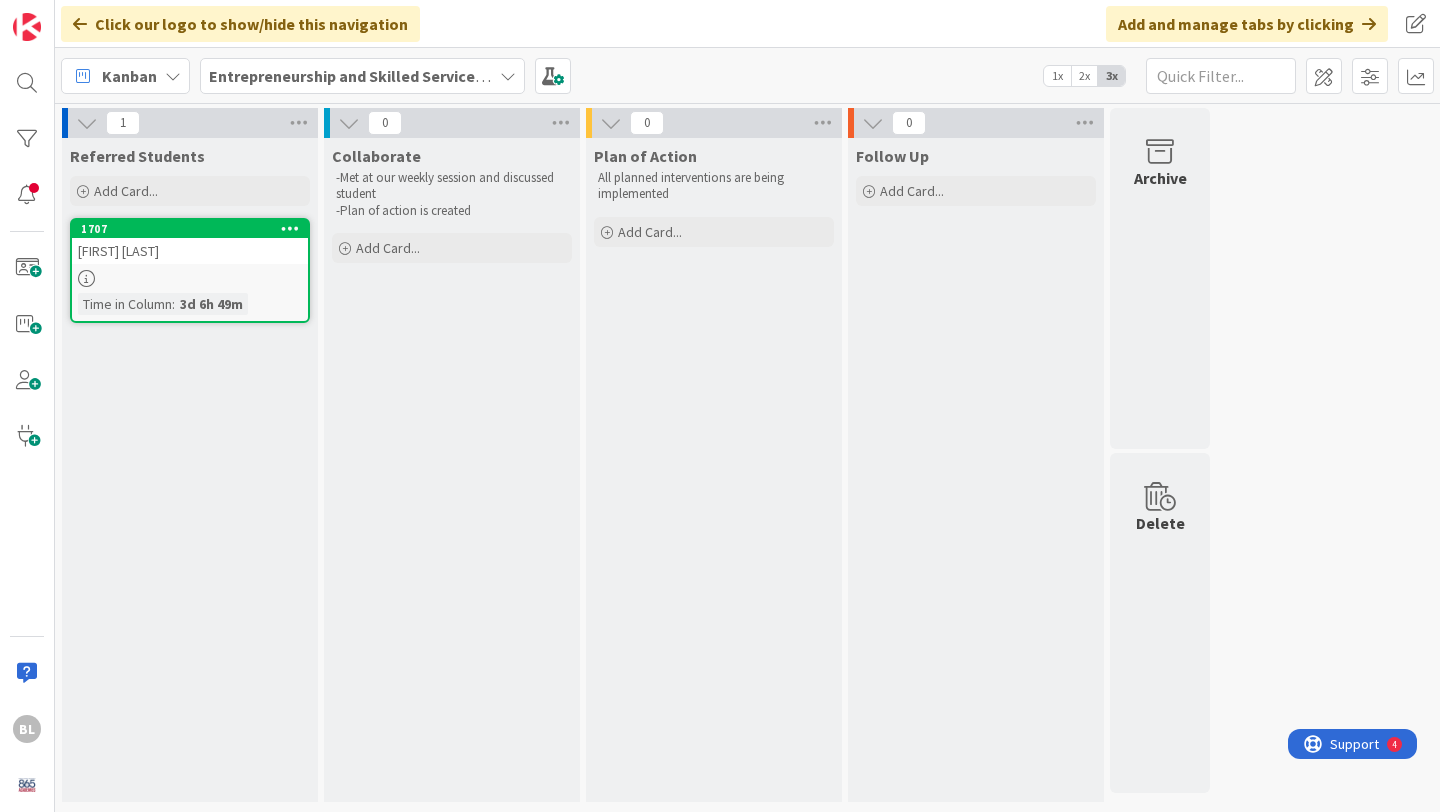 click at bounding box center (173, 76) 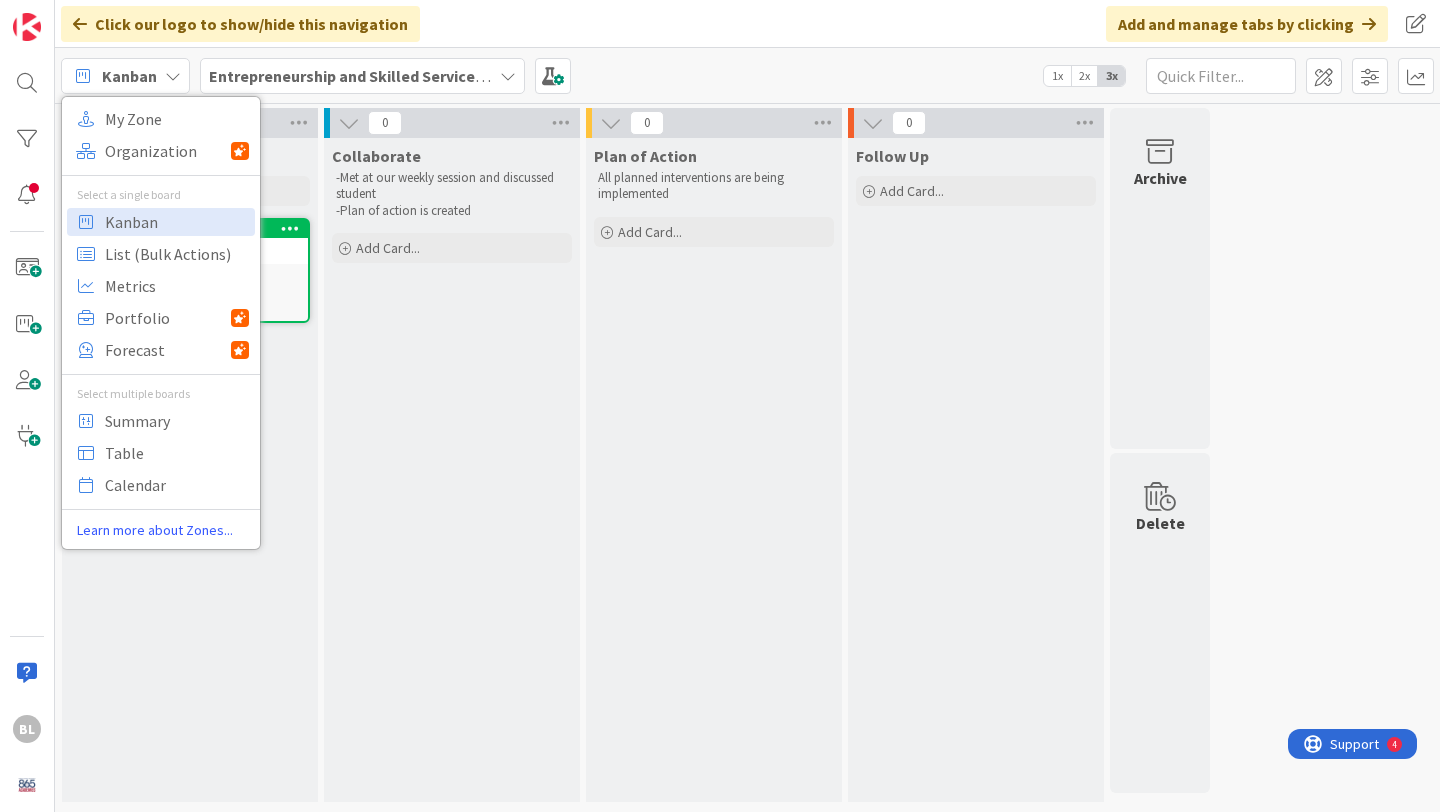 click on "Entrepreneurship and Skilled Services Interventions - 2025-2026" at bounding box center (438, 76) 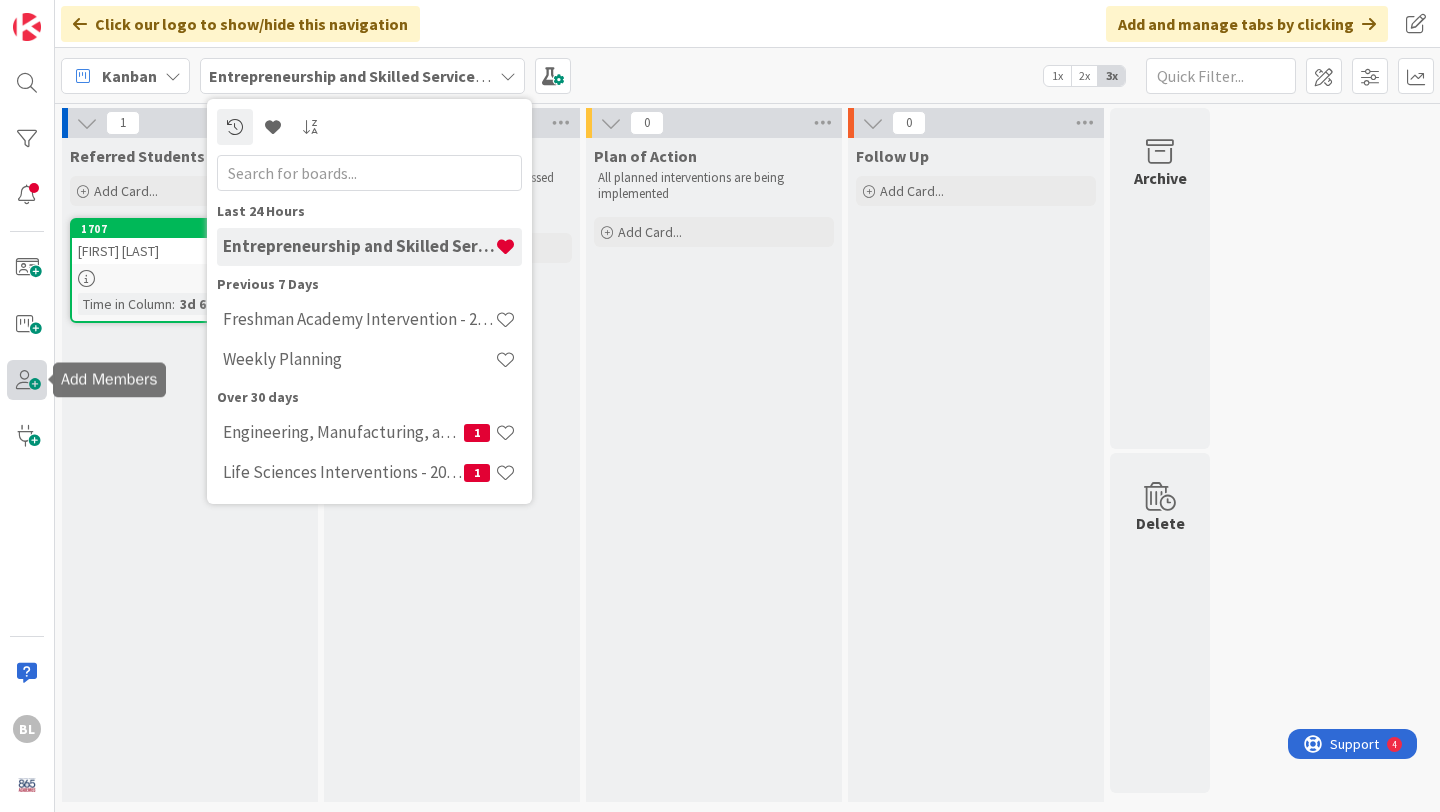 click at bounding box center [27, 380] 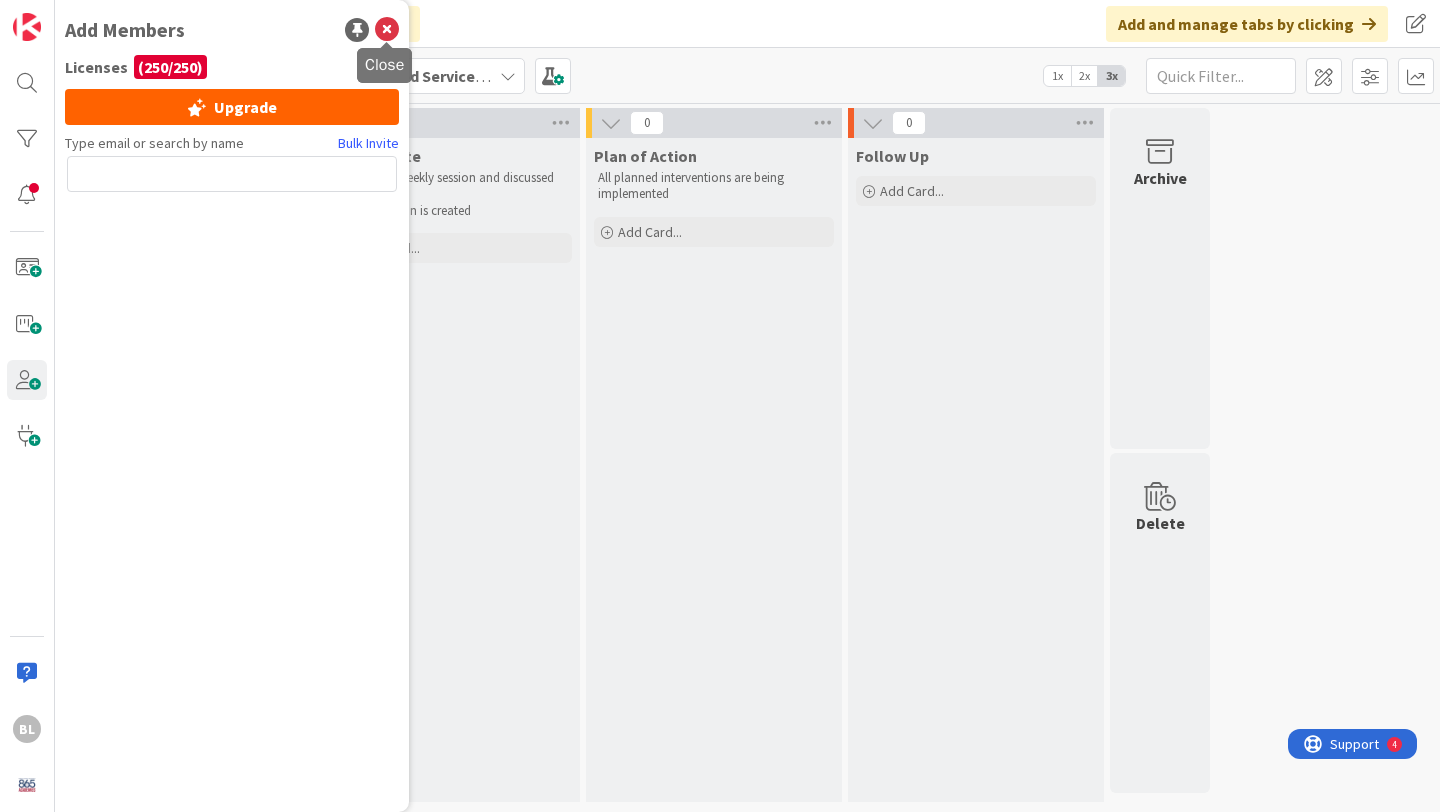 click at bounding box center [387, 30] 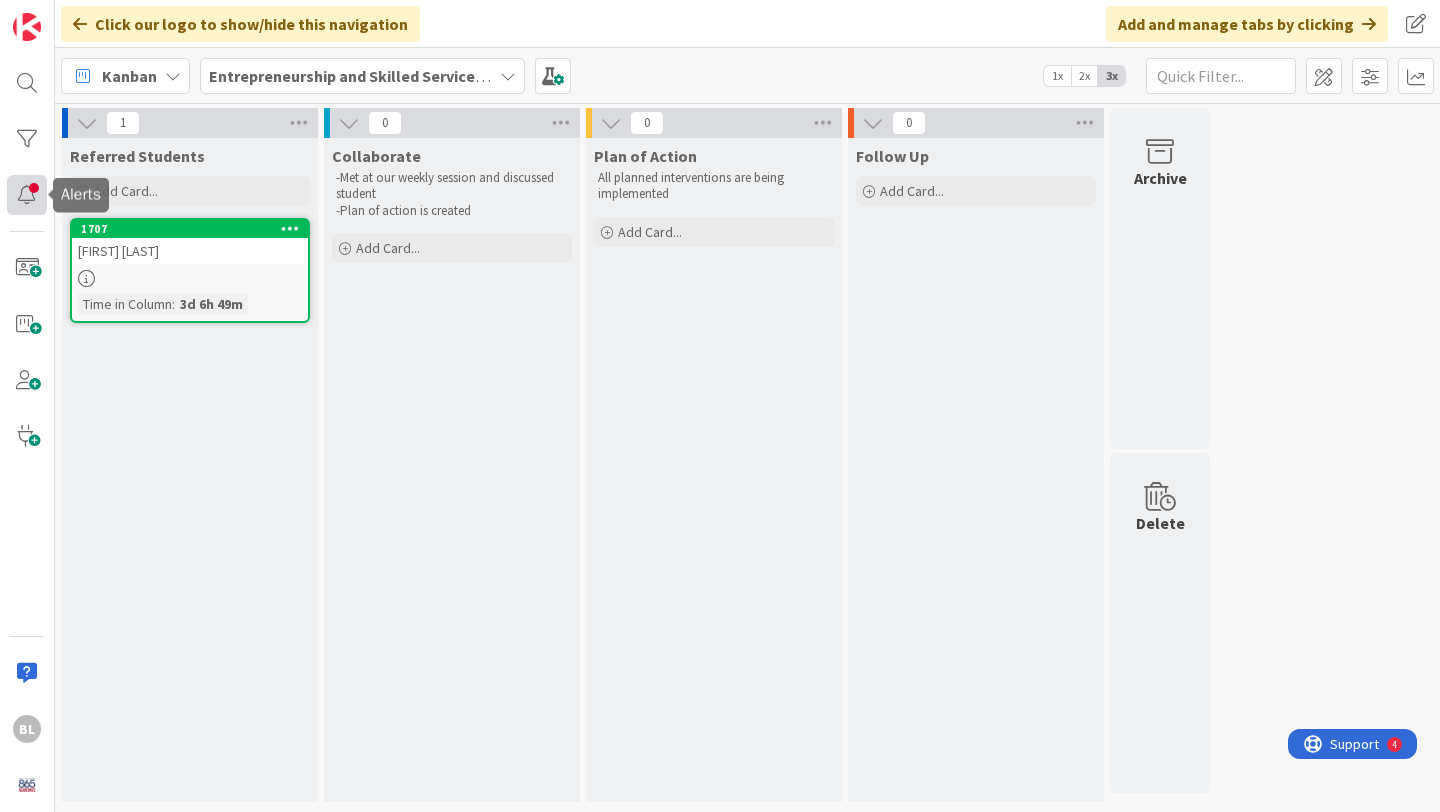 click at bounding box center [27, 195] 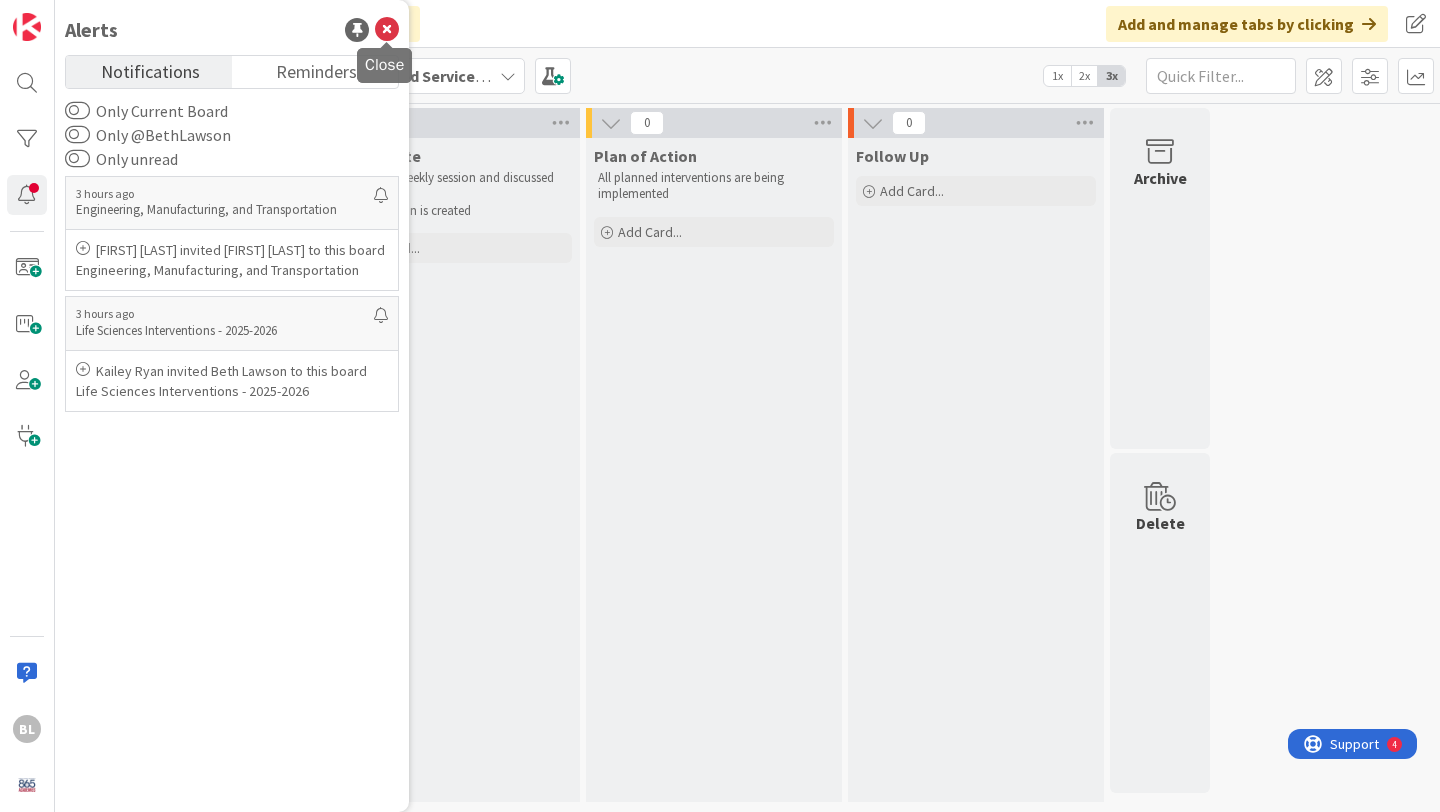 click at bounding box center (387, 30) 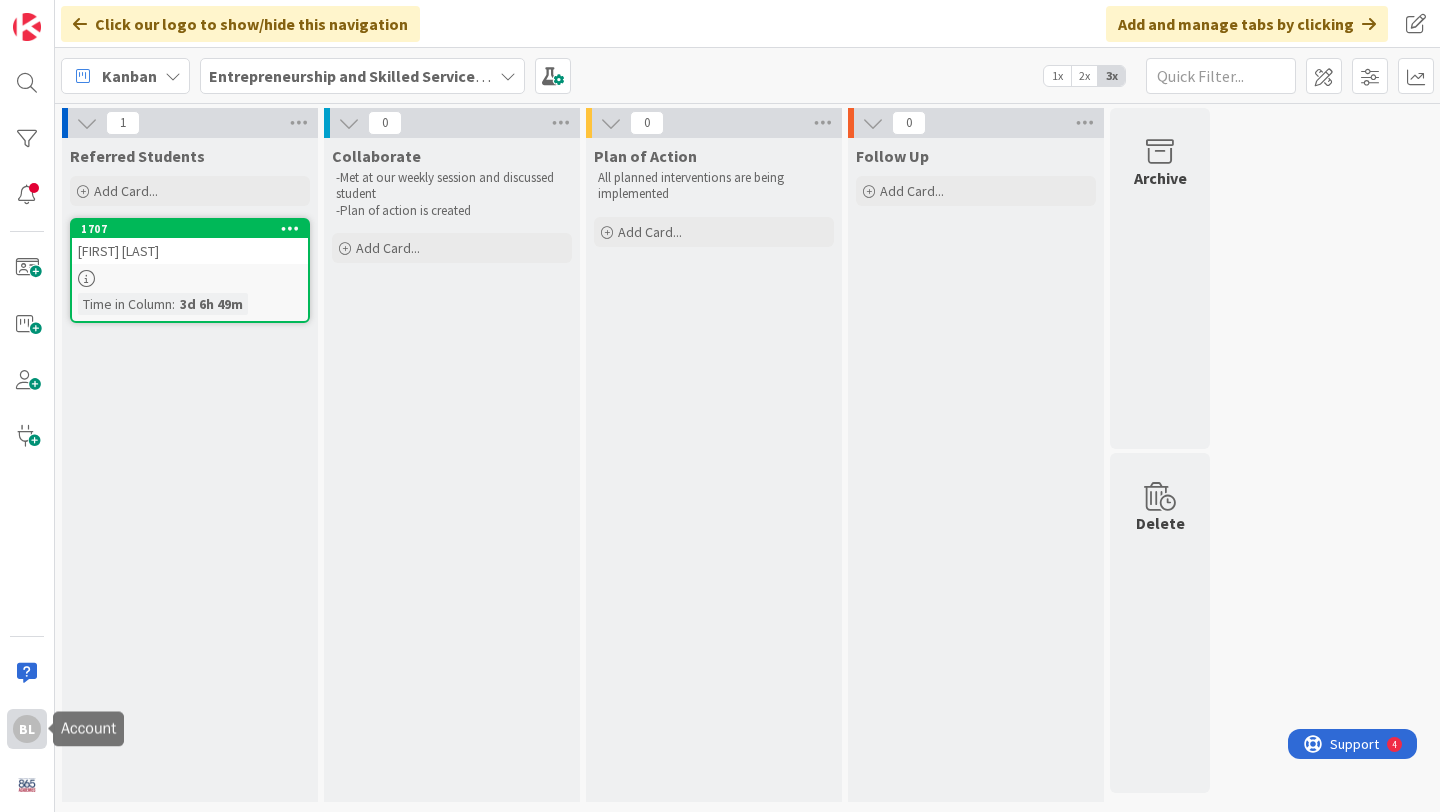 click on "BL" at bounding box center (27, 729) 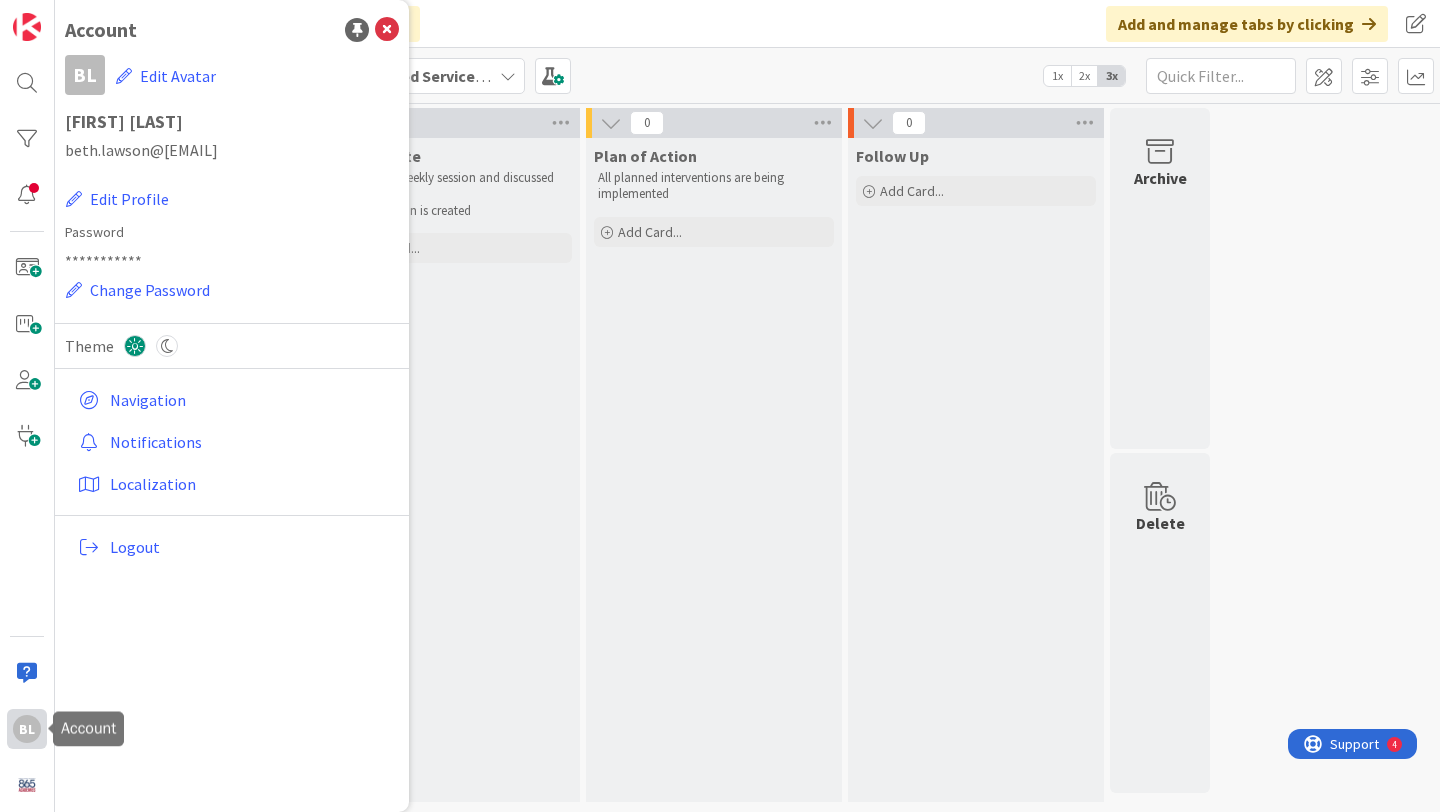 click on "BL" at bounding box center (27, 729) 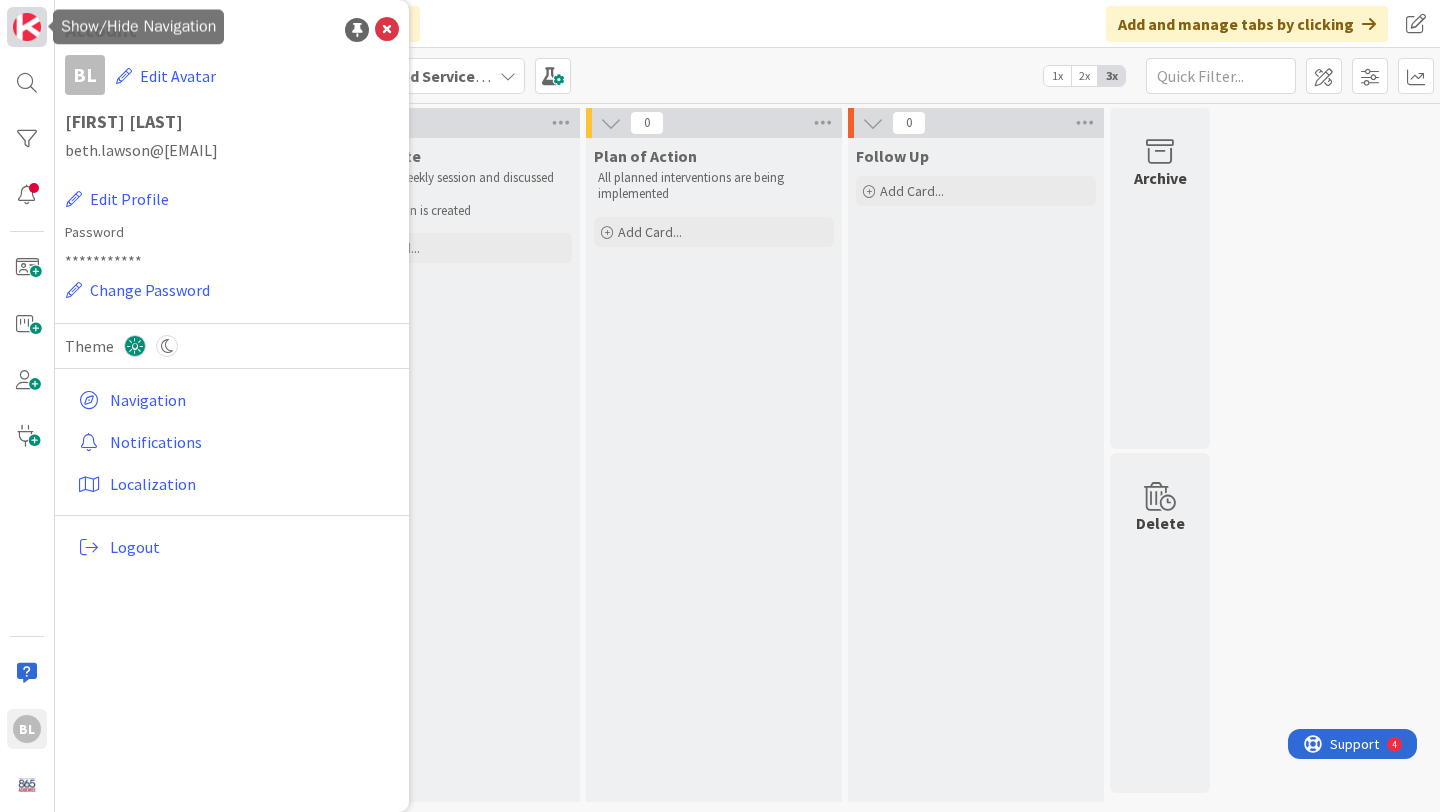 click at bounding box center (27, 27) 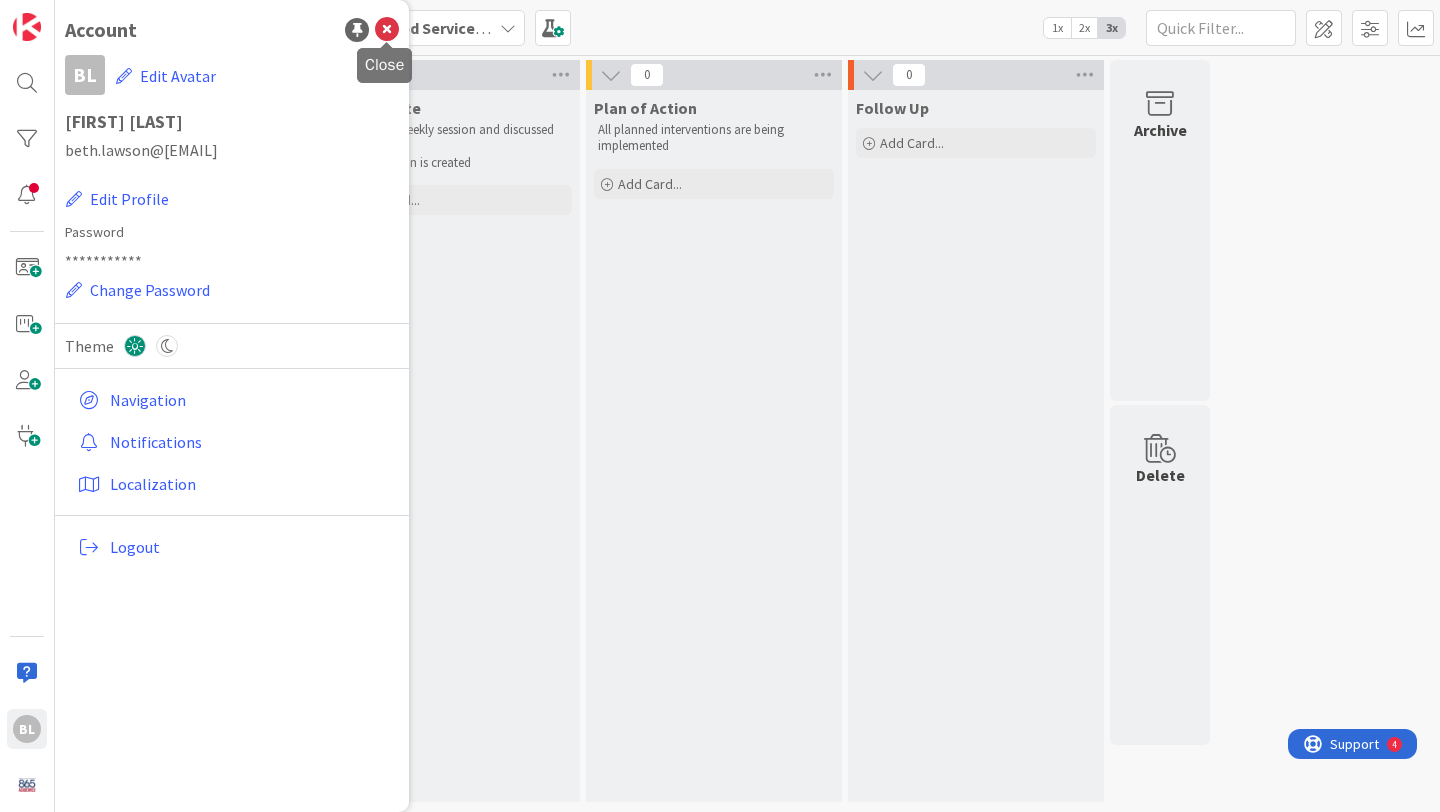 click at bounding box center (387, 30) 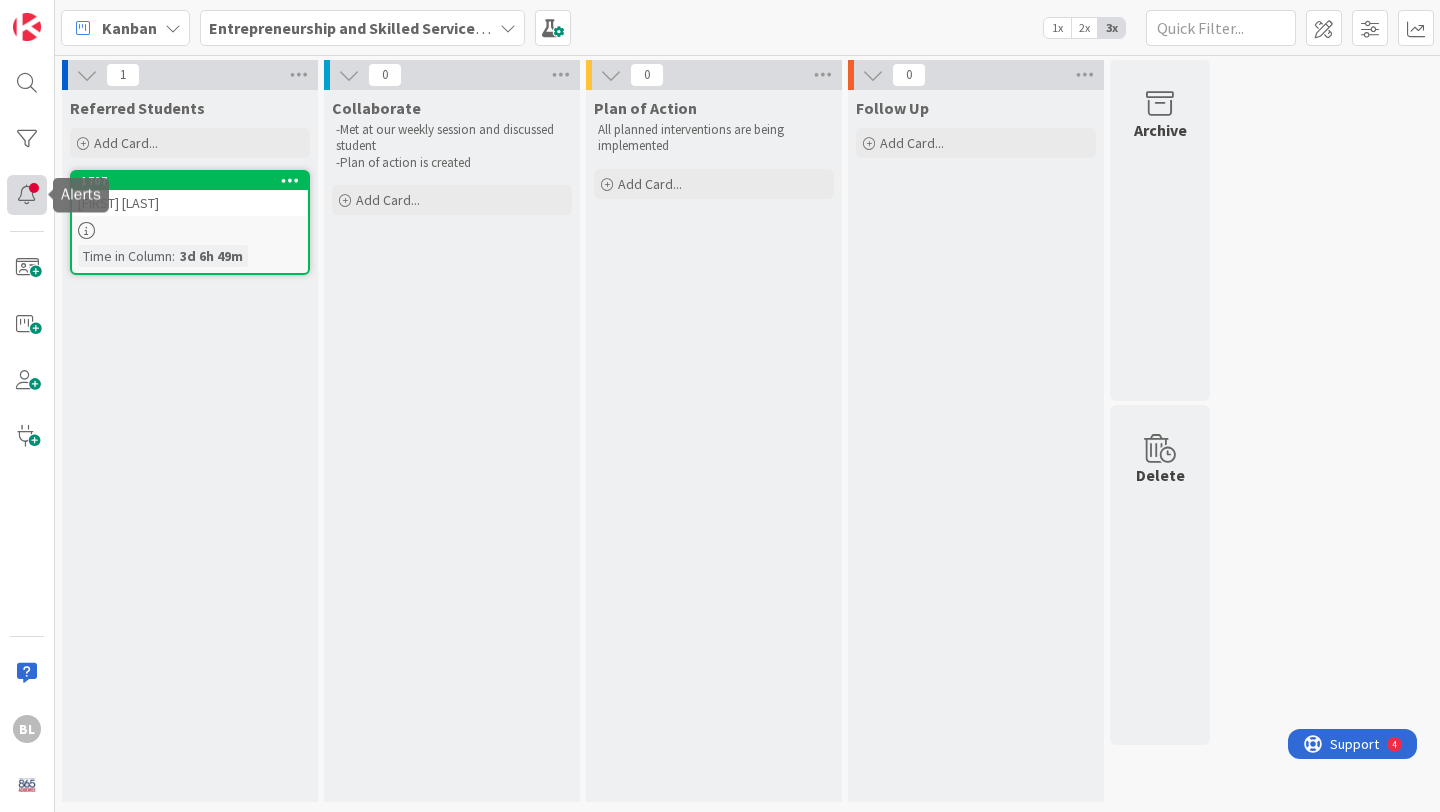 click at bounding box center [27, 195] 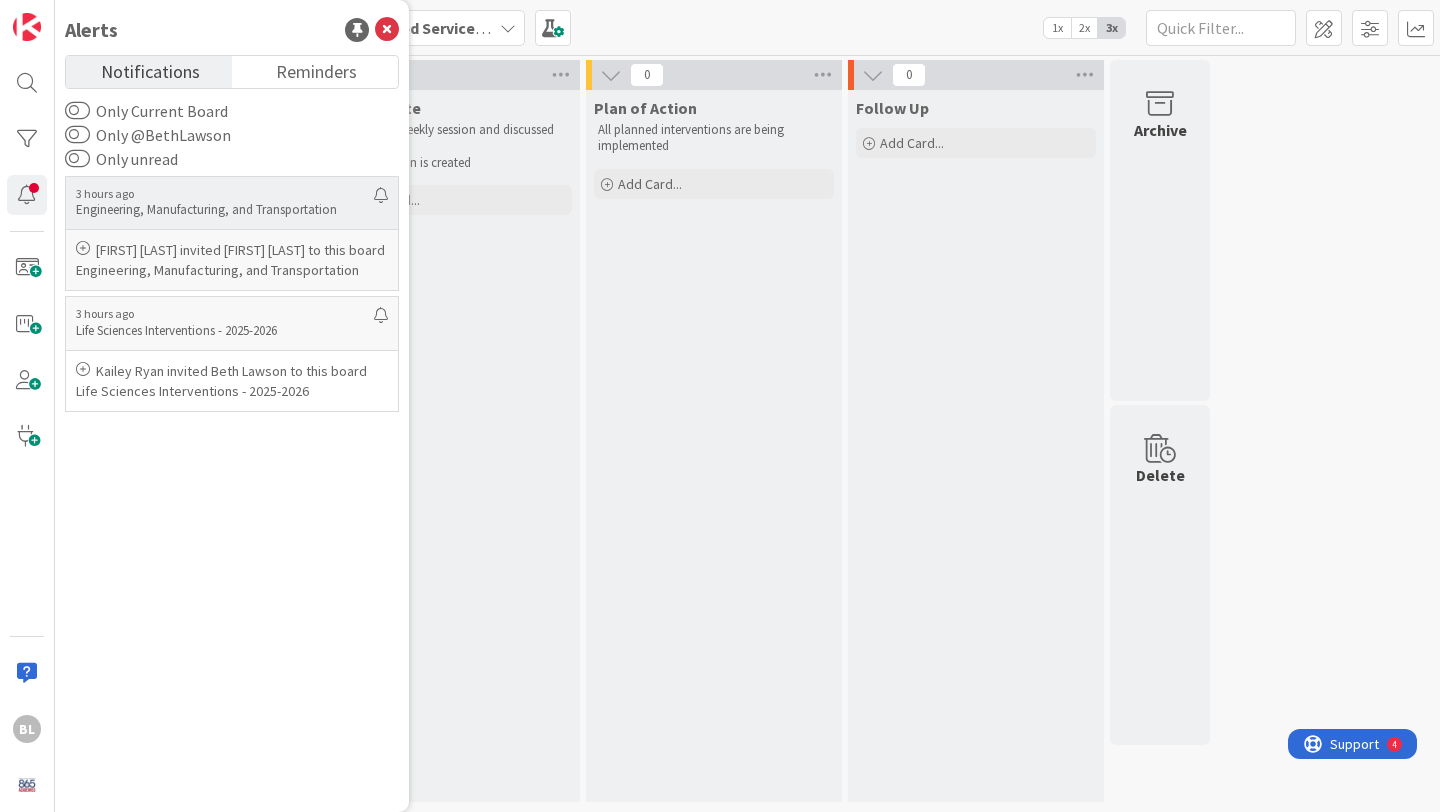 click at bounding box center (83, 248) 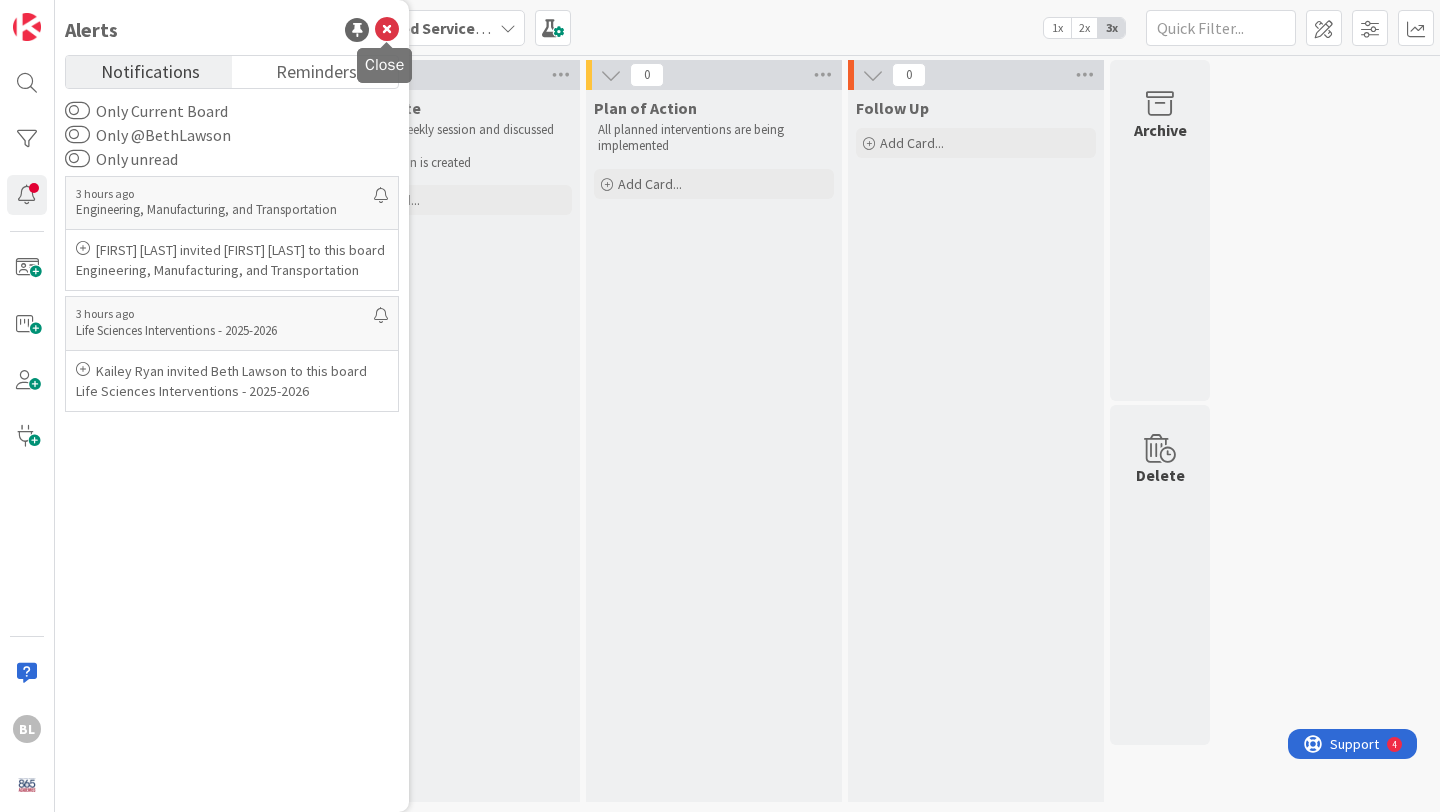 click at bounding box center (387, 30) 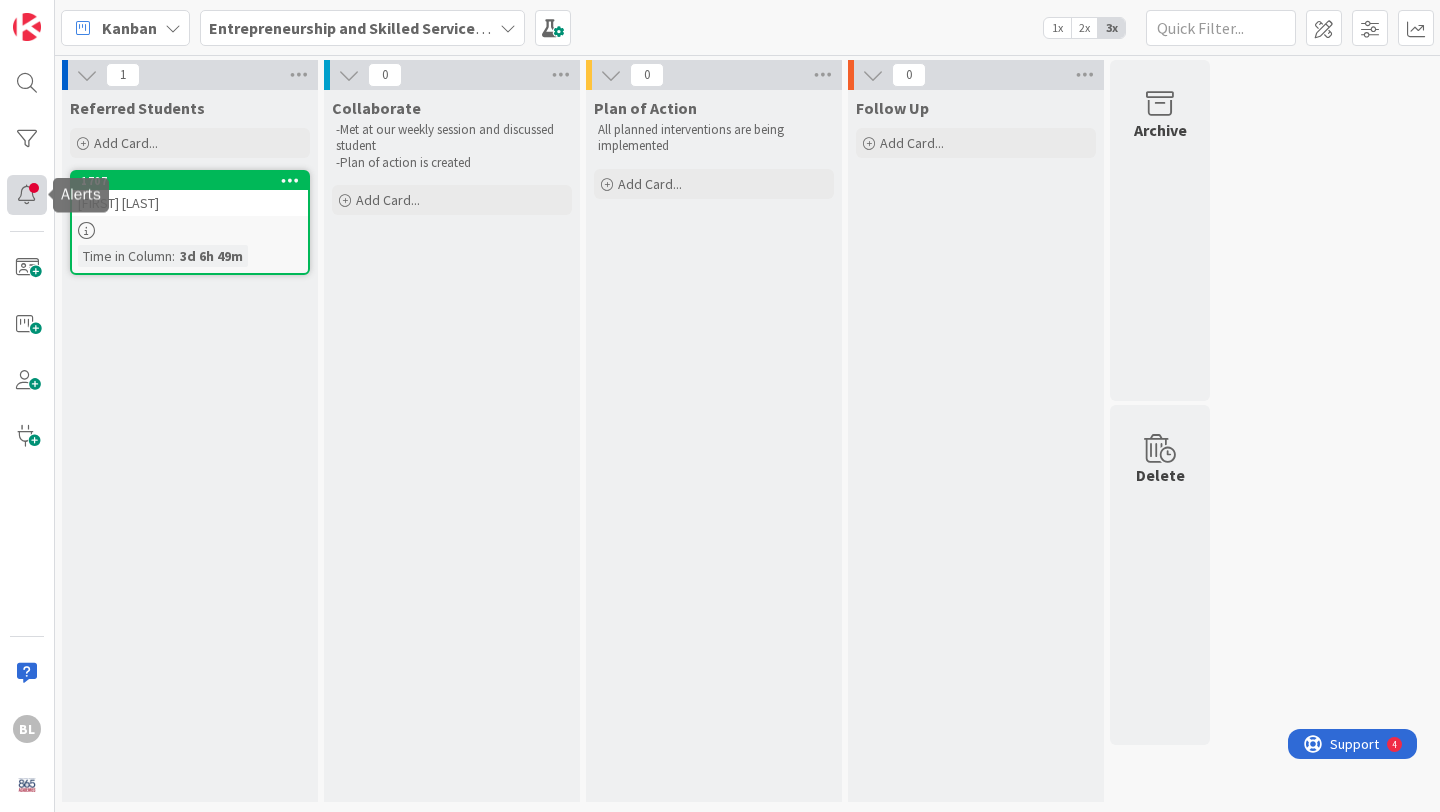 click at bounding box center (27, 195) 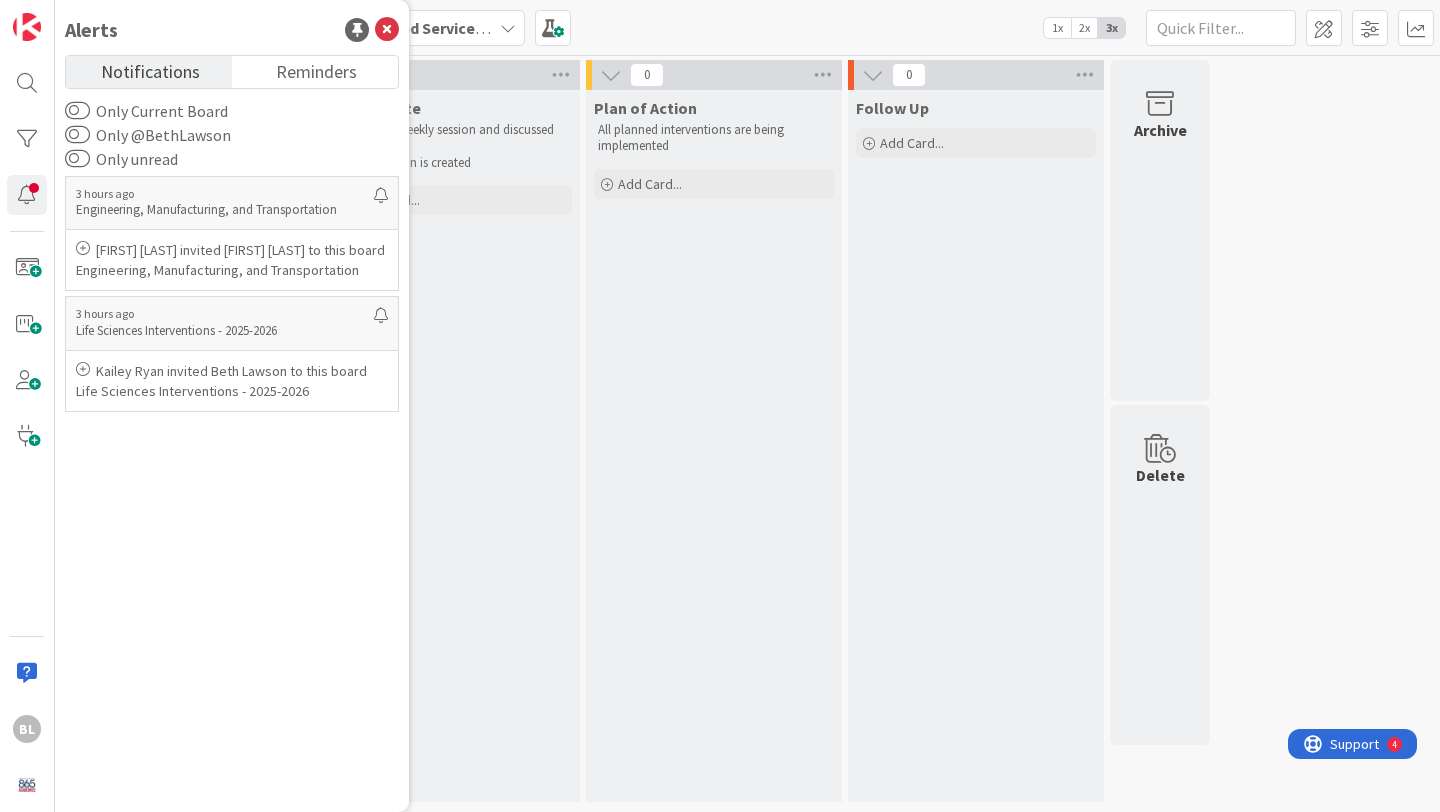 click at bounding box center [508, 28] 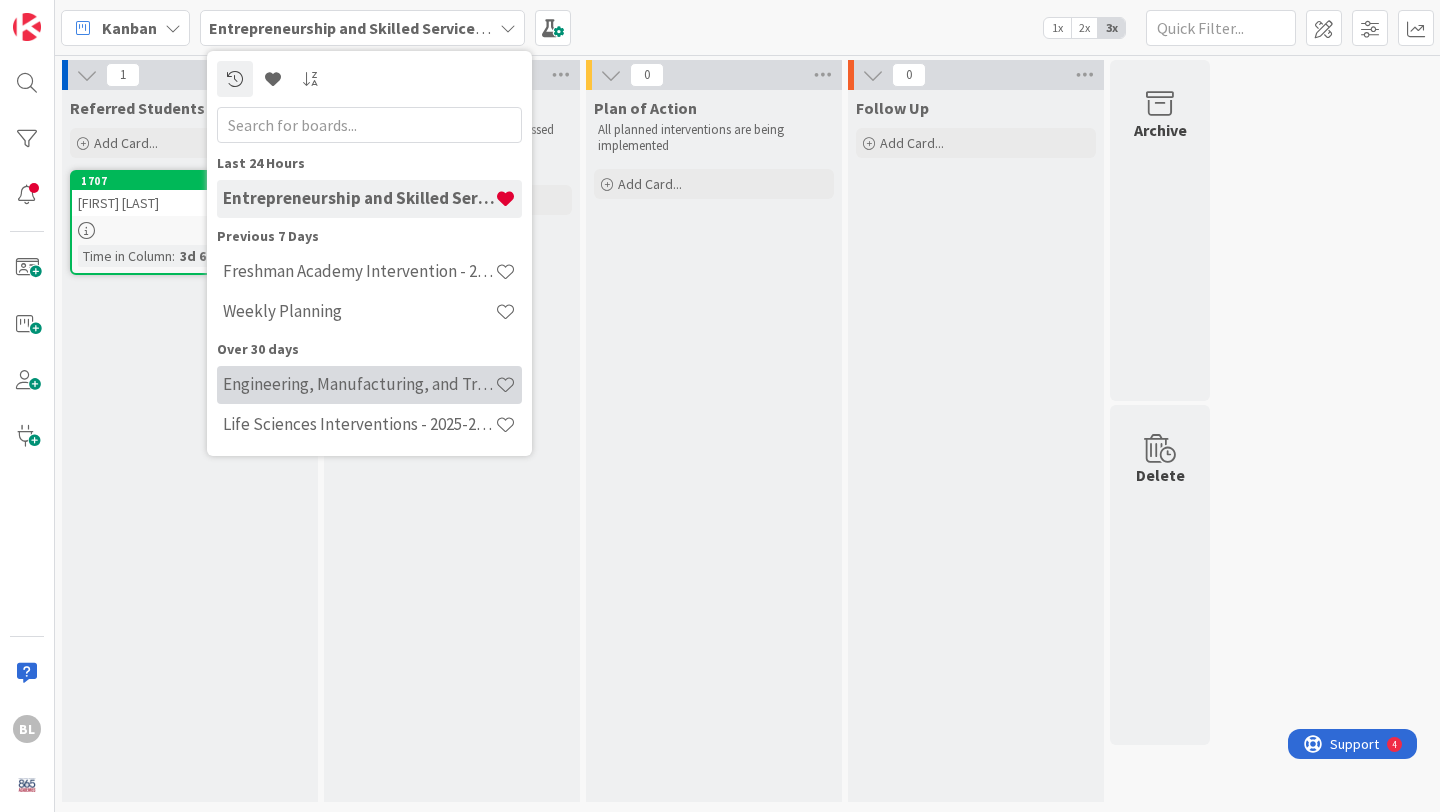 click on "Engineering, Manufacturing, and Transportation" at bounding box center [359, 384] 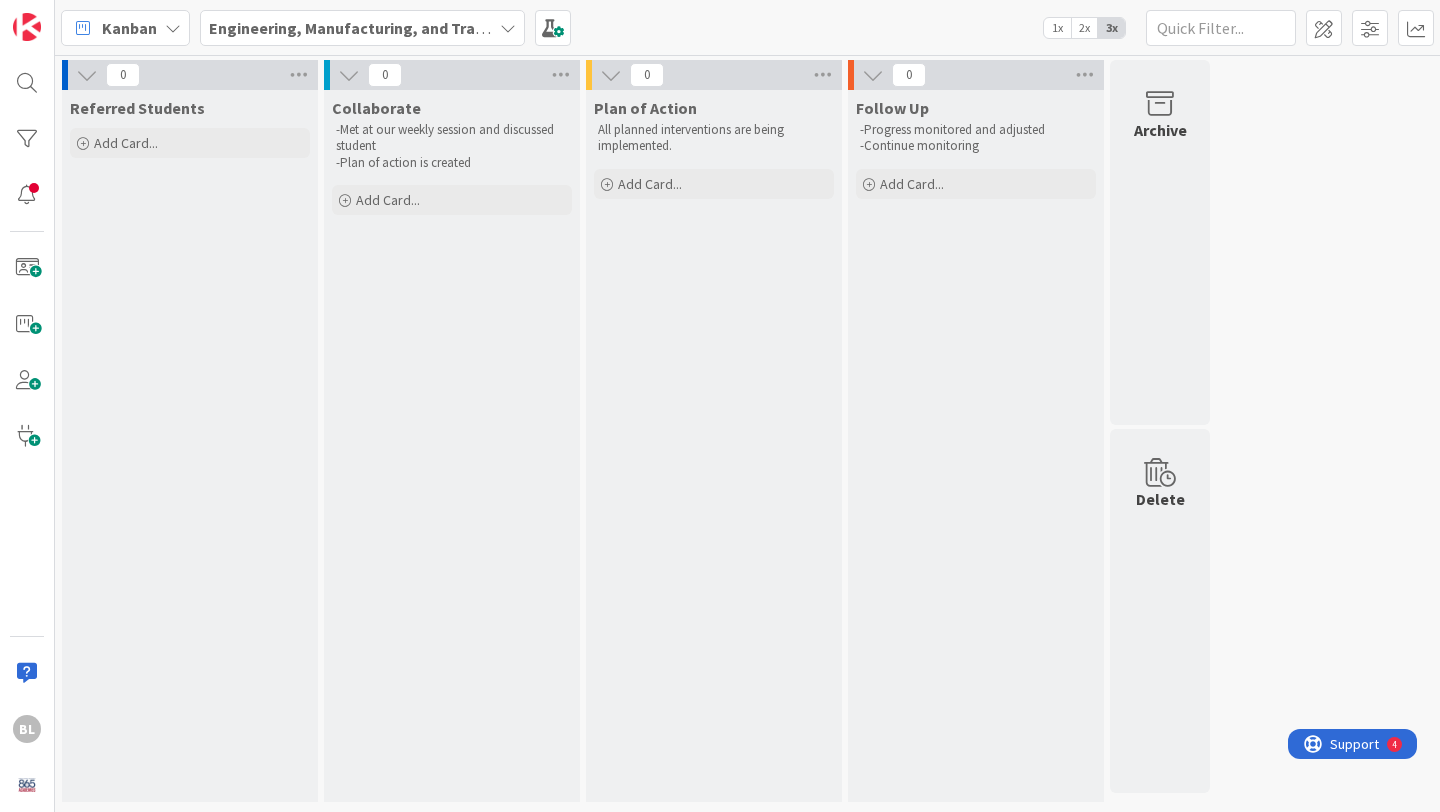scroll, scrollTop: 0, scrollLeft: 0, axis: both 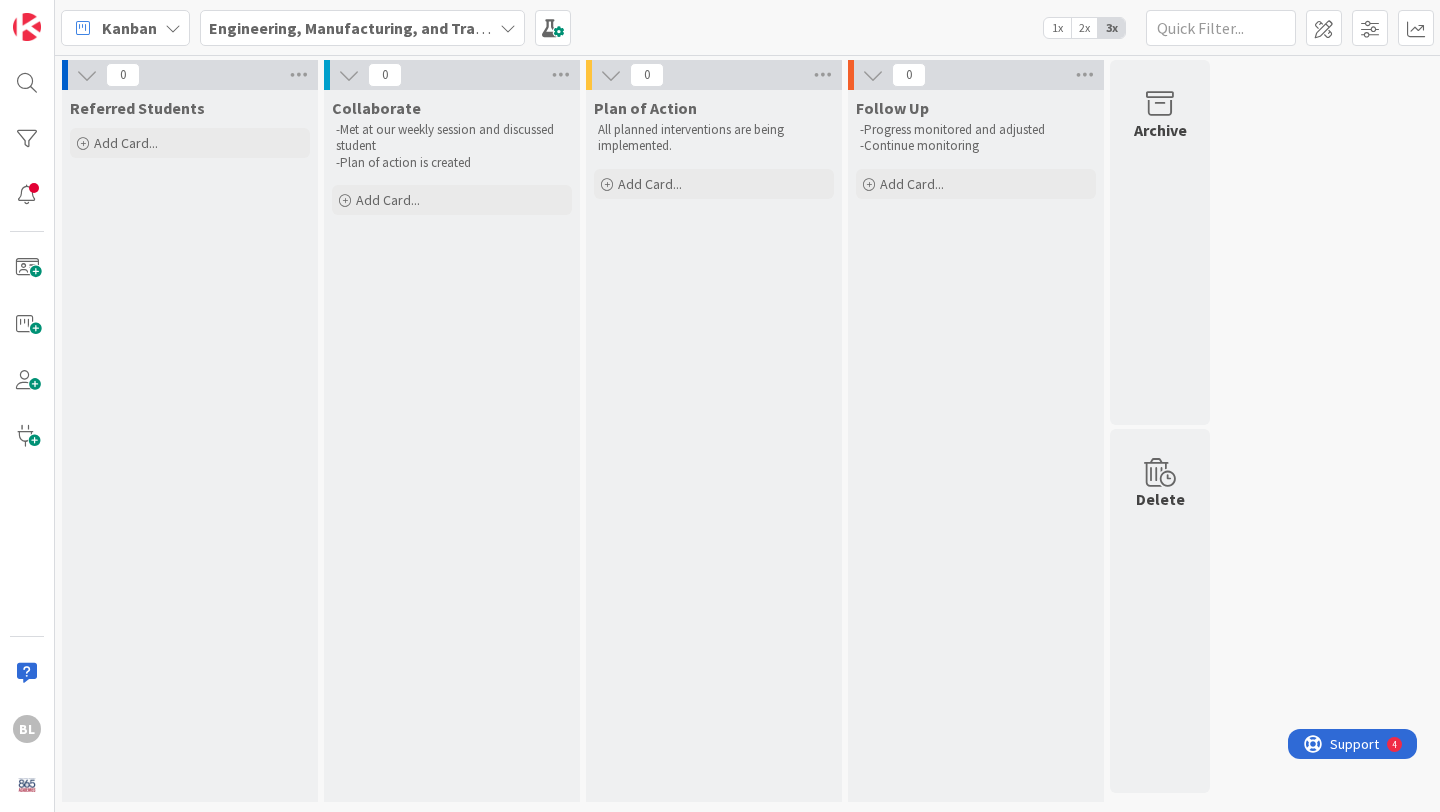 click on "Engineering, Manufacturing, and Transportation" at bounding box center (362, 28) 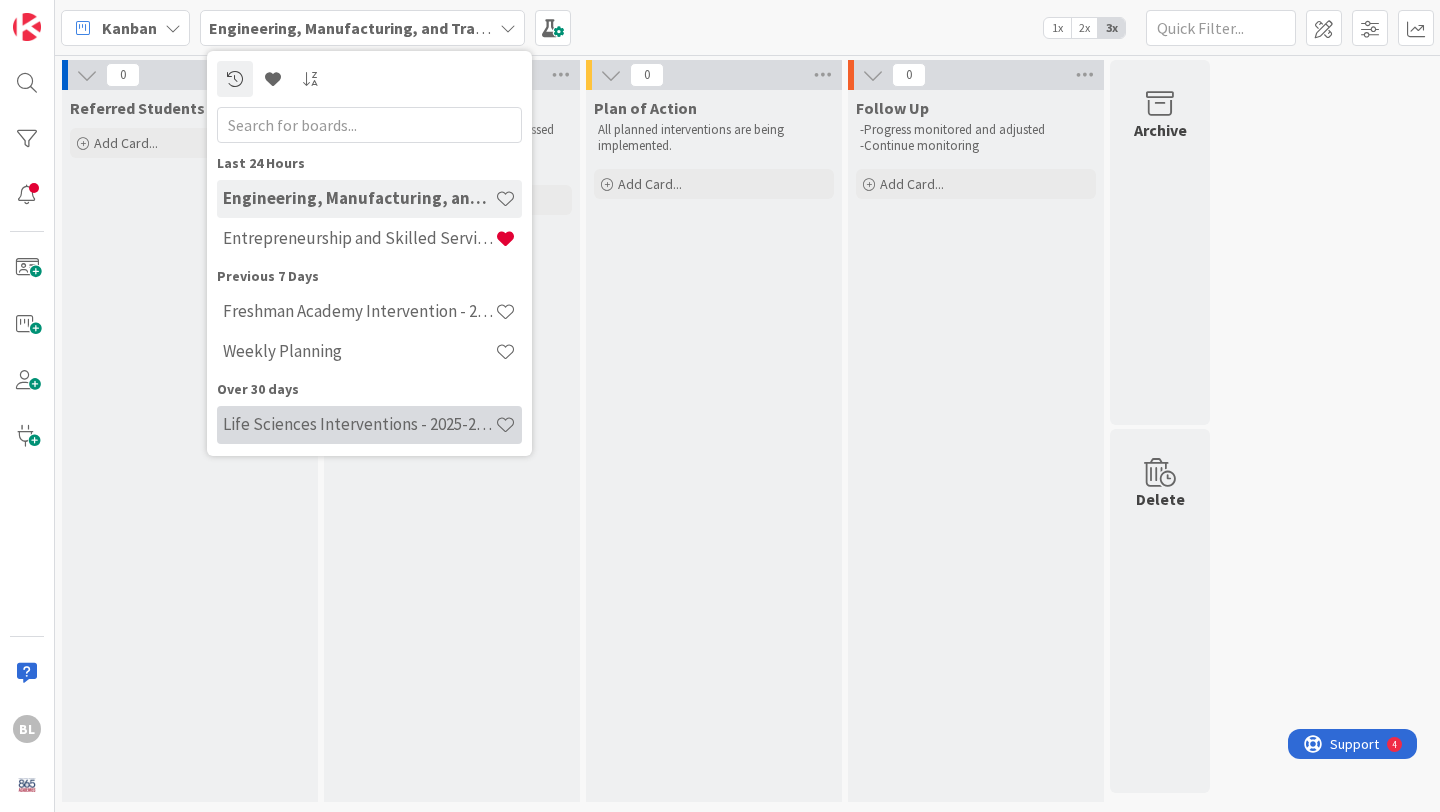 click on "Life Sciences Interventions - 2025-2026" at bounding box center (359, 424) 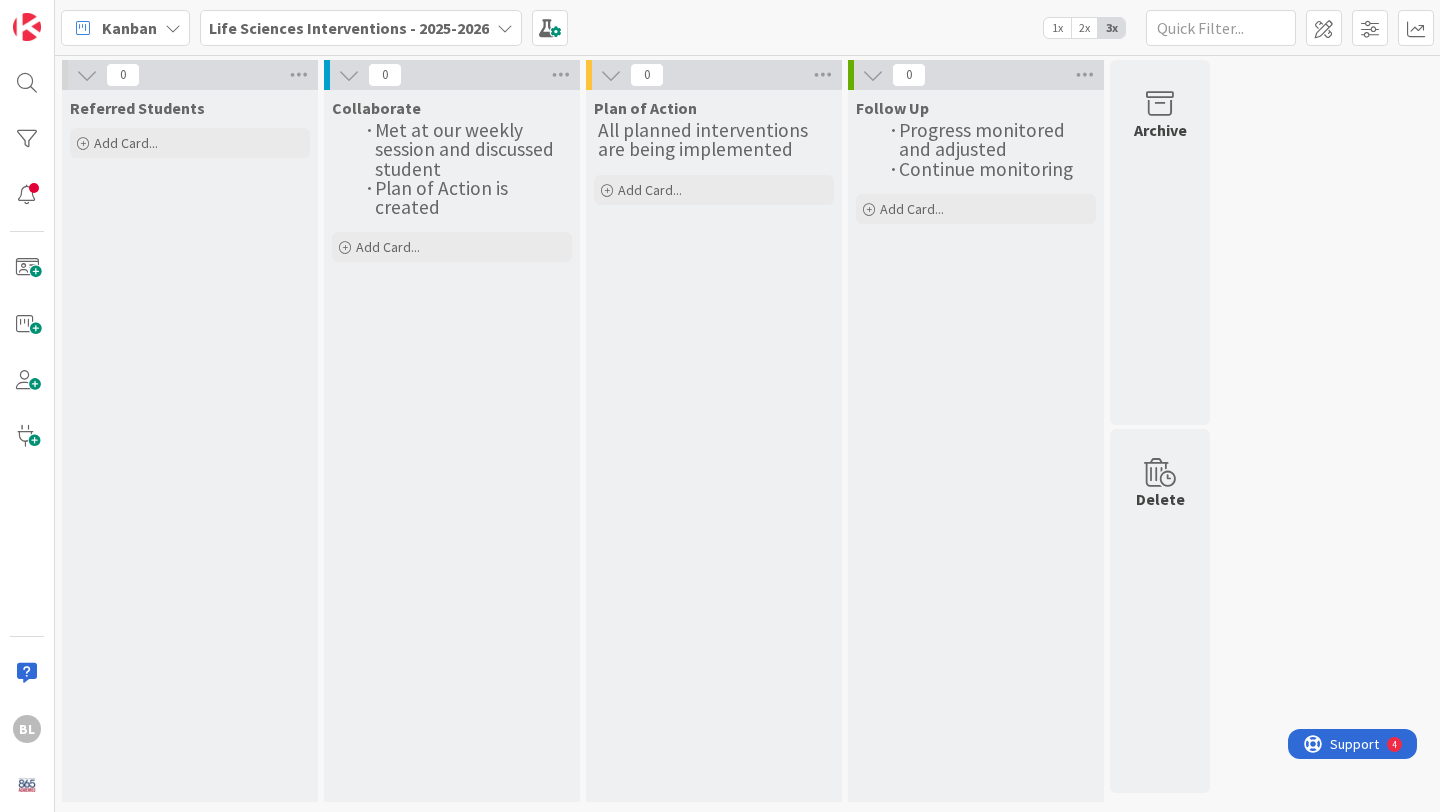 scroll, scrollTop: 0, scrollLeft: 0, axis: both 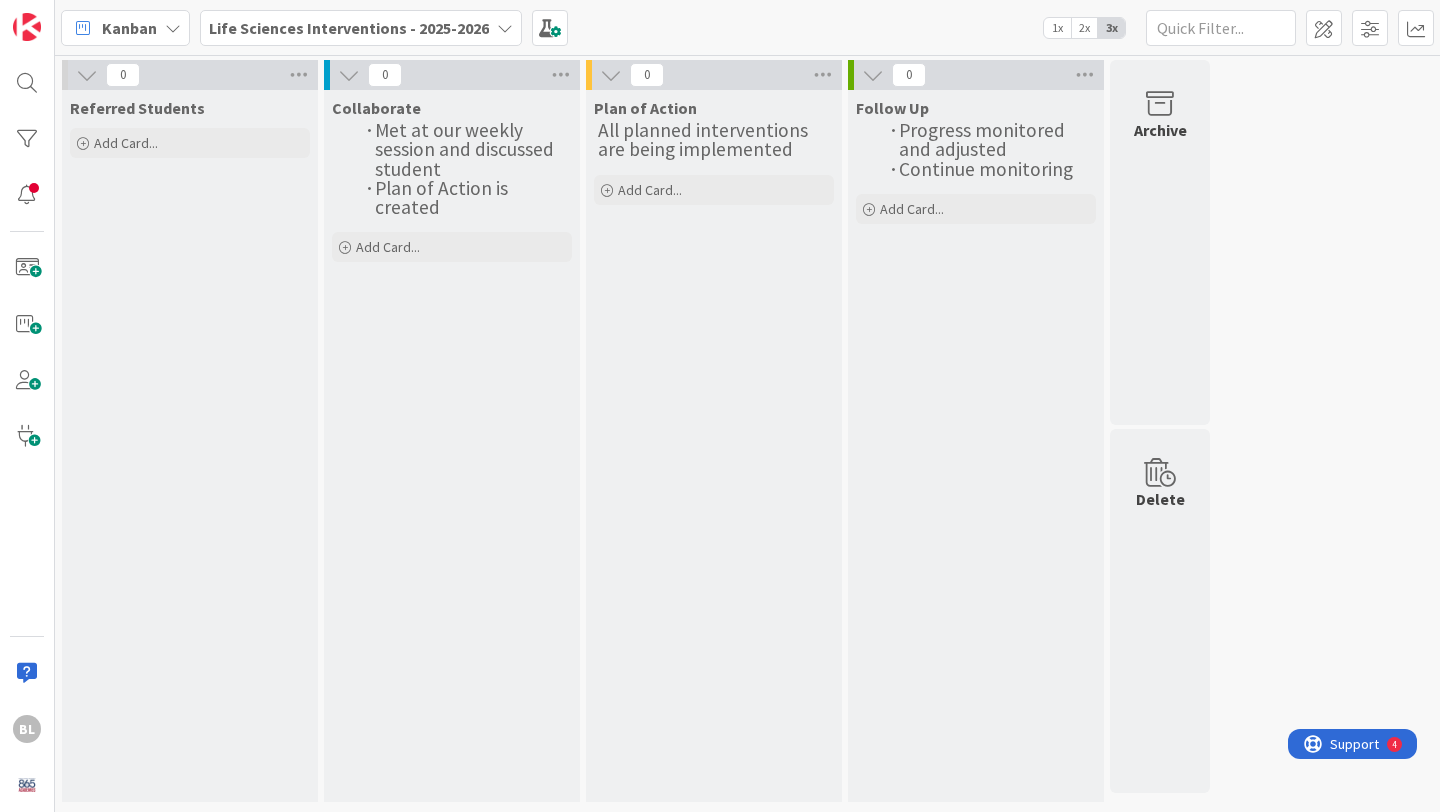 click at bounding box center [505, 28] 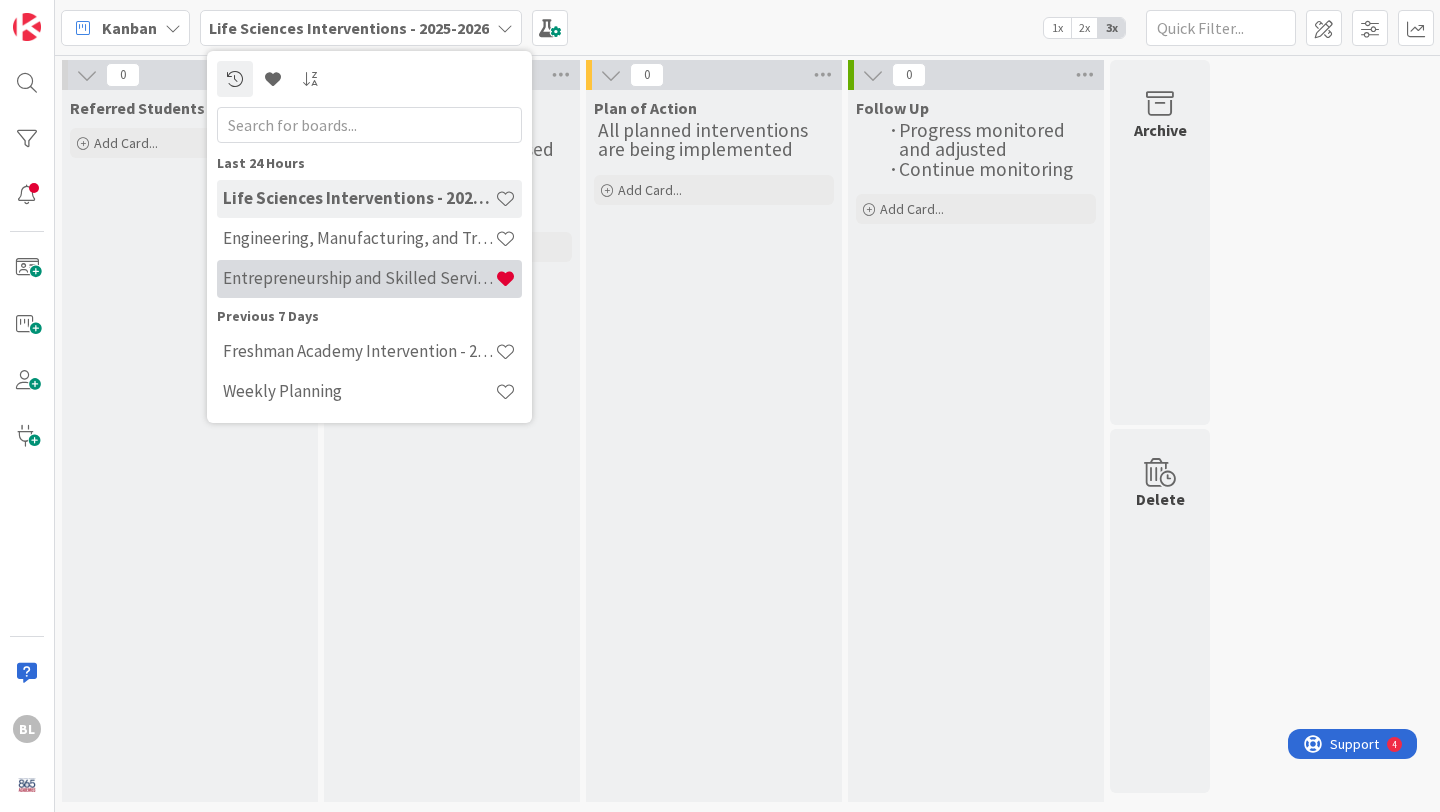 click on "Entrepreneurship and Skilled Services Interventions - 2025-2026" at bounding box center (359, 278) 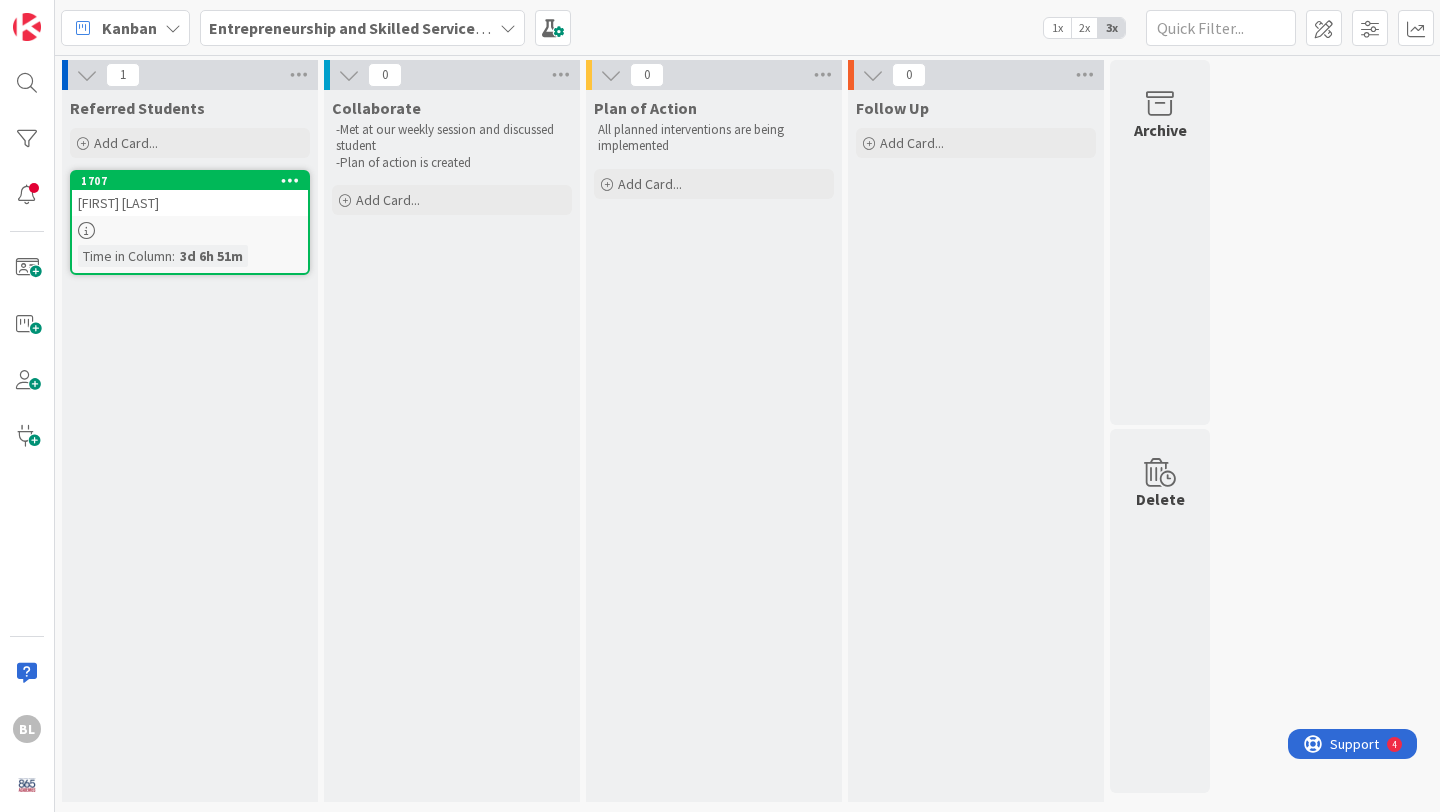scroll, scrollTop: 0, scrollLeft: 0, axis: both 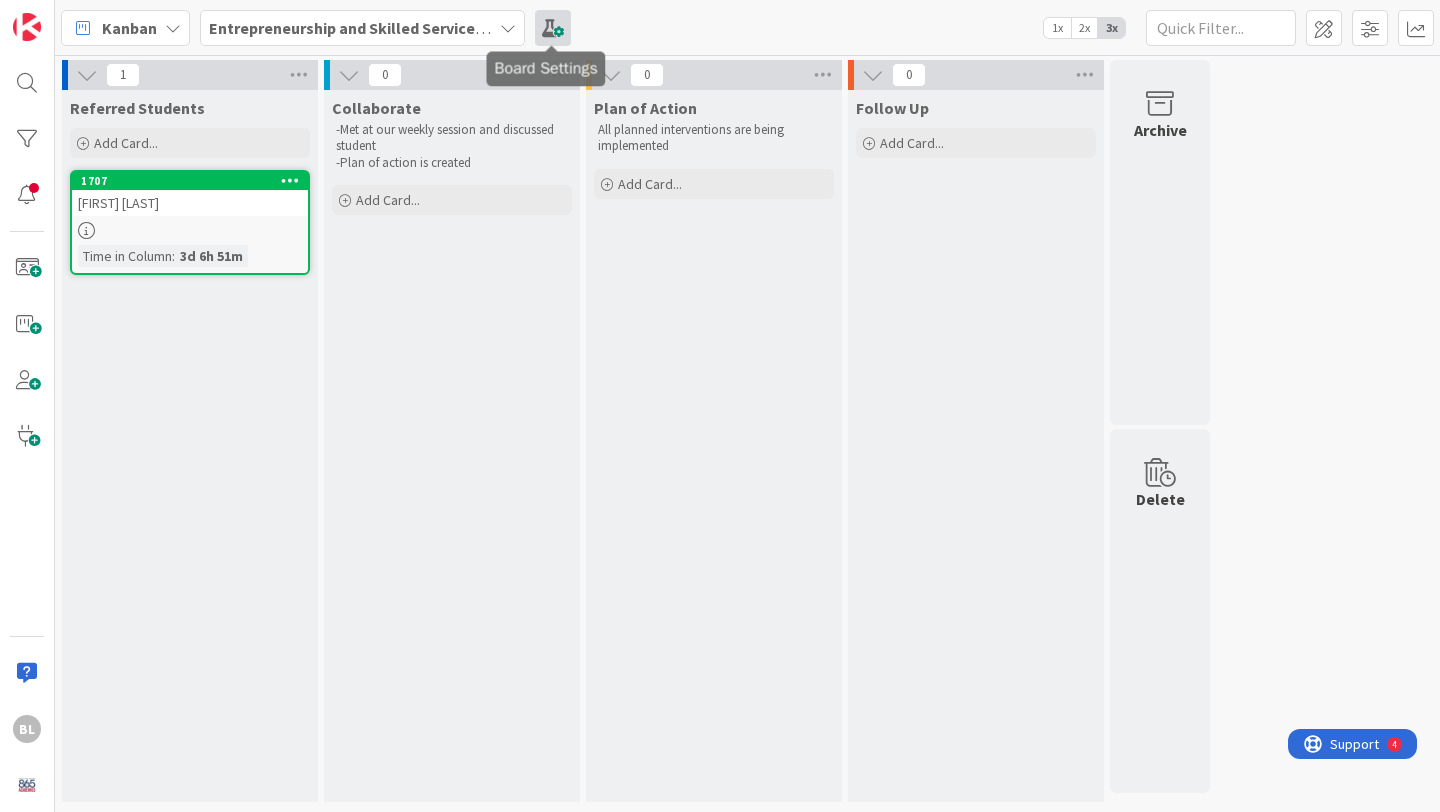 click at bounding box center (553, 28) 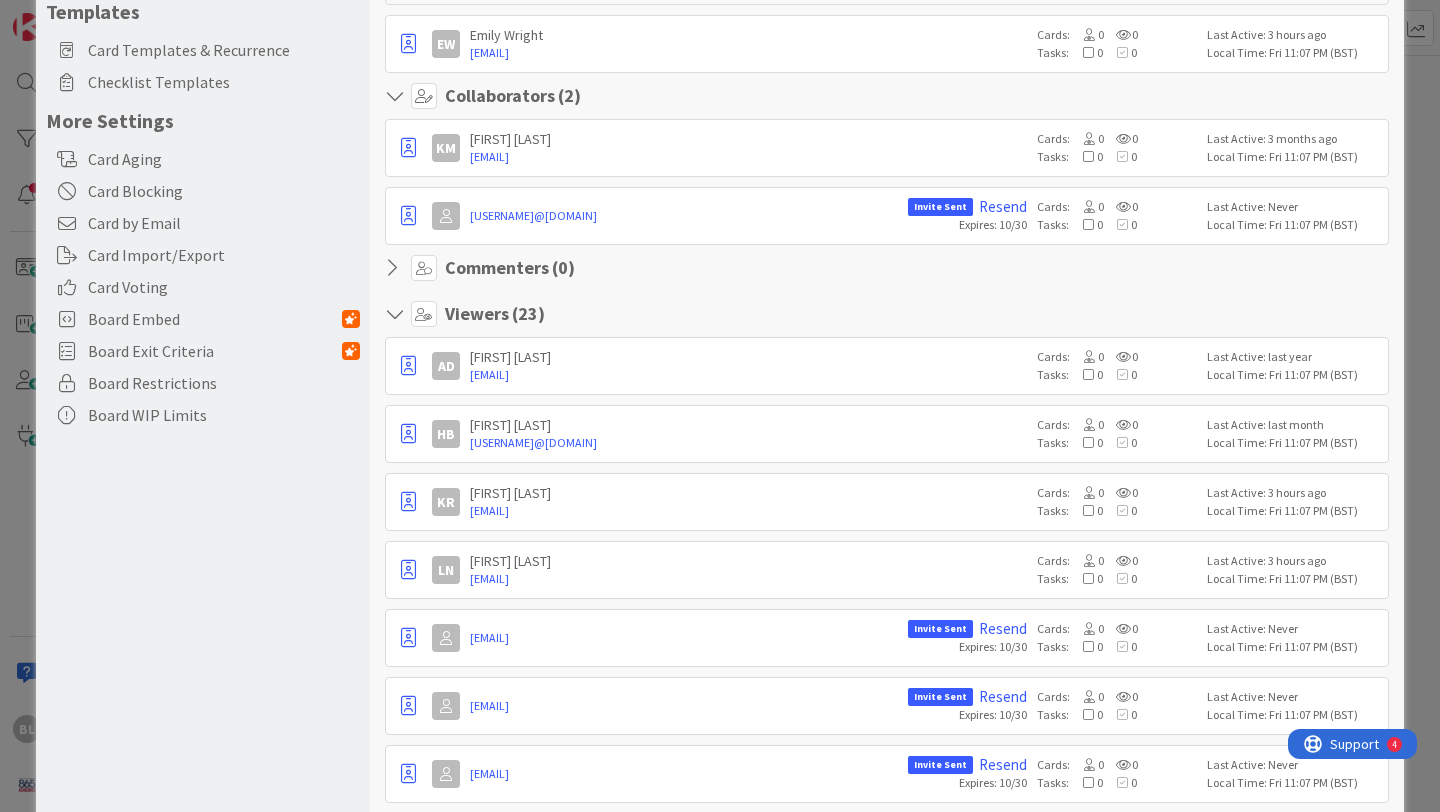 scroll, scrollTop: 0, scrollLeft: 0, axis: both 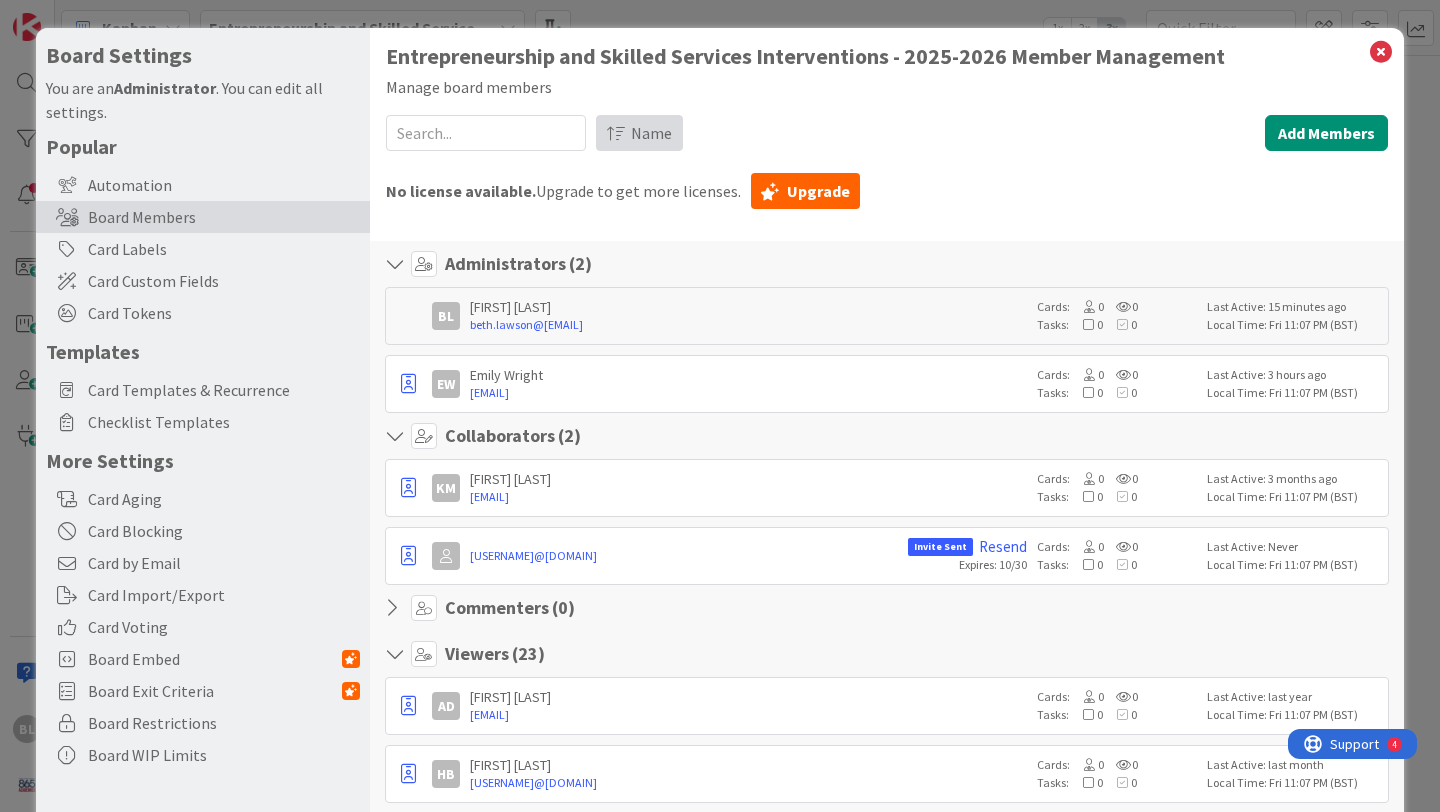 click on "Name" at bounding box center (651, 133) 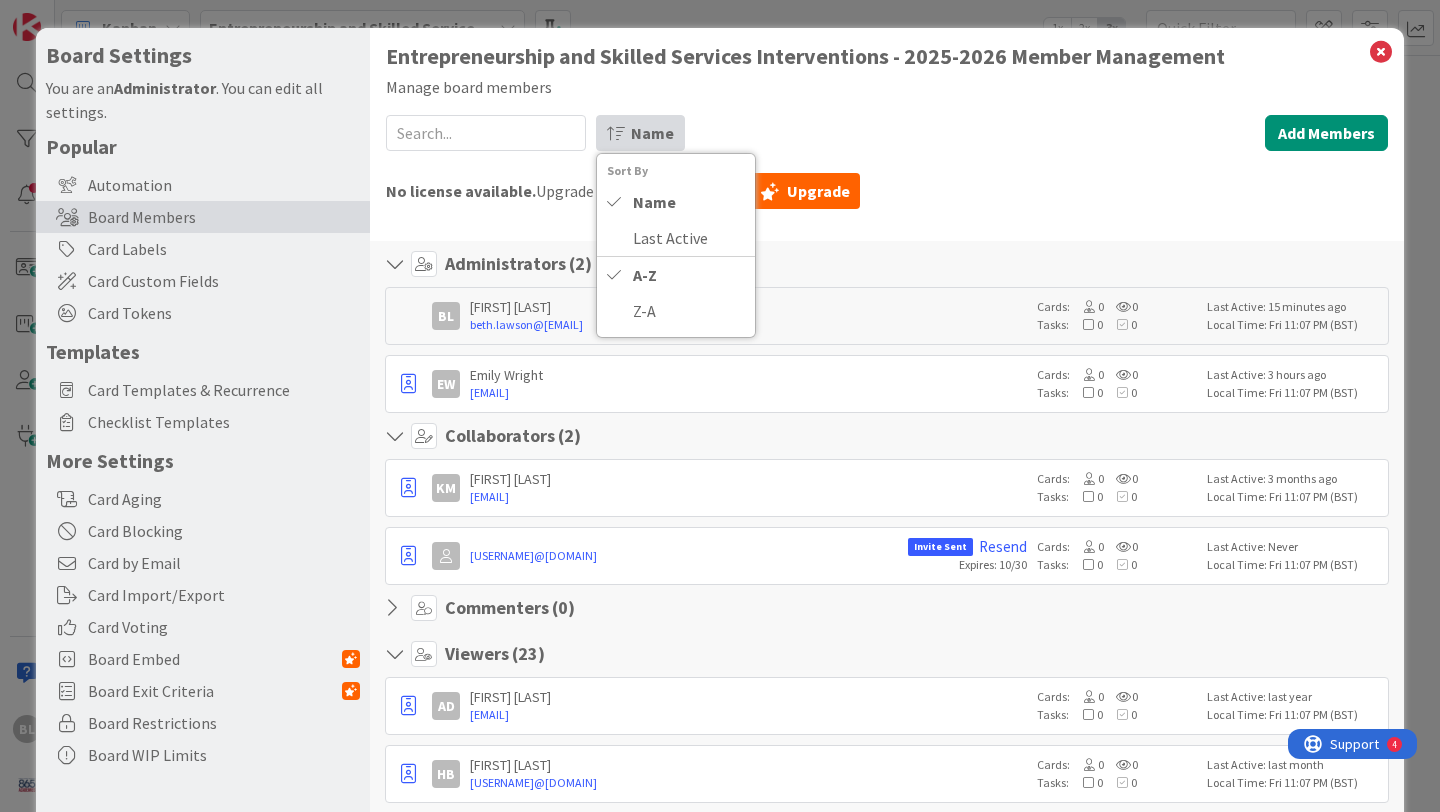 click on "Name" at bounding box center [652, 133] 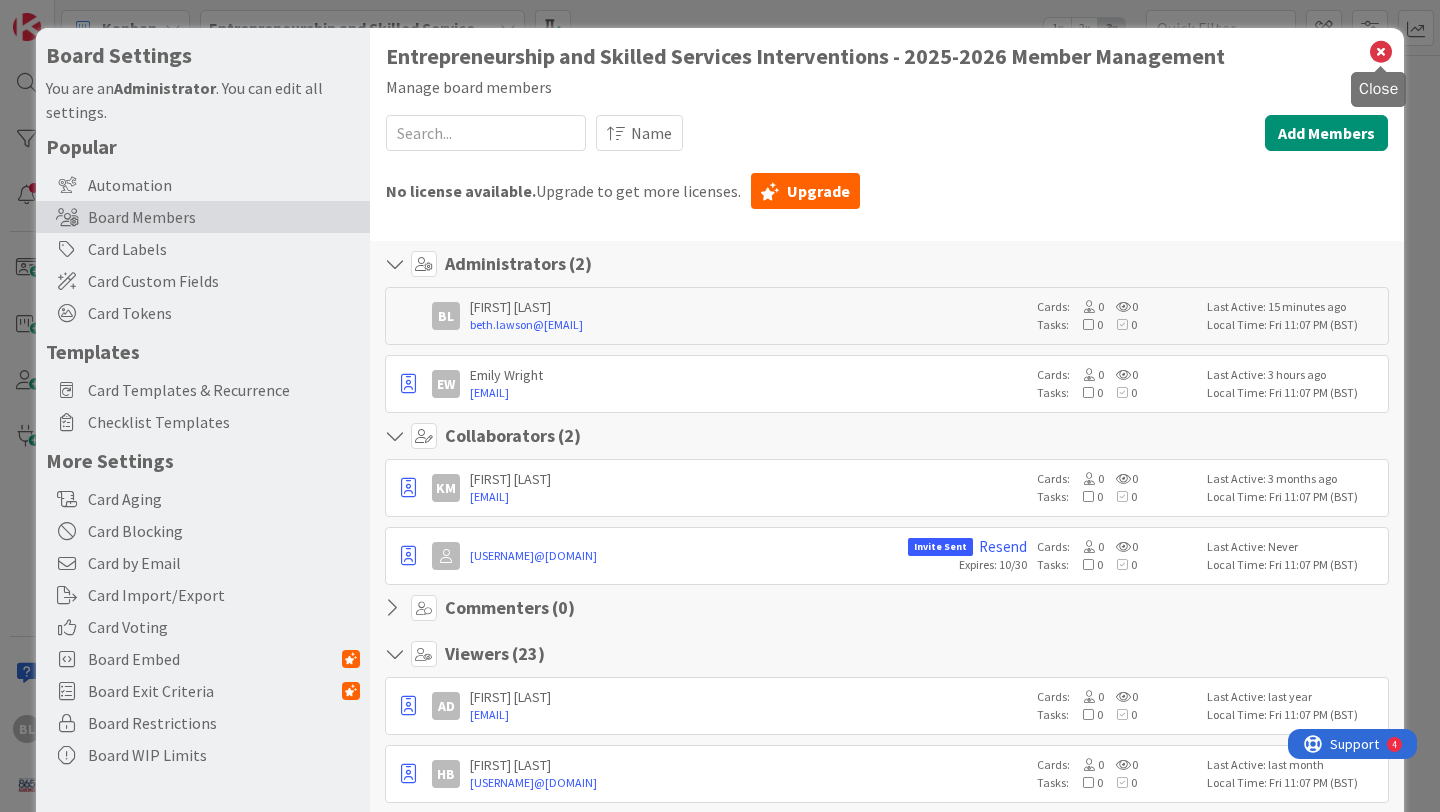 click at bounding box center (1381, 52) 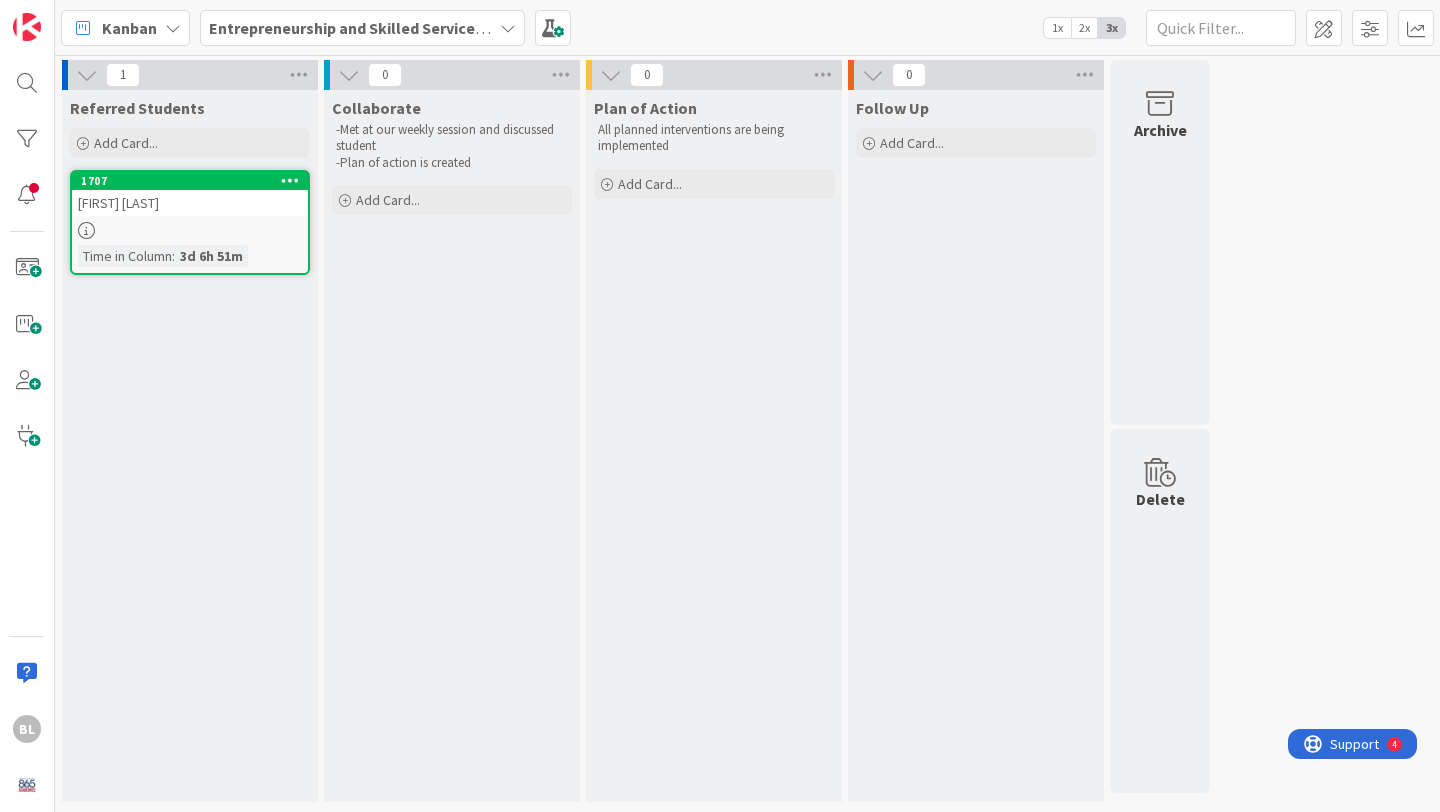 click at bounding box center [508, 28] 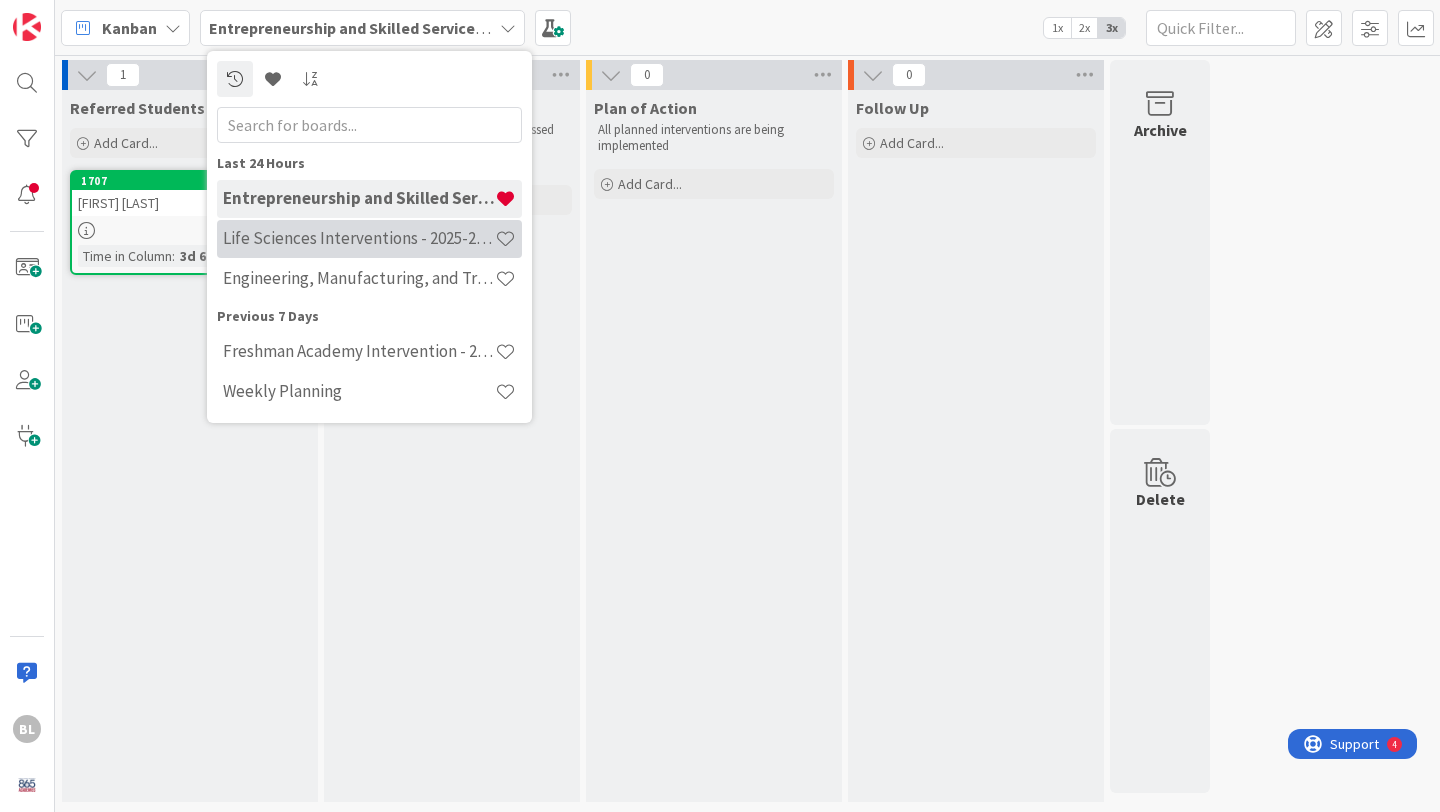 click on "Life Sciences Interventions - 2025-2026" at bounding box center [359, 238] 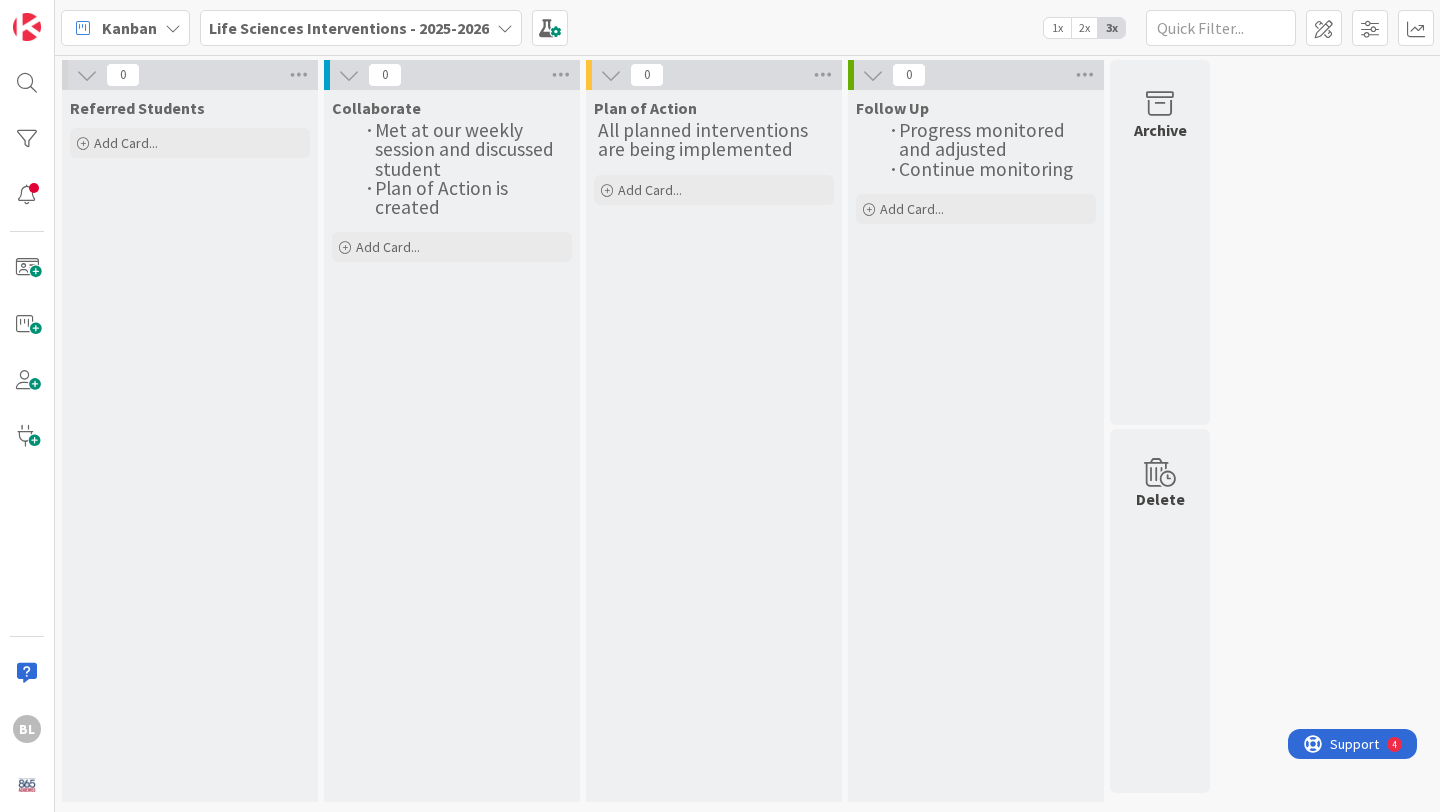 scroll, scrollTop: 0, scrollLeft: 0, axis: both 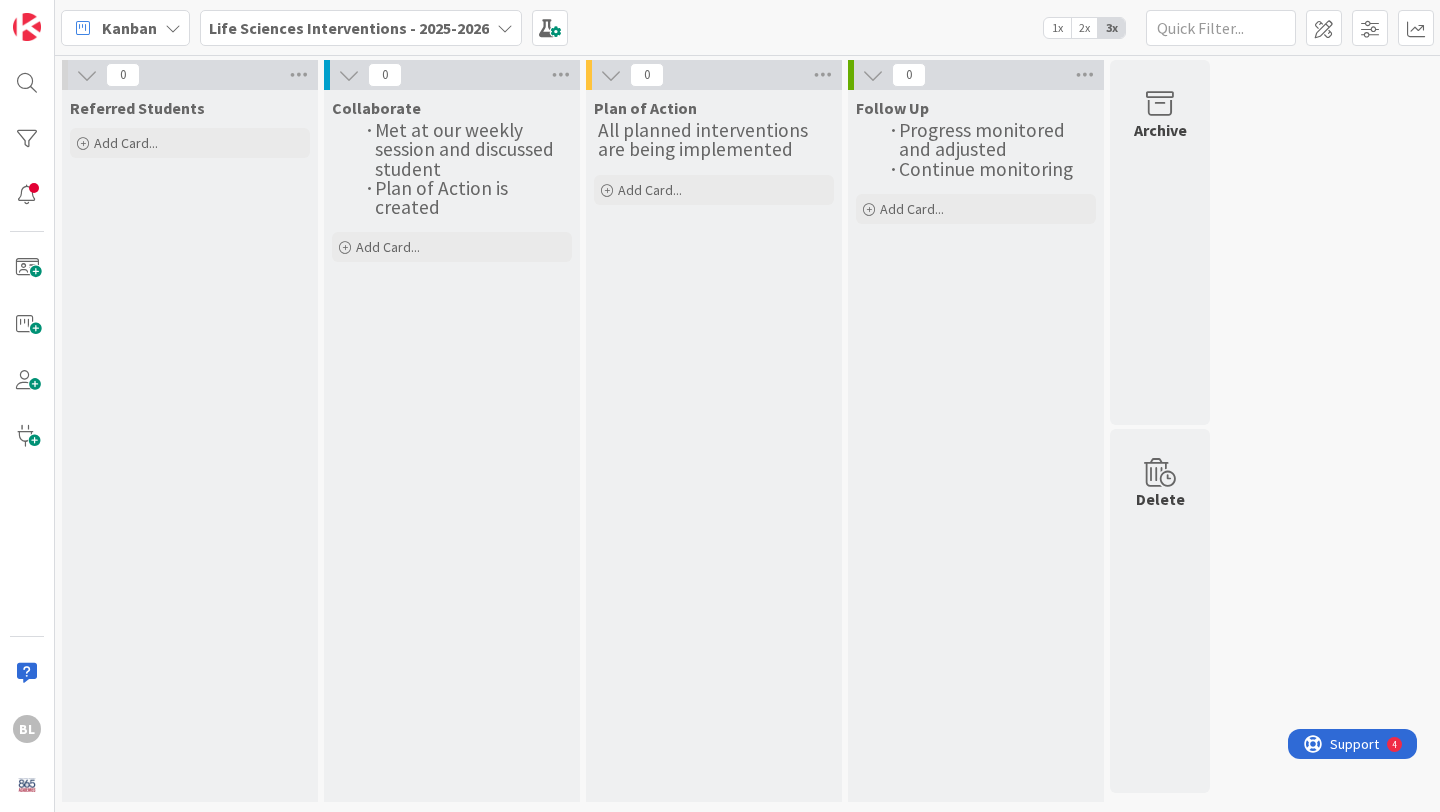 click at bounding box center (505, 28) 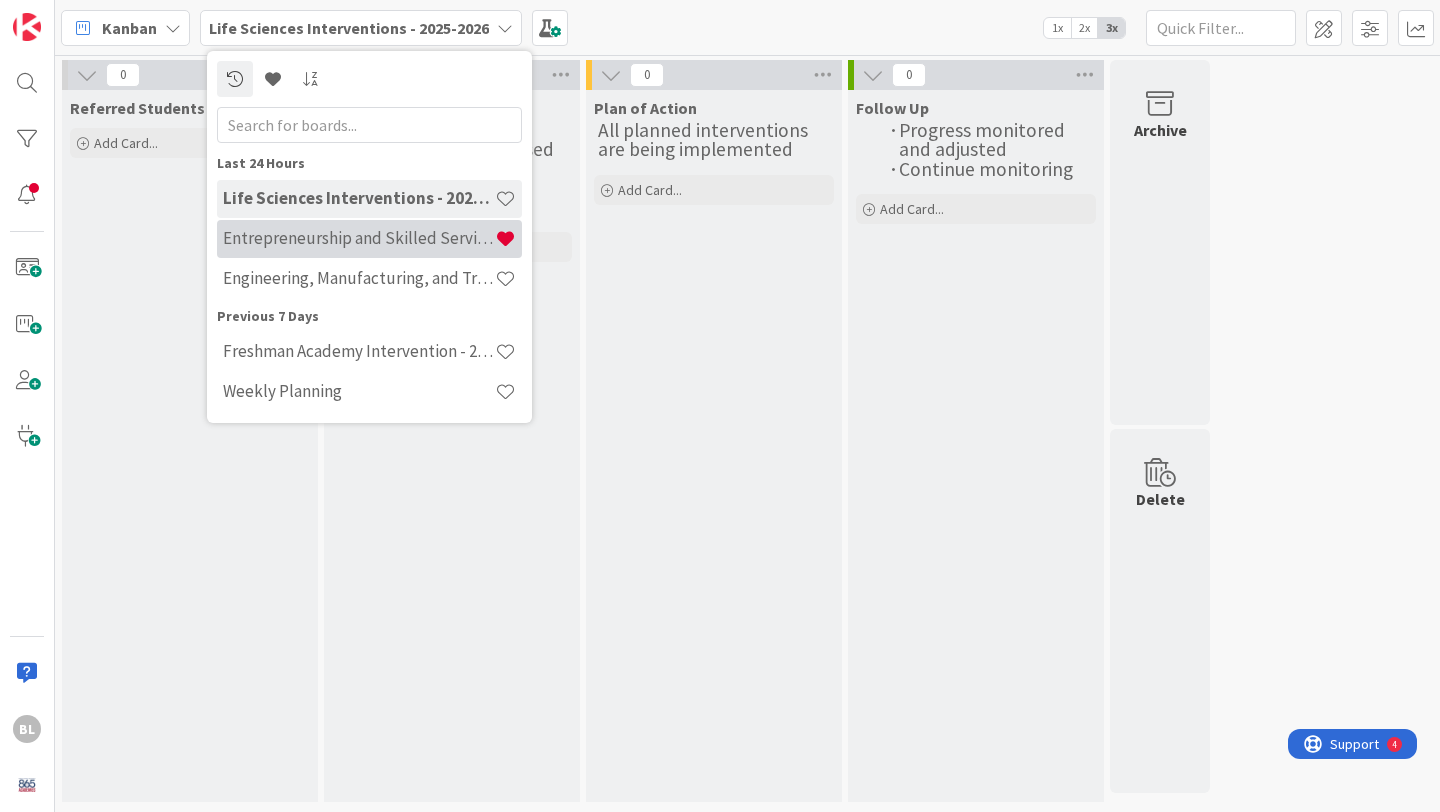 click on "Entrepreneurship and Skilled Services Interventions - 2025-2026" at bounding box center [369, 239] 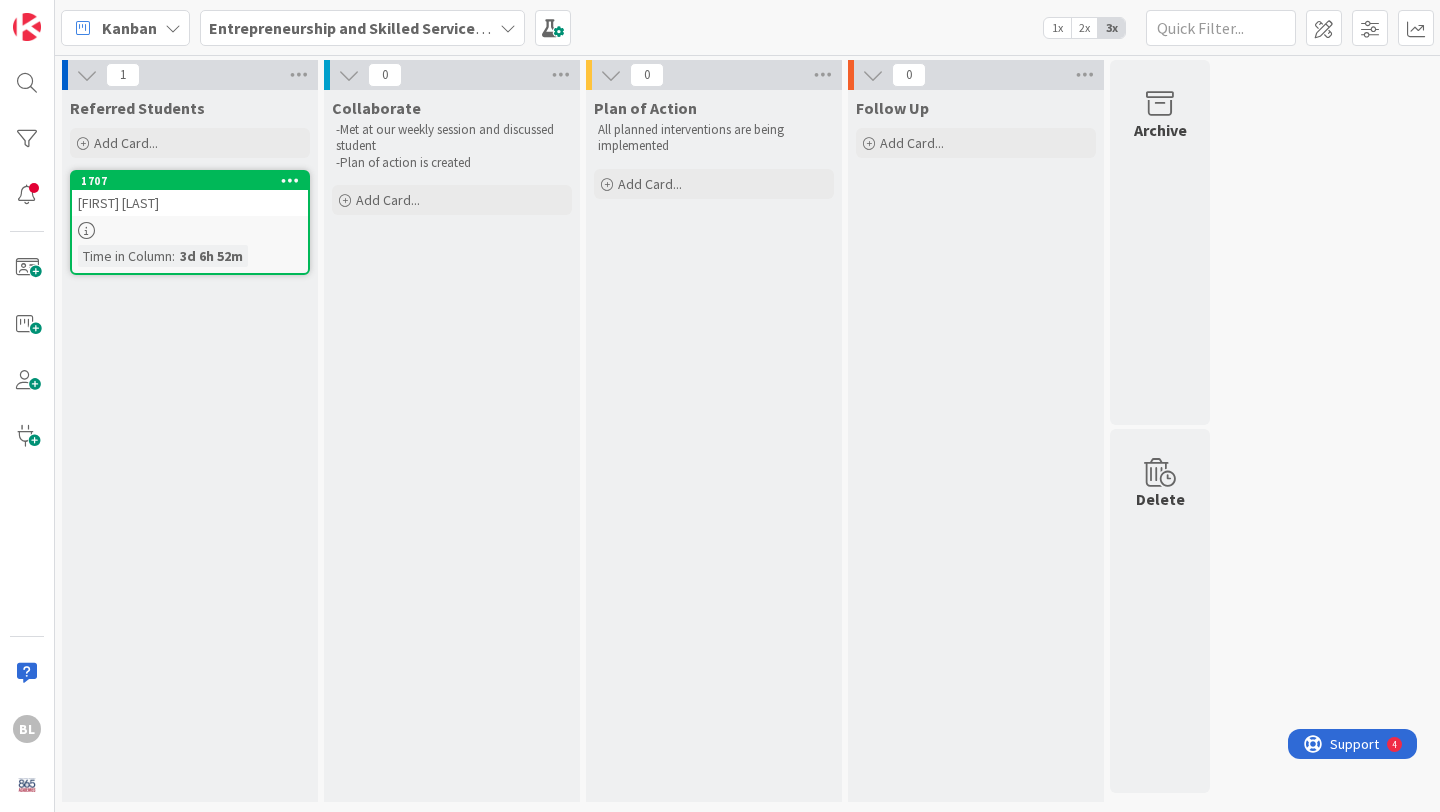 scroll, scrollTop: 0, scrollLeft: 0, axis: both 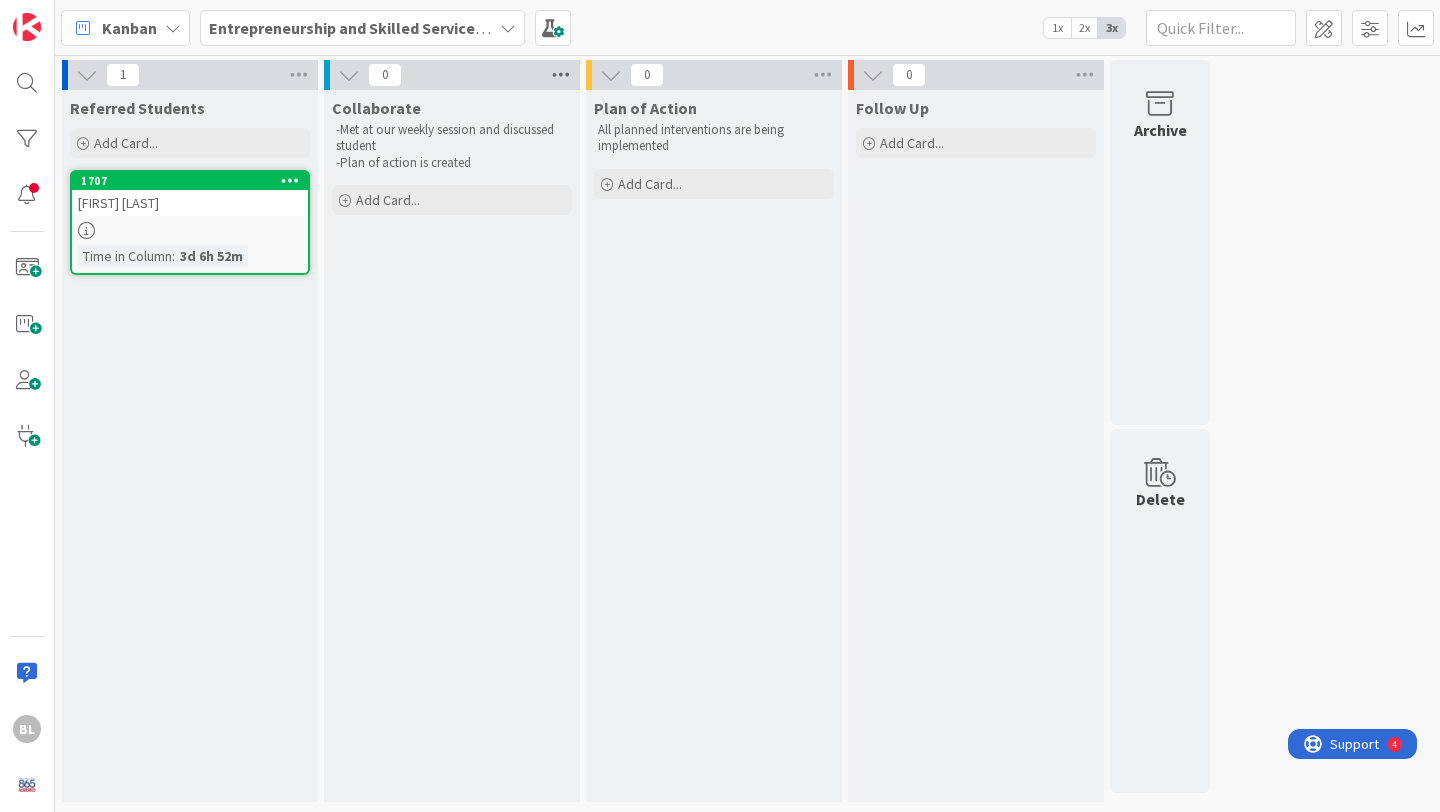 click at bounding box center (561, 75) 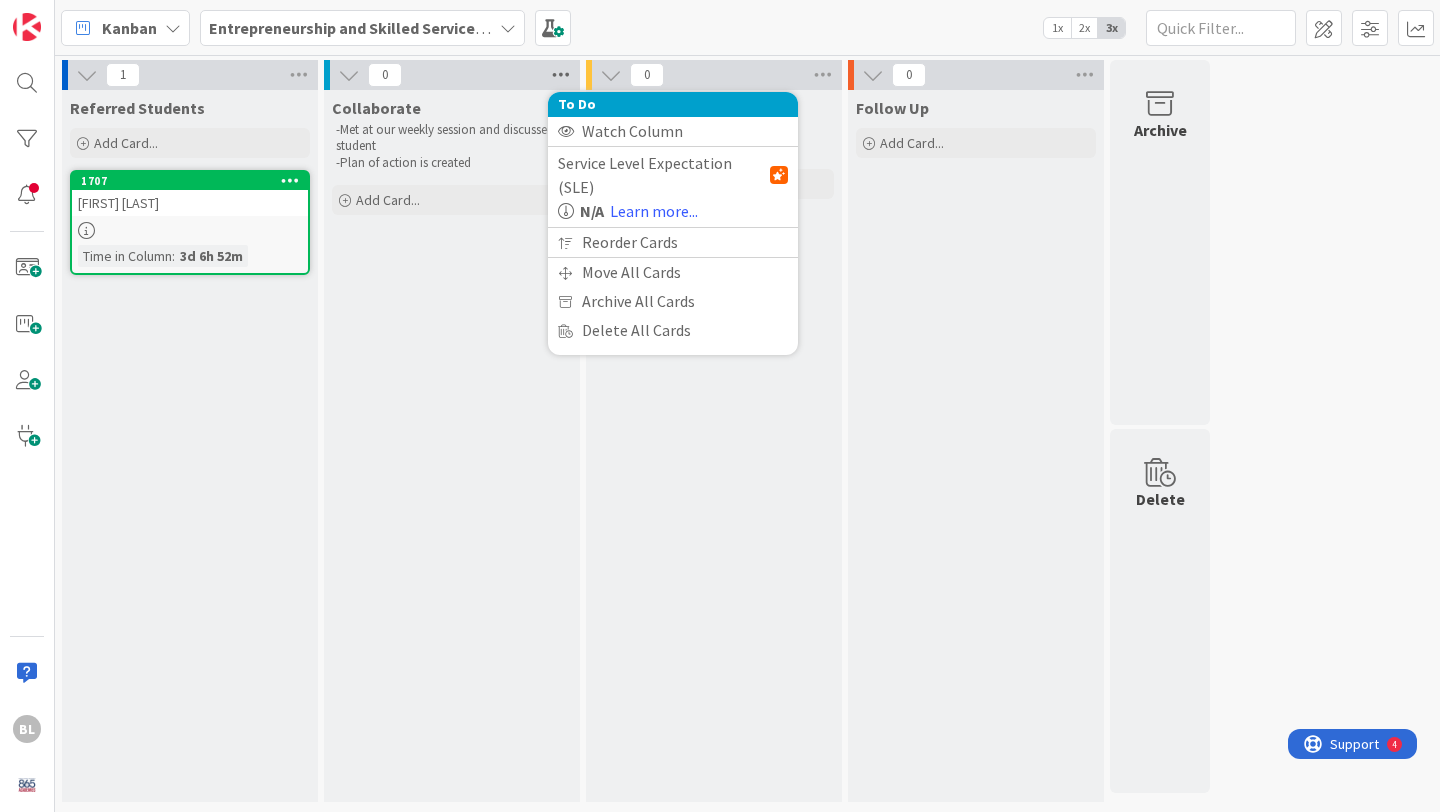 click at bounding box center (561, 75) 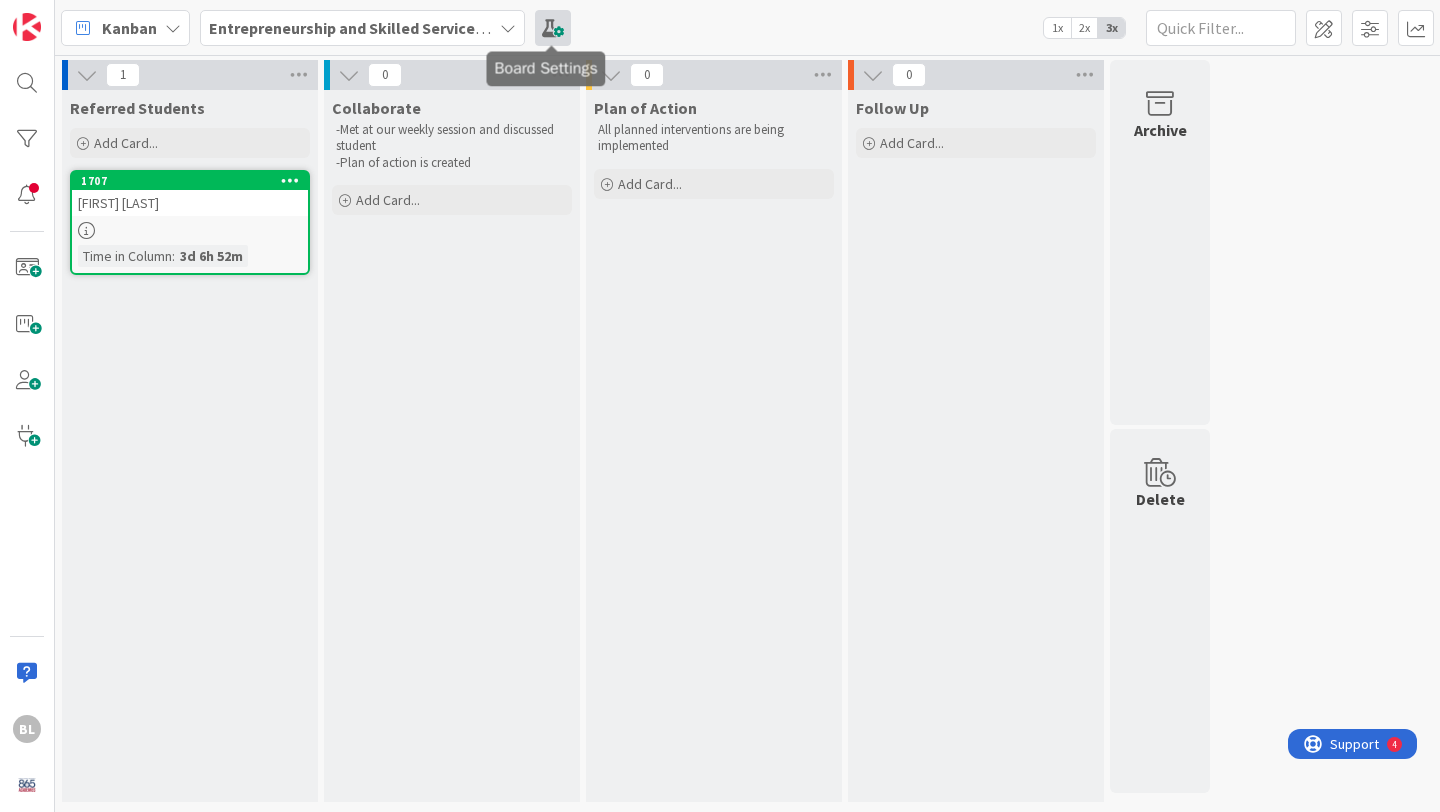 click at bounding box center (553, 28) 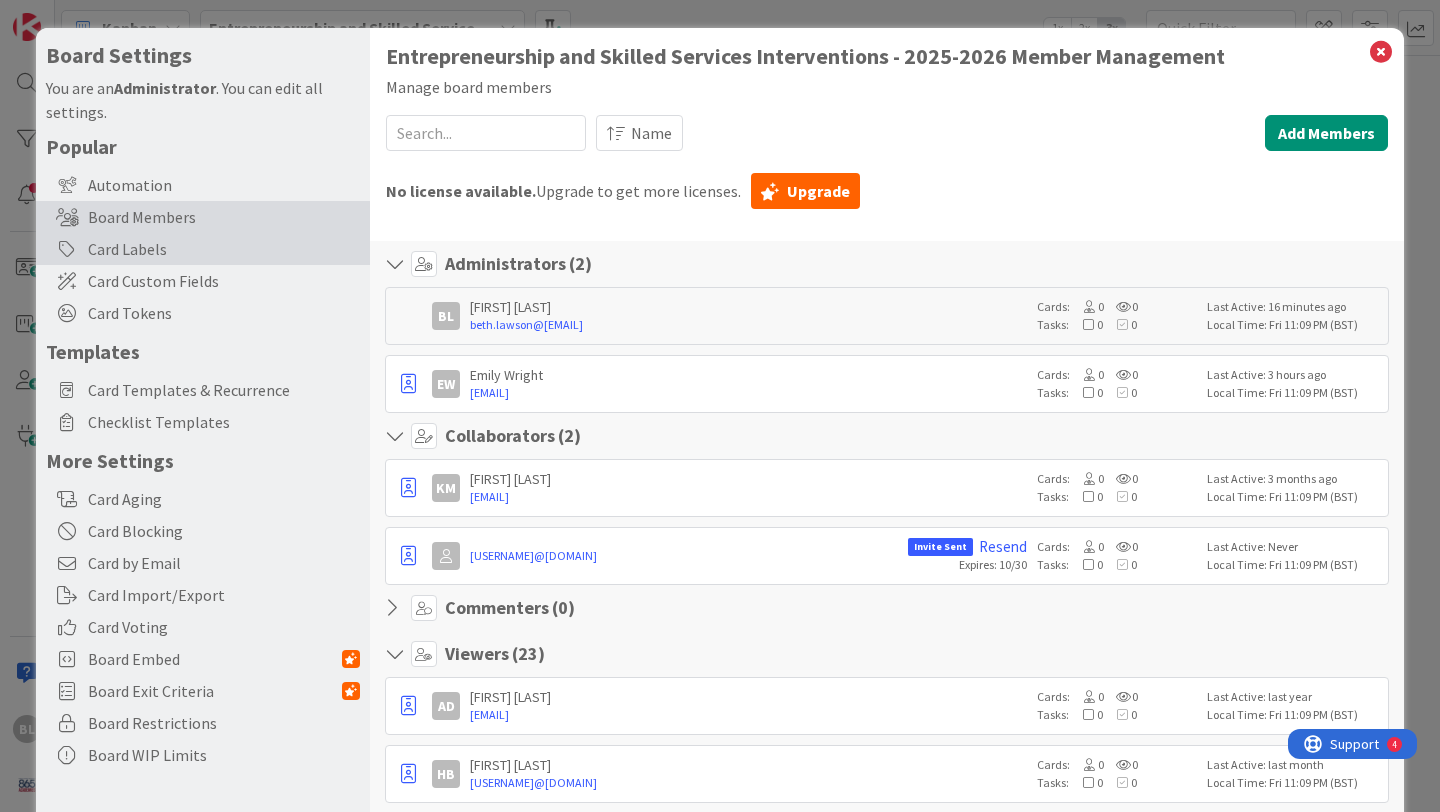 click on "Card Labels" at bounding box center (203, 249) 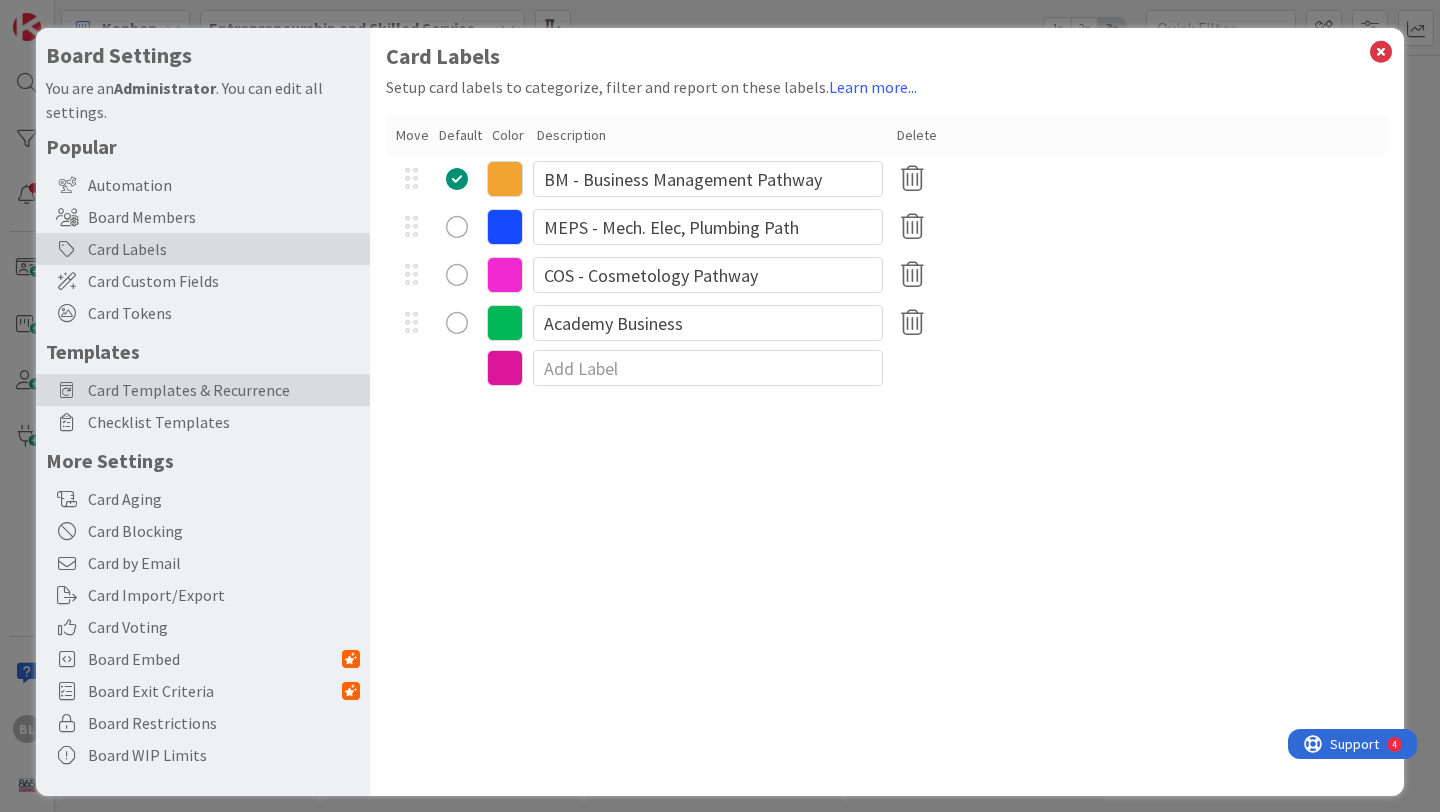 click on "Card Templates & Recurrence" at bounding box center (224, 390) 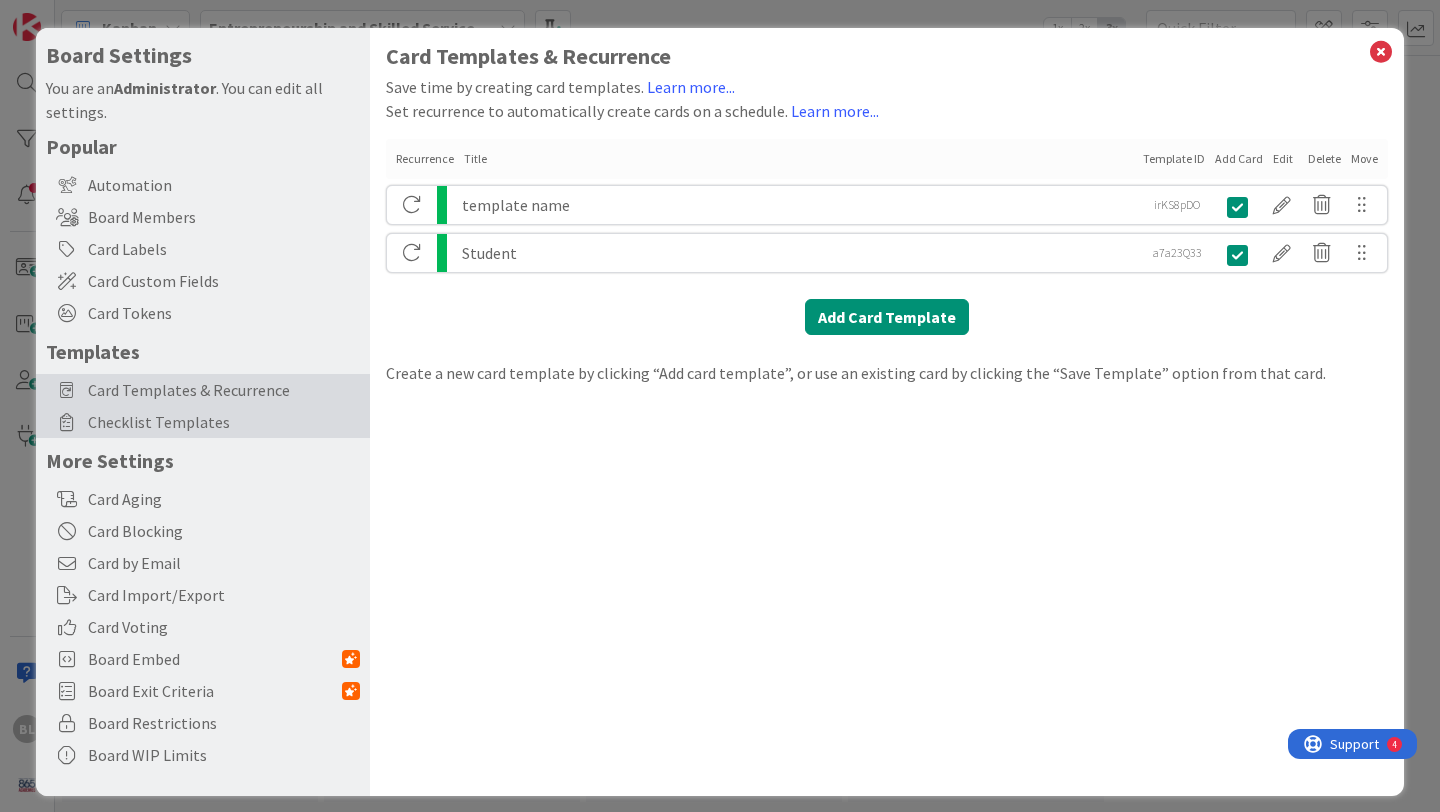 click on "Checklist Templates" at bounding box center [224, 422] 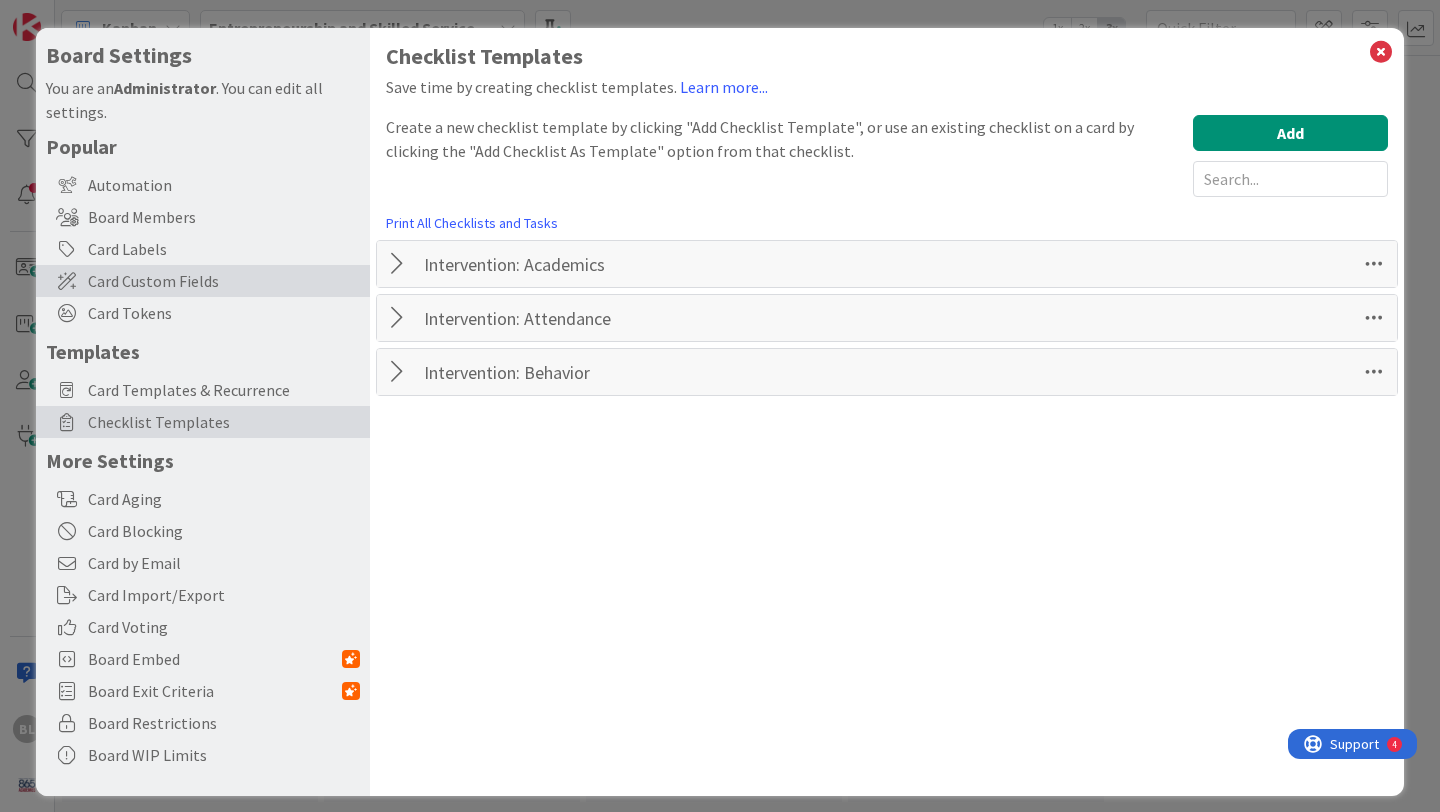 click on "Card Custom Fields" at bounding box center (224, 281) 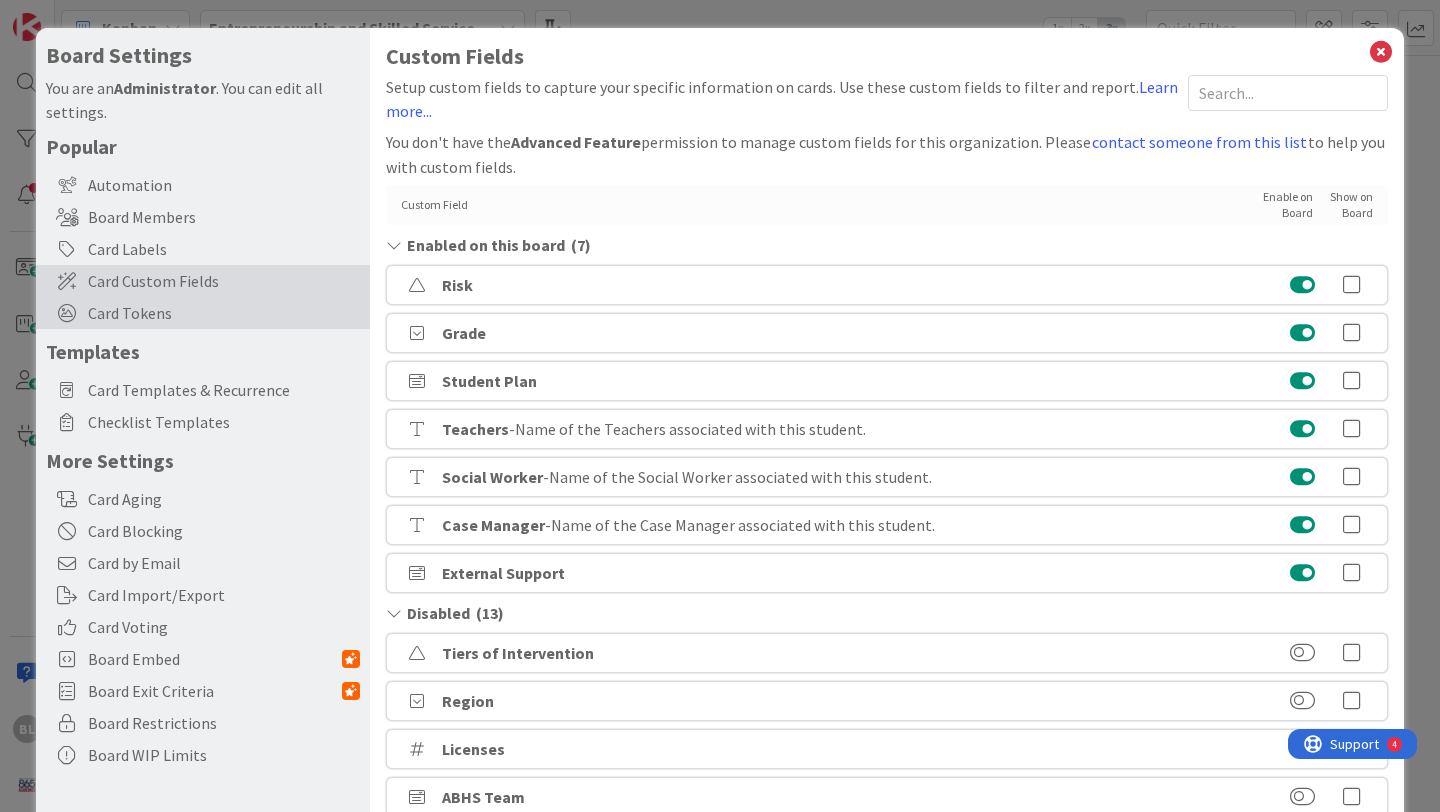 click on "Card Tokens" at bounding box center [224, 313] 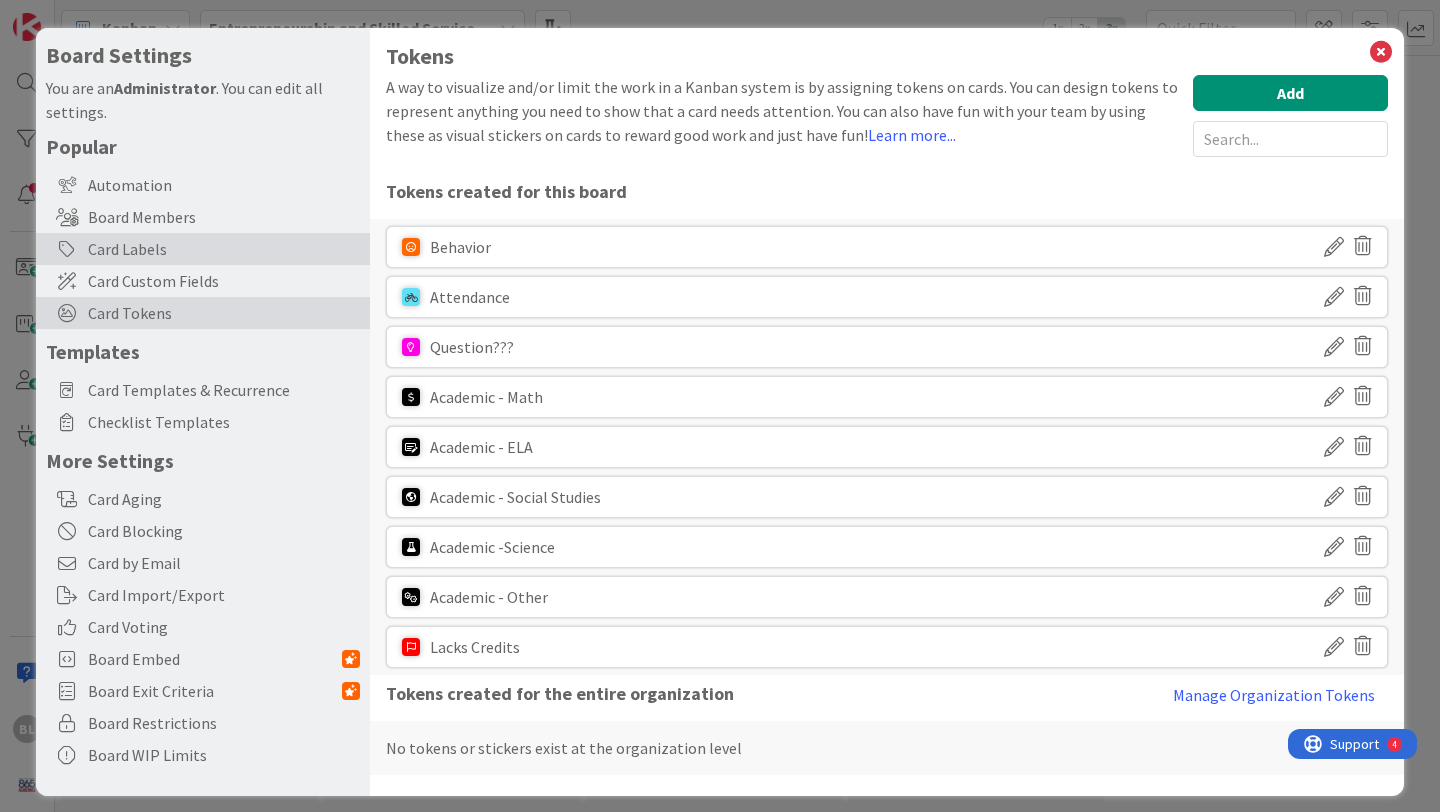 click on "Card Labels" at bounding box center (203, 249) 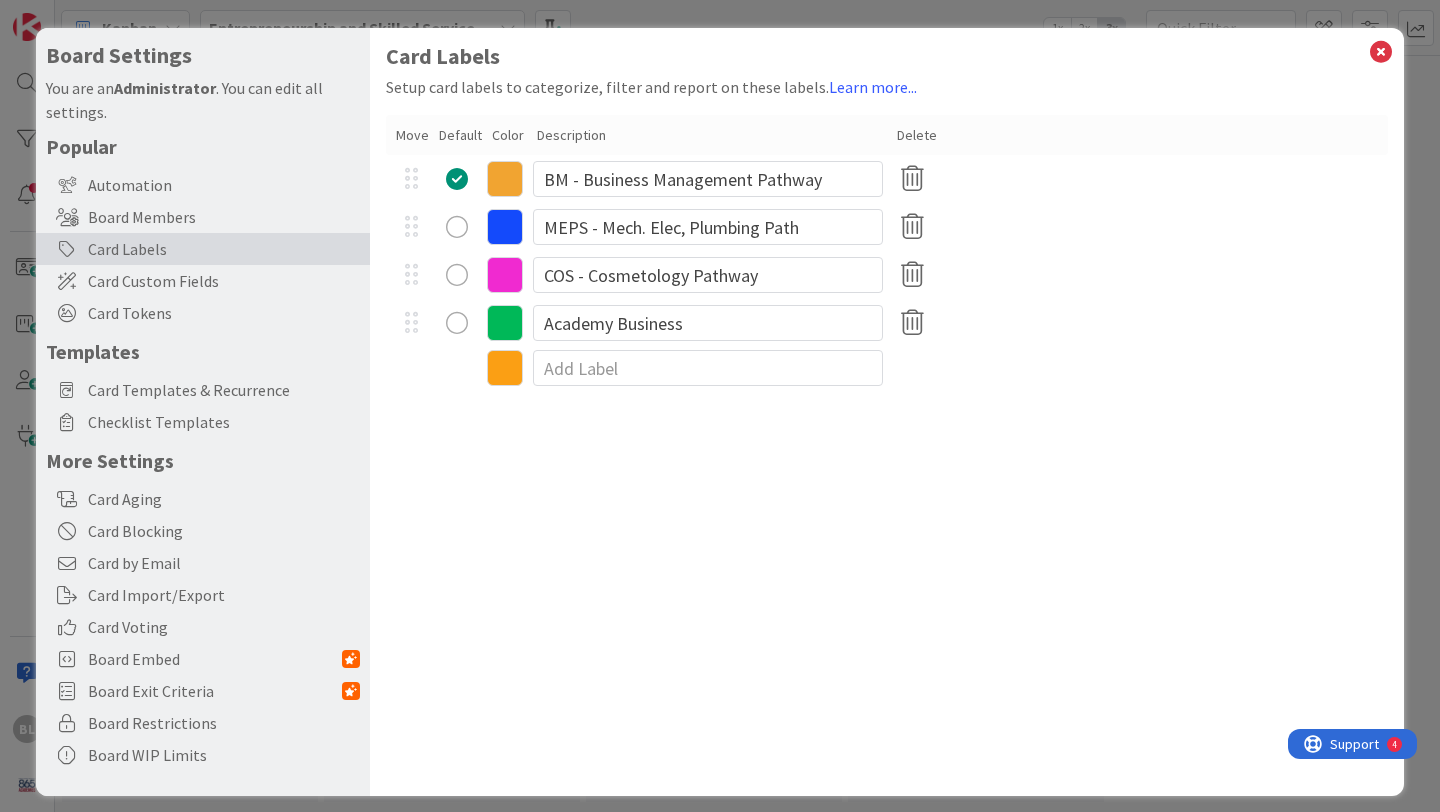 click at bounding box center [505, 368] 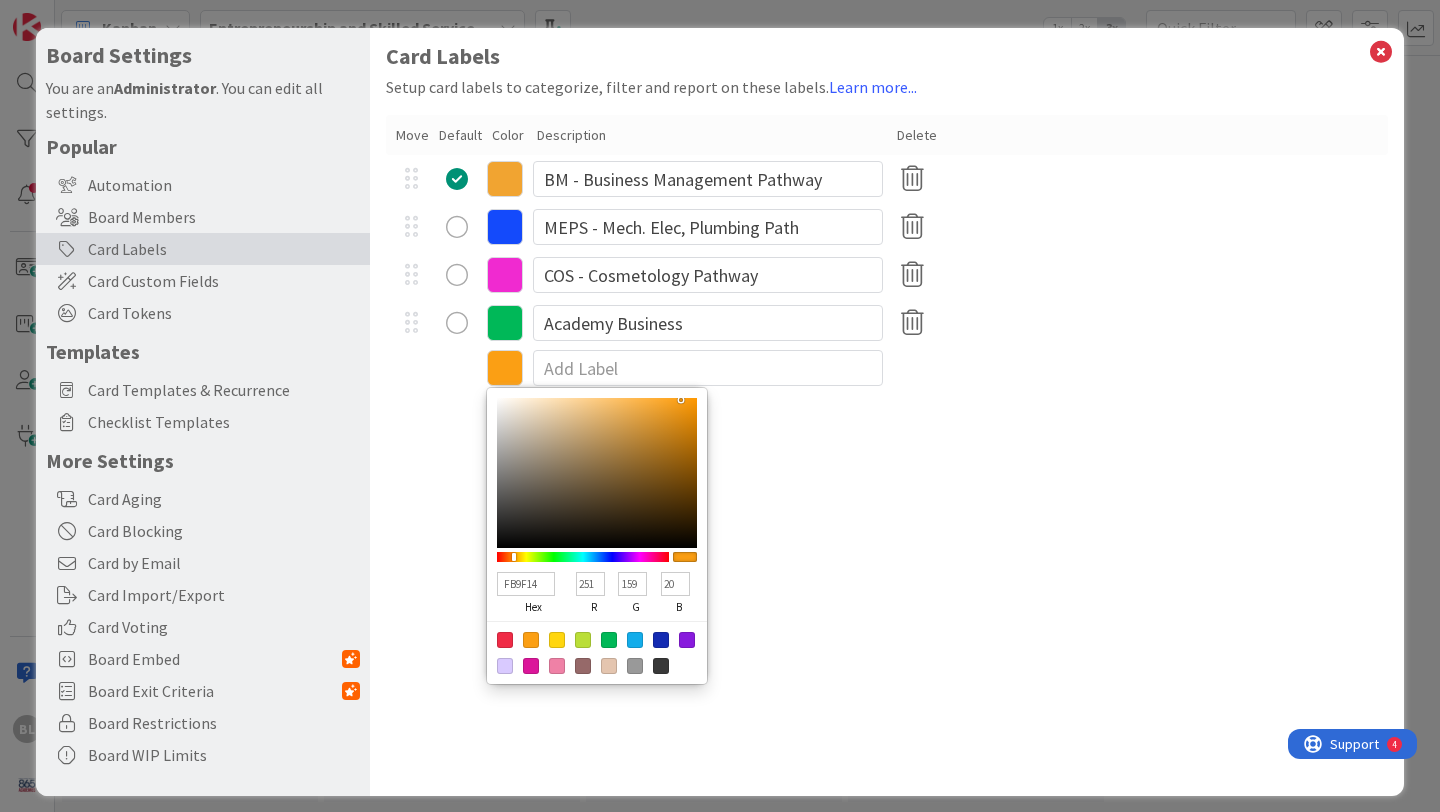 click at bounding box center (609, 666) 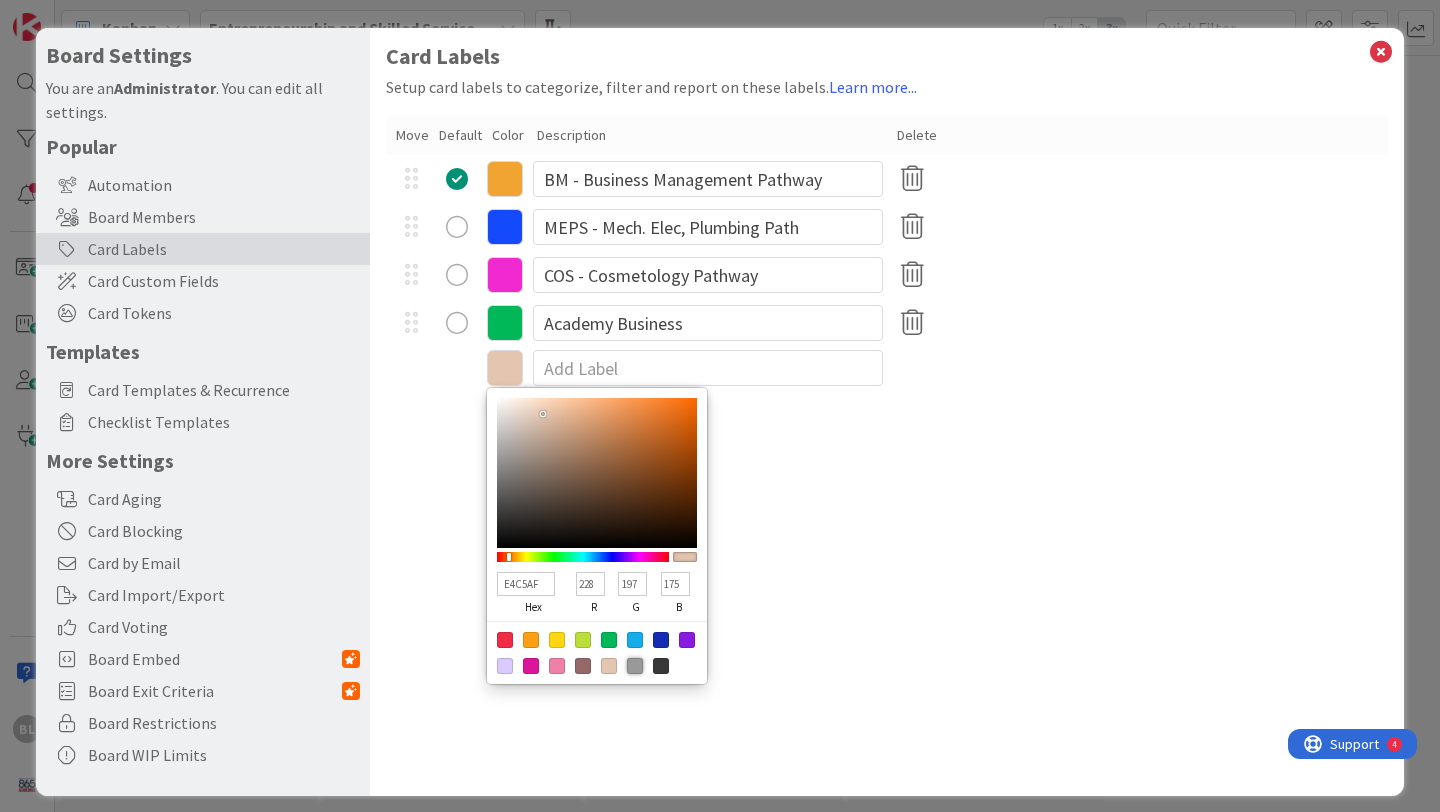 click at bounding box center [635, 666] 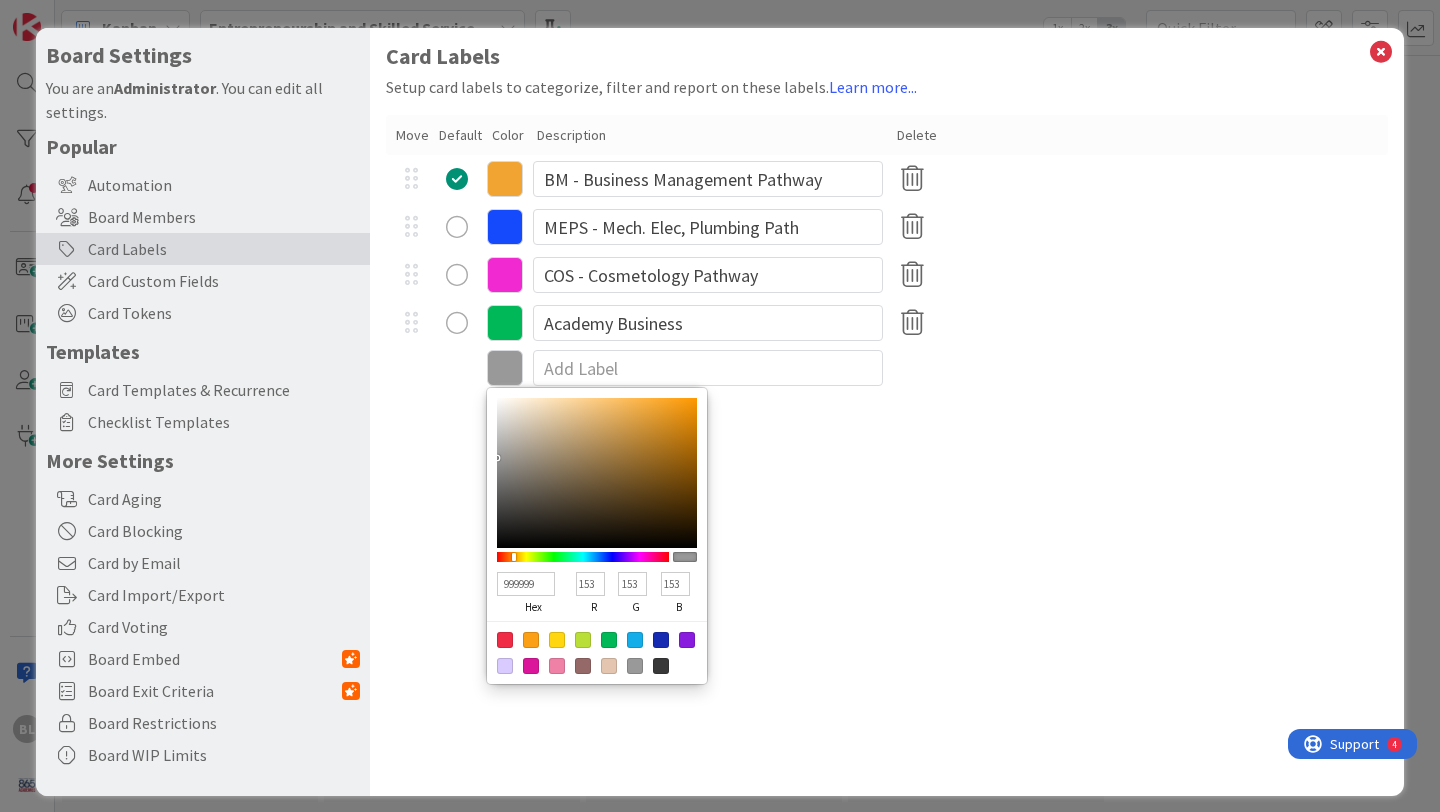 click at bounding box center (505, 179) 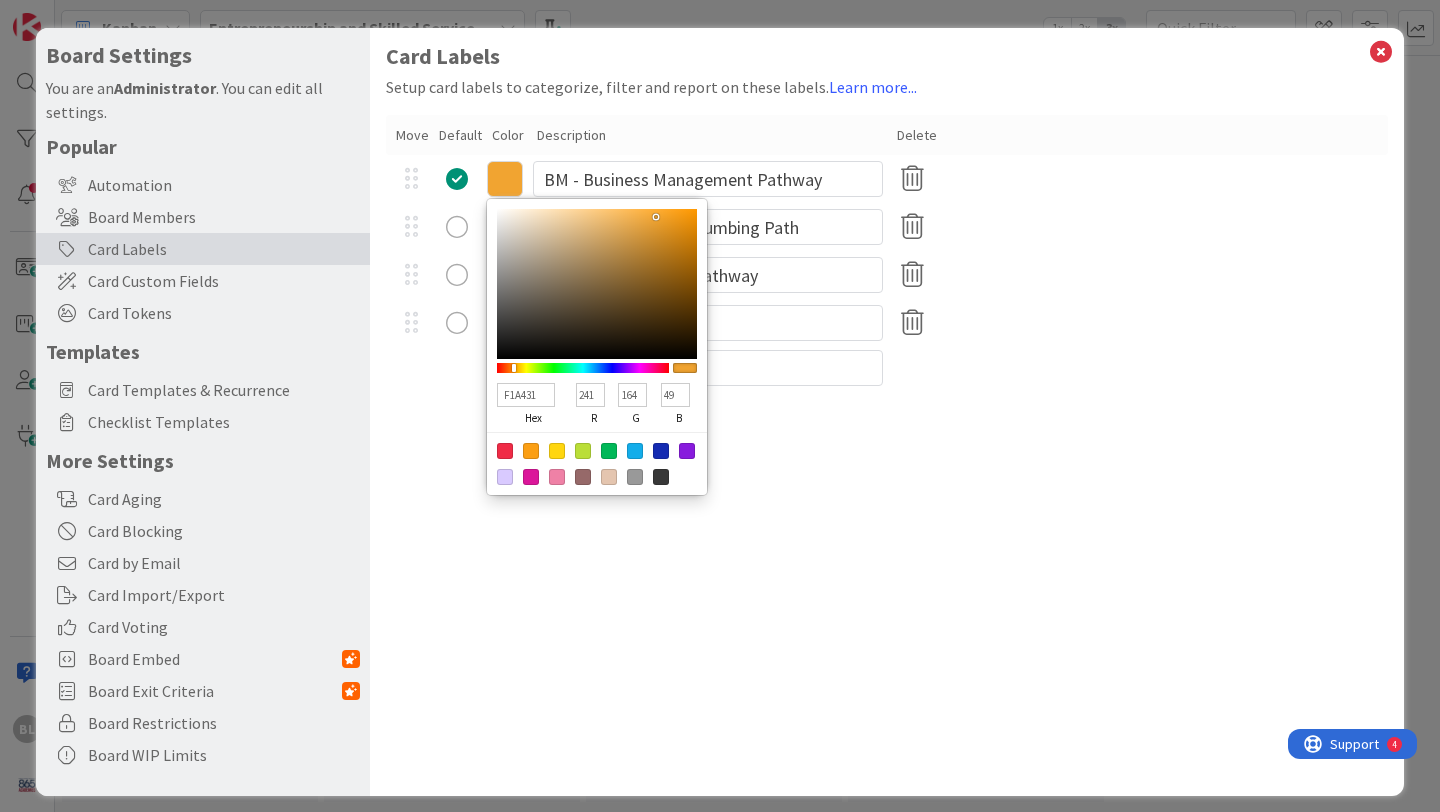 type on "D19233" 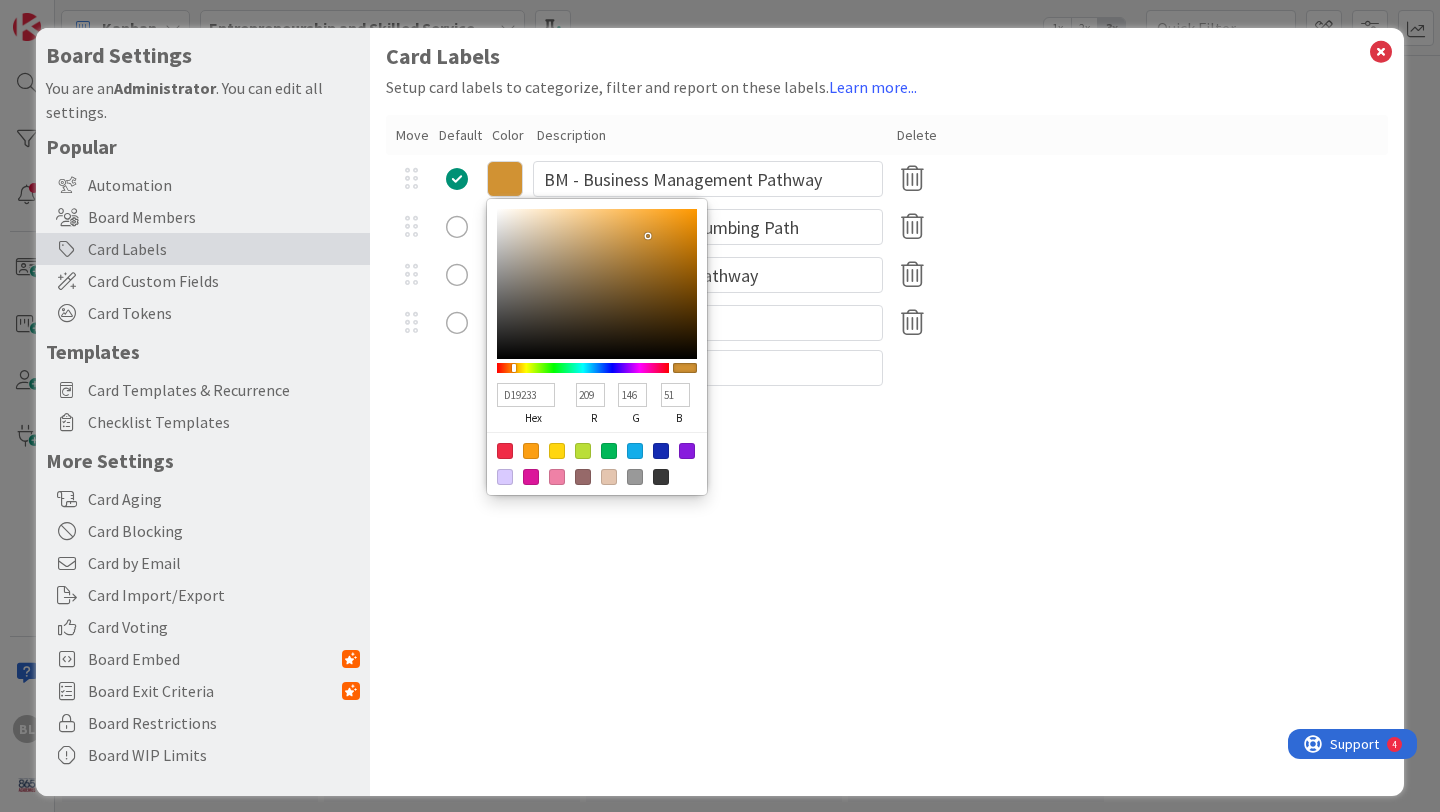 type on "CF9133" 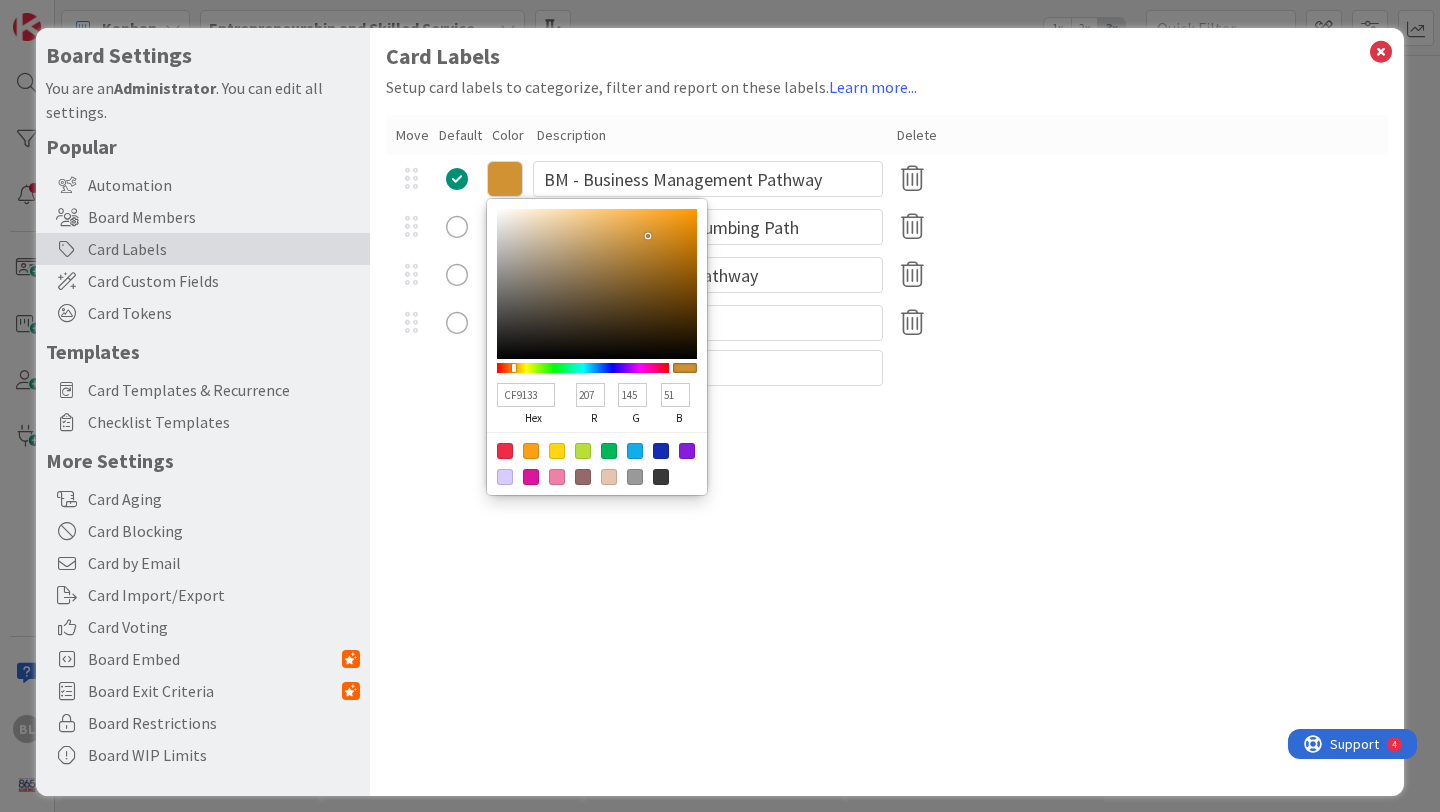 click at bounding box center (597, 284) 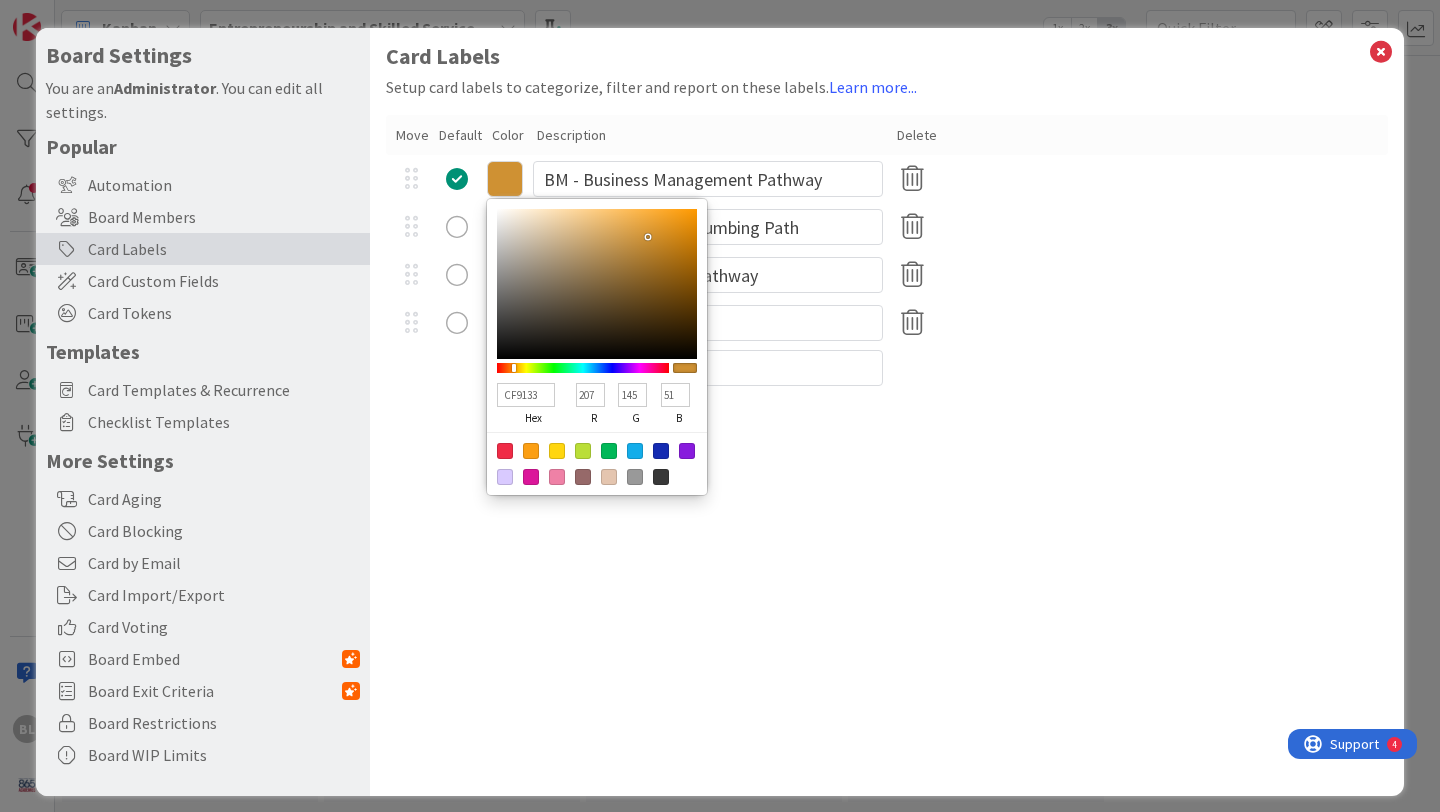 type on "F8BB5D" 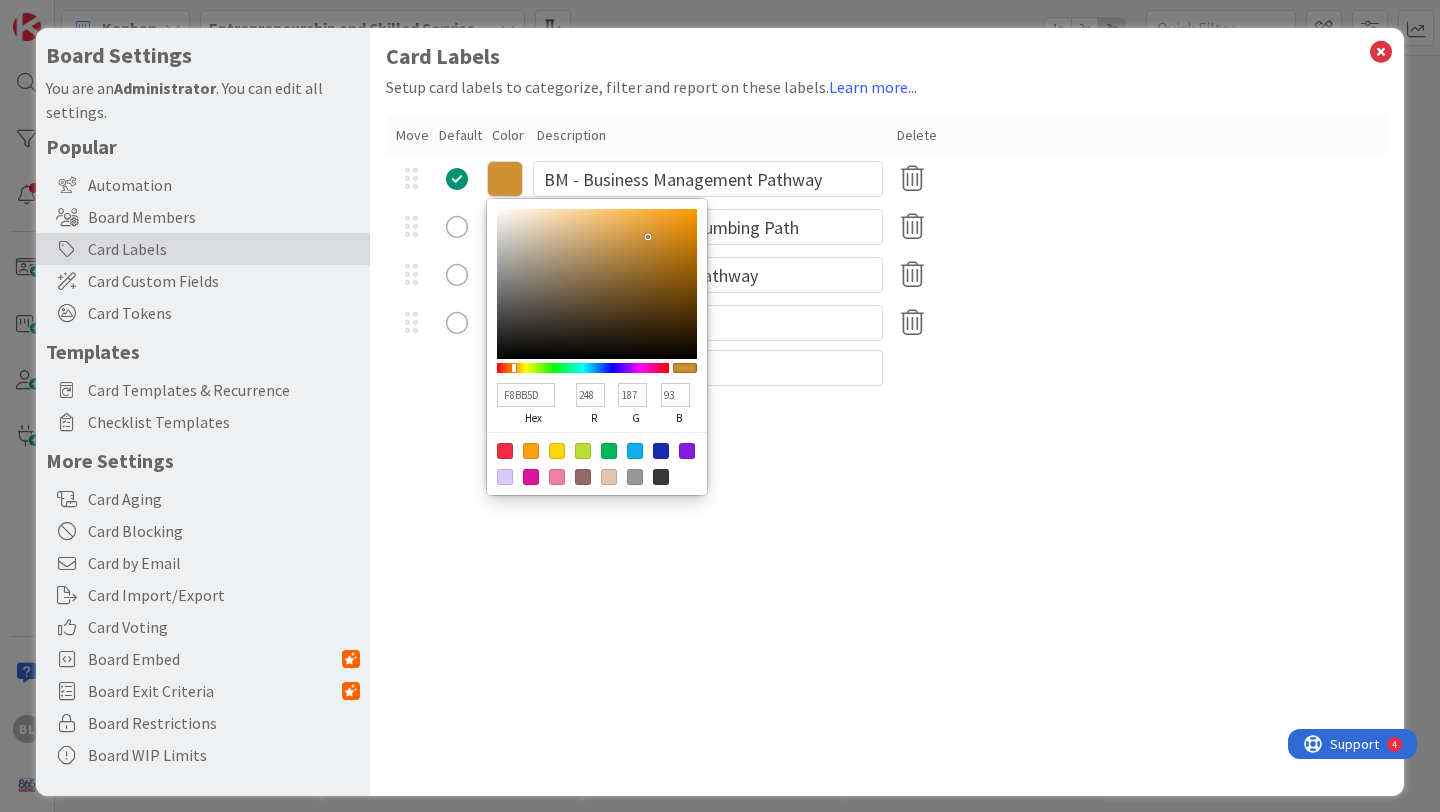 click at bounding box center (597, 284) 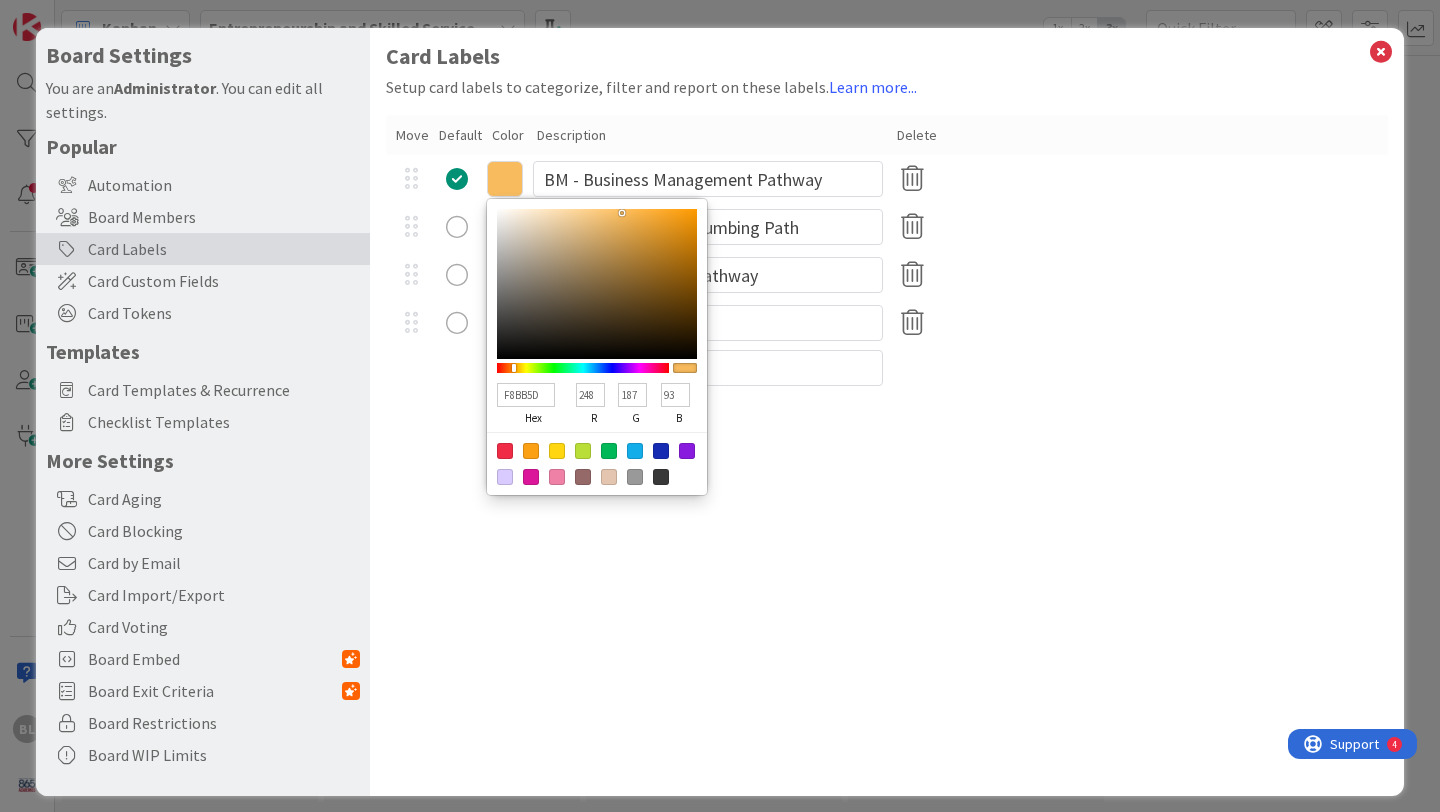 type on "F0BB6B" 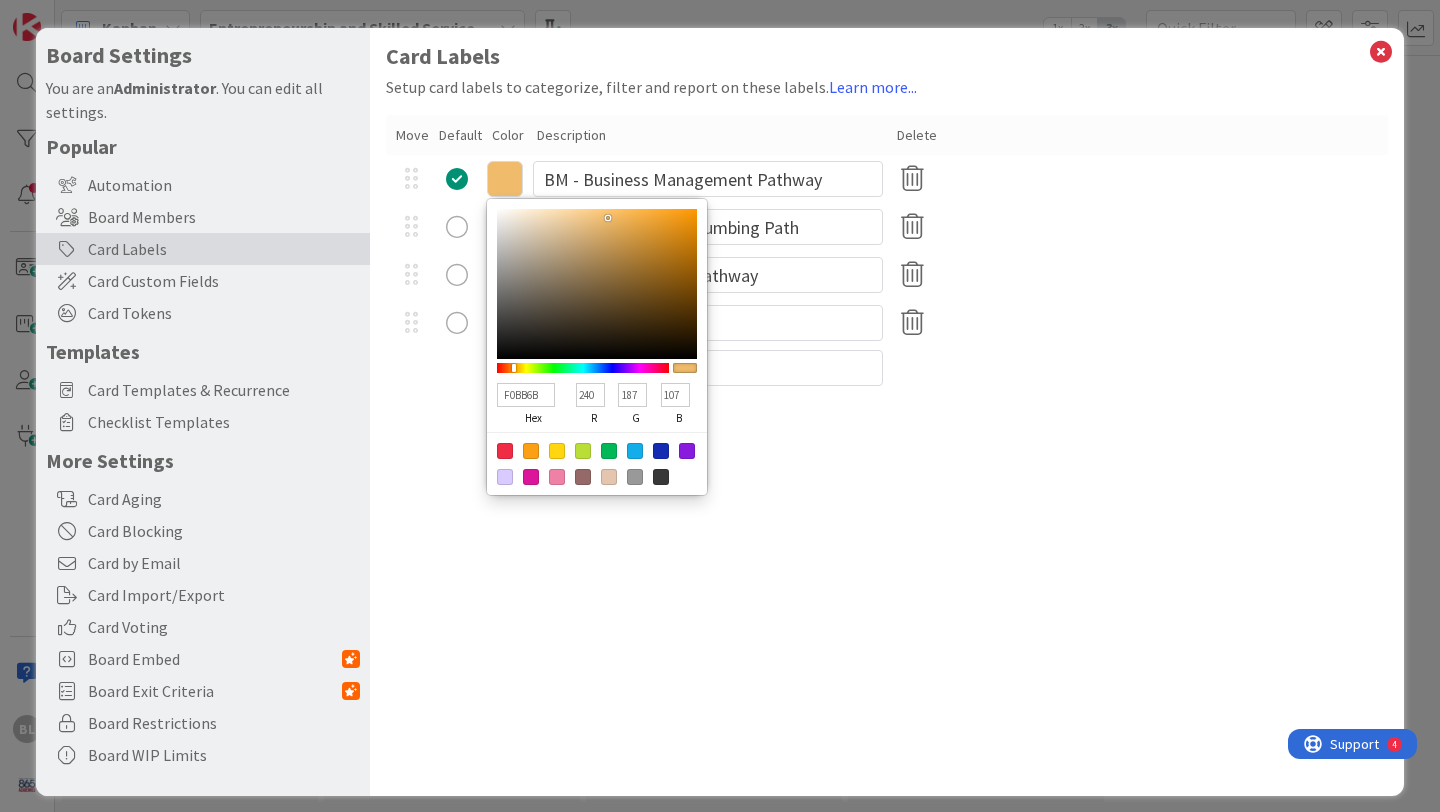 click at bounding box center [597, 284] 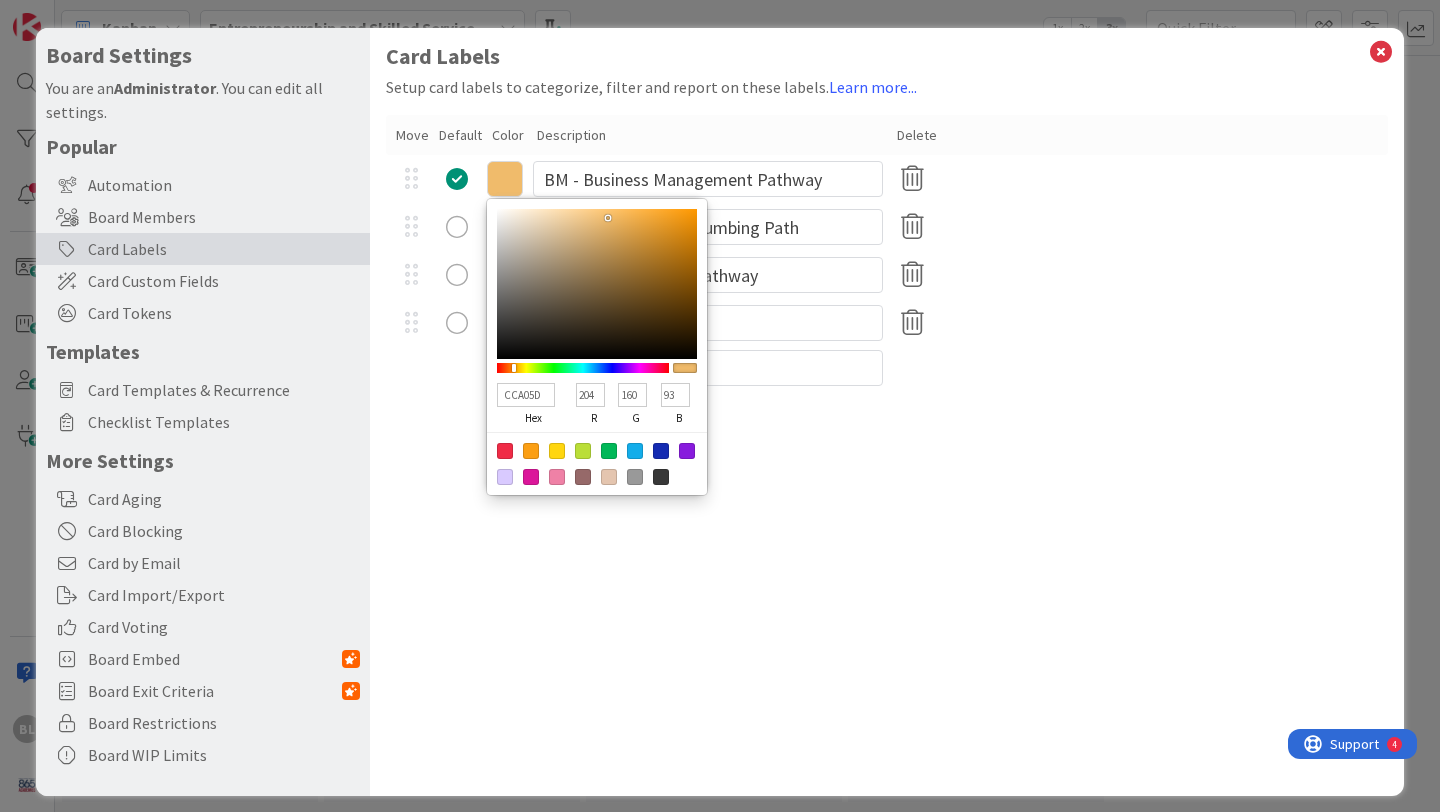 type on "CA9F5C" 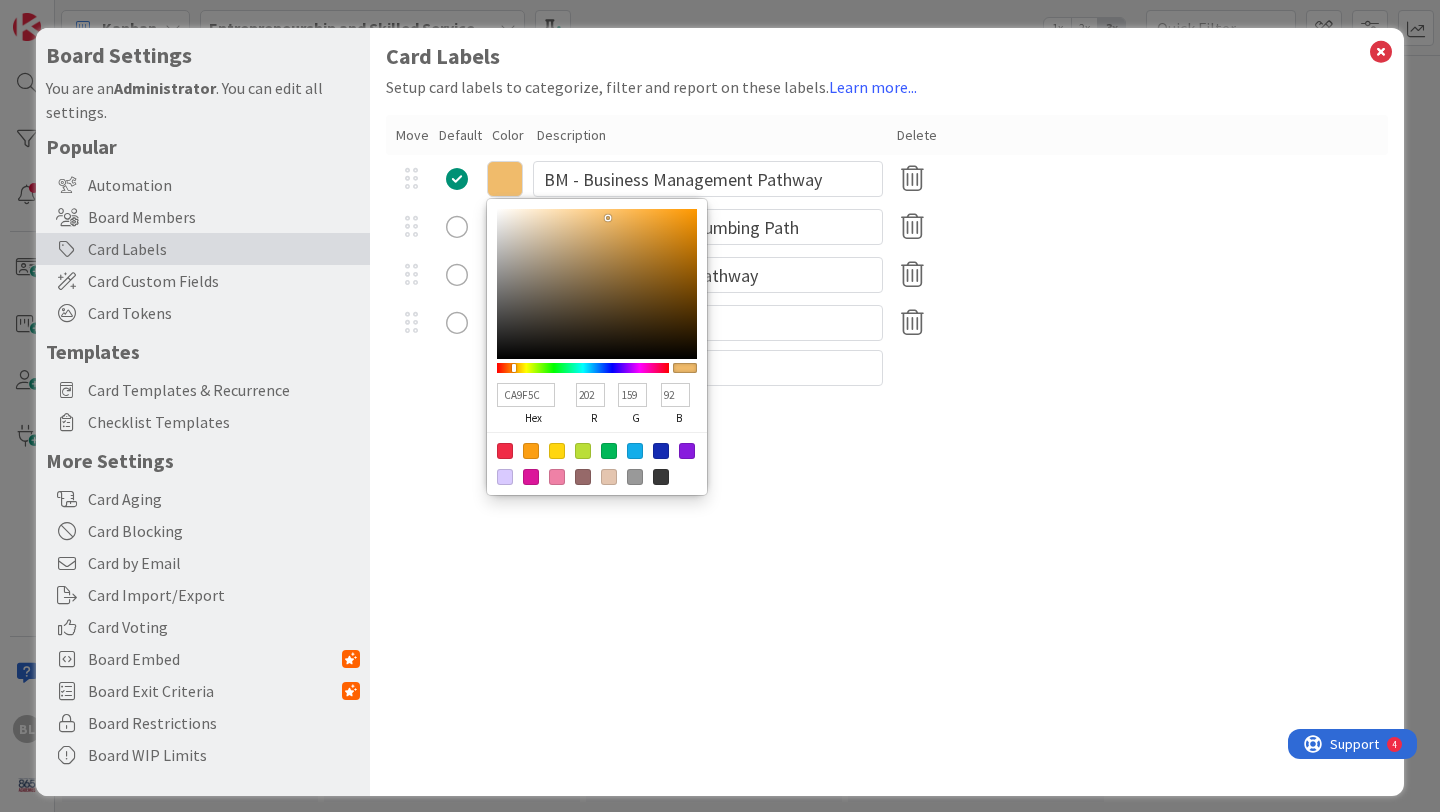 click at bounding box center (597, 284) 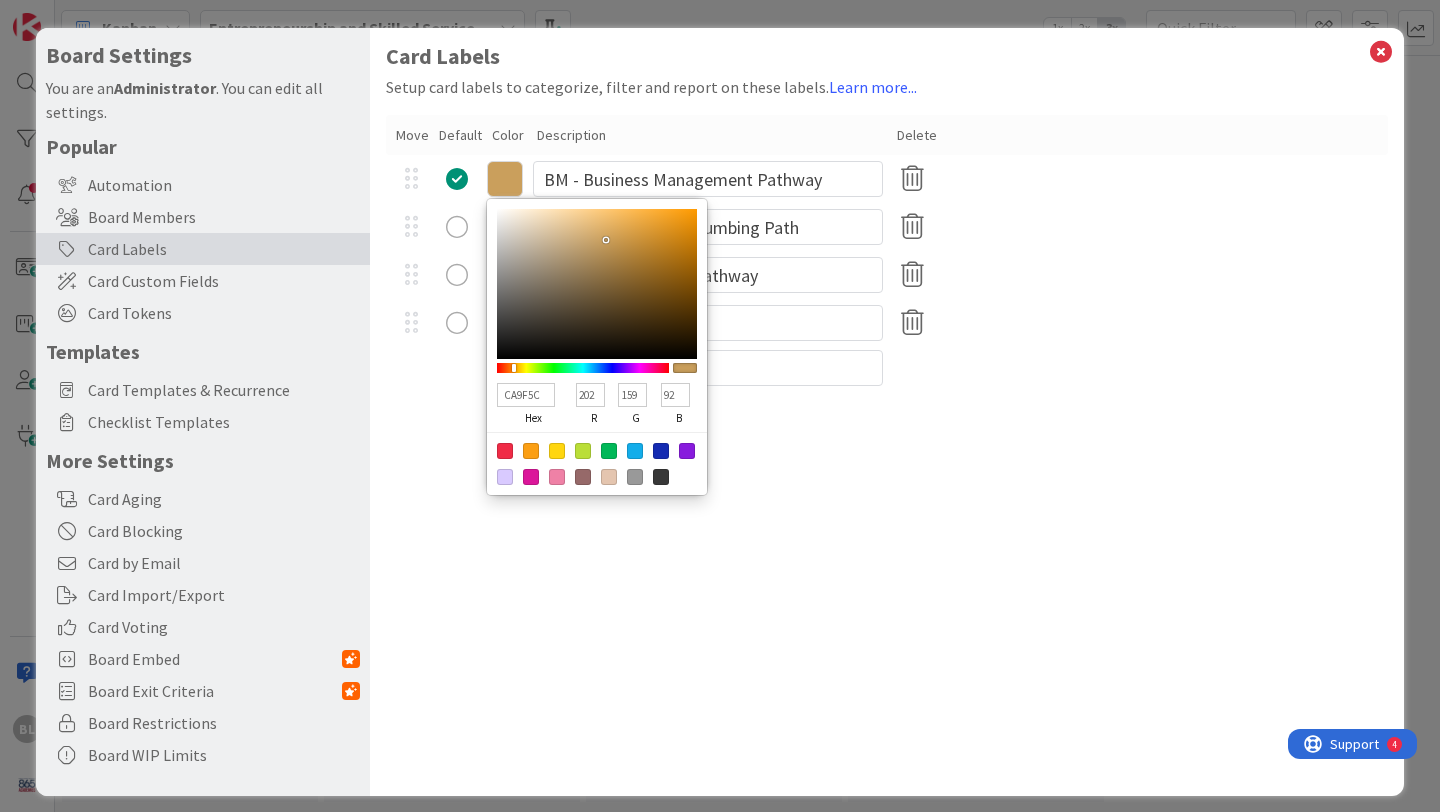 type on "FCCD85" 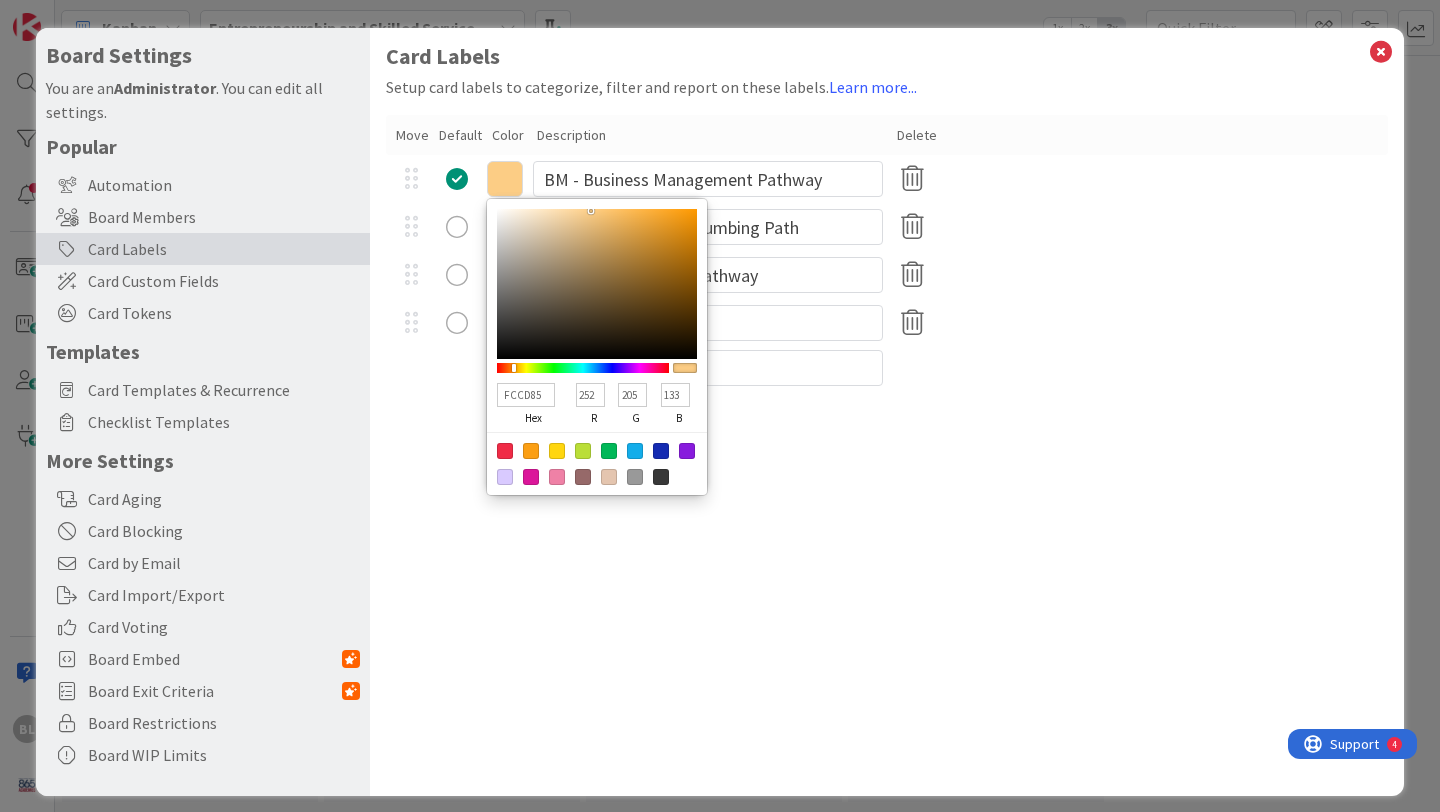 click at bounding box center (597, 284) 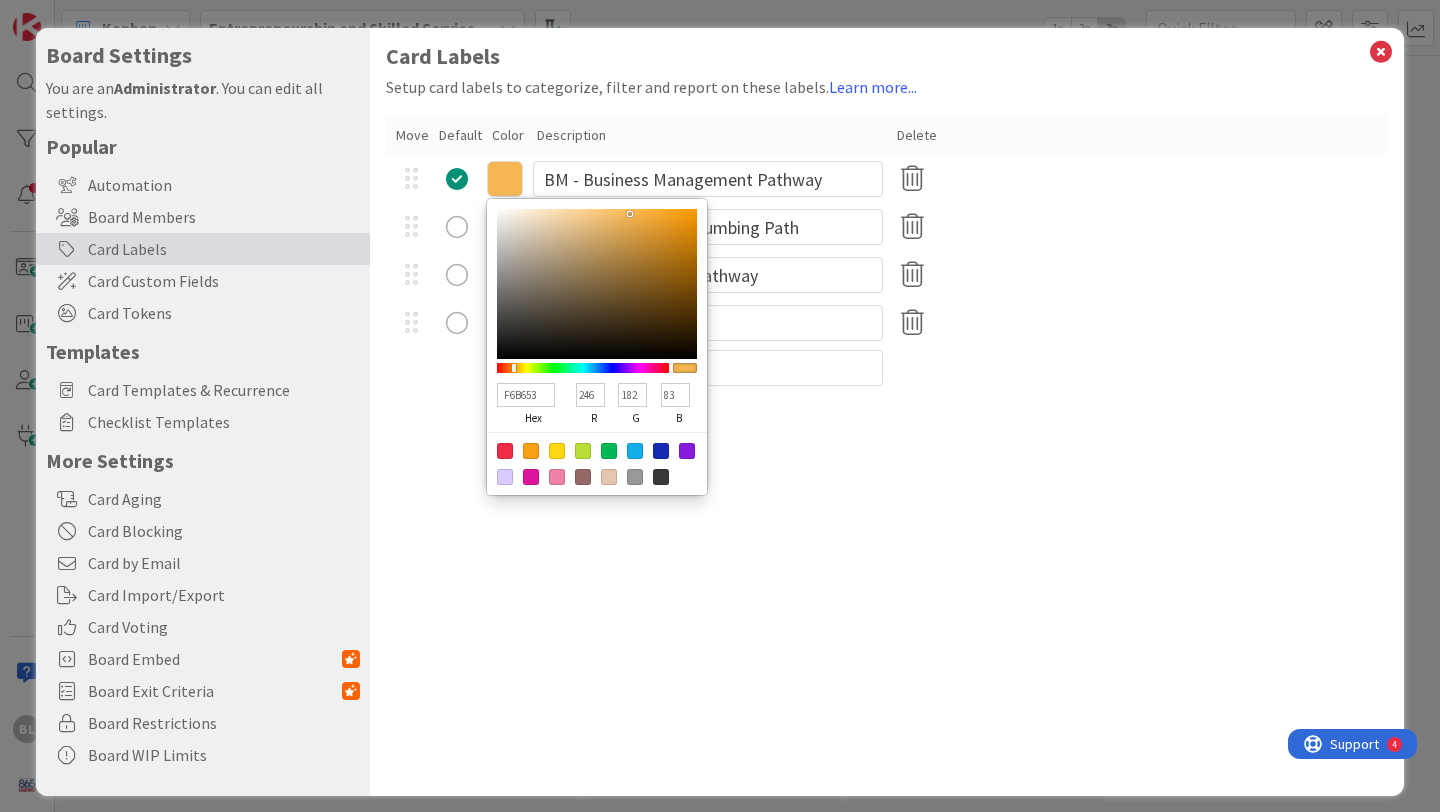 click at bounding box center [597, 284] 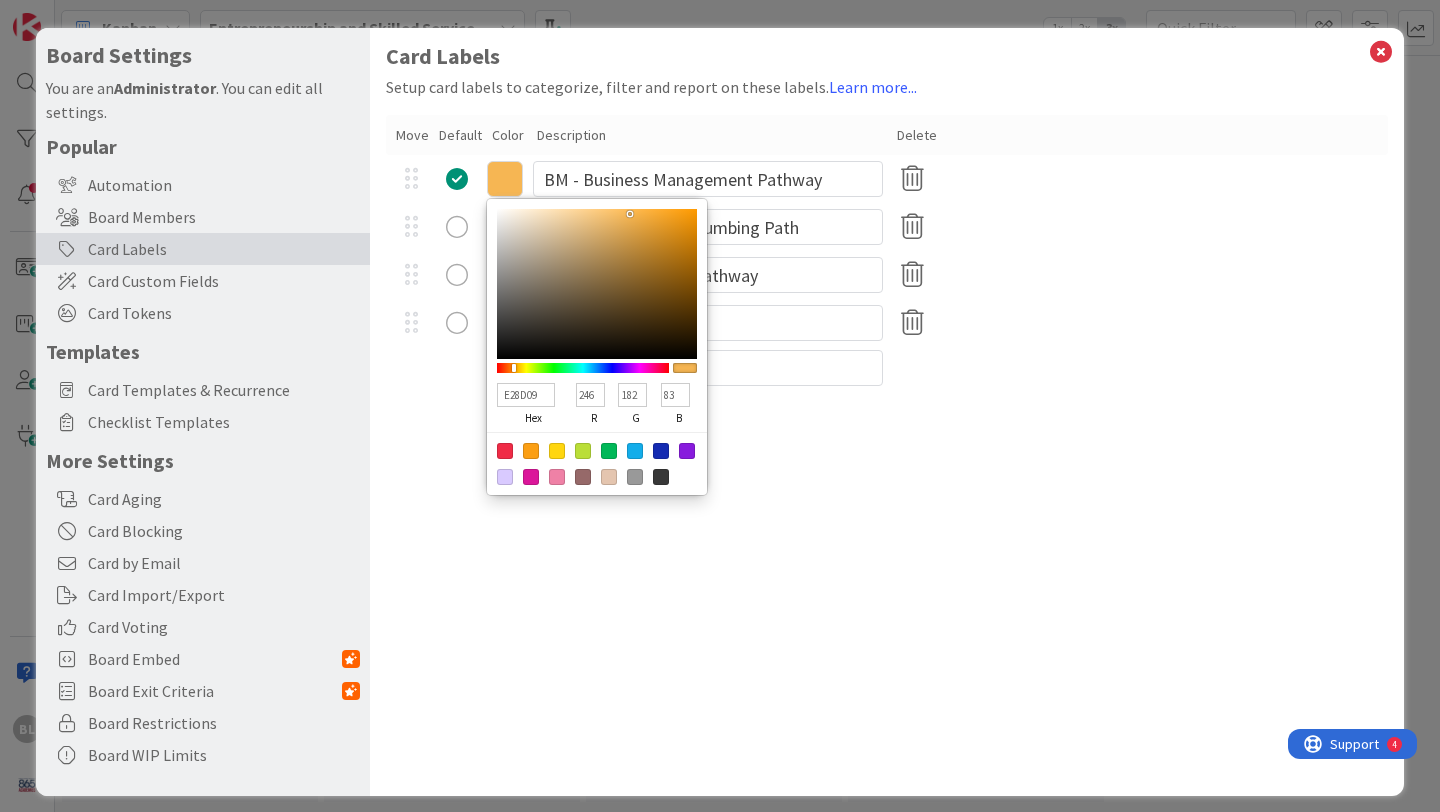 type on "226" 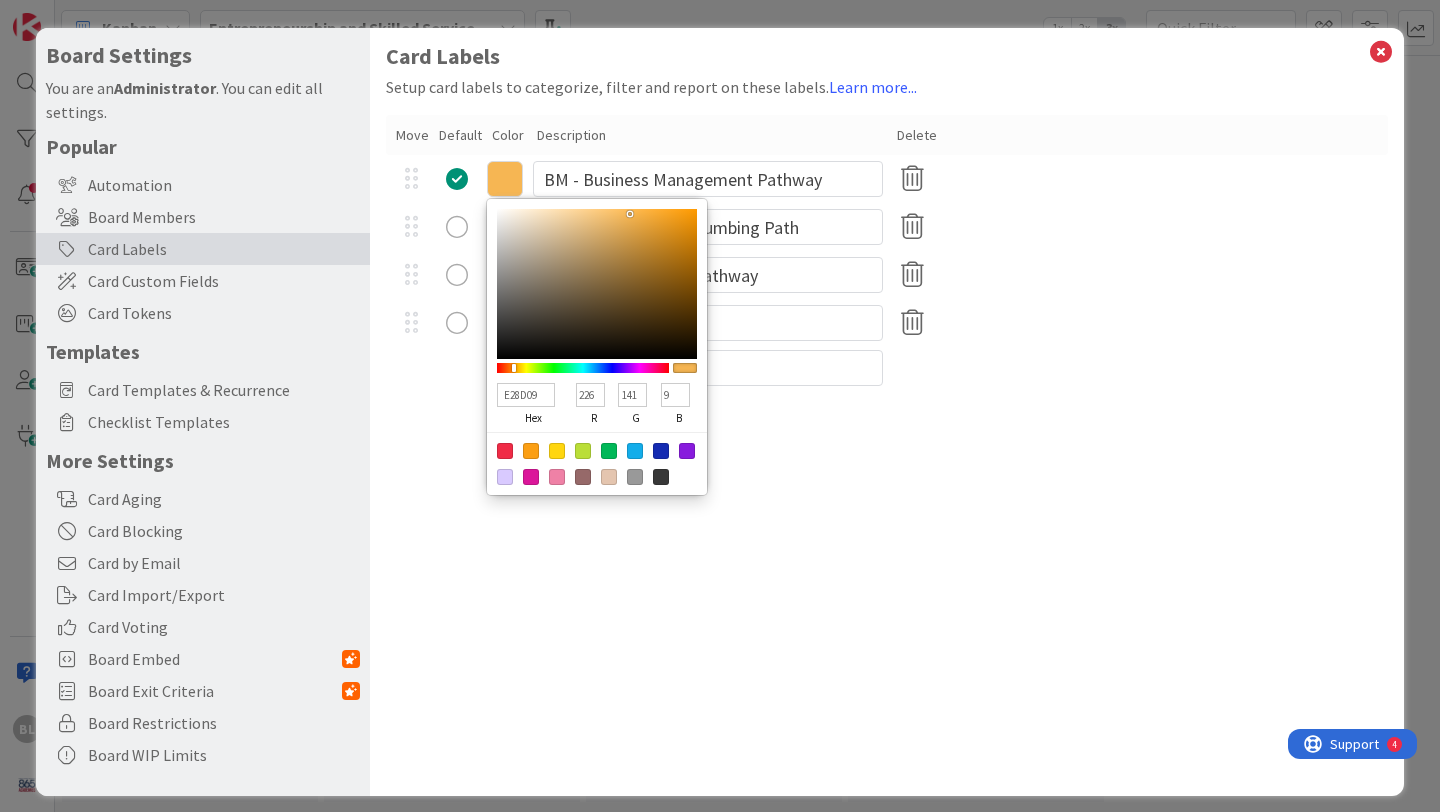 click at bounding box center (597, 284) 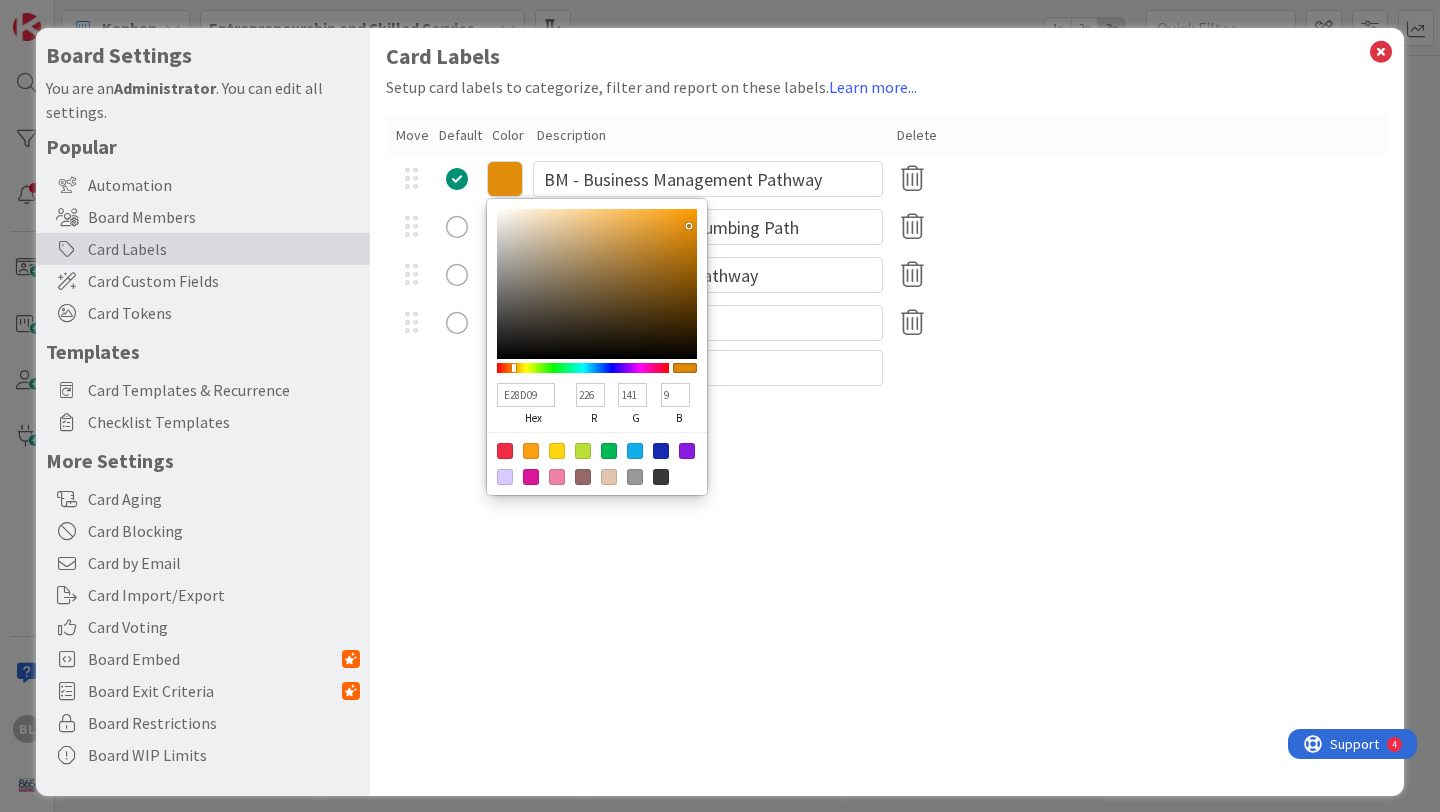type on "C37A09" 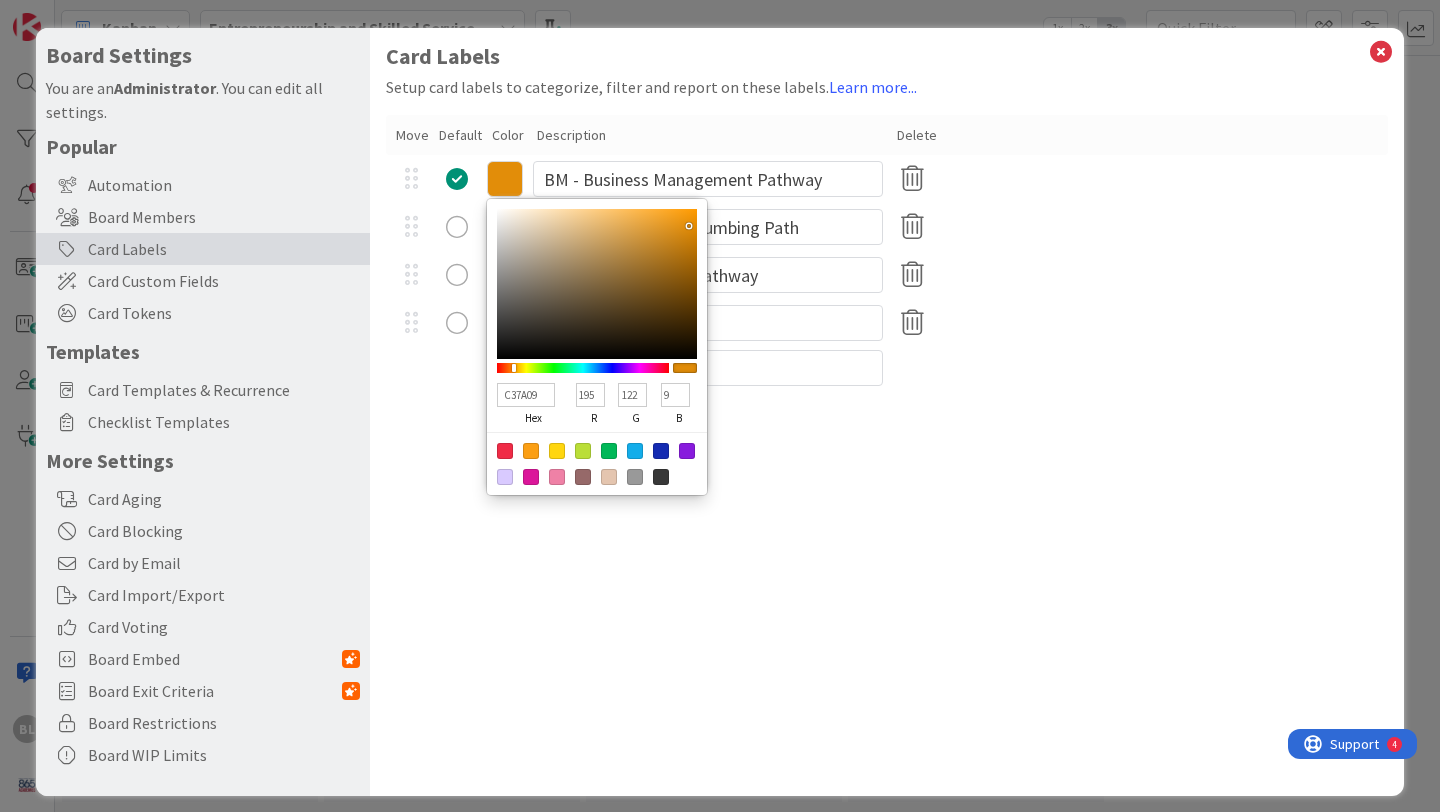 click at bounding box center [597, 284] 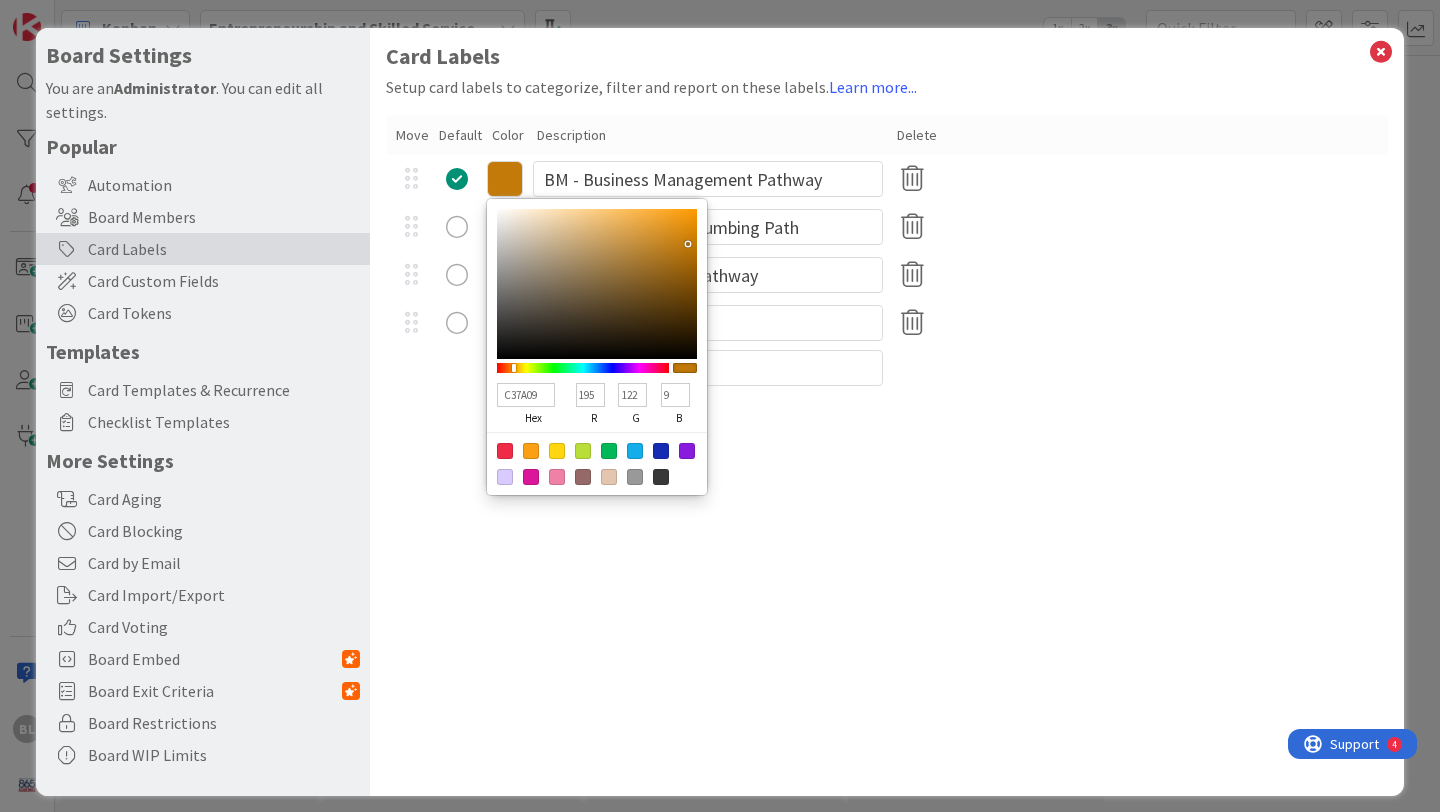 type on "F09D1D" 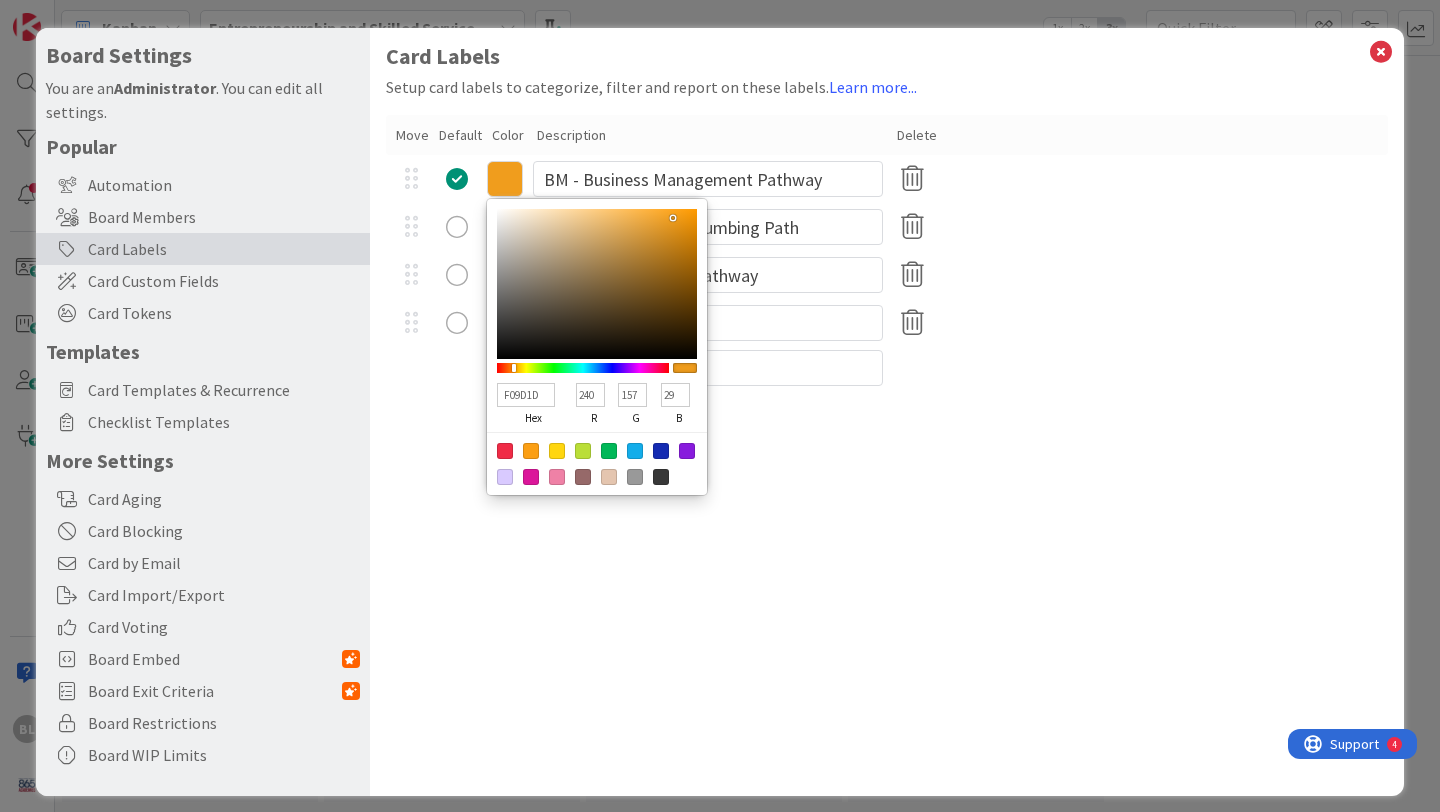 click at bounding box center [597, 284] 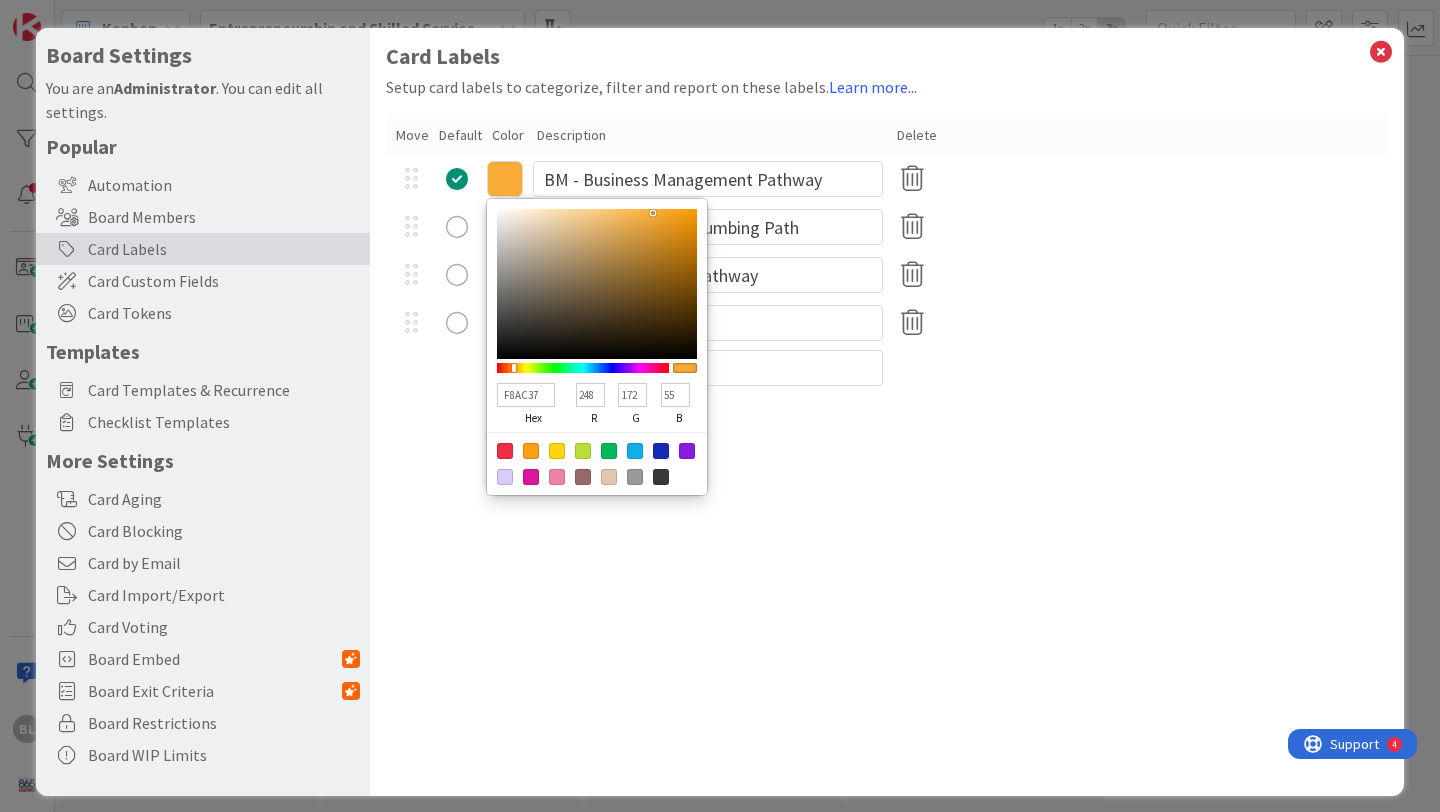 click at bounding box center (597, 284) 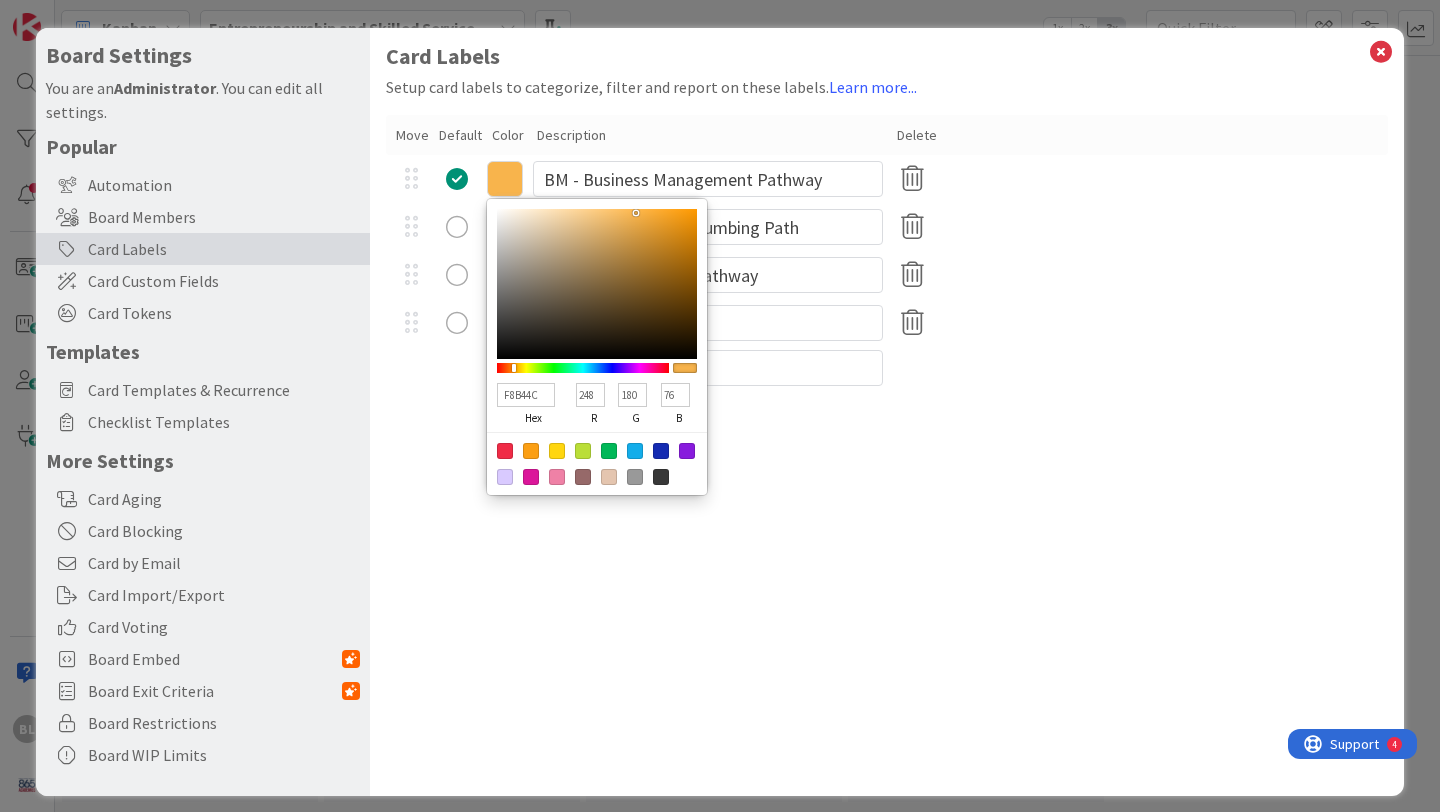 click at bounding box center (597, 284) 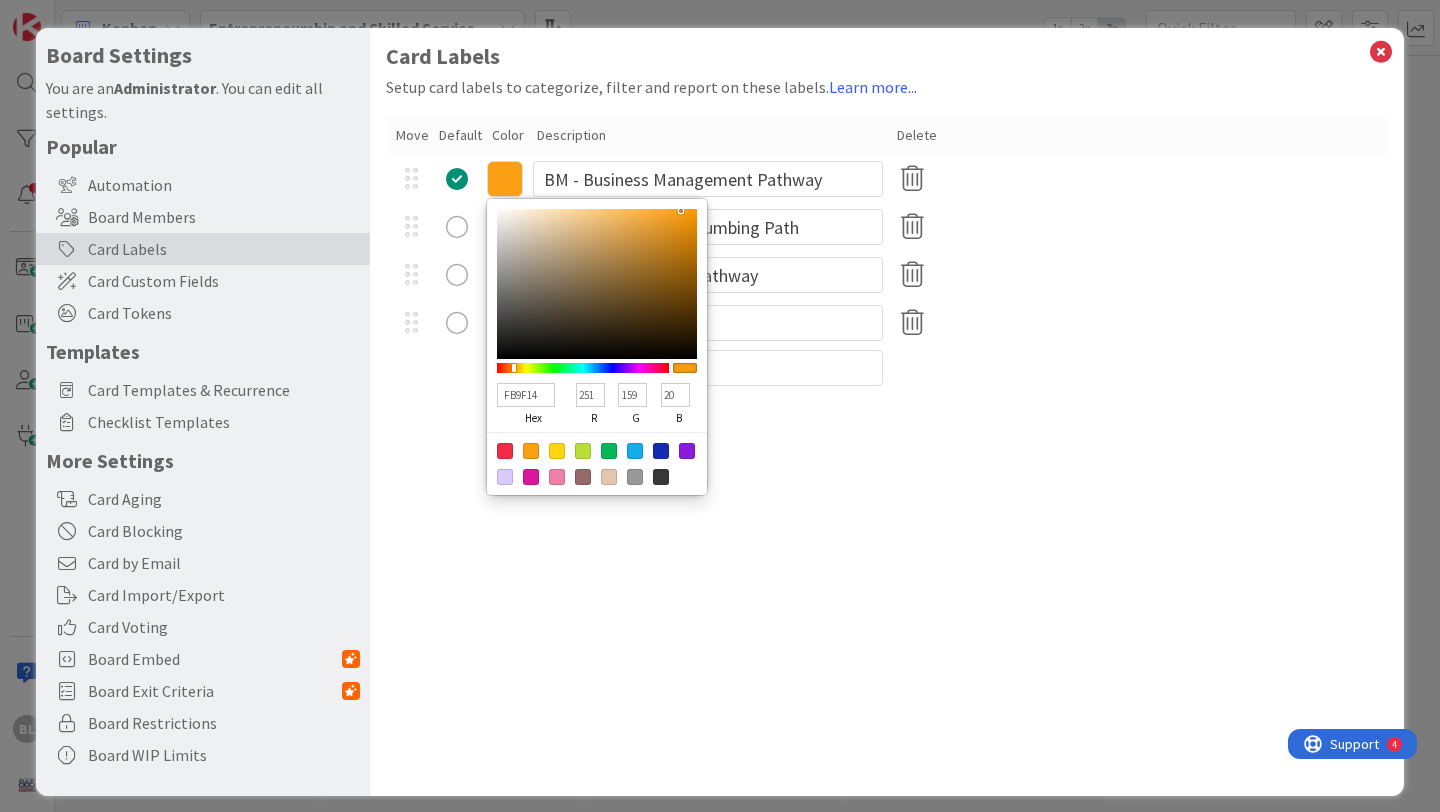 click on "Card Labels Setup card labels to categorize, filter and report on these labels.  Learn more... Move Default Color Description Delete FB9F14 hex 251 r 159 g 20 b 100 a BM - Business Management Pathway MEPS - Mech. Elec, Plumbing Path COS - Cosmetology Pathway Academy Business 999999 hex 153 r 153 g 153 b 100 a" at bounding box center [887, 412] 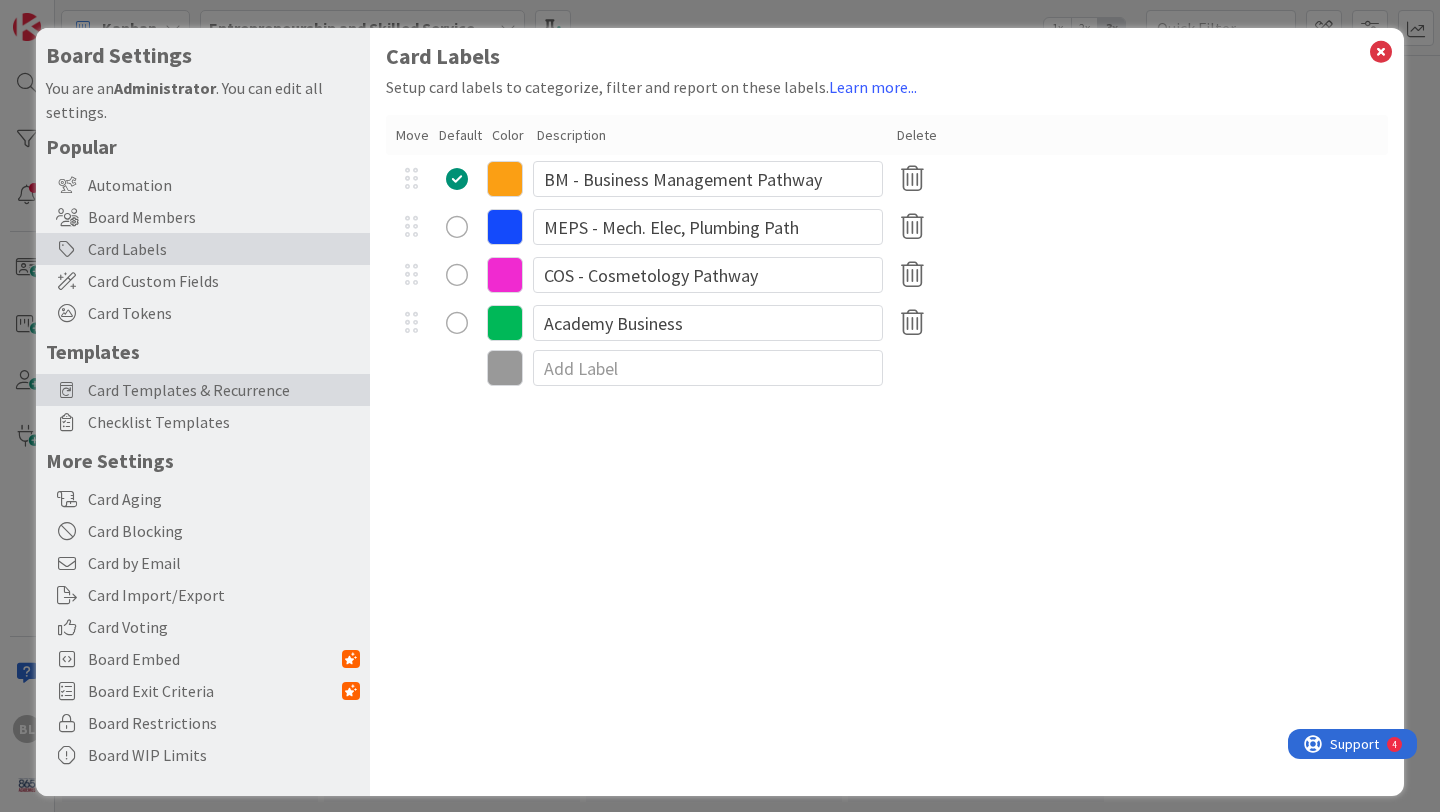 click on "Card Templates & Recurrence" at bounding box center (224, 390) 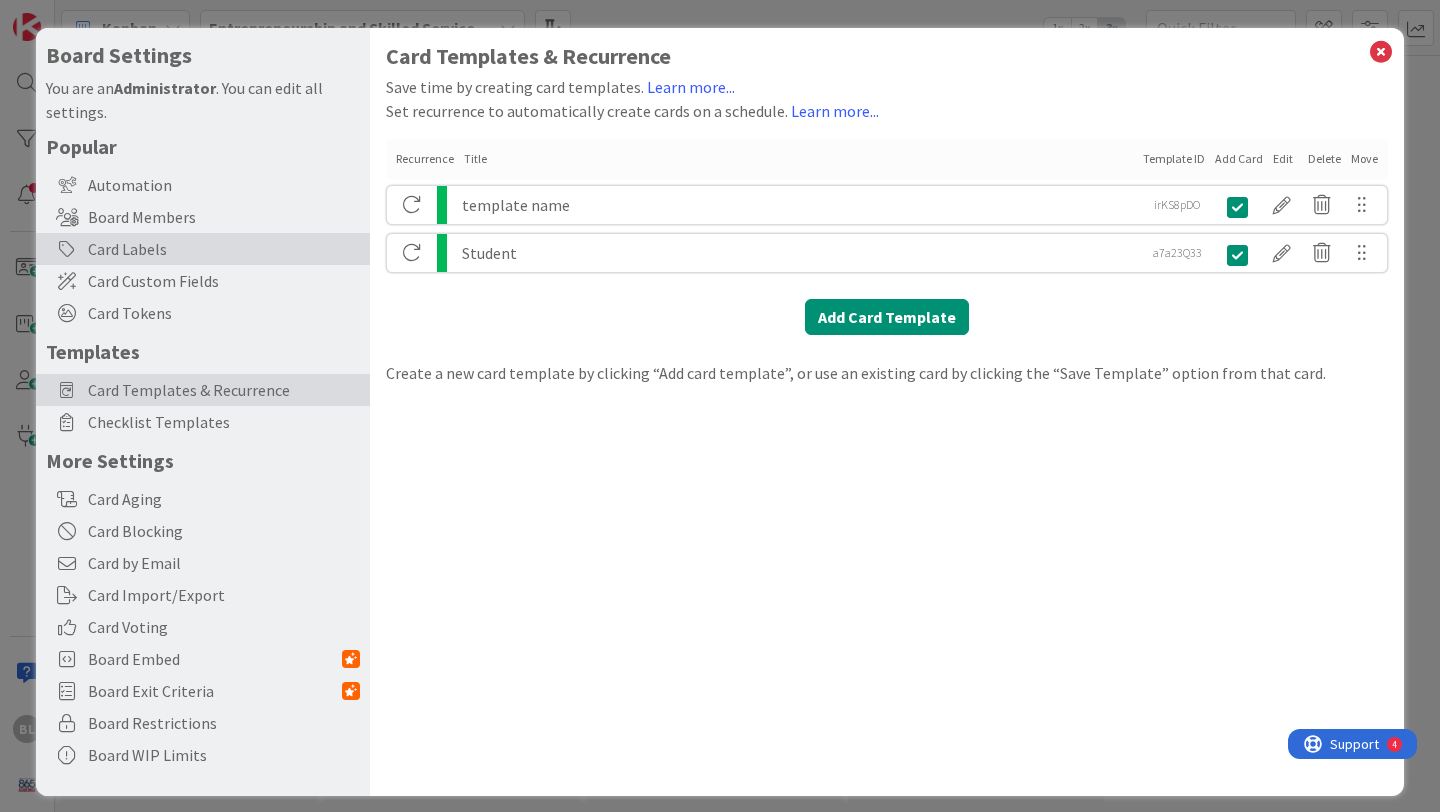 click on "Card Labels" at bounding box center [203, 249] 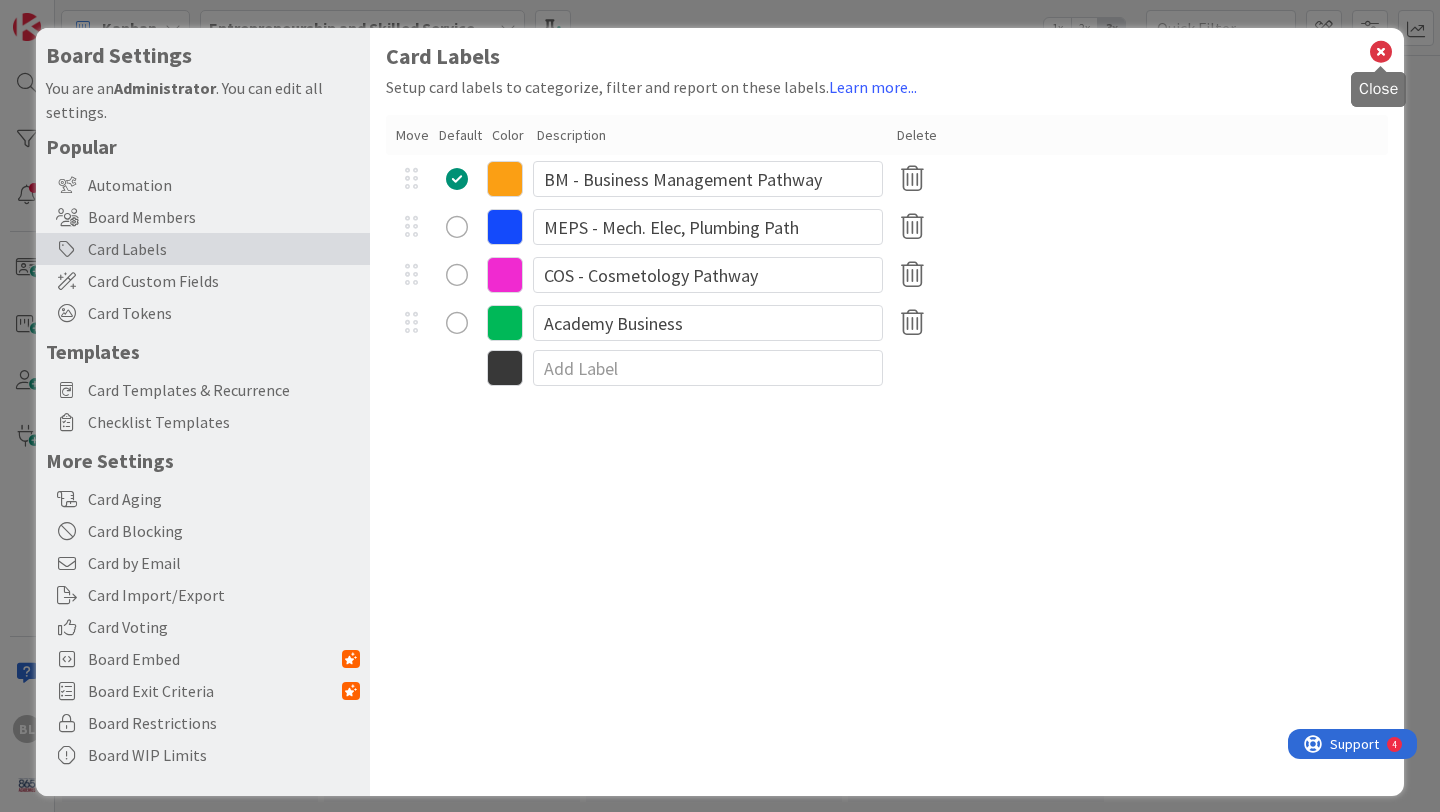 click at bounding box center [1381, 52] 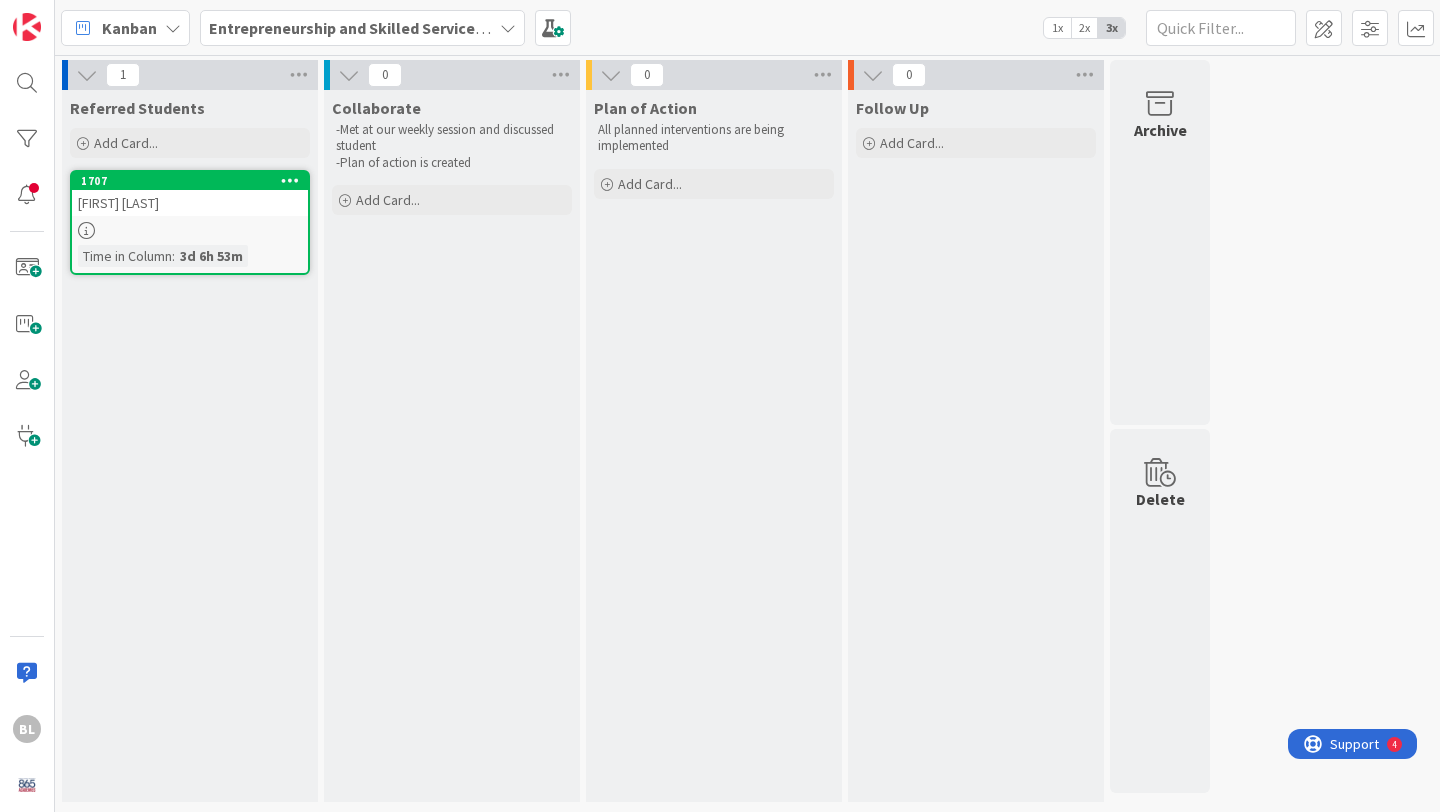 click on "-Met at our weekly session and discussed student" at bounding box center (452, 138) 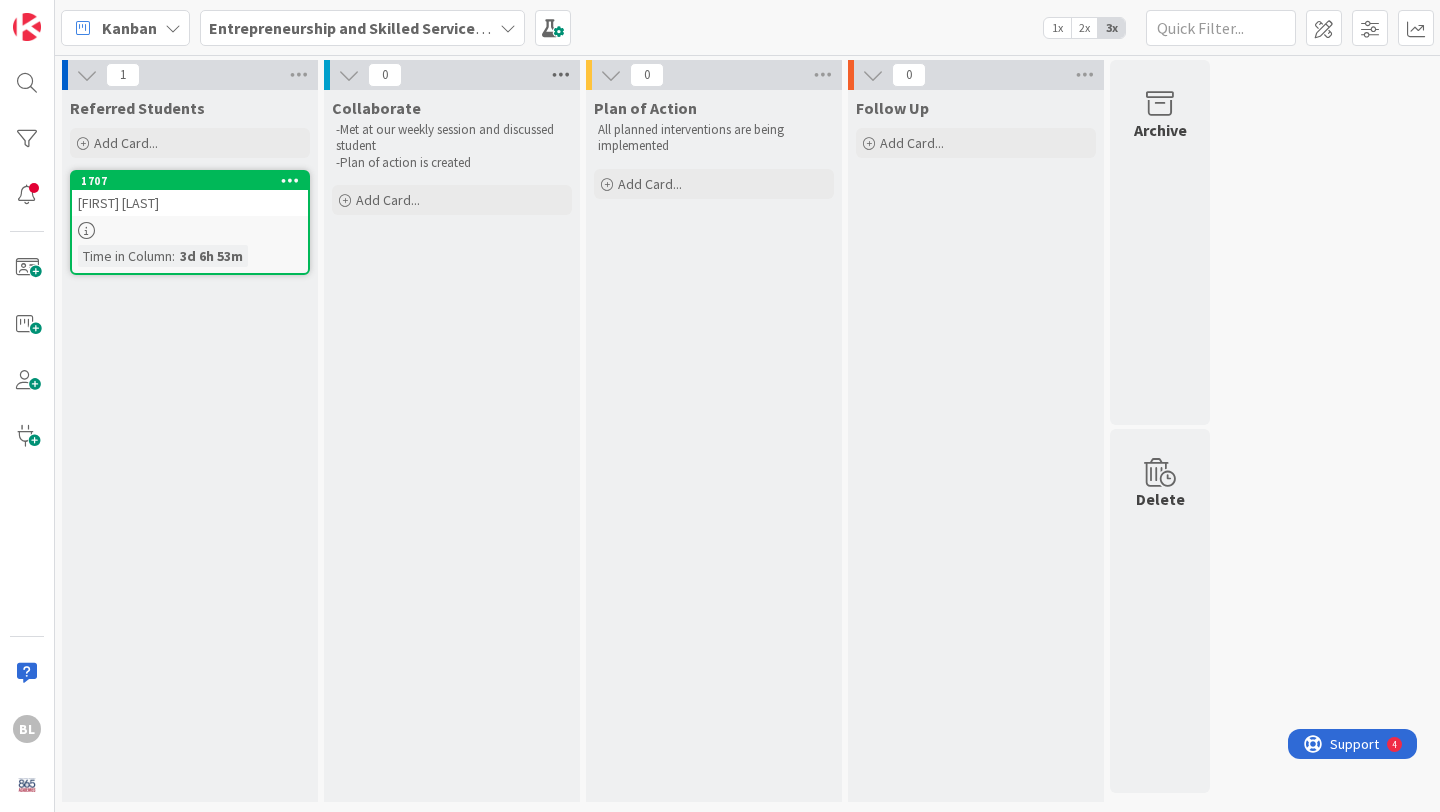 click at bounding box center [561, 75] 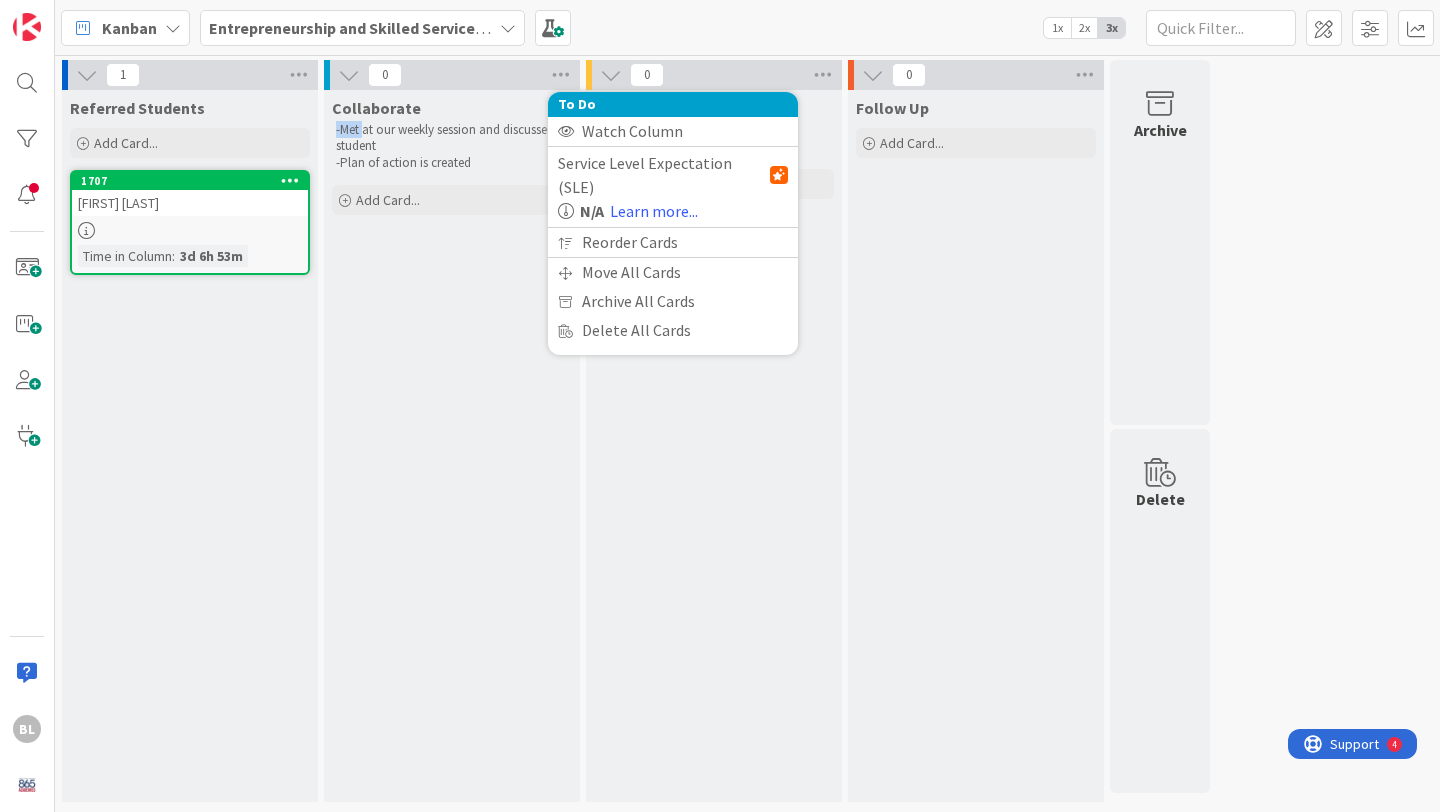 click on "-Met at our weekly session and discussed student" at bounding box center [452, 138] 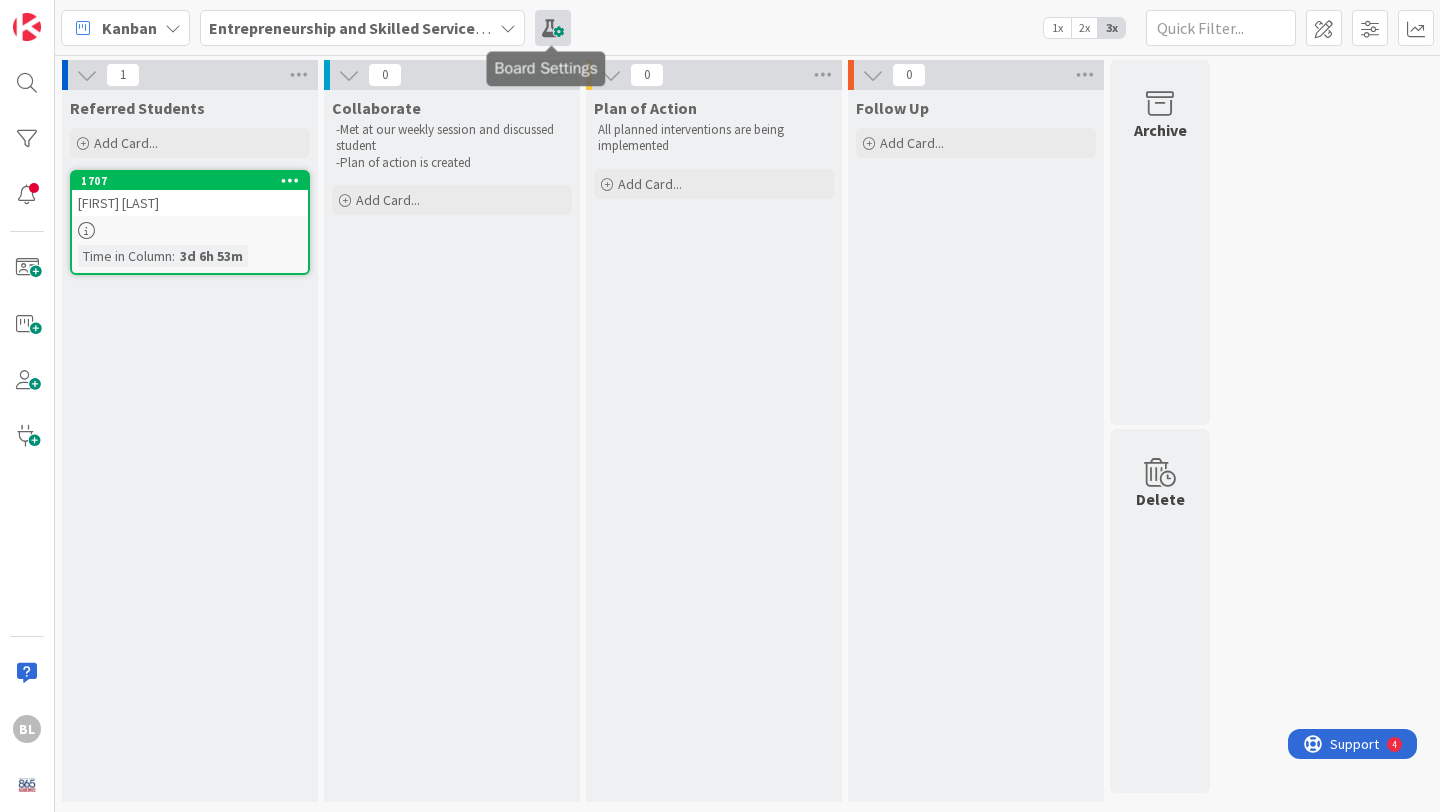 click at bounding box center [553, 28] 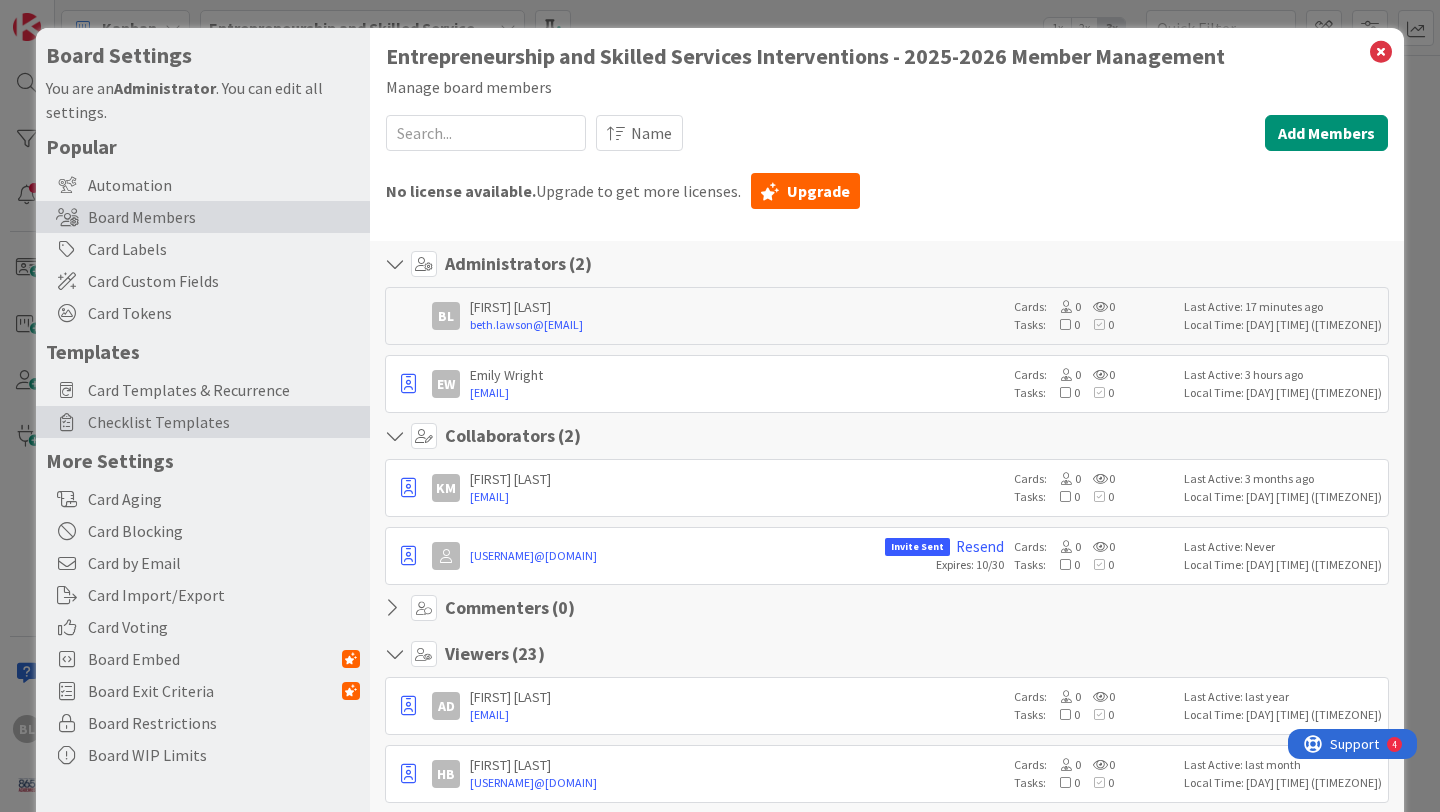click on "Checklist Templates" at bounding box center (224, 422) 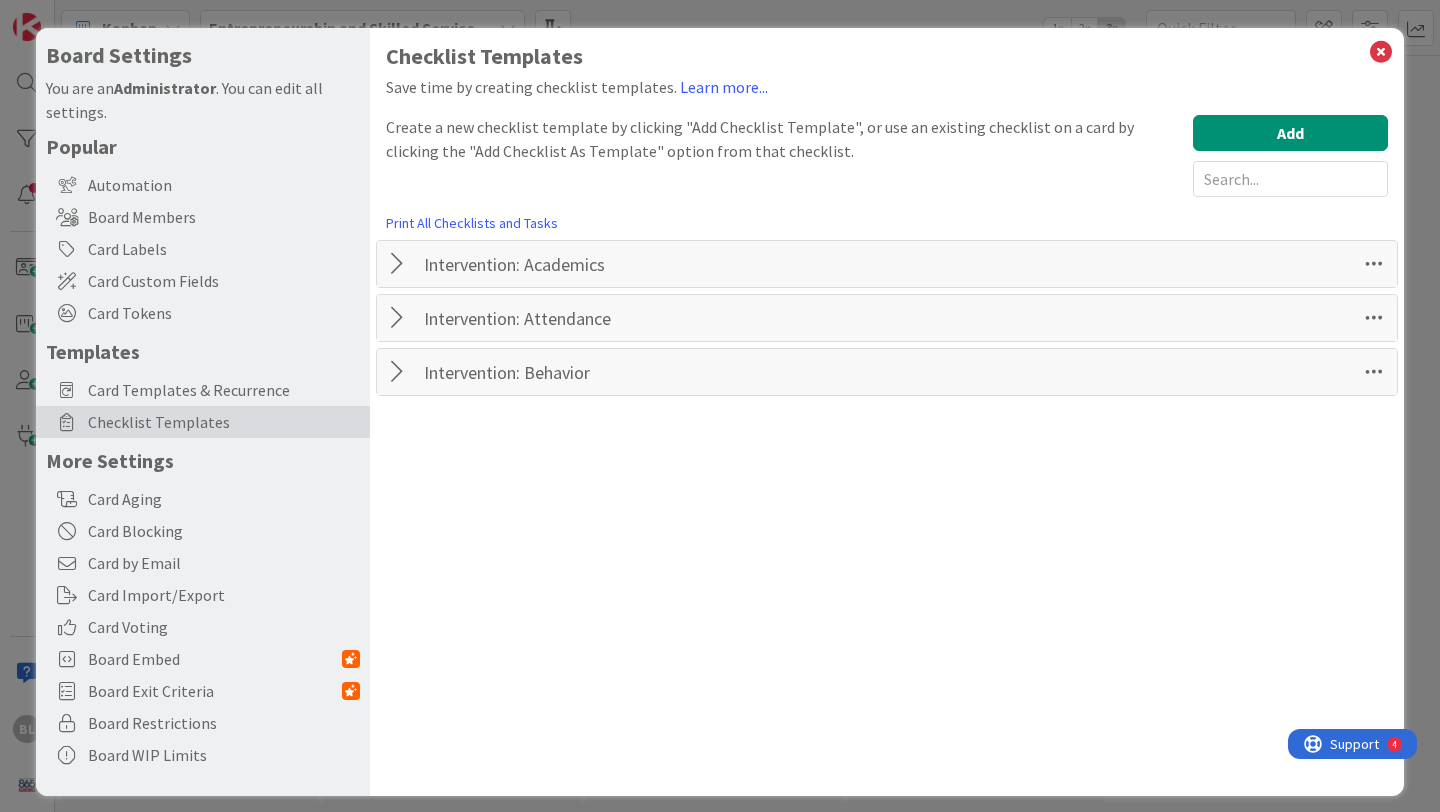 click at bounding box center (400, 264) 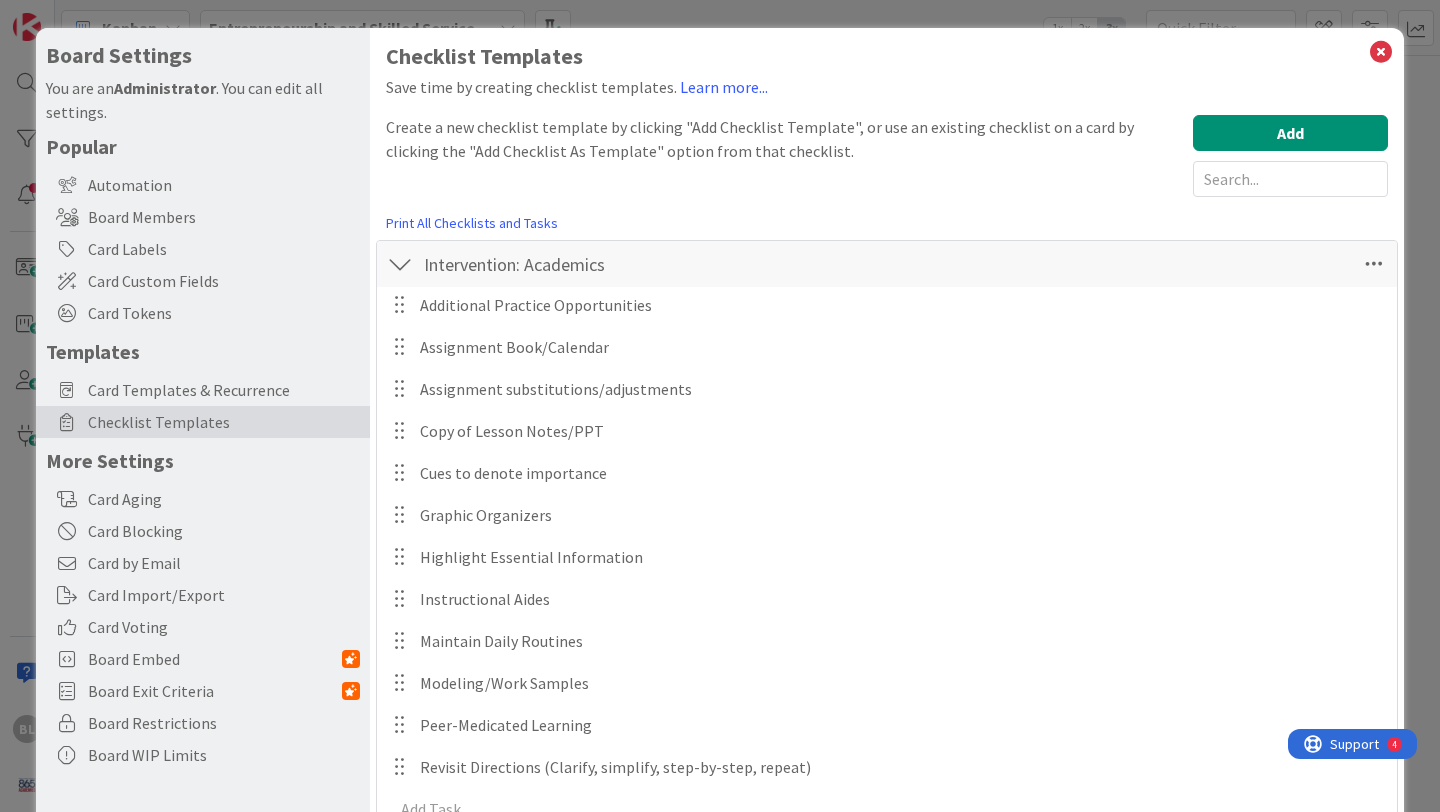 click at bounding box center [400, 264] 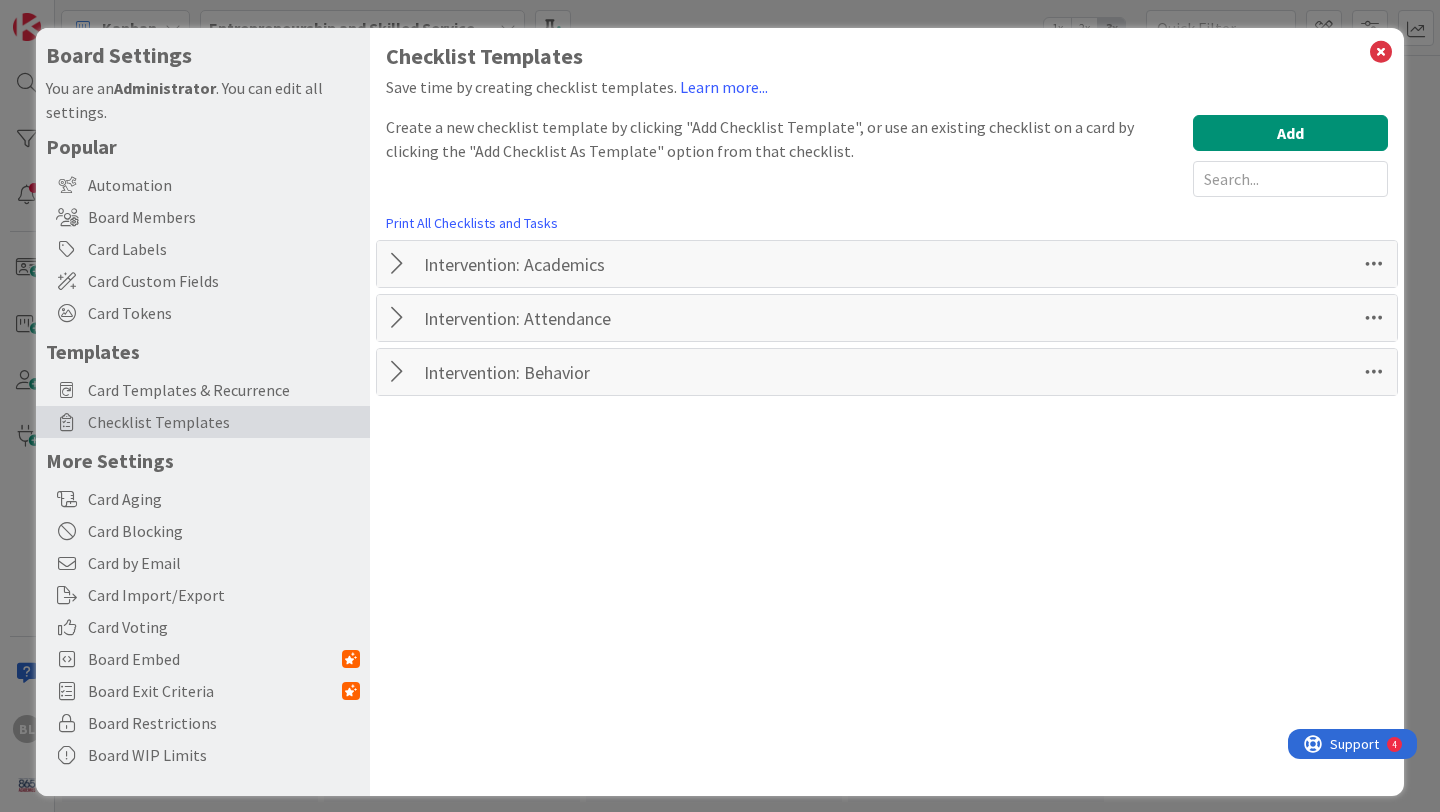 scroll, scrollTop: 12, scrollLeft: 0, axis: vertical 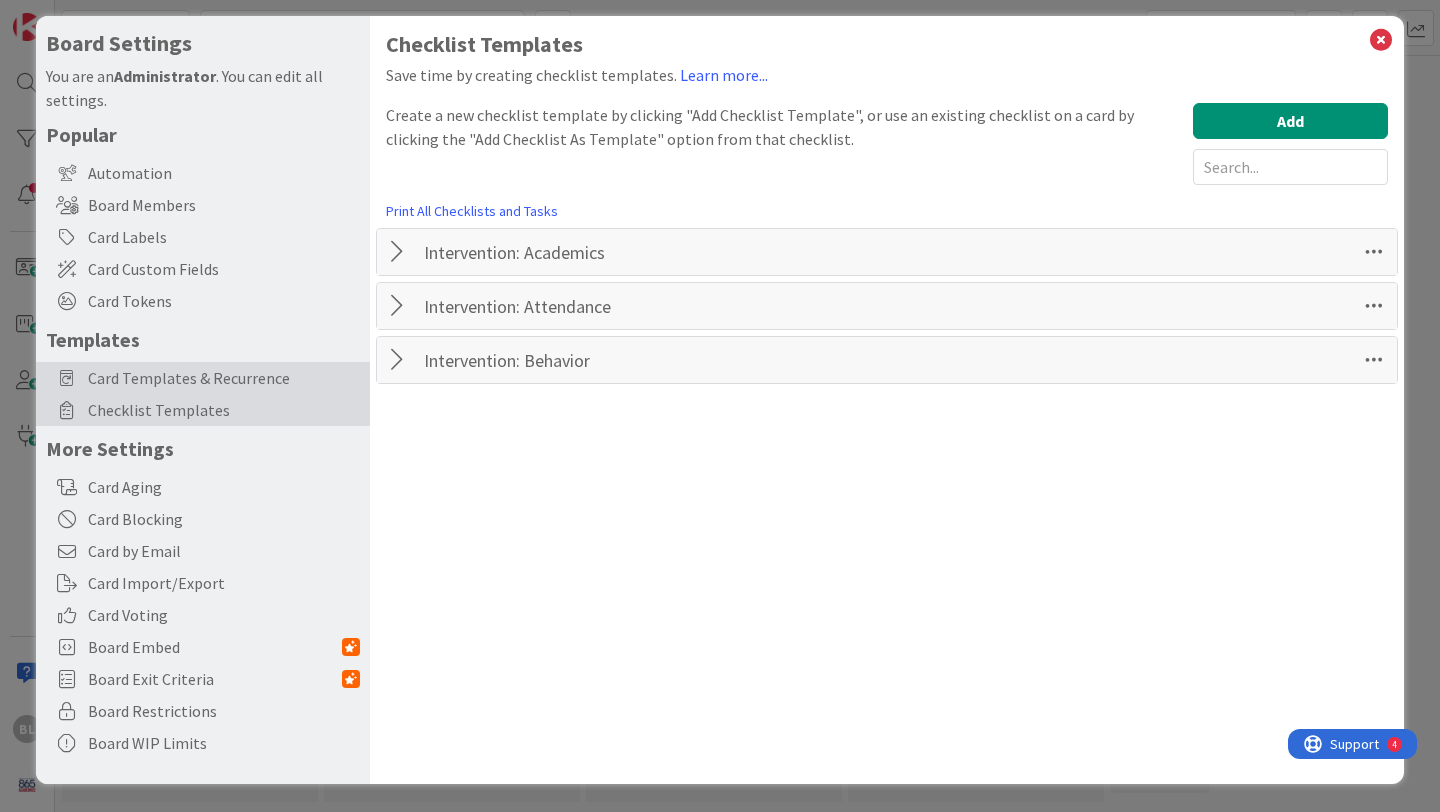 click on "Card Templates & Recurrence" at bounding box center [224, 378] 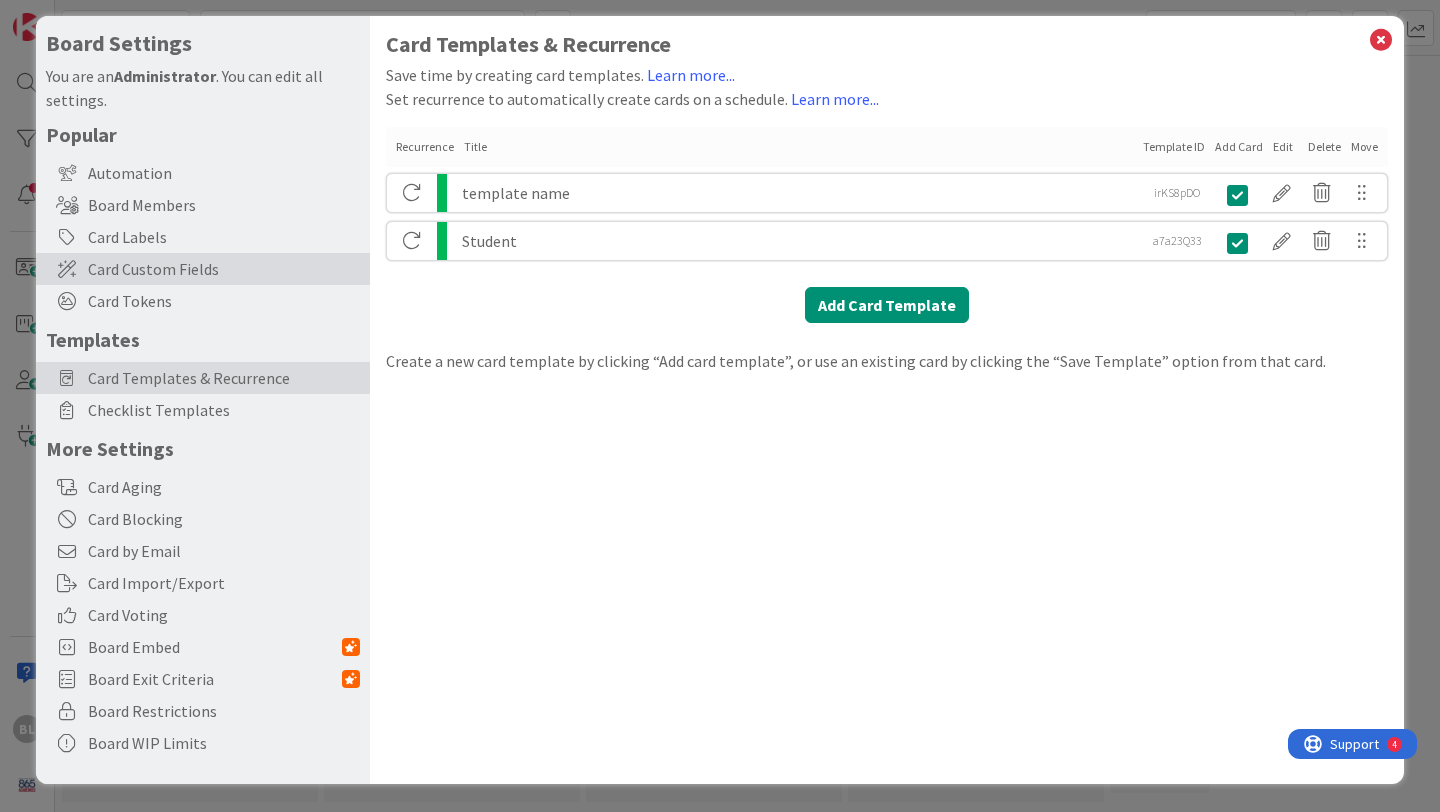 click on "Card Custom Fields" at bounding box center [224, 269] 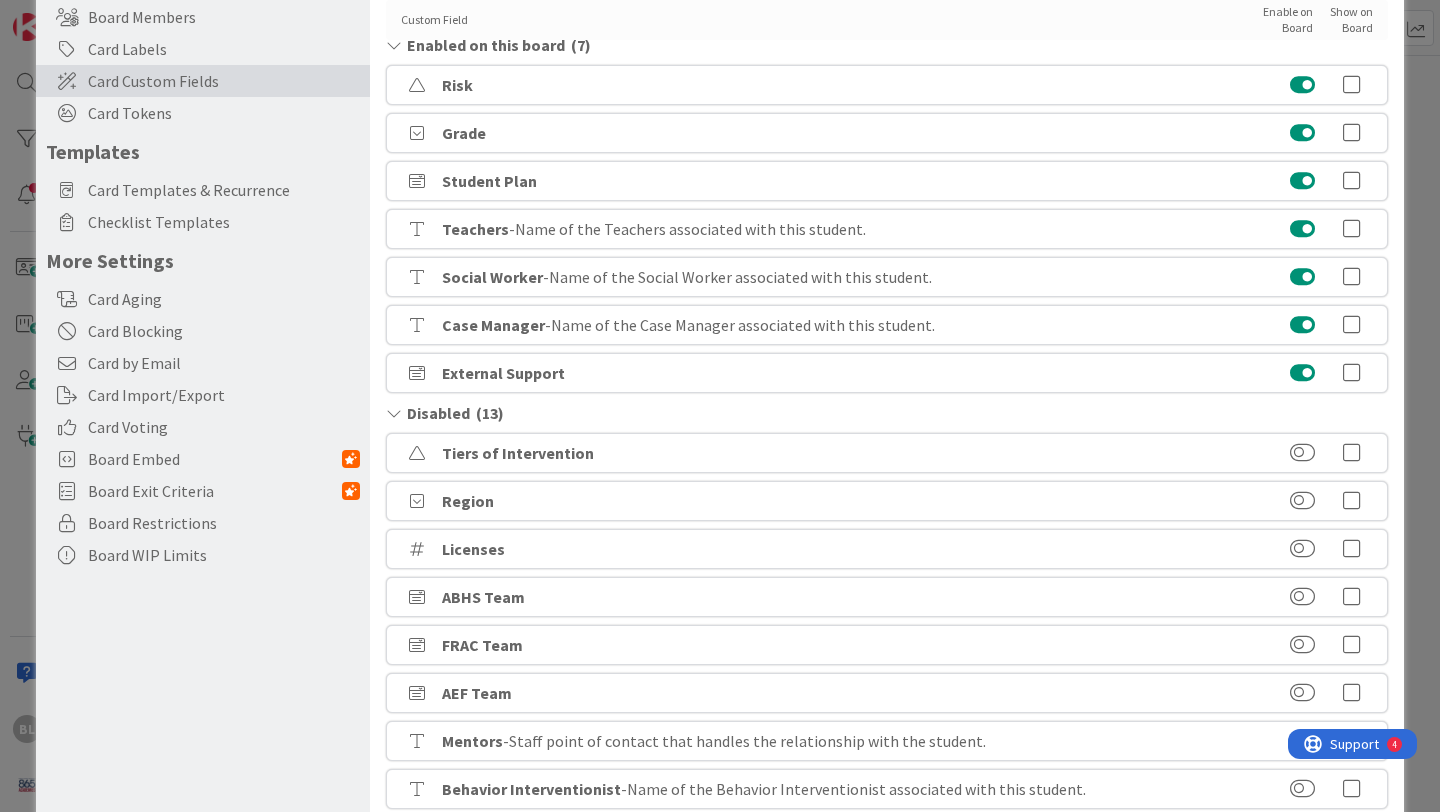 scroll, scrollTop: 0, scrollLeft: 0, axis: both 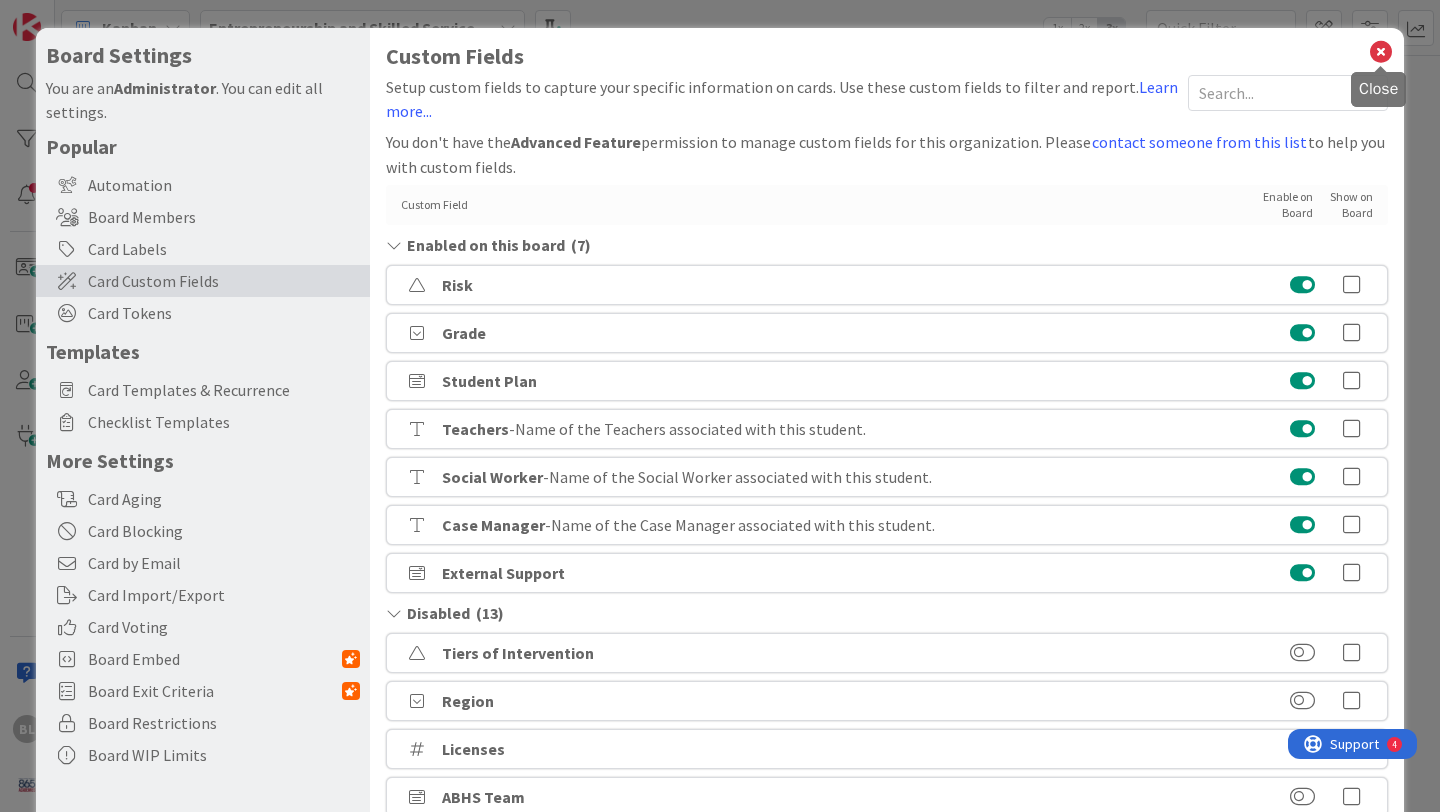 click at bounding box center [1381, 52] 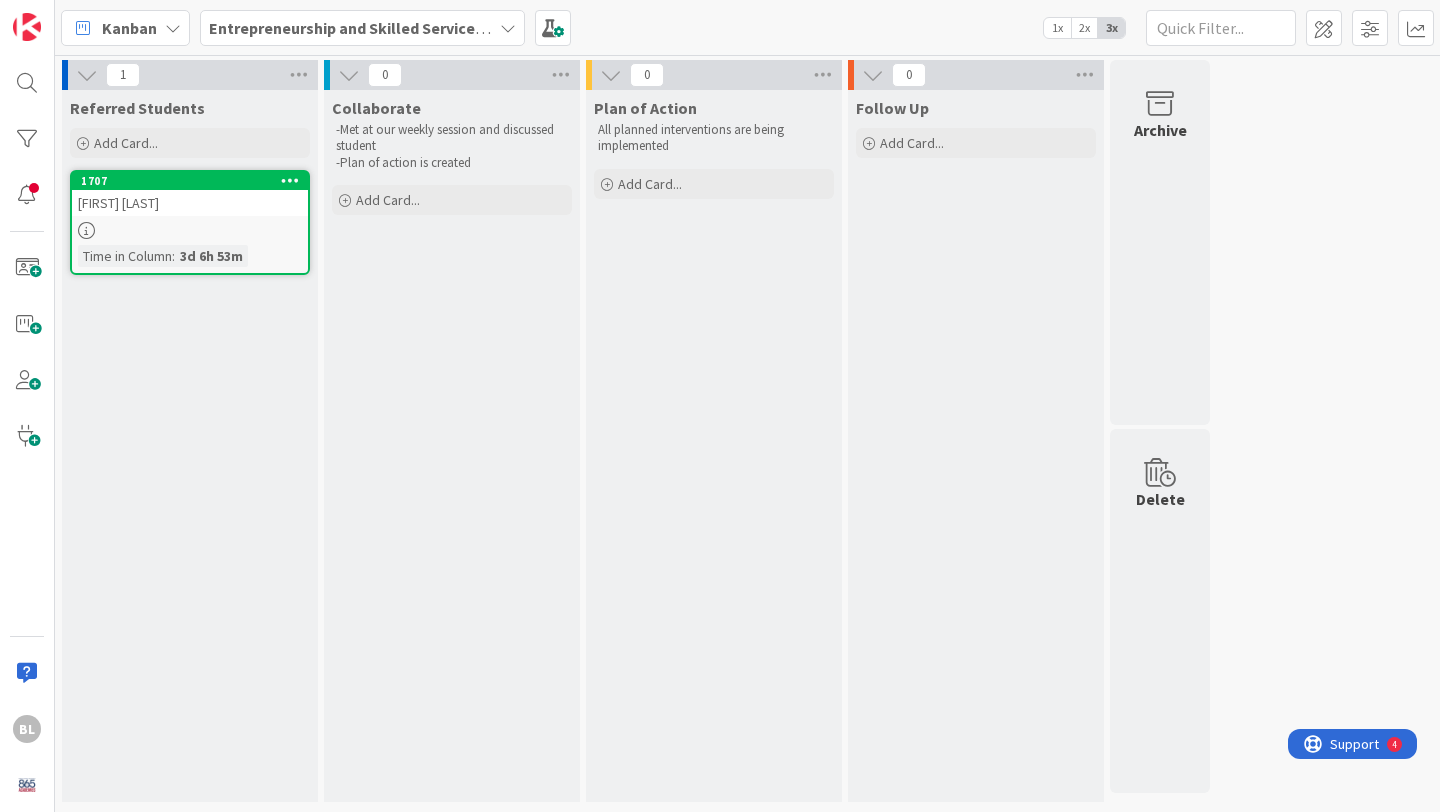 click on "3x" at bounding box center [1111, 28] 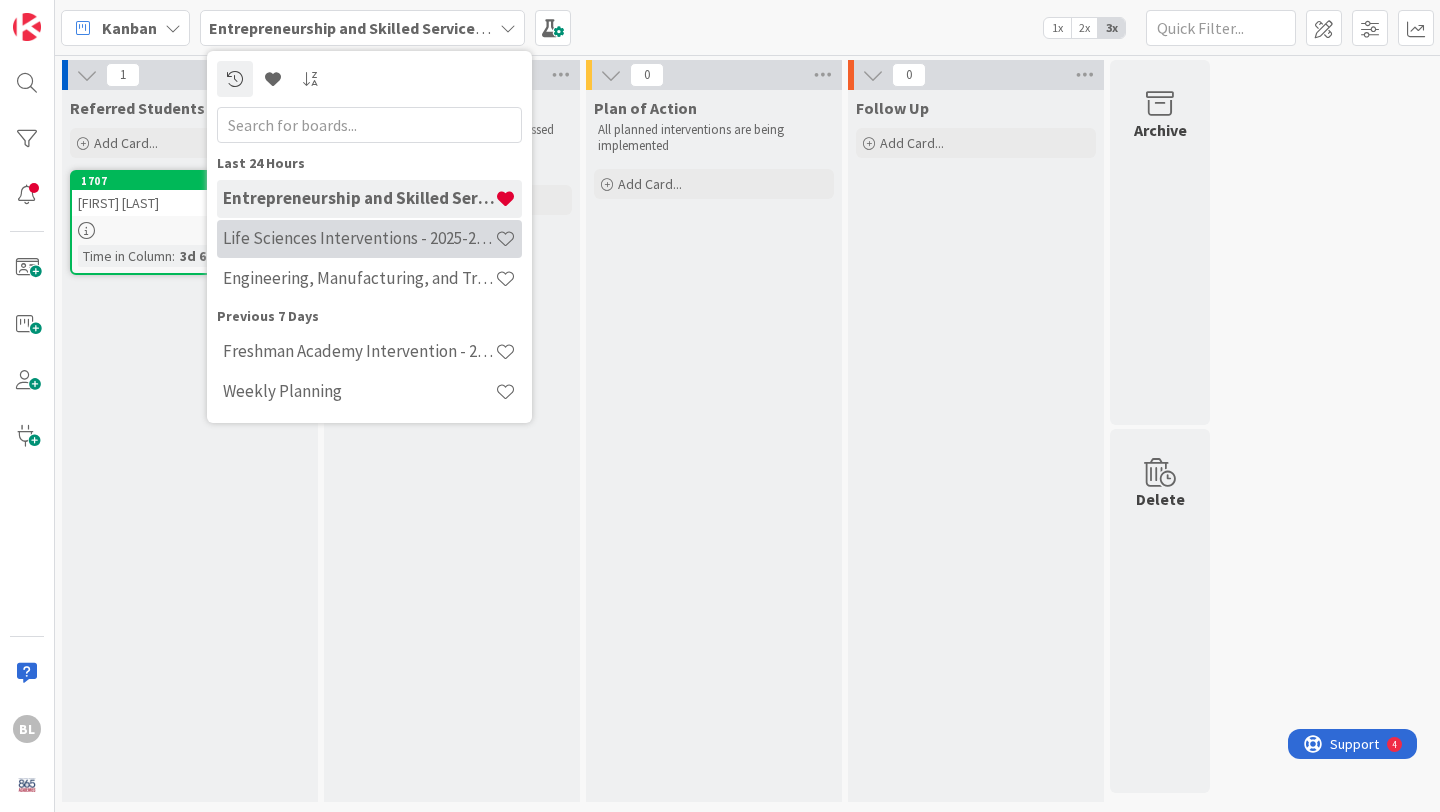 click on "Life Sciences Interventions - 2025-2026" at bounding box center [359, 238] 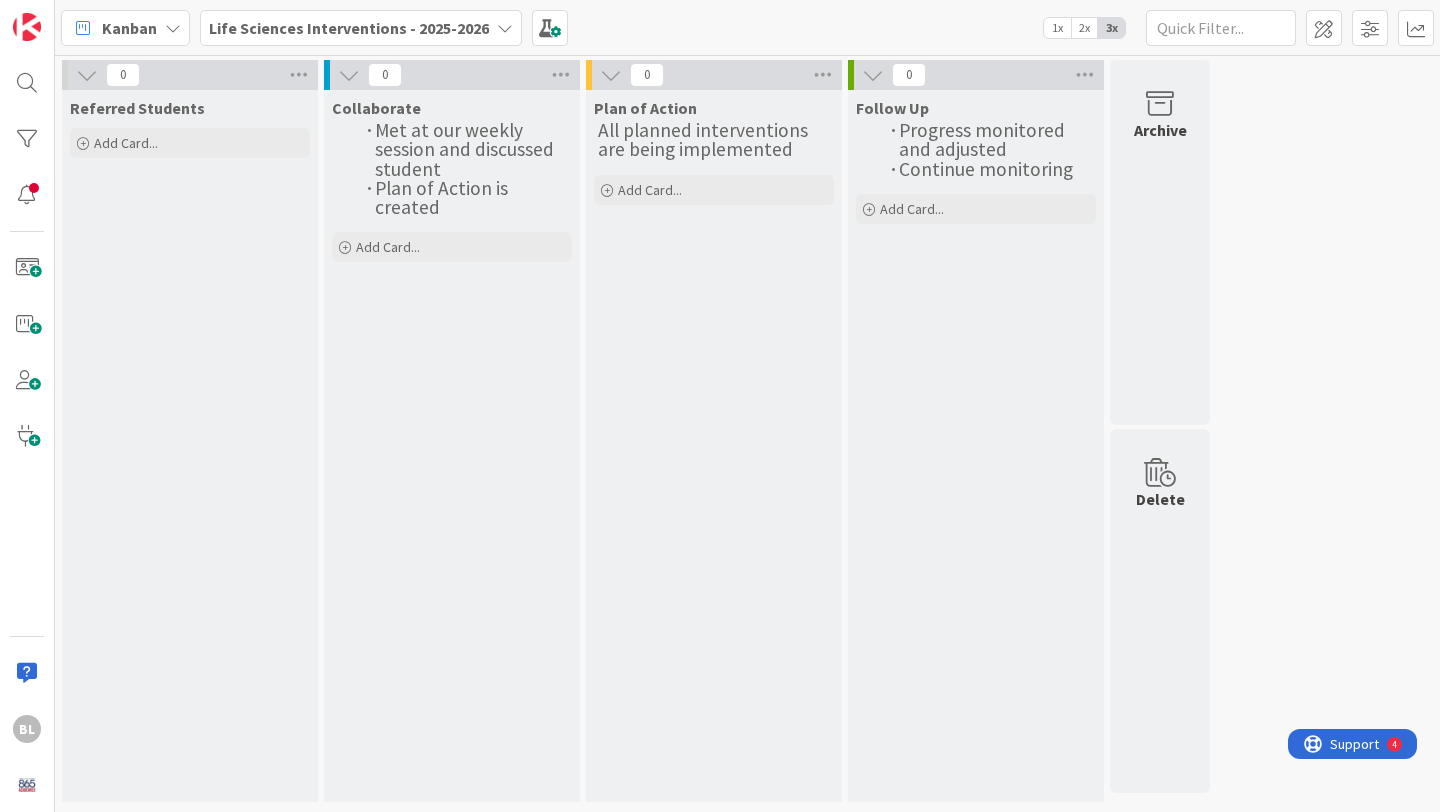 scroll, scrollTop: 0, scrollLeft: 0, axis: both 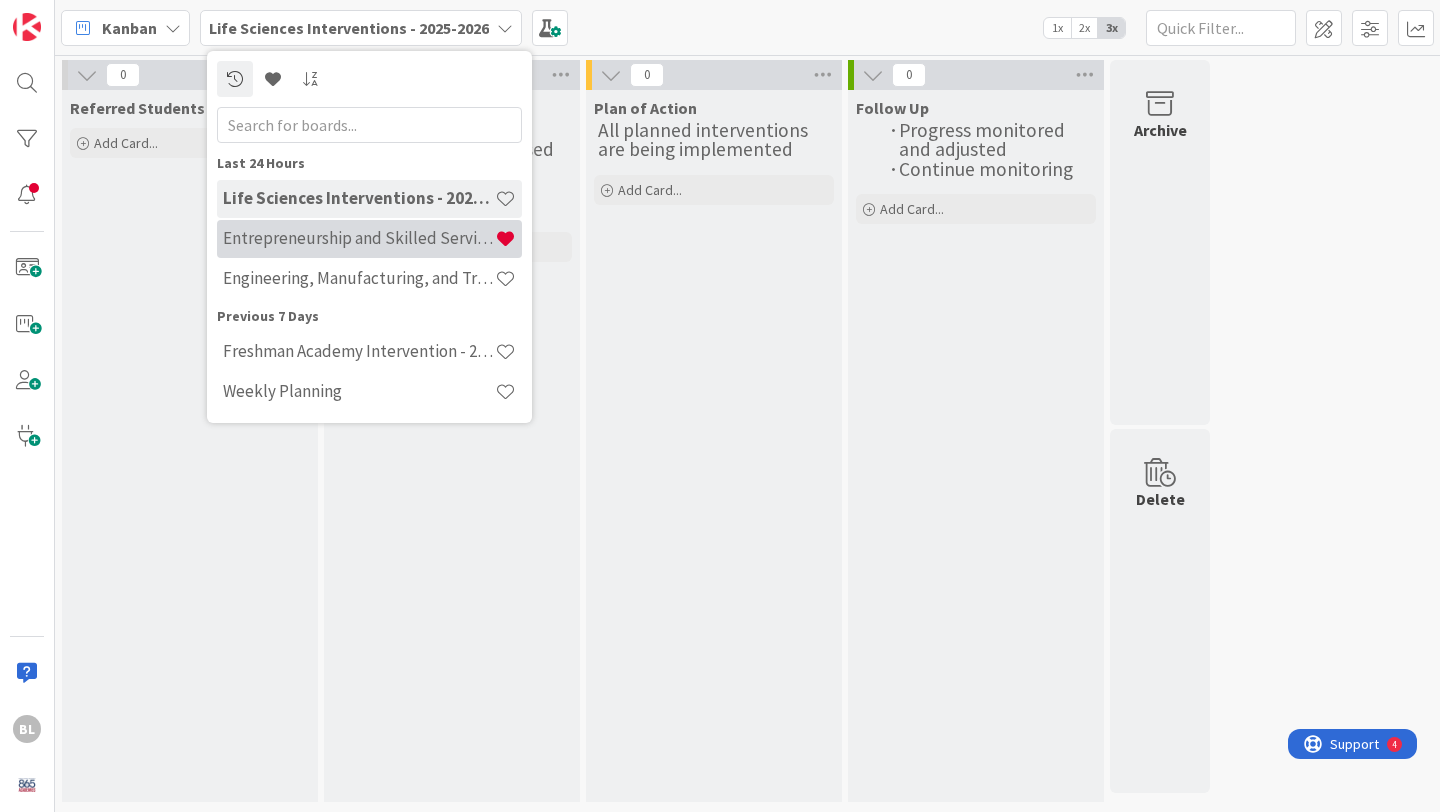 click on "Entrepreneurship and Skilled Services Interventions - 2025-2026" at bounding box center (359, 238) 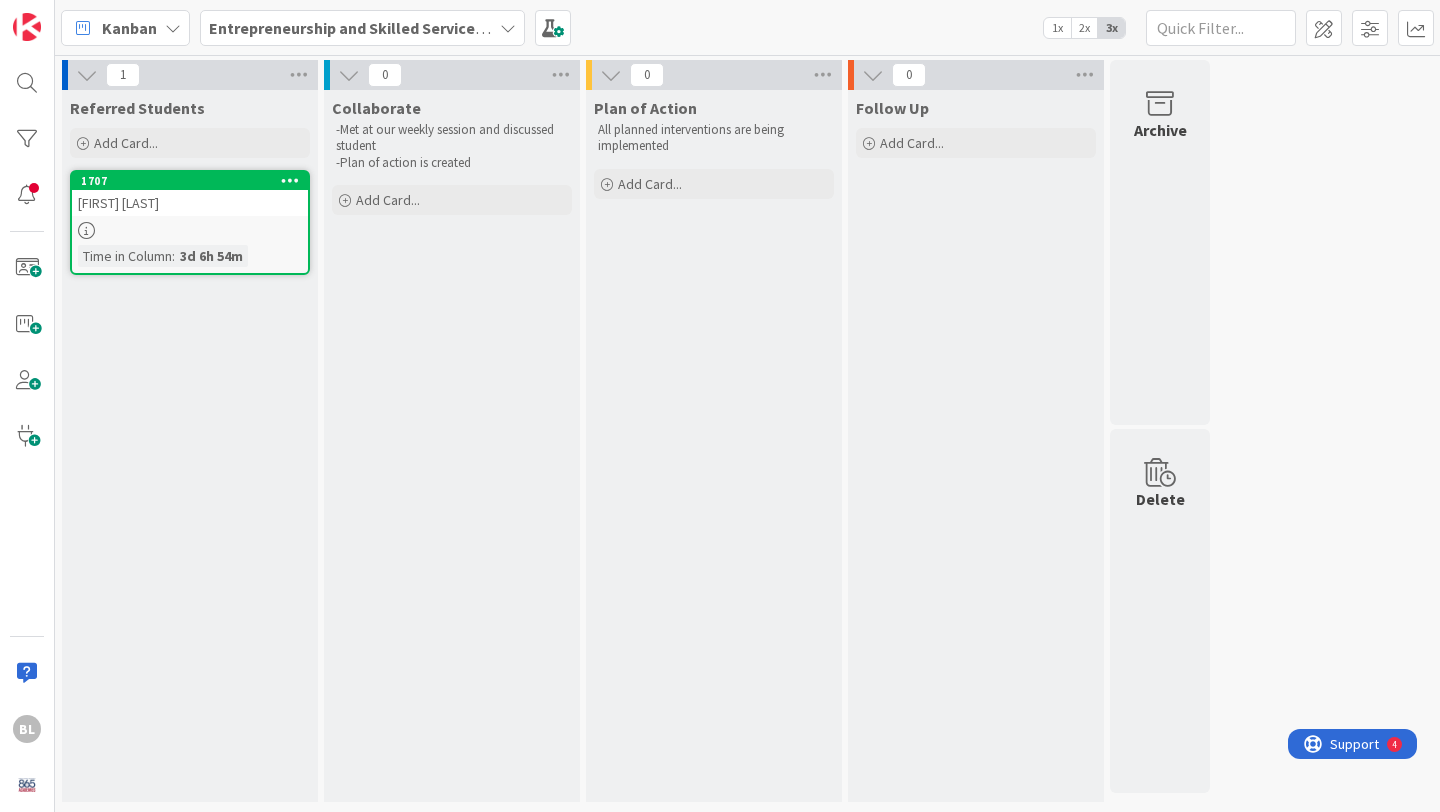 scroll, scrollTop: 0, scrollLeft: 0, axis: both 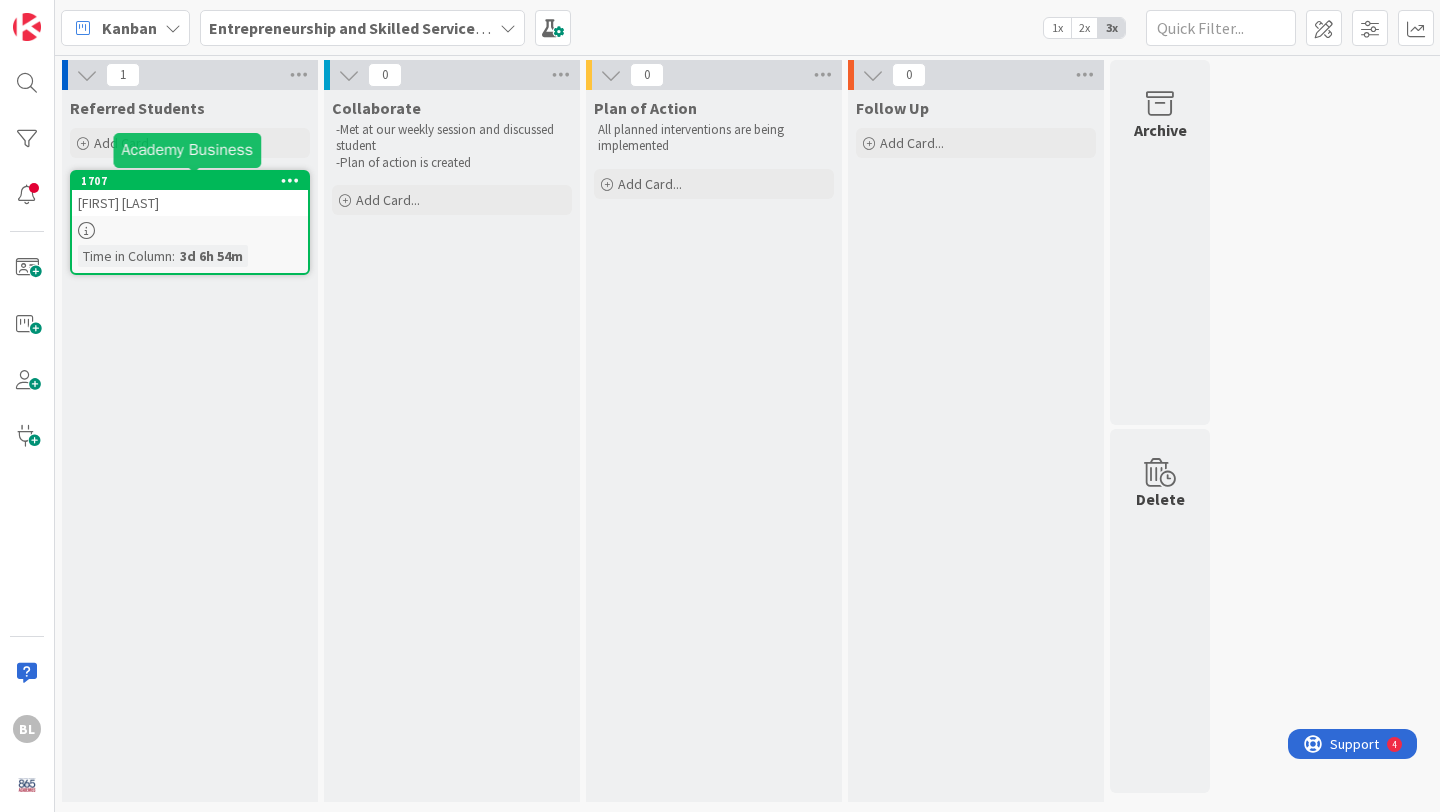 click on "1707" at bounding box center (194, 181) 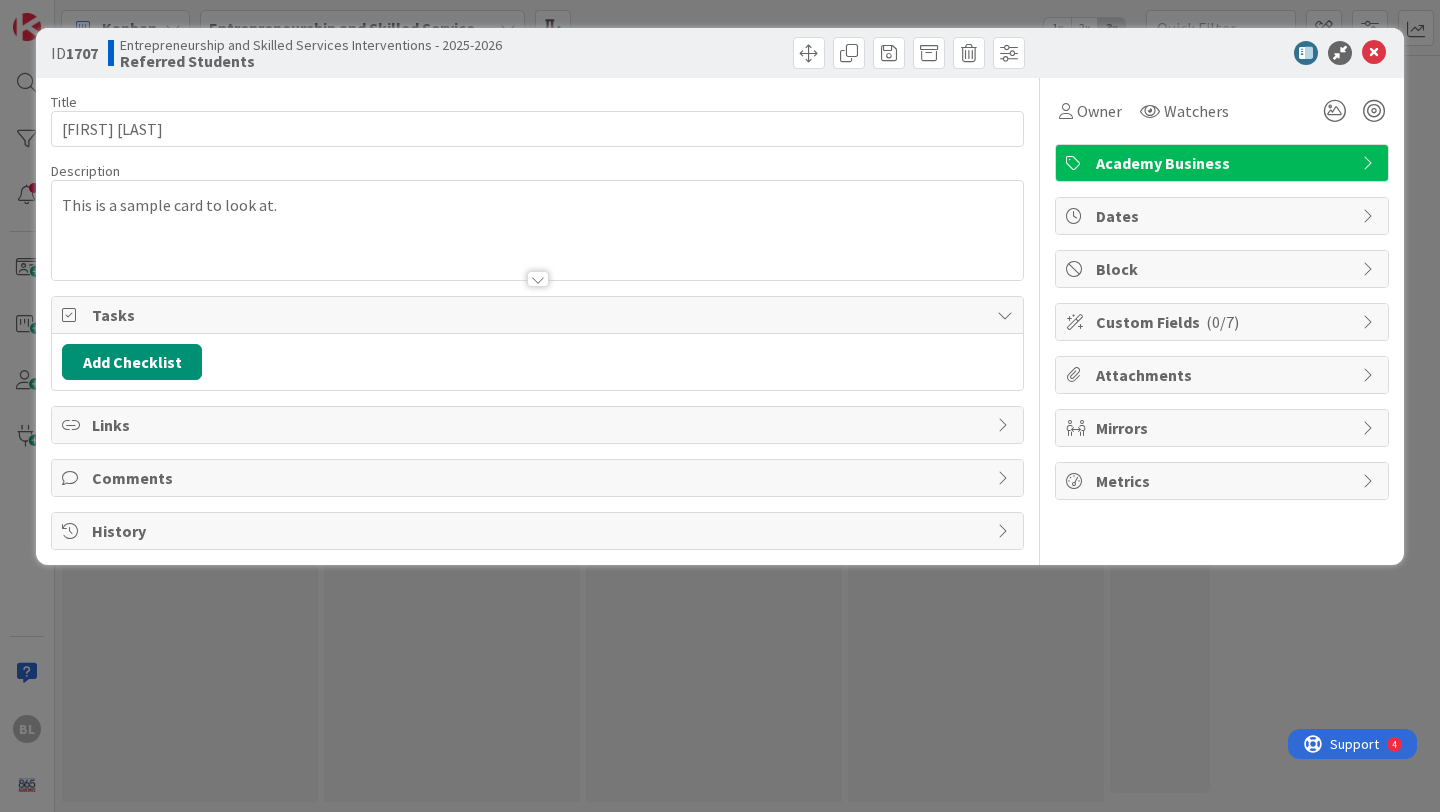 scroll, scrollTop: 0, scrollLeft: 0, axis: both 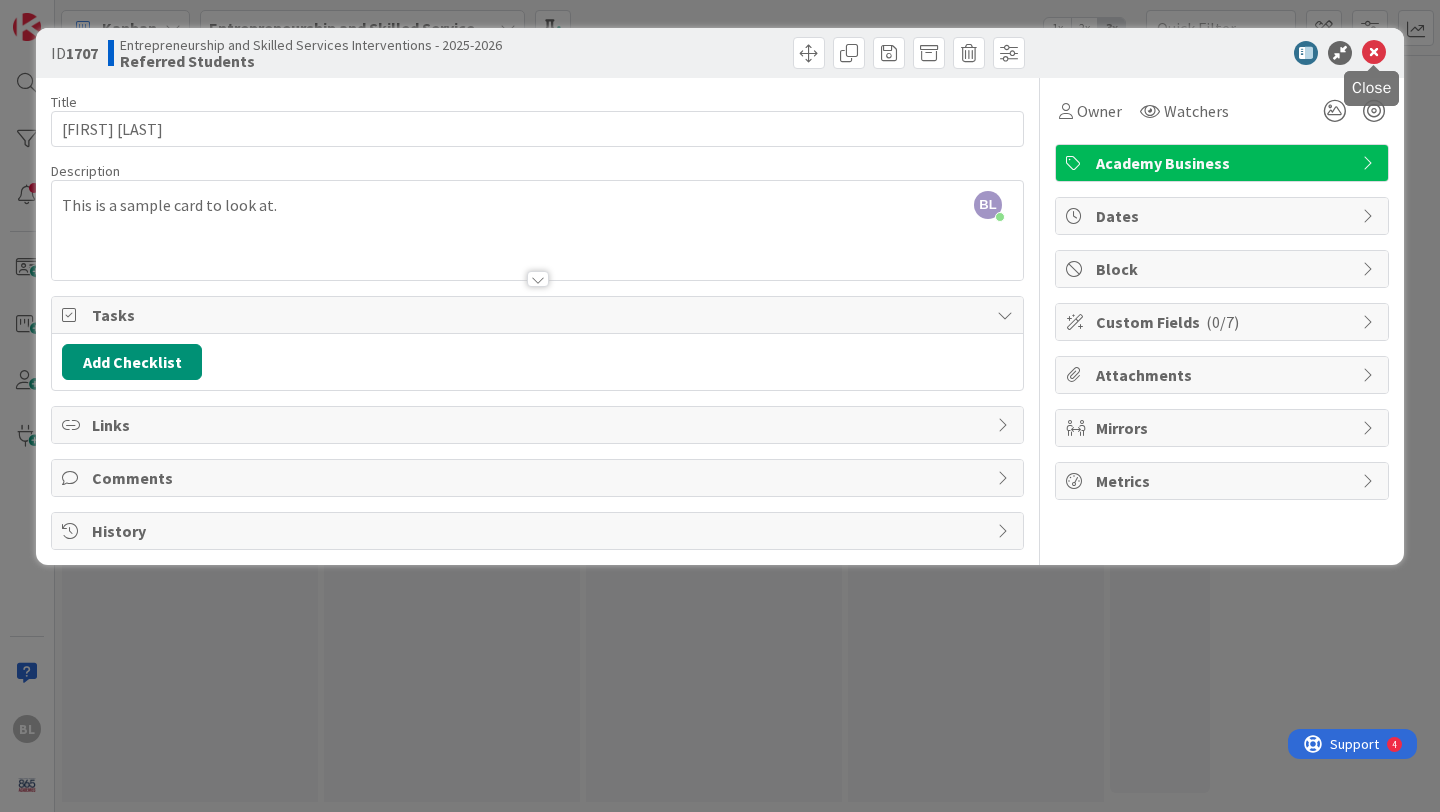 click at bounding box center [1374, 53] 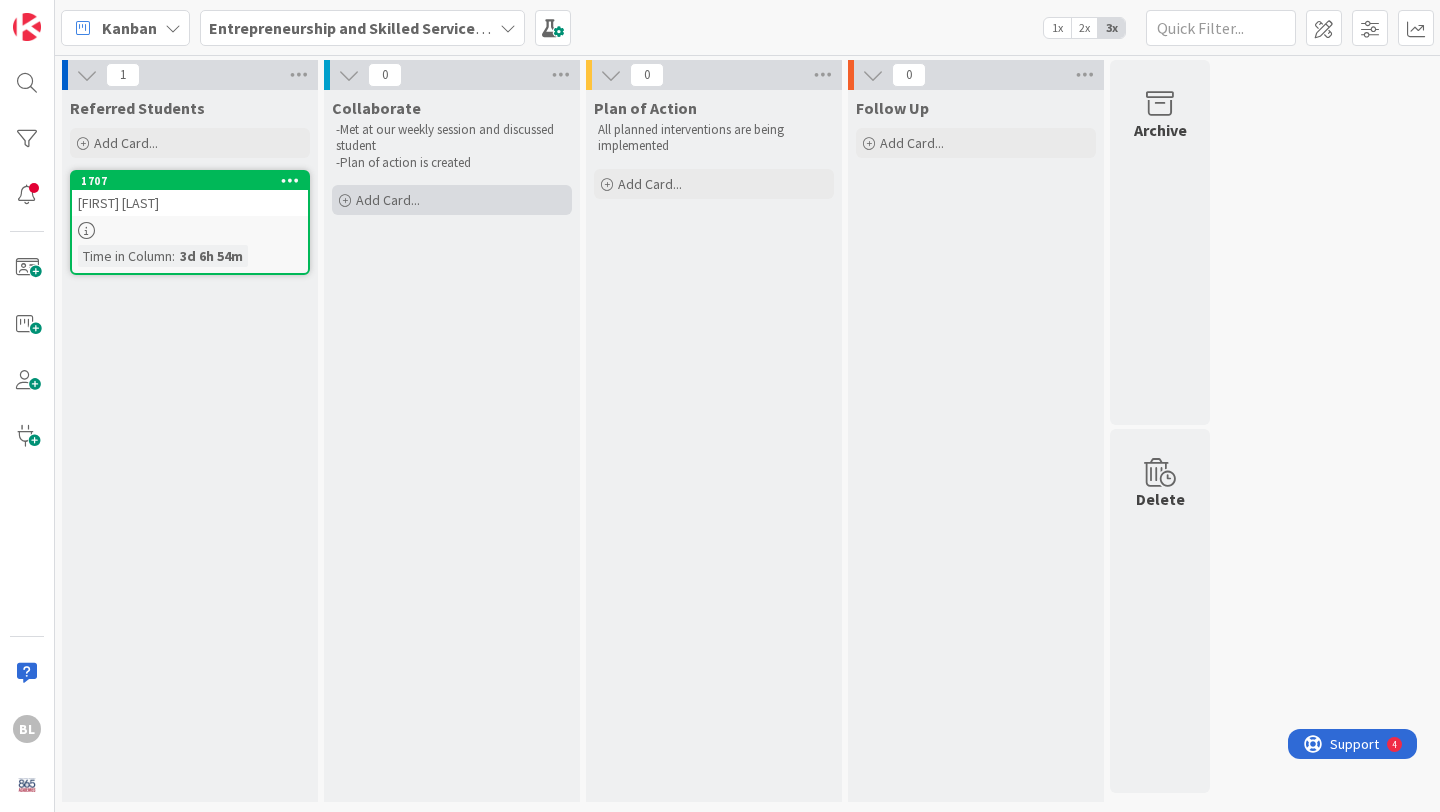 scroll, scrollTop: 0, scrollLeft: 0, axis: both 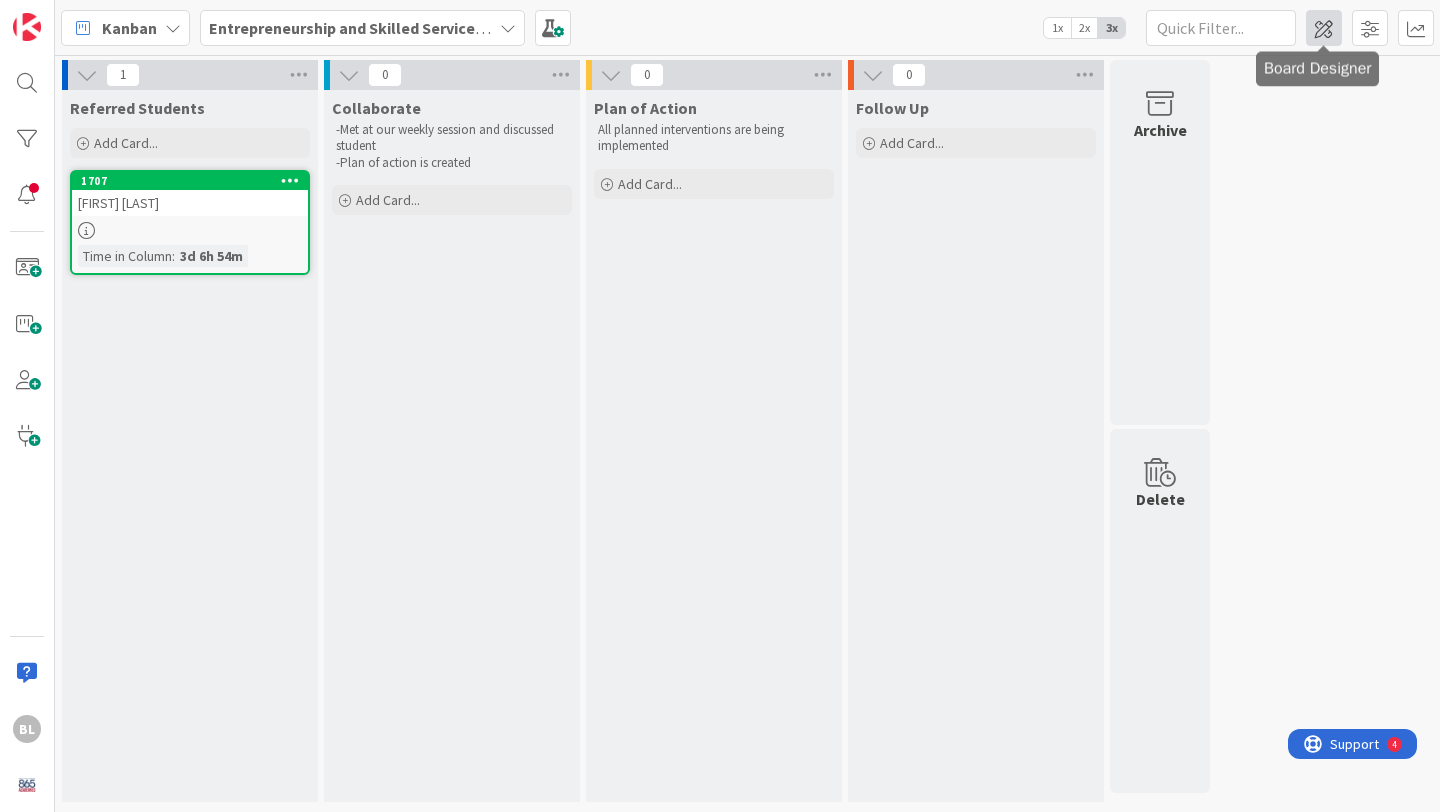 click at bounding box center (1324, 28) 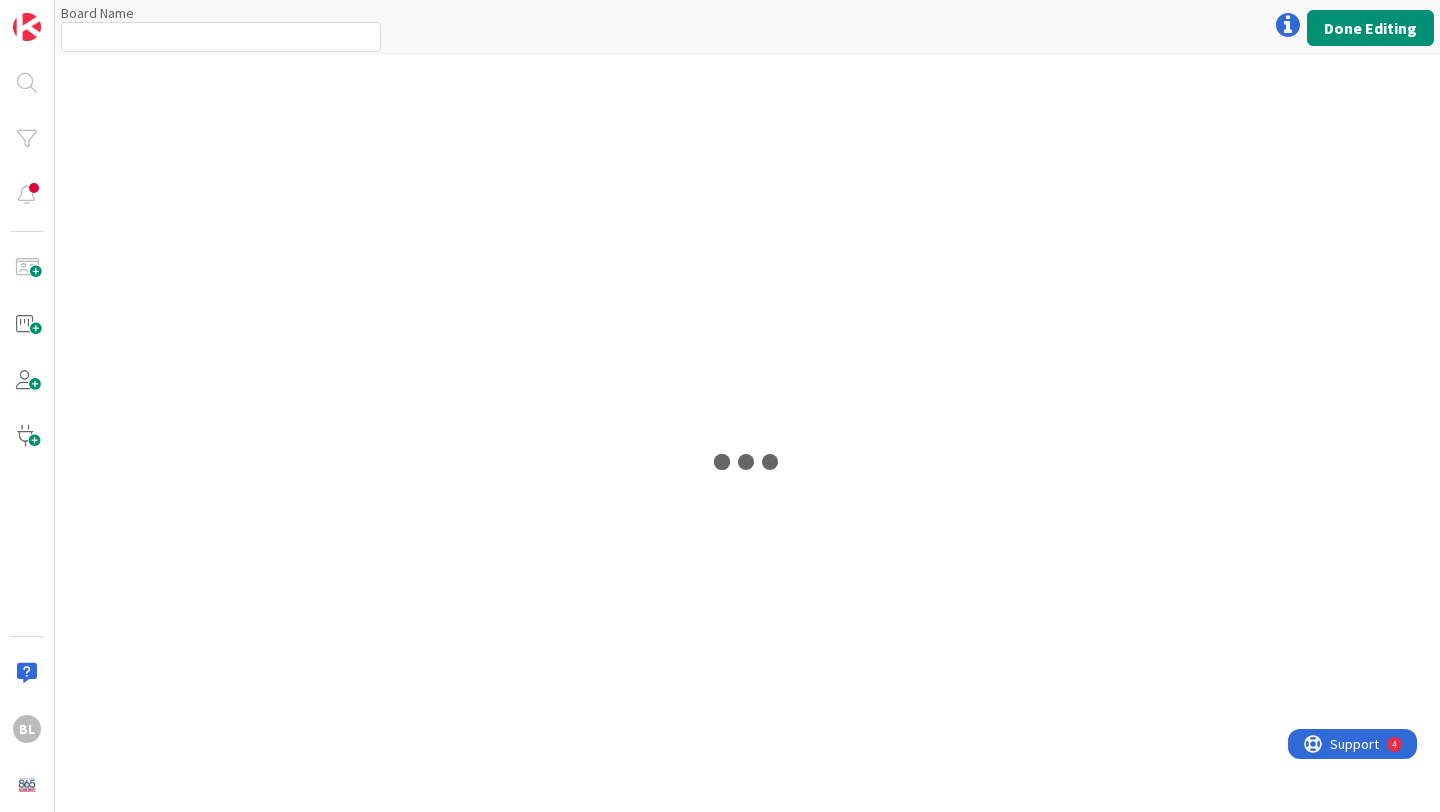 type on "Entrepreneurship and Skilled Services Interventions - 2025-2026" 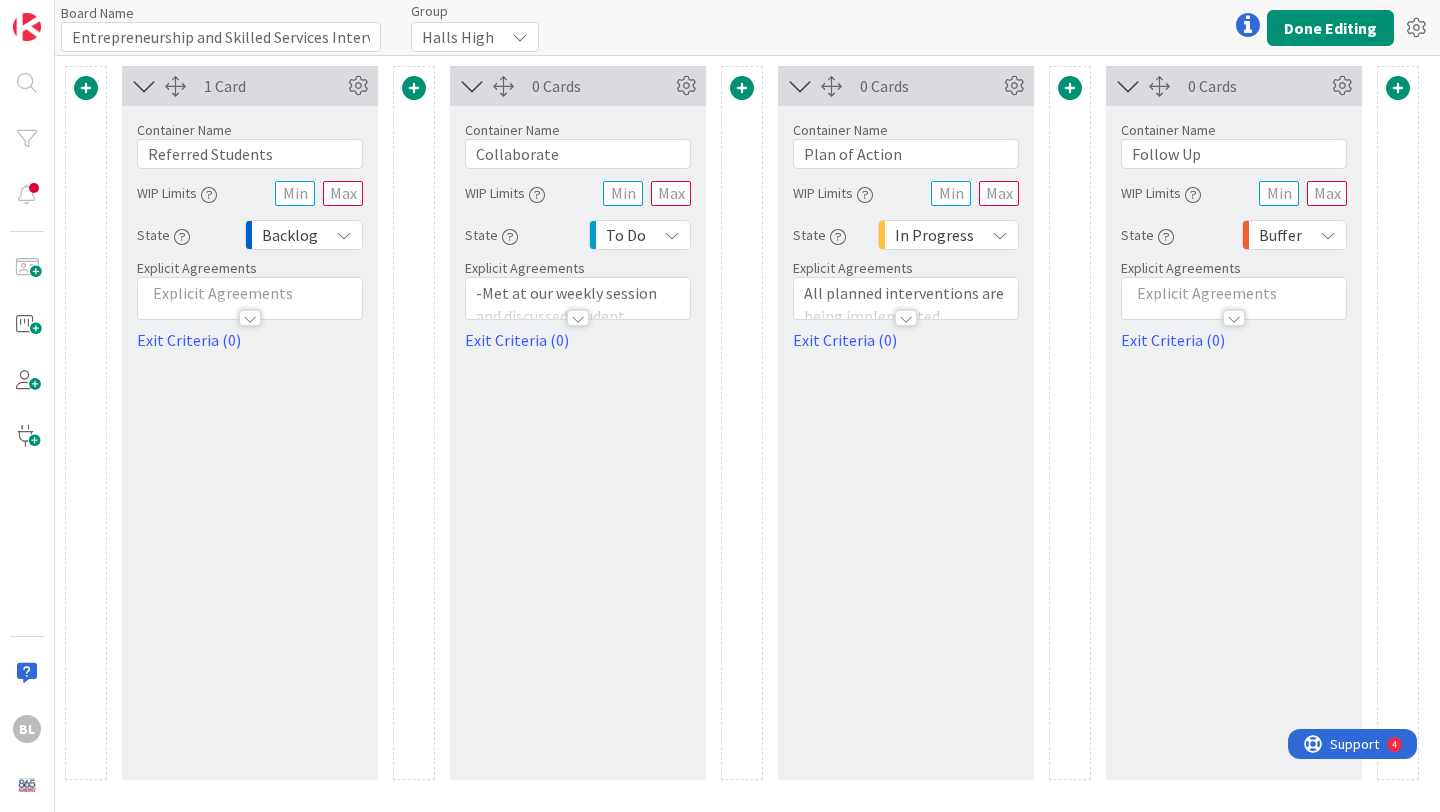 scroll, scrollTop: 0, scrollLeft: 0, axis: both 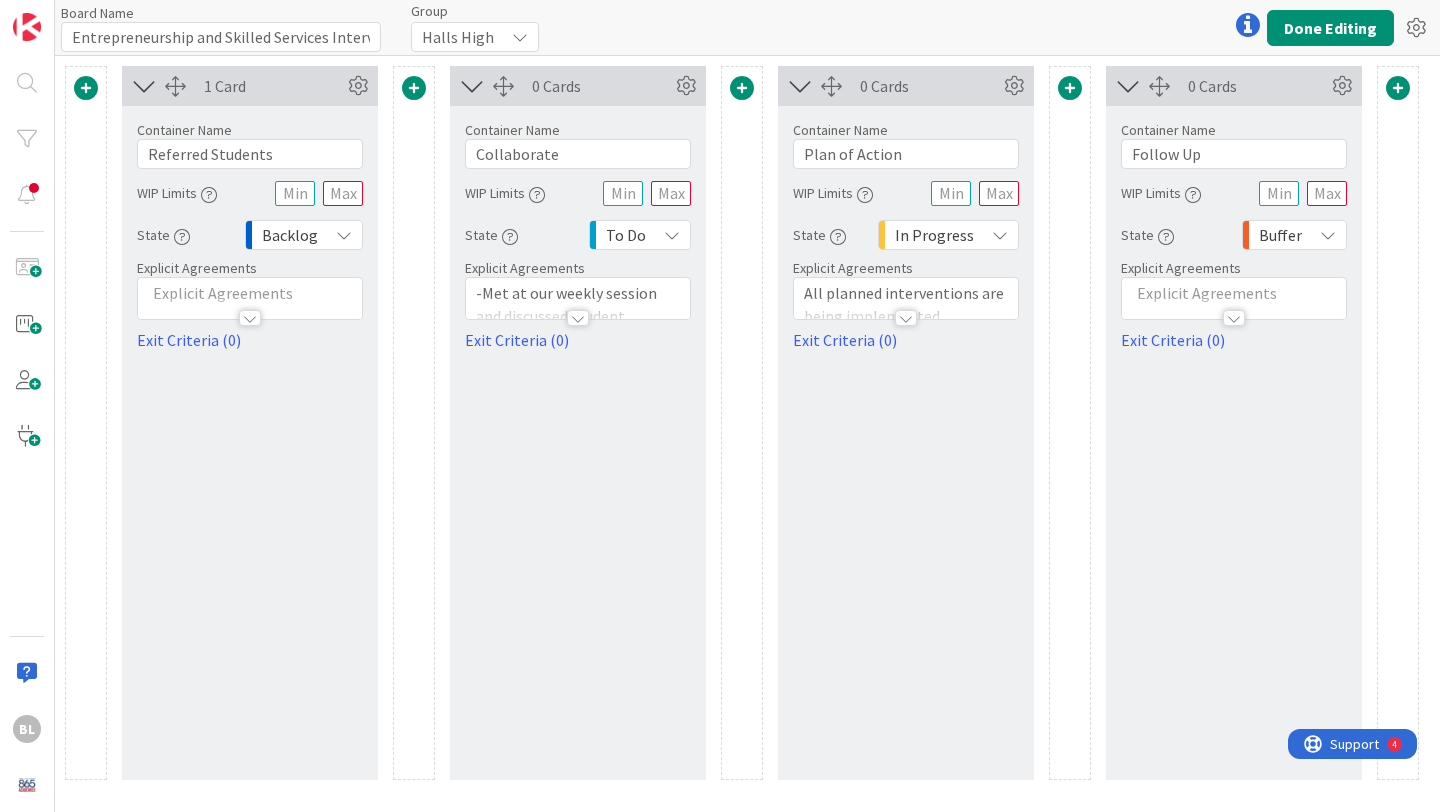 click at bounding box center [578, 318] 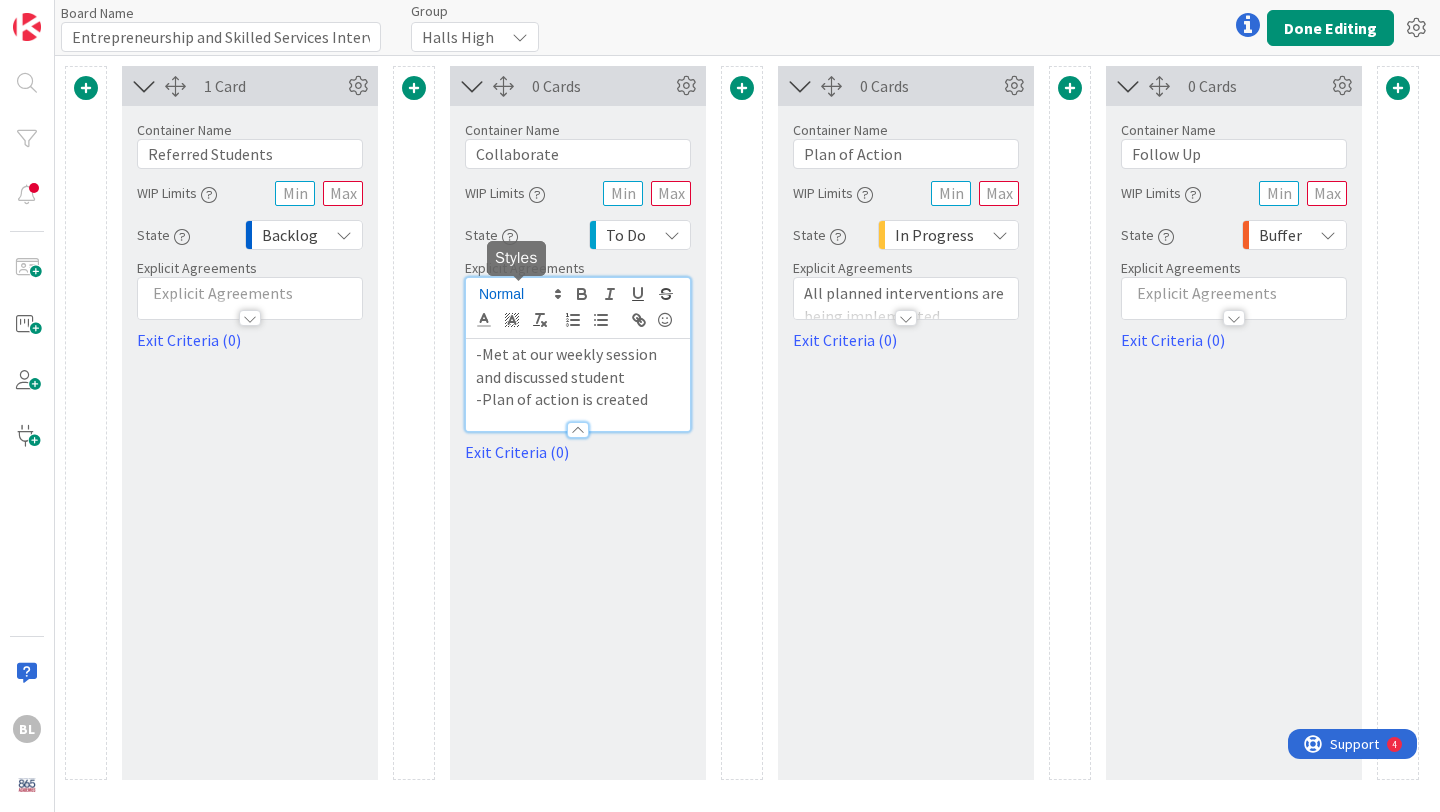 click at bounding box center (519, 294) 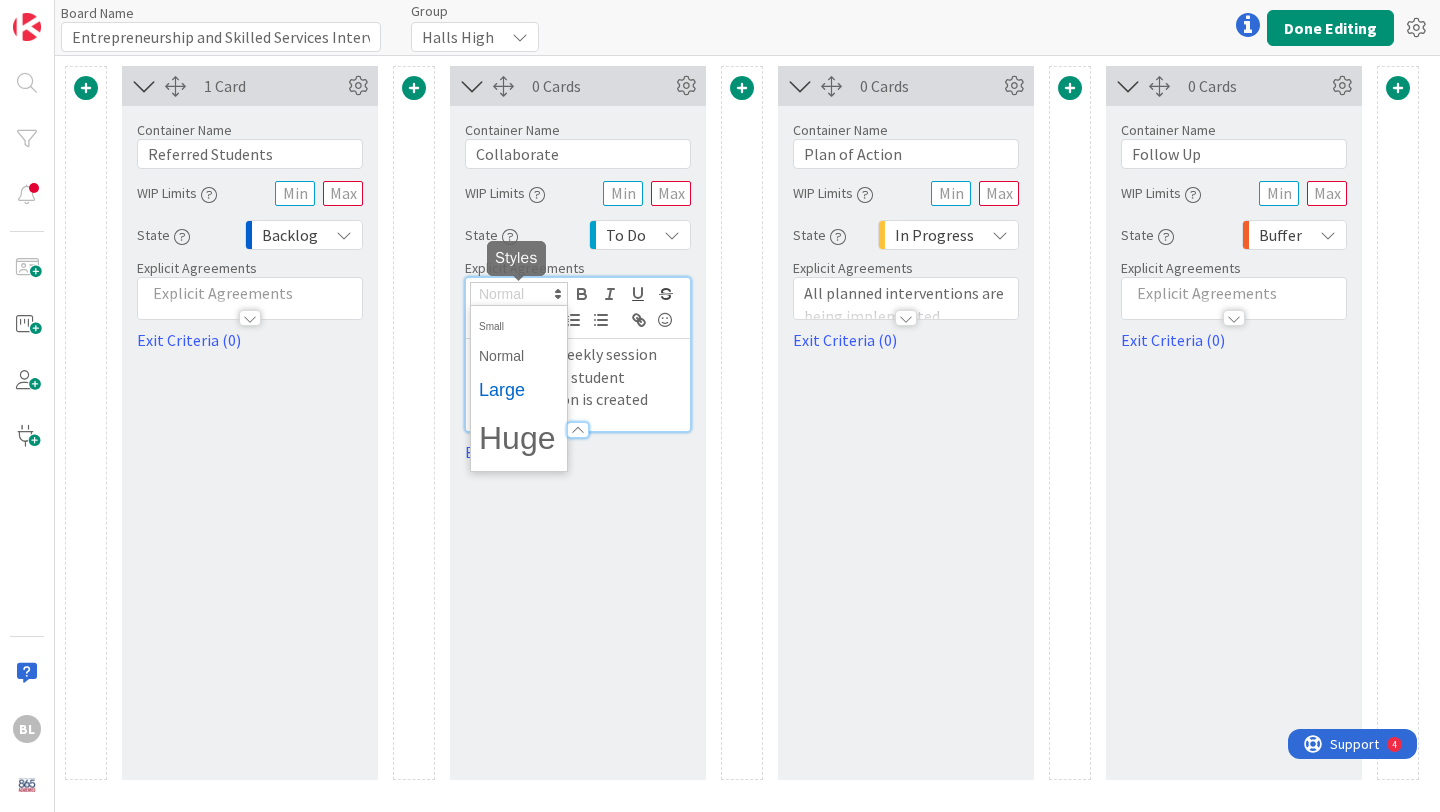 click at bounding box center (519, 390) 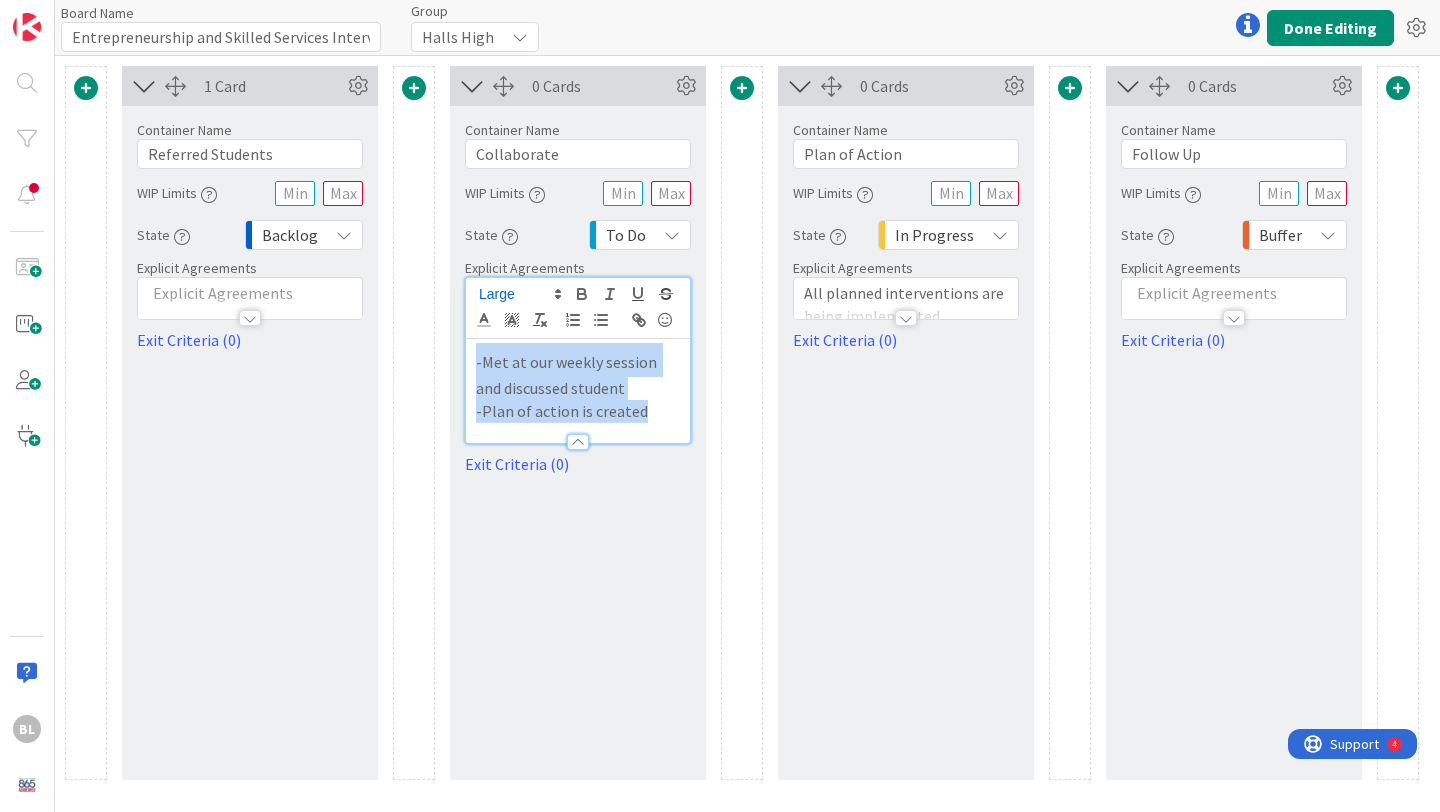 drag, startPoint x: 644, startPoint y: 414, endPoint x: 474, endPoint y: 360, distance: 178.3704 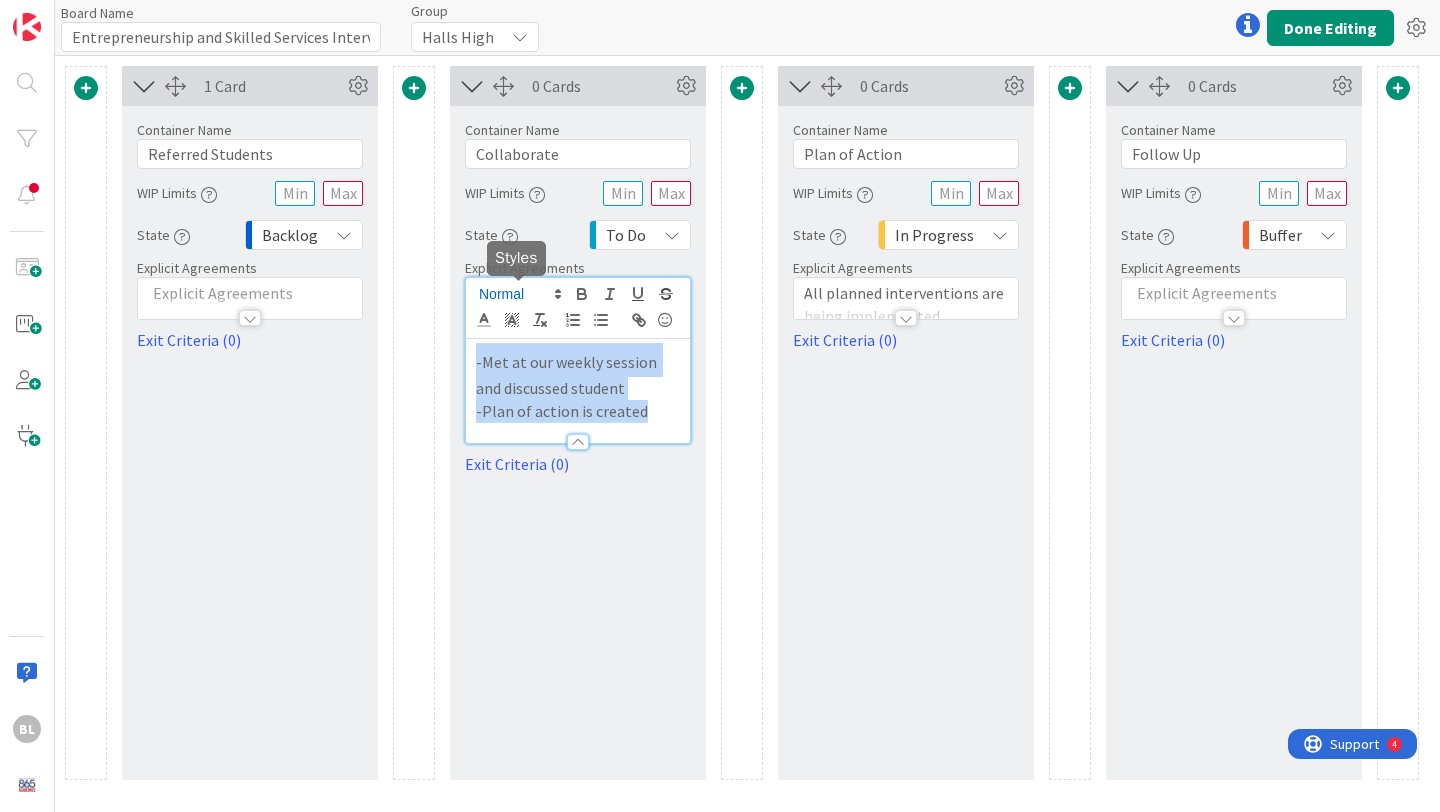 click at bounding box center [519, 294] 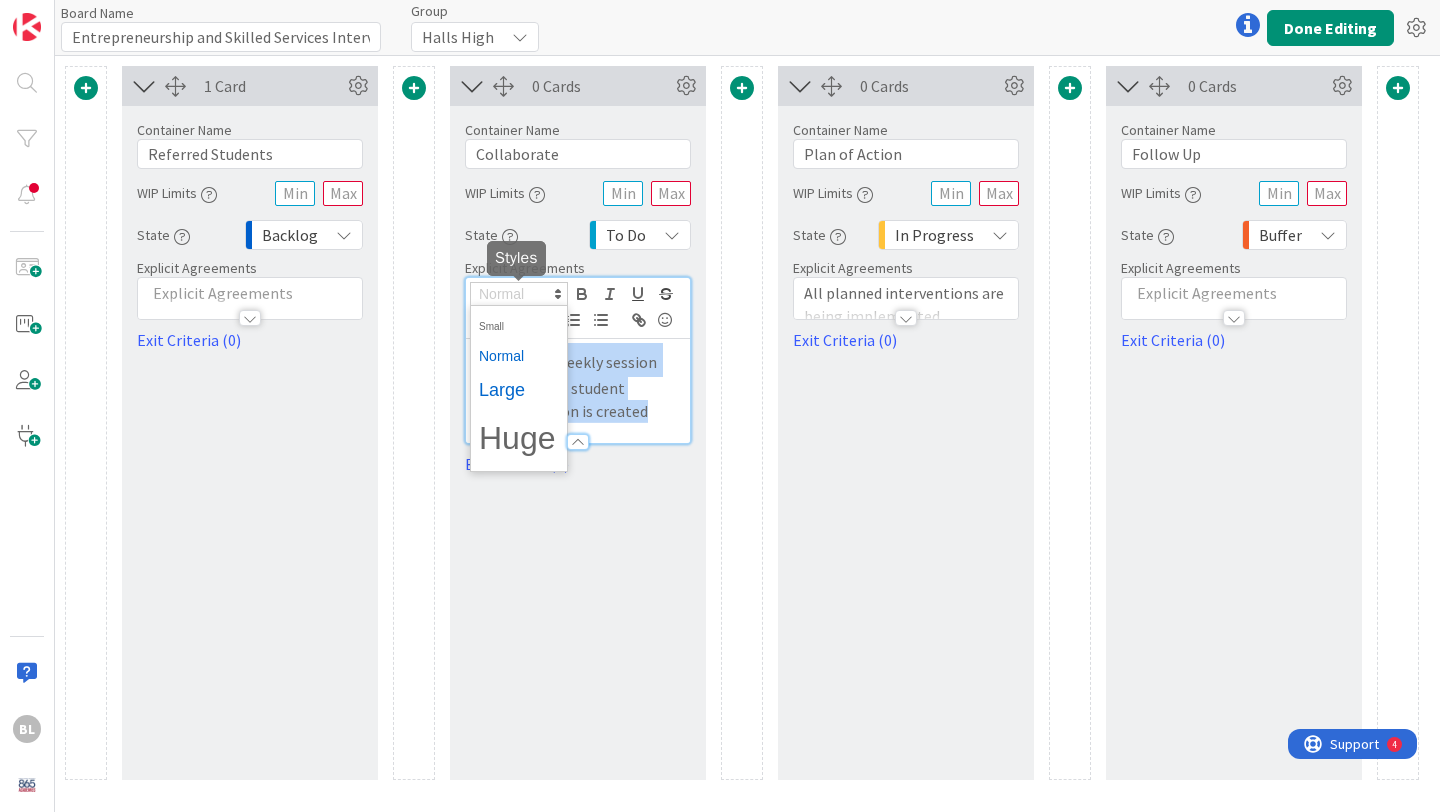 click at bounding box center (519, 390) 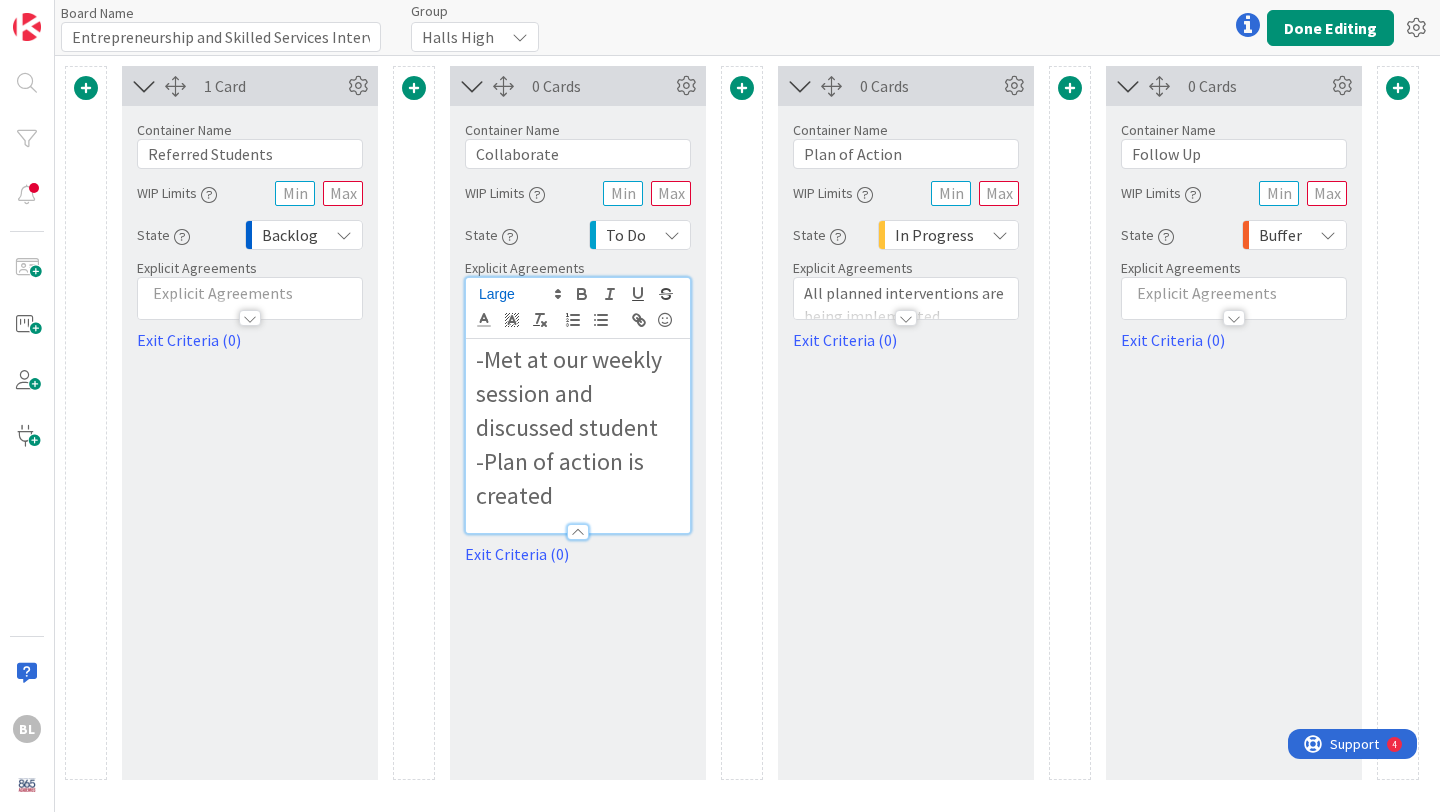 click at bounding box center [906, 308] 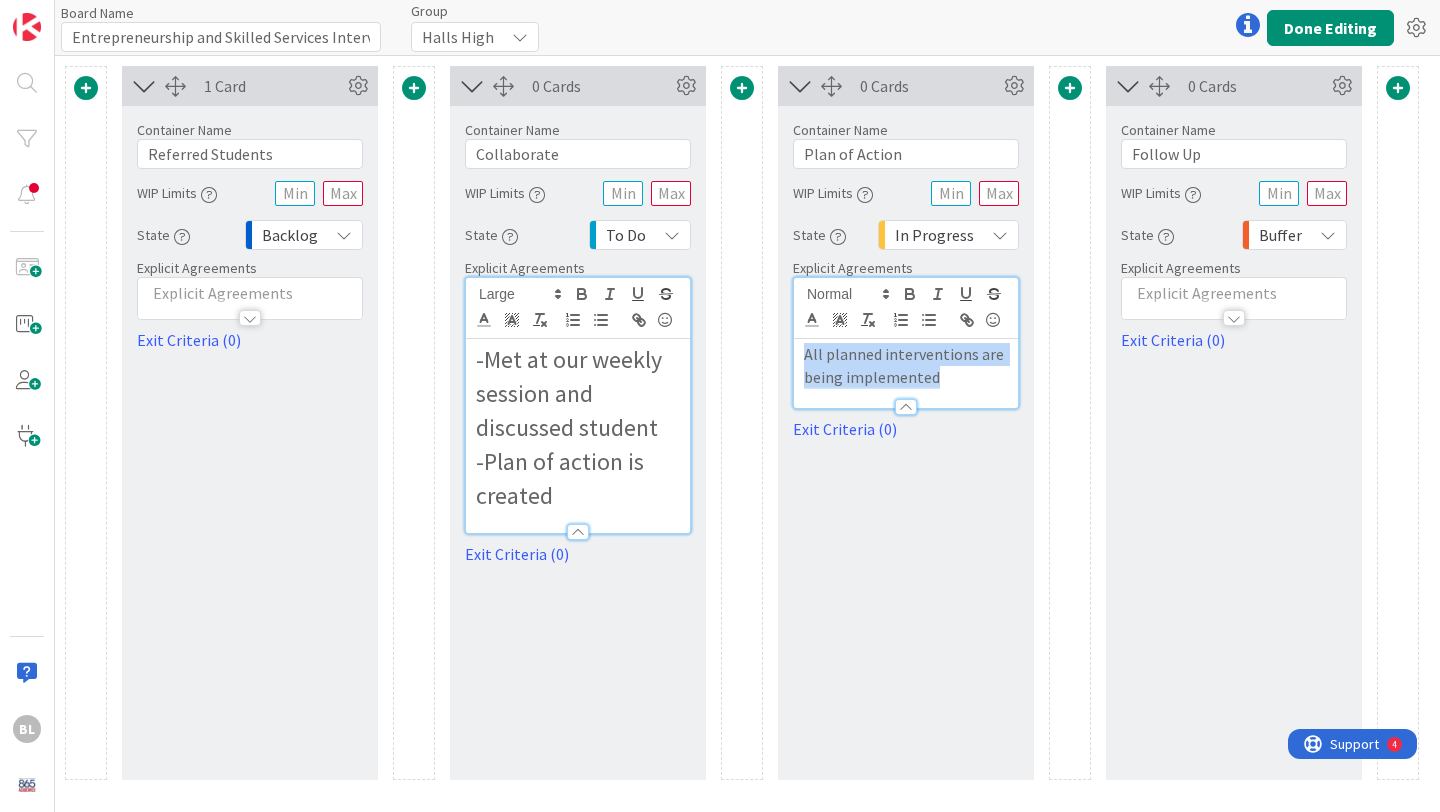drag, startPoint x: 947, startPoint y: 379, endPoint x: 791, endPoint y: 331, distance: 163.21765 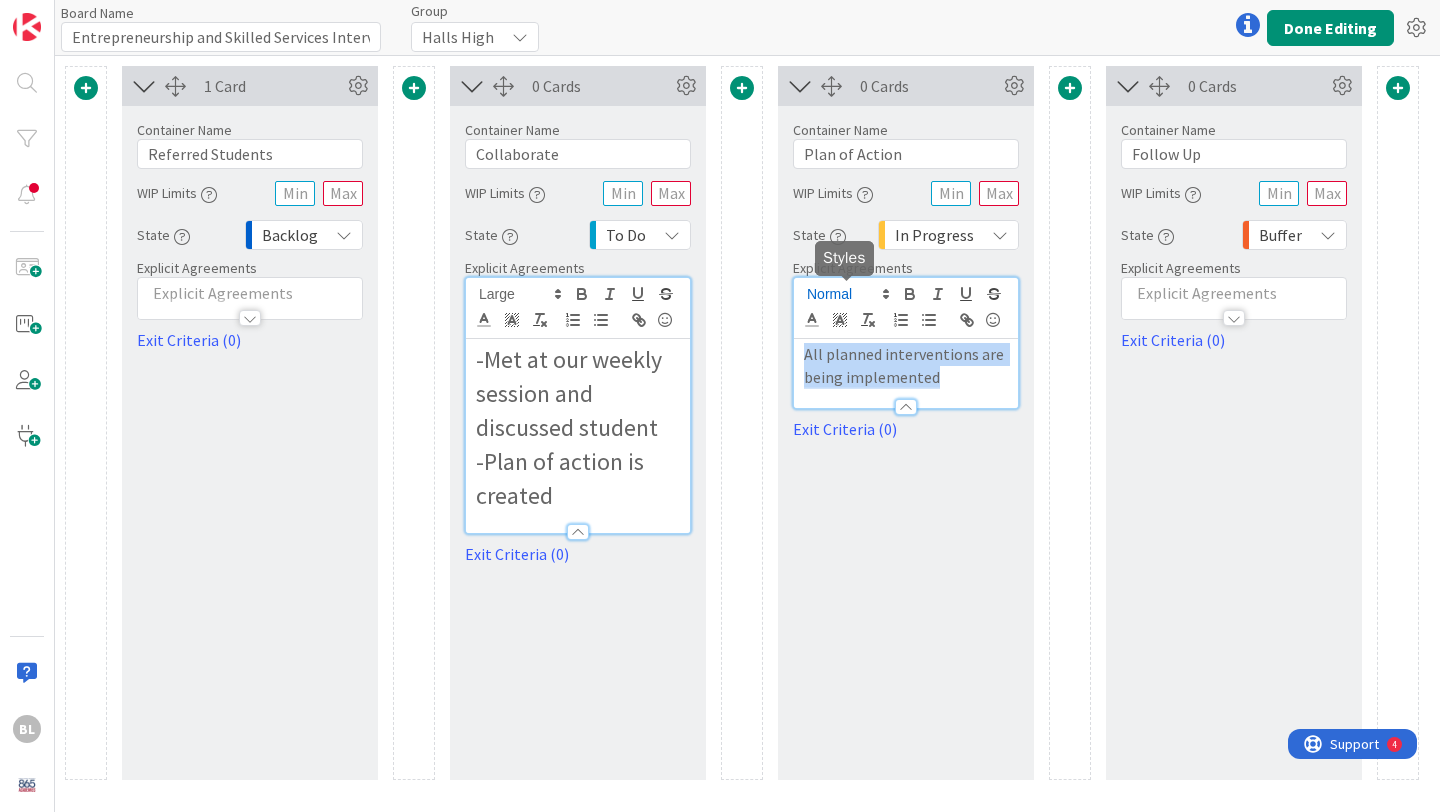 click at bounding box center [847, 294] 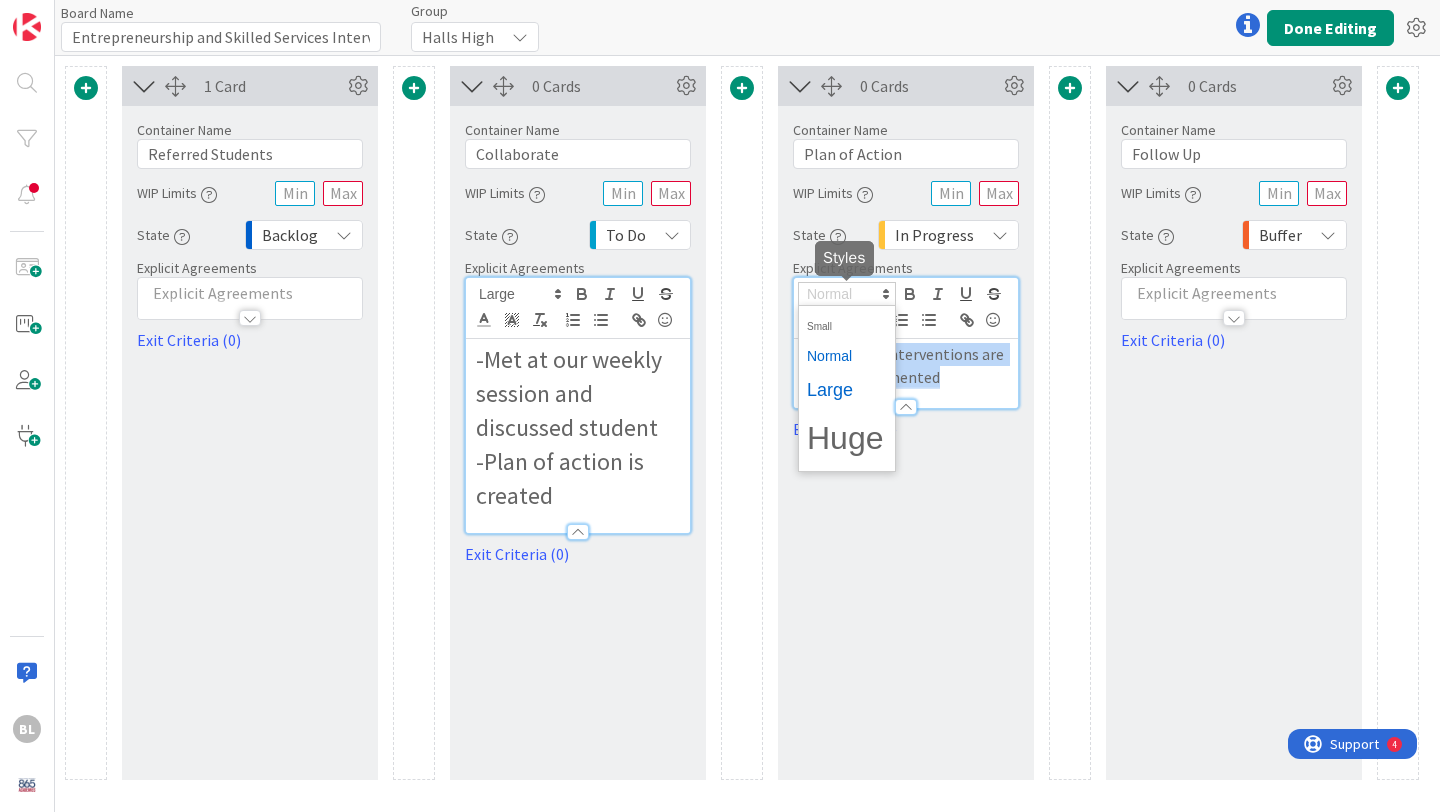 click at bounding box center [847, 390] 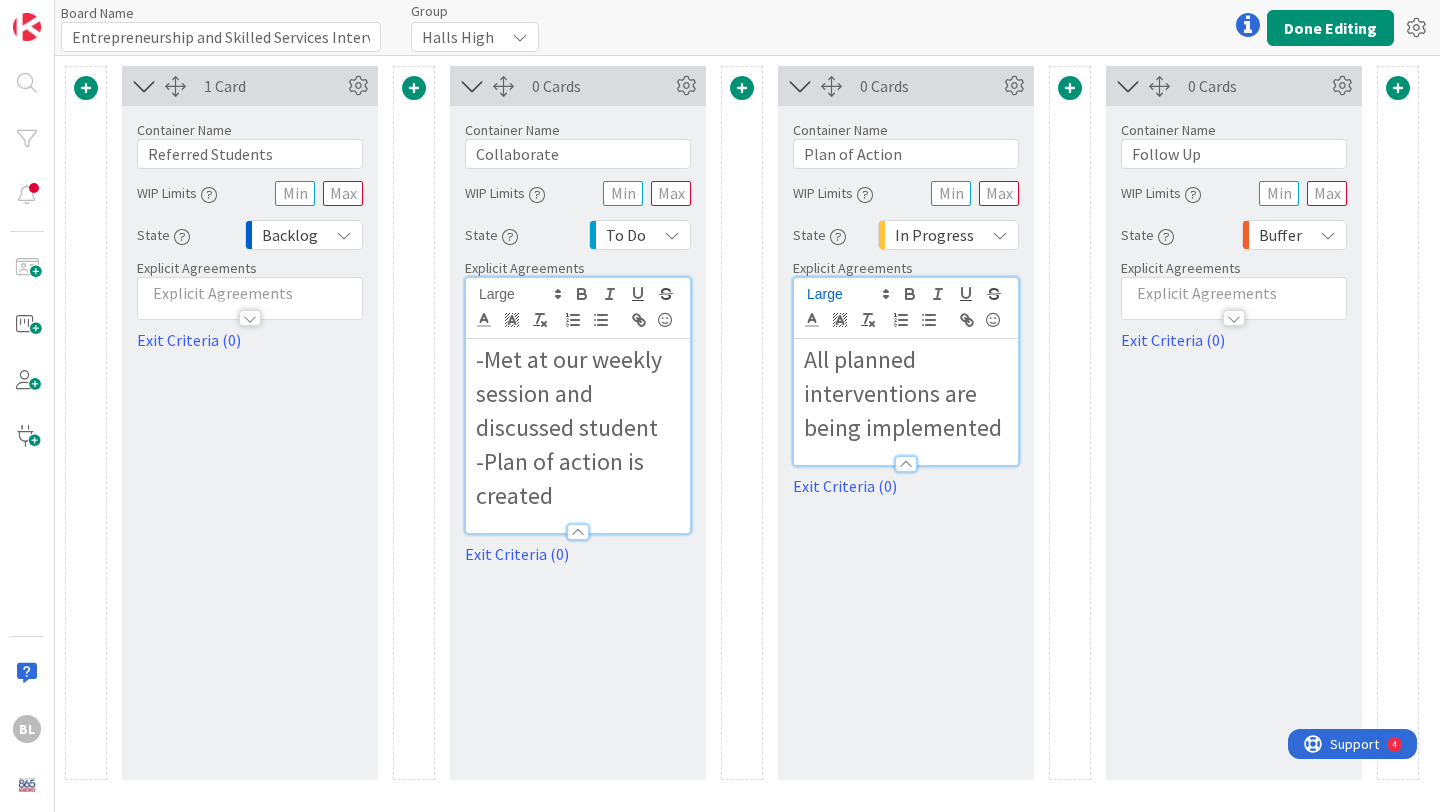 click at bounding box center [1234, 308] 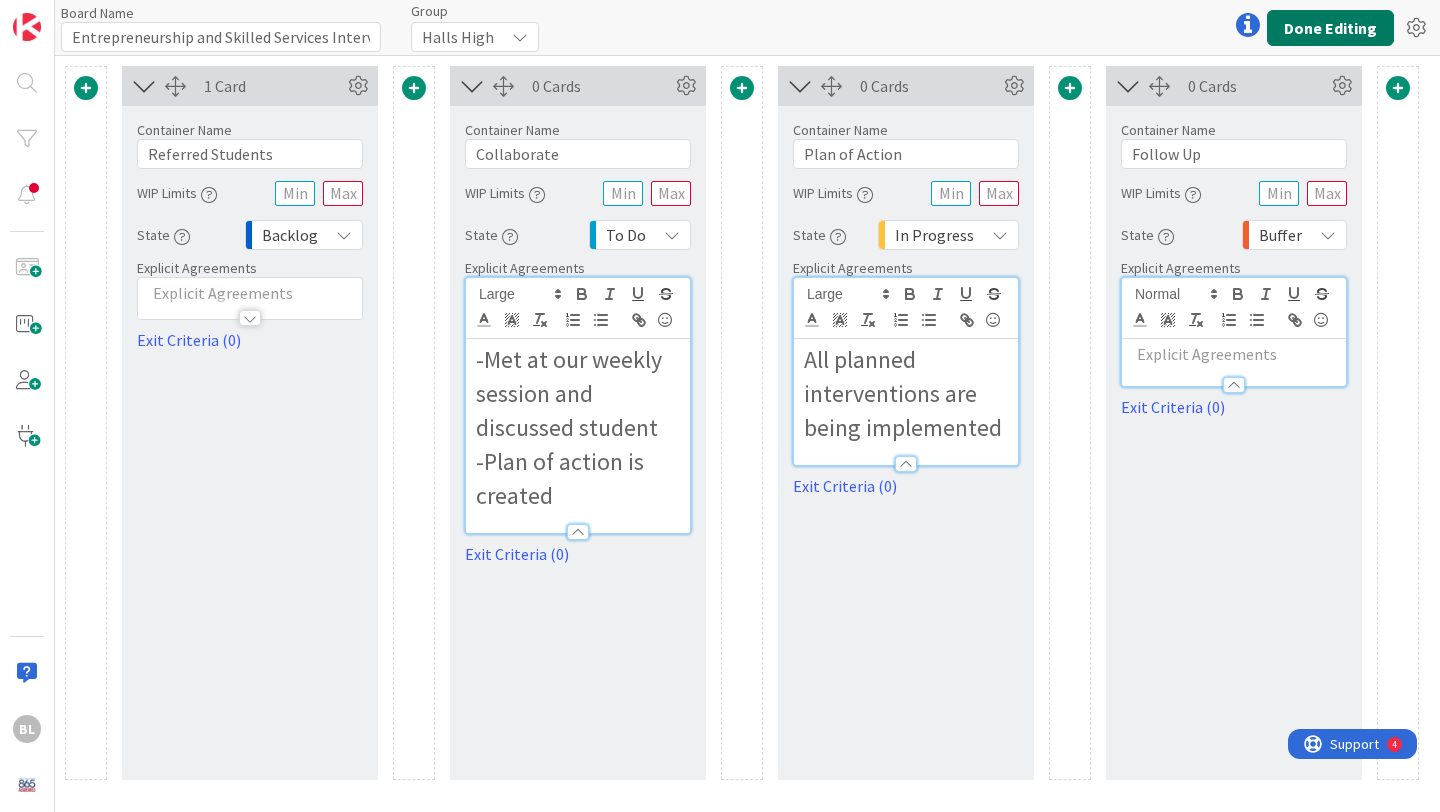 click on "Done Editing" at bounding box center (1330, 28) 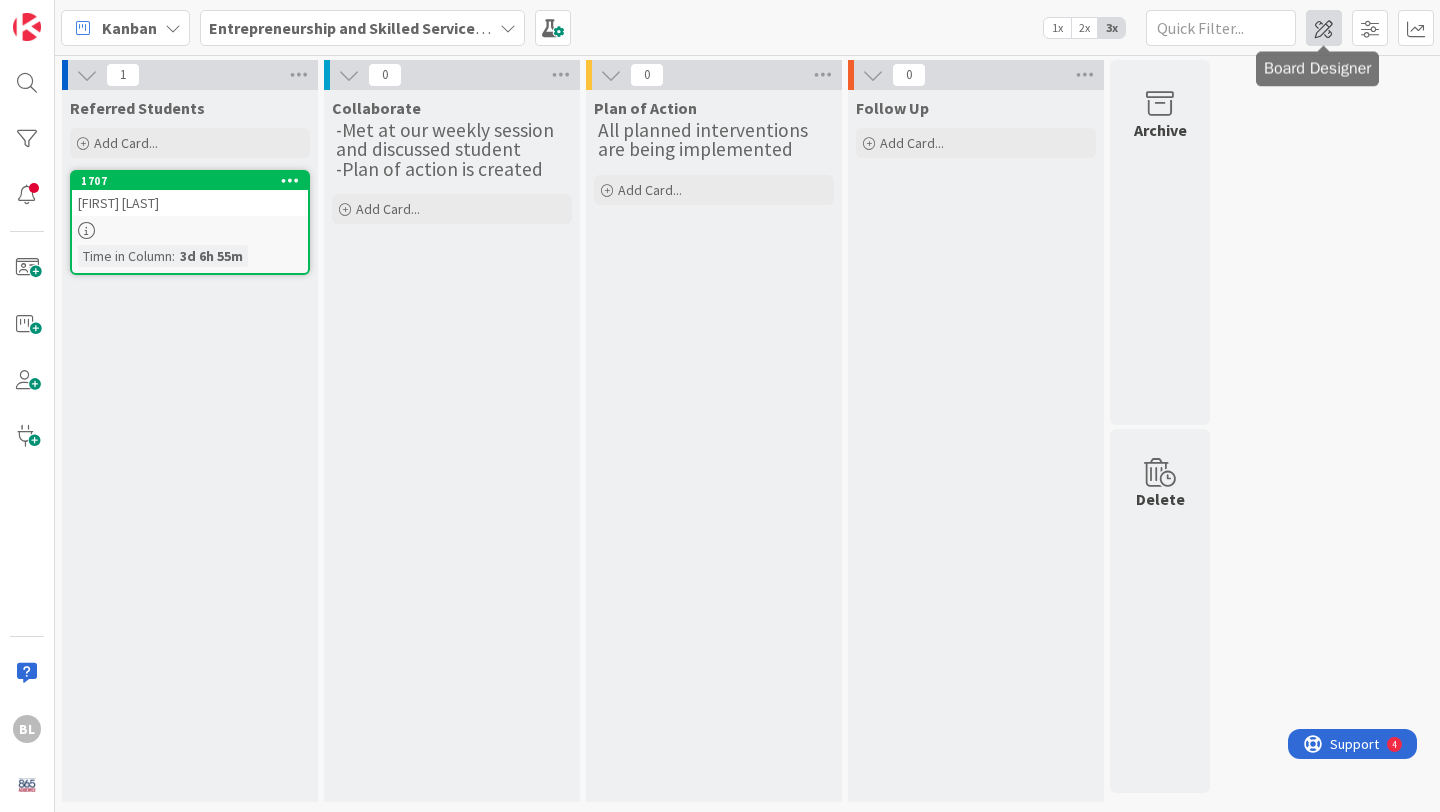scroll, scrollTop: 0, scrollLeft: 0, axis: both 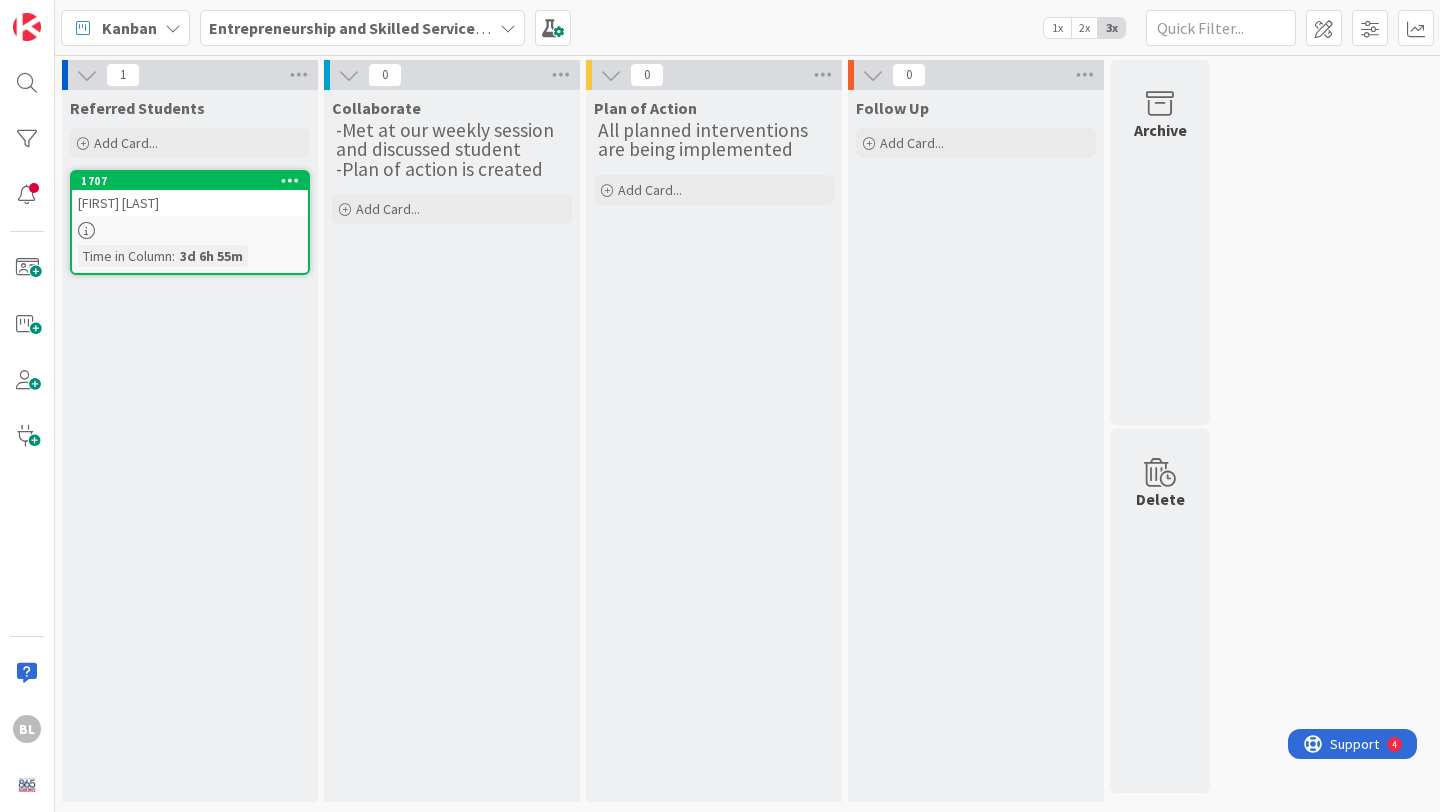 click at bounding box center (508, 28) 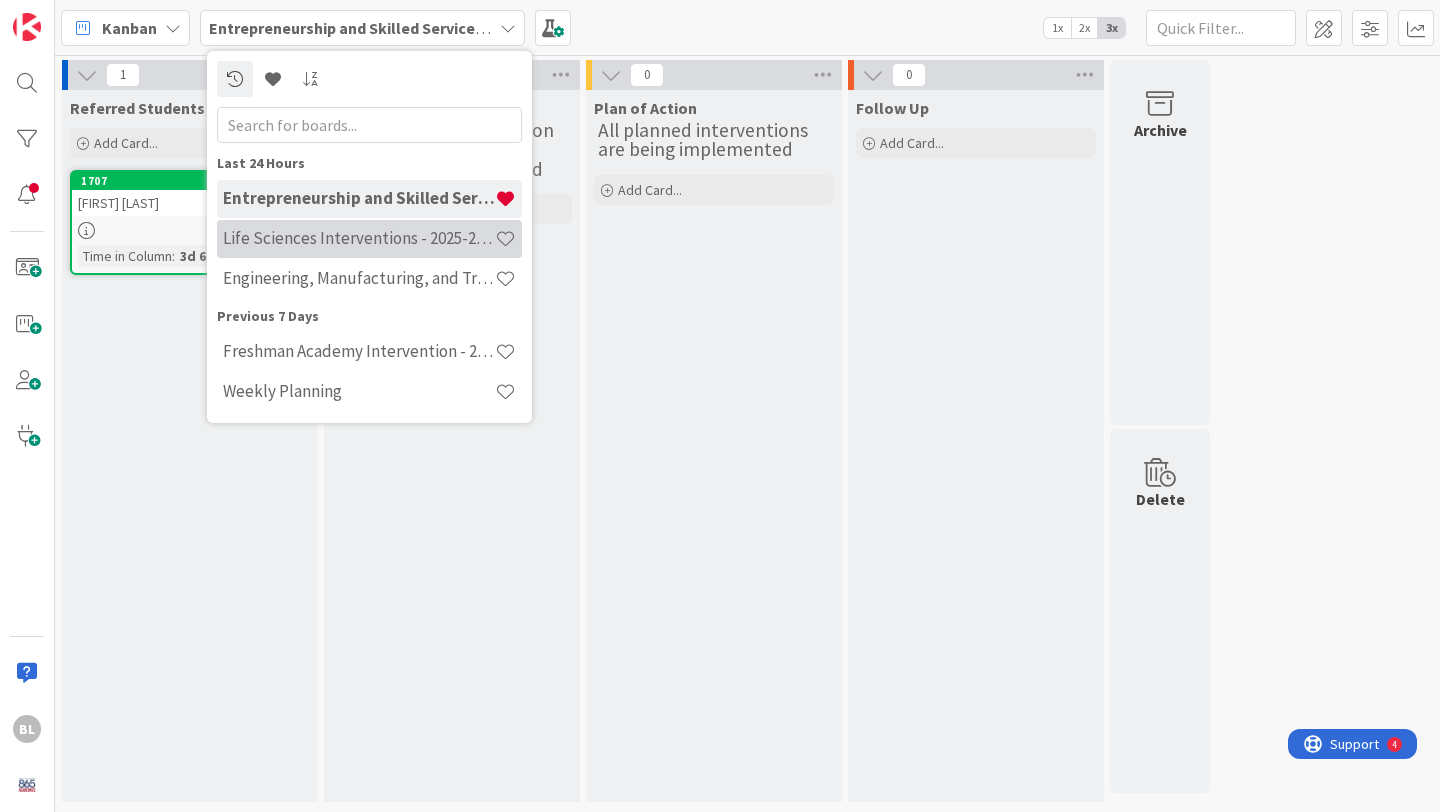 click on "Life Sciences Interventions - 2025-2026" at bounding box center (359, 238) 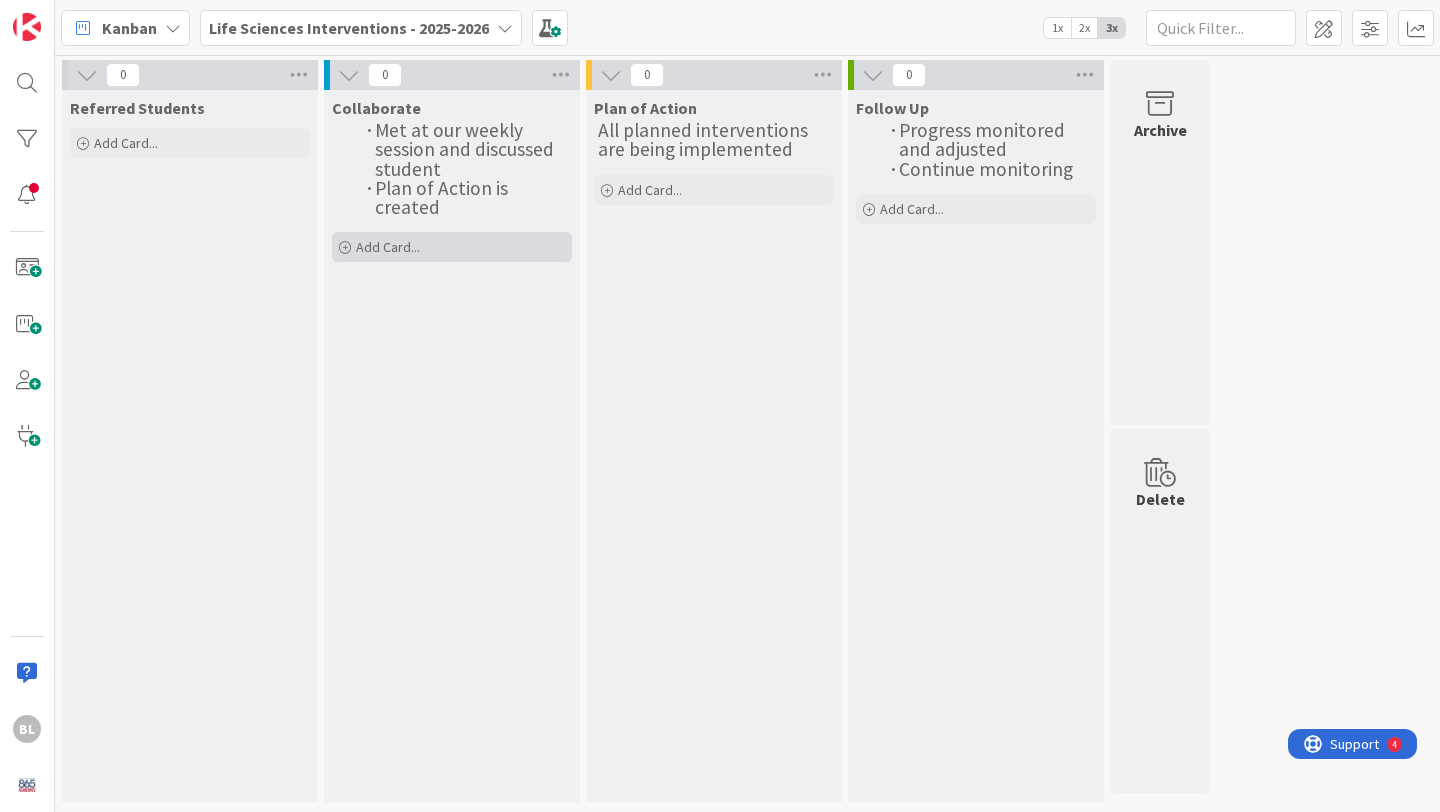 scroll, scrollTop: 0, scrollLeft: 0, axis: both 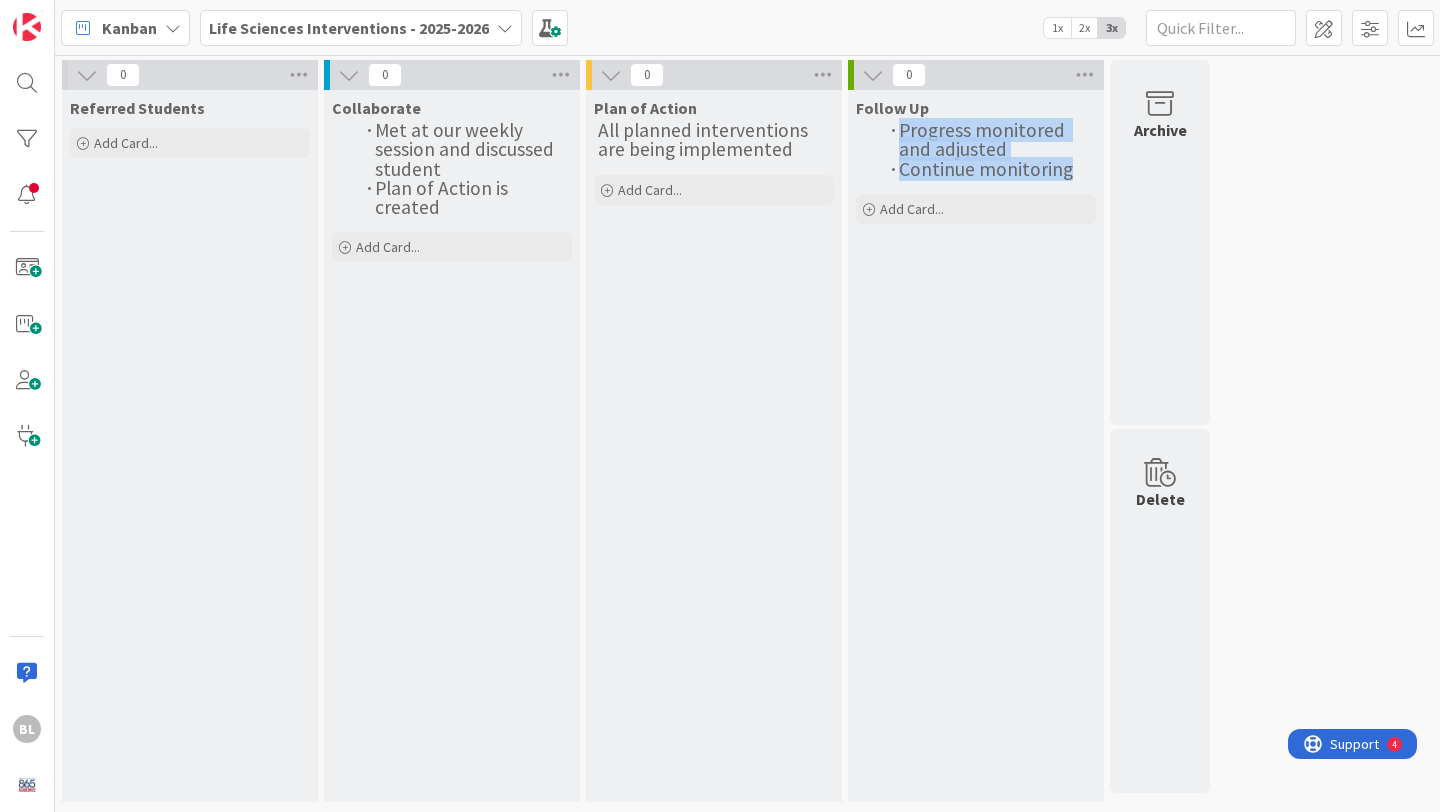 drag, startPoint x: 1072, startPoint y: 171, endPoint x: 894, endPoint y: 131, distance: 182.43903 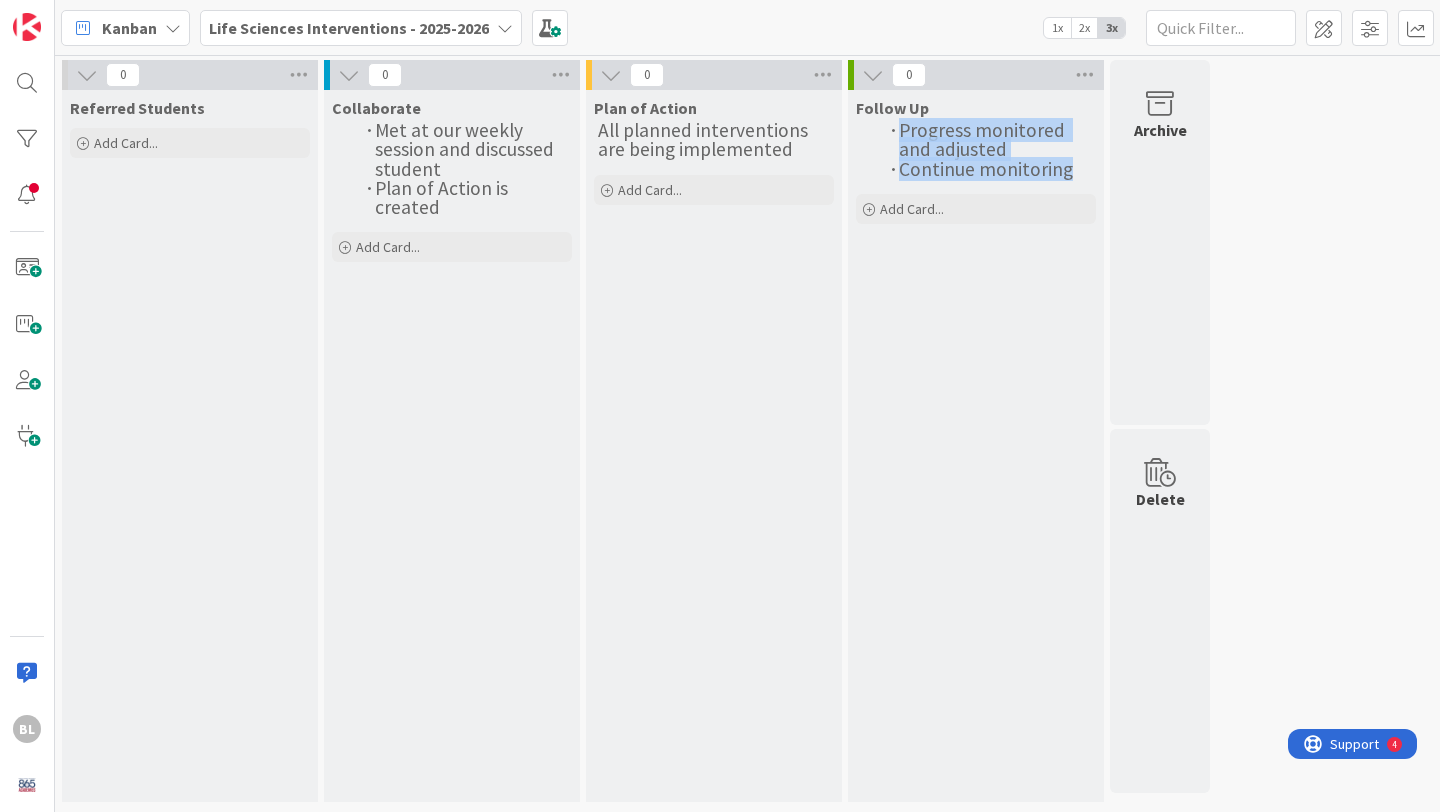 click on "Progress monitored and adjusted Continue monitoring" at bounding box center (976, 151) 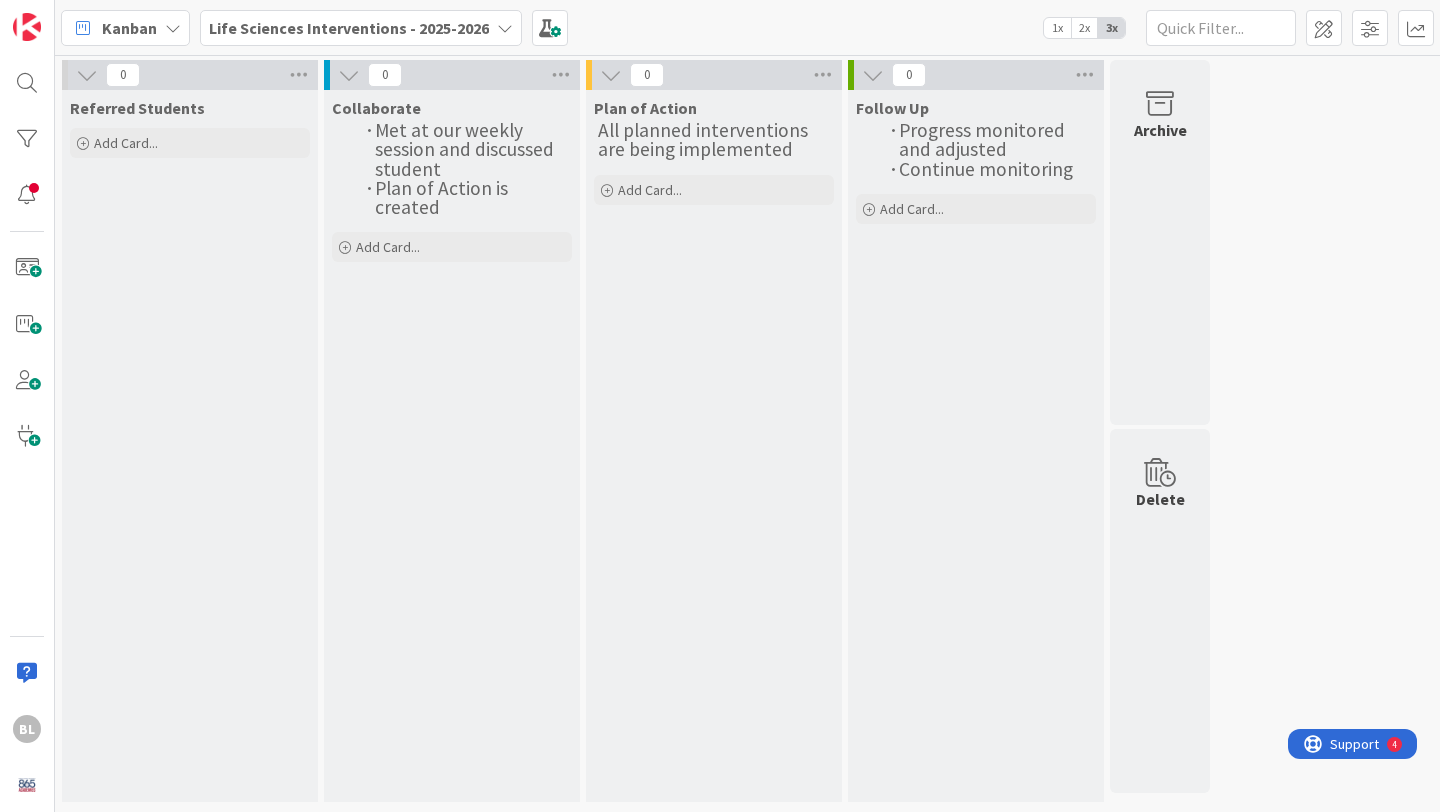 click at bounding box center [505, 28] 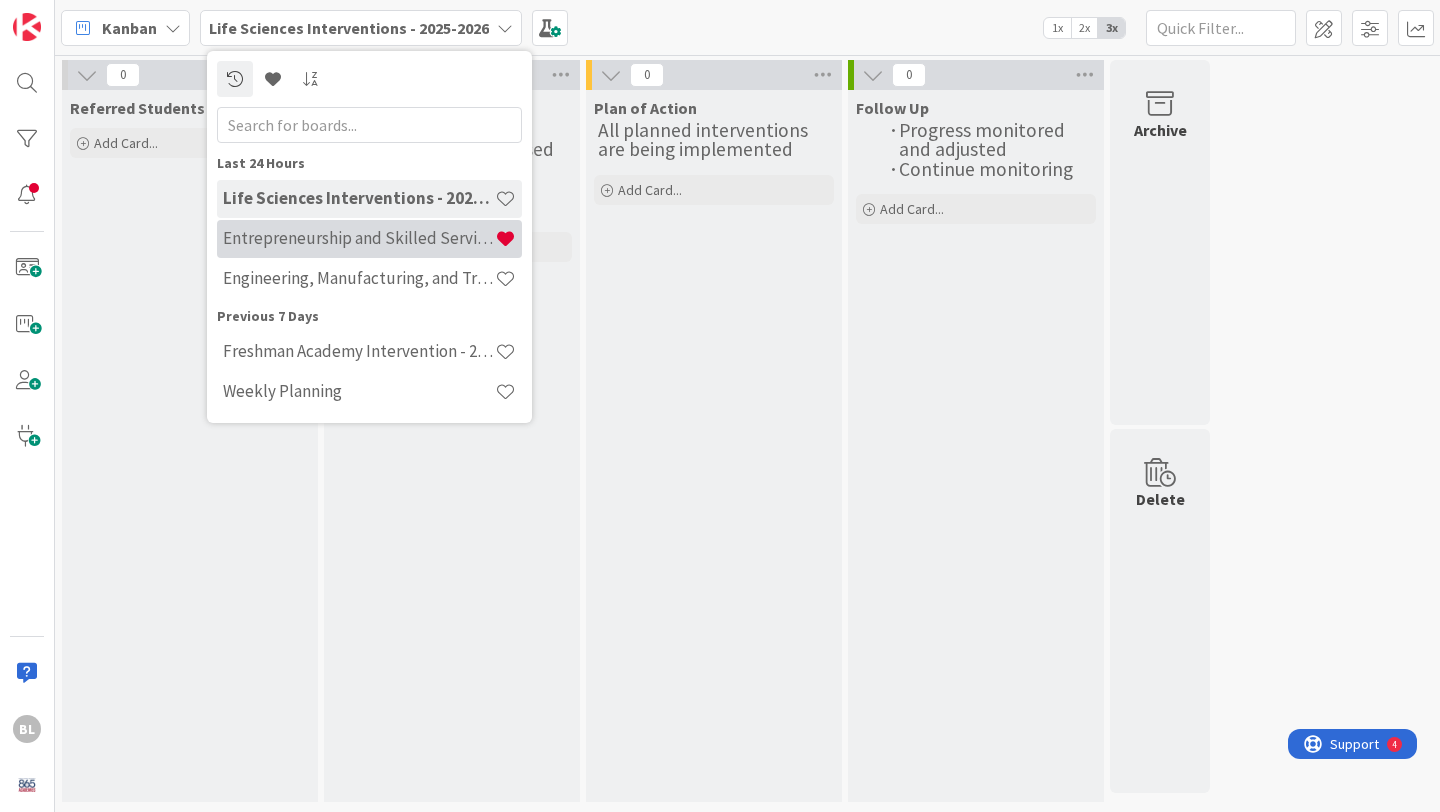 click on "Entrepreneurship and Skilled Services Interventions - 2025-2026" at bounding box center (359, 238) 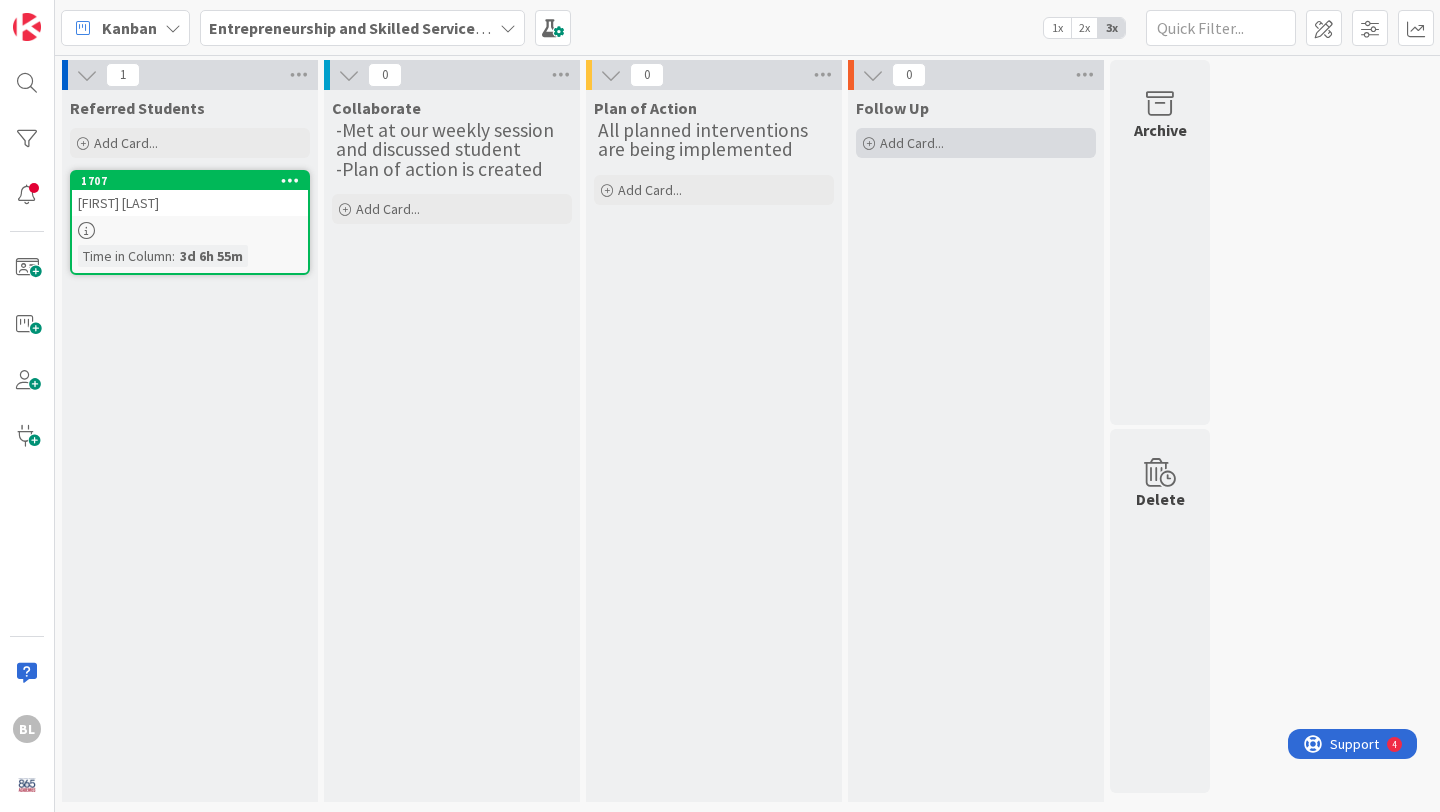 scroll, scrollTop: 0, scrollLeft: 0, axis: both 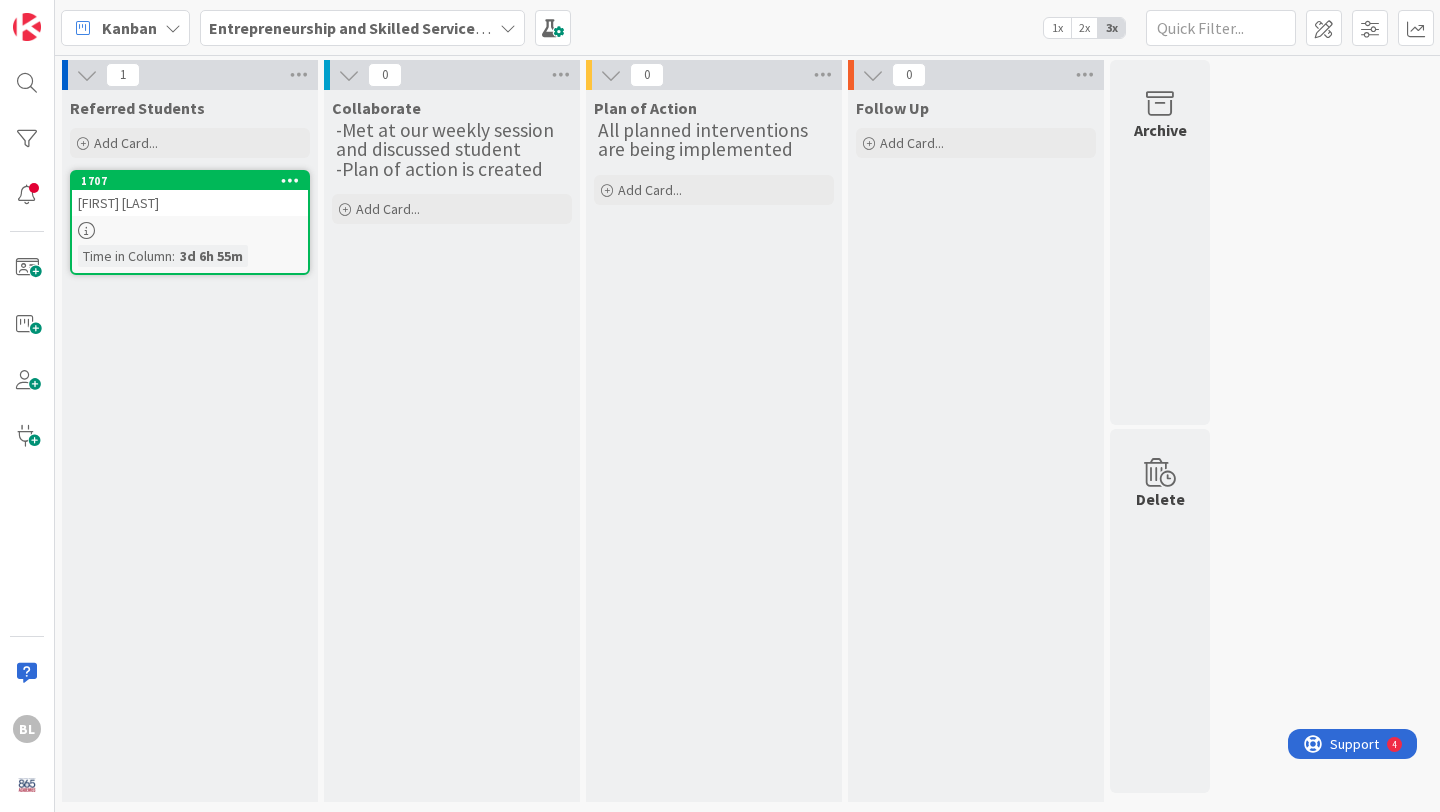 click on "Follow Up" at bounding box center [892, 108] 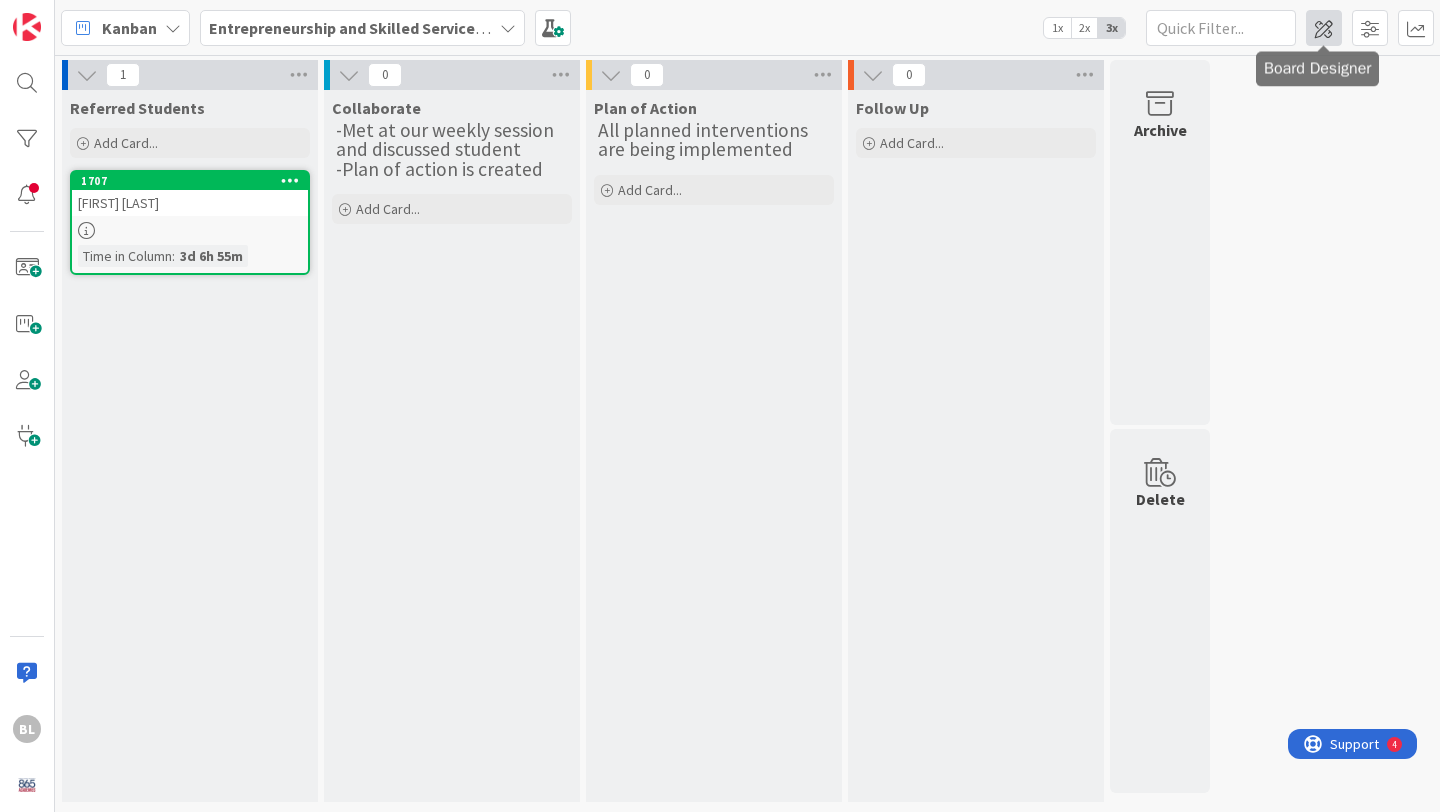 click at bounding box center (1324, 28) 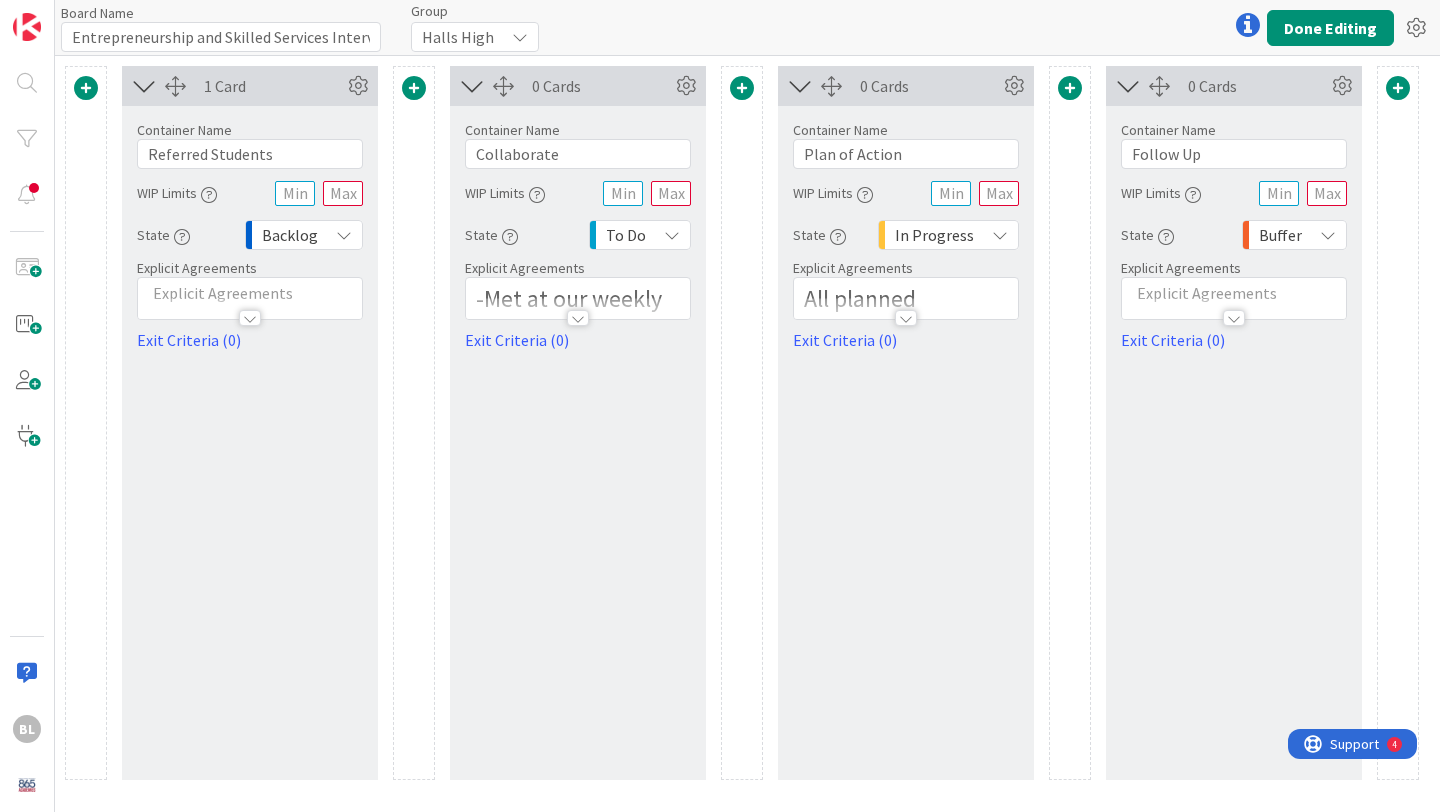 scroll, scrollTop: 0, scrollLeft: 0, axis: both 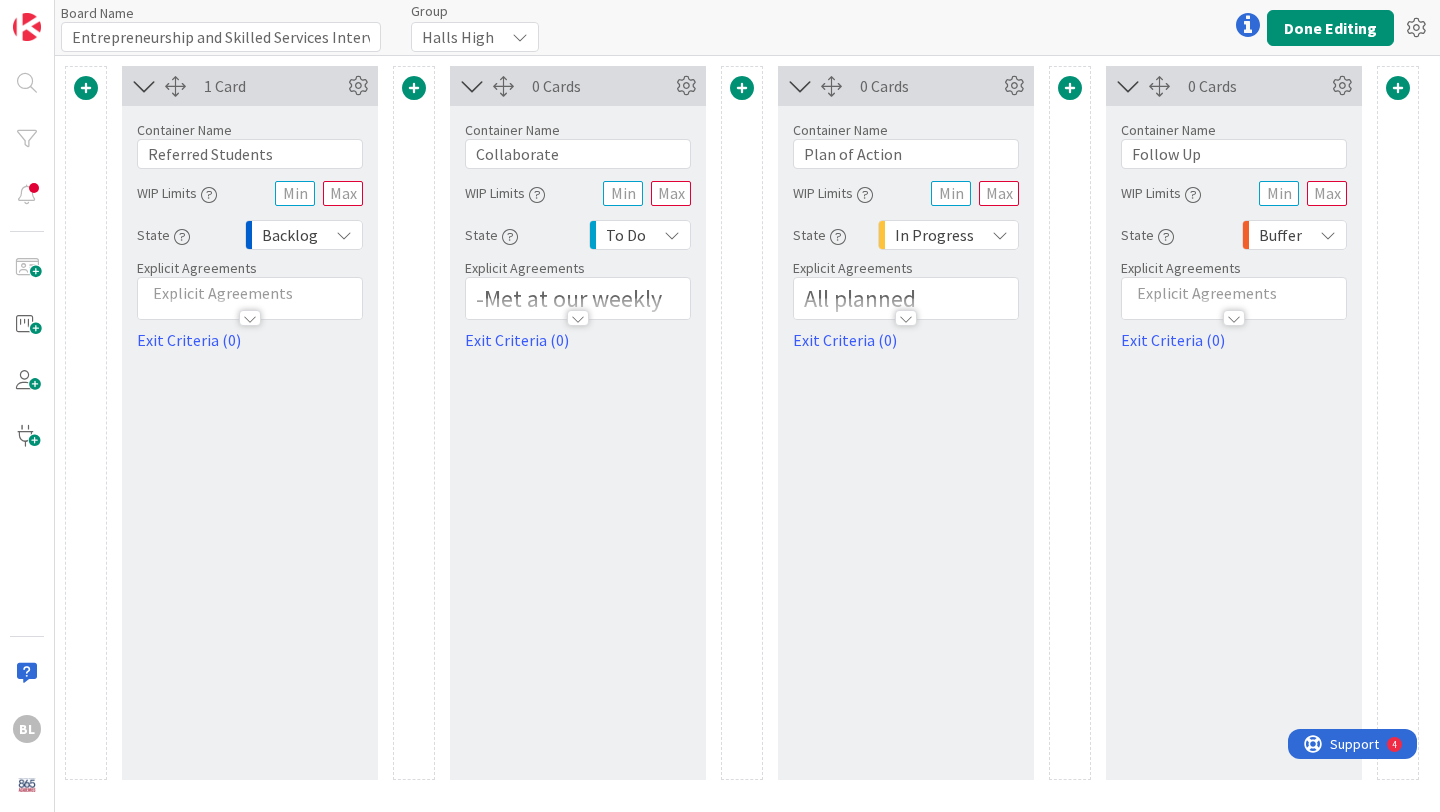 click at bounding box center (1234, 308) 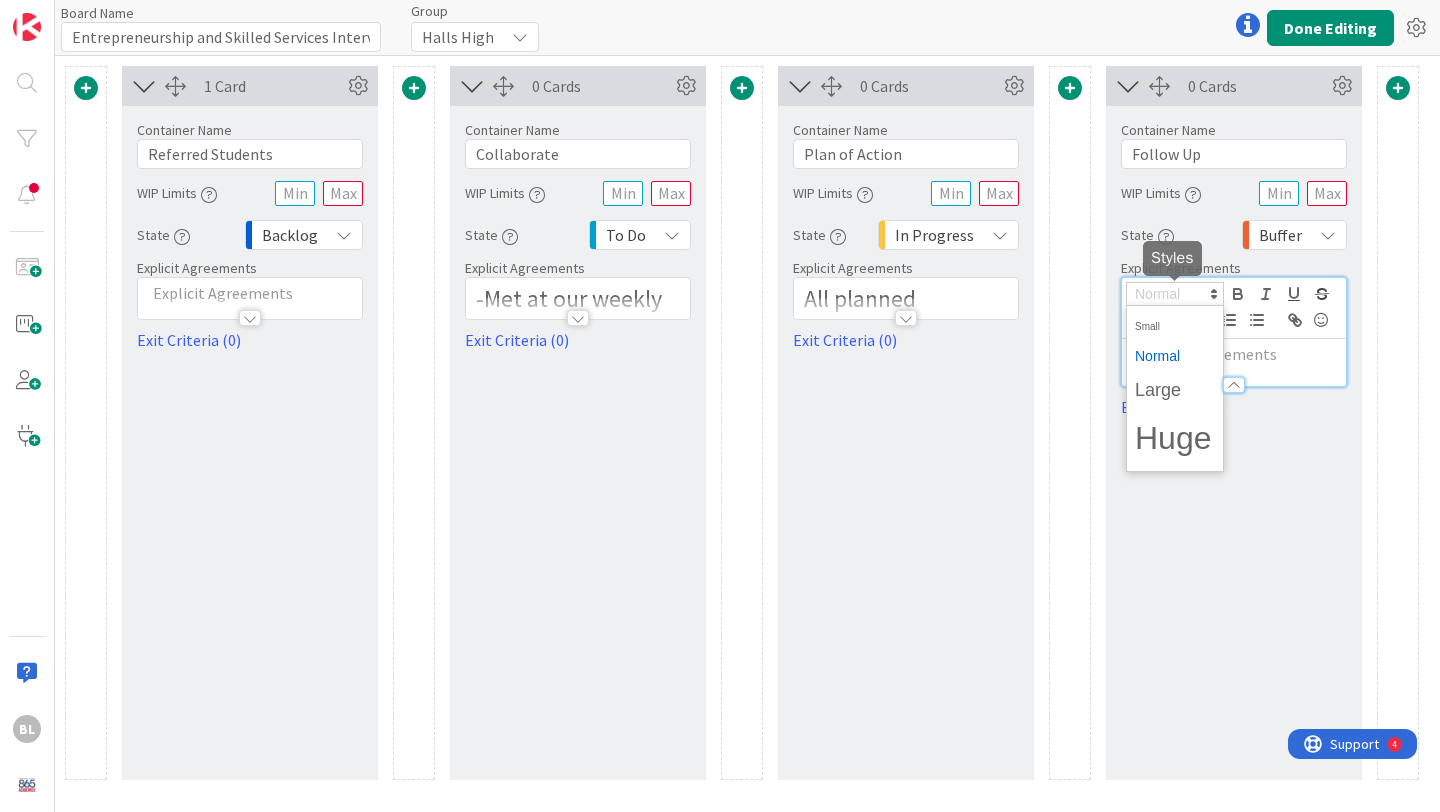 click at bounding box center (1175, 294) 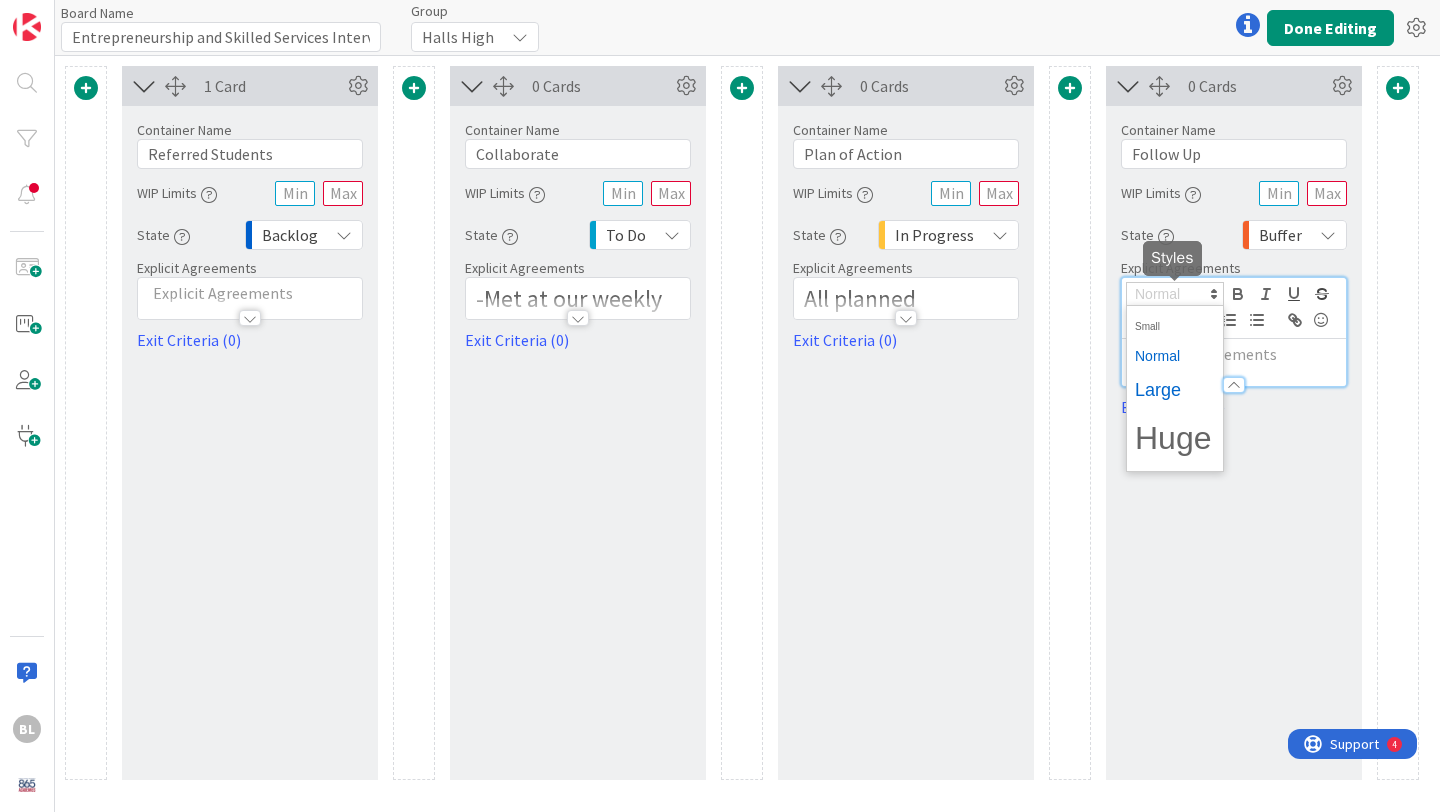 click at bounding box center (1175, 390) 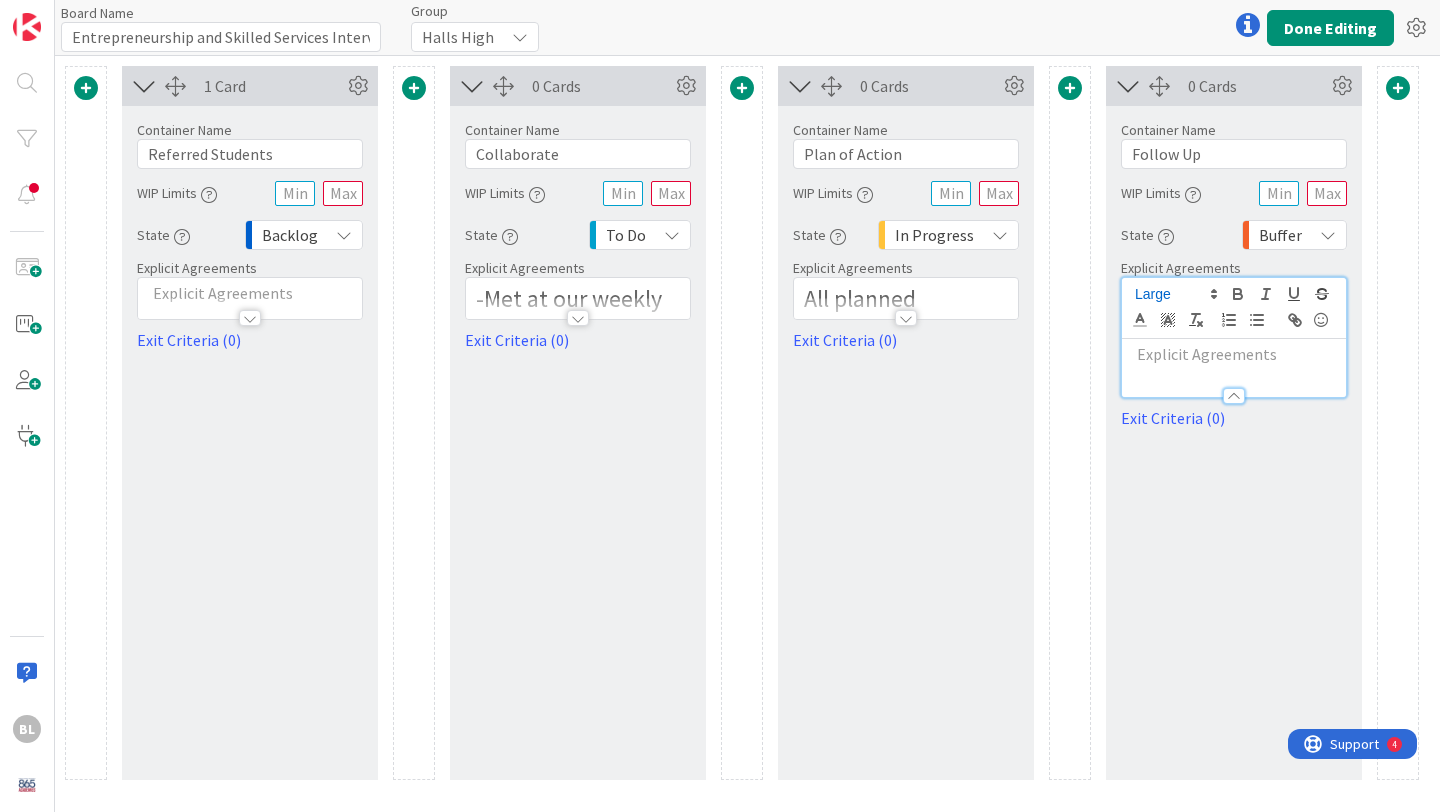type 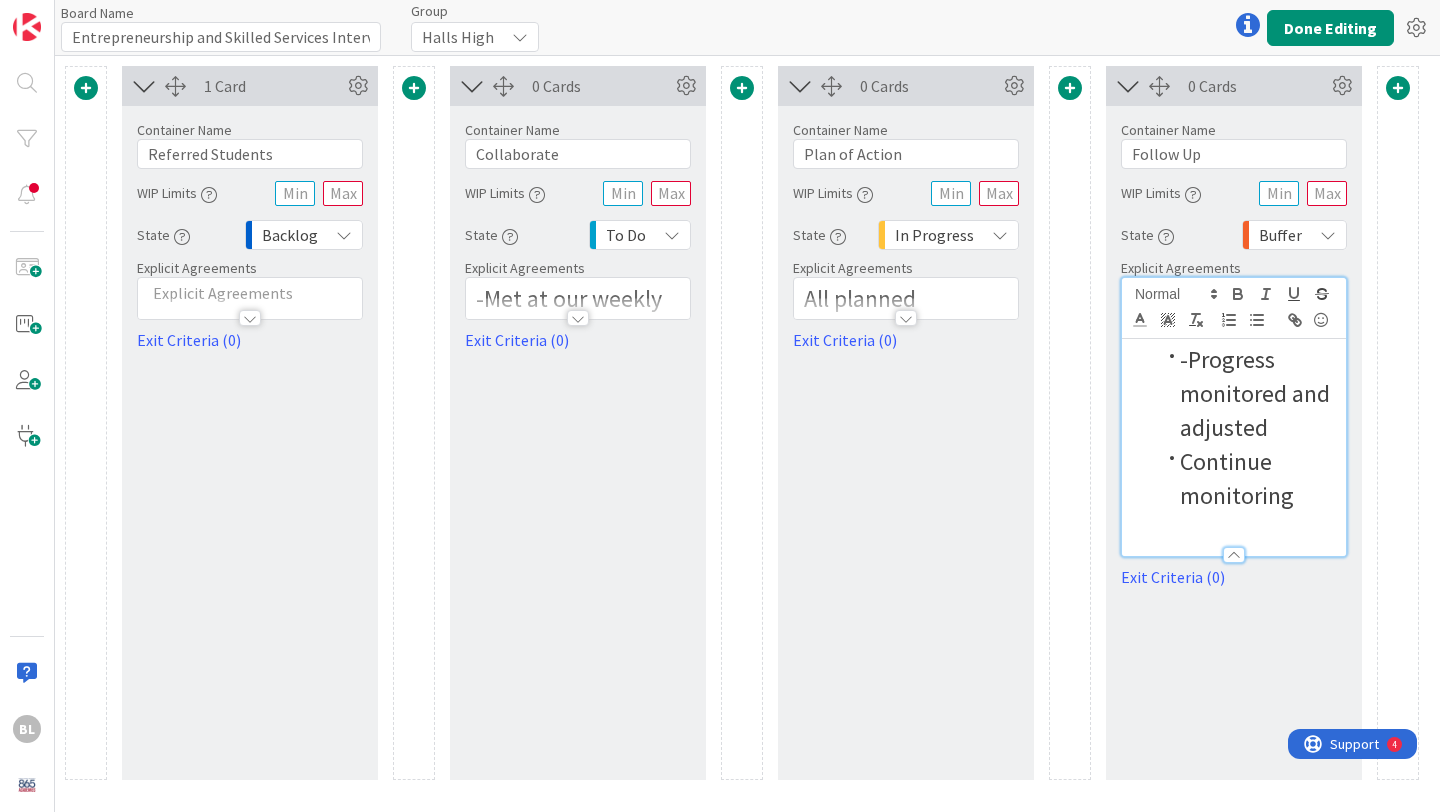 click on "-Progress monitored and adjusted" at bounding box center [1246, 394] 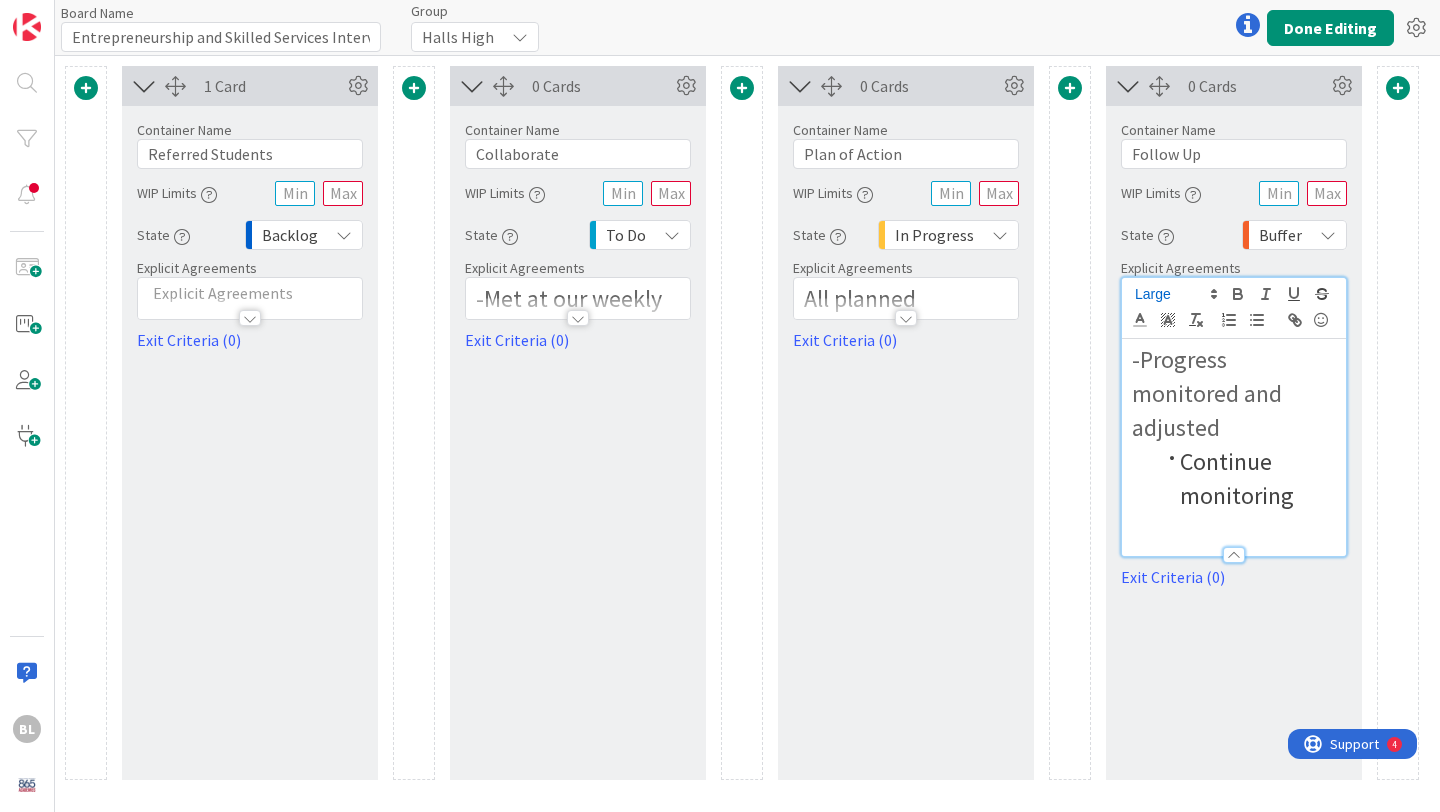 click on "Continue monitoring" at bounding box center (1237, 478) 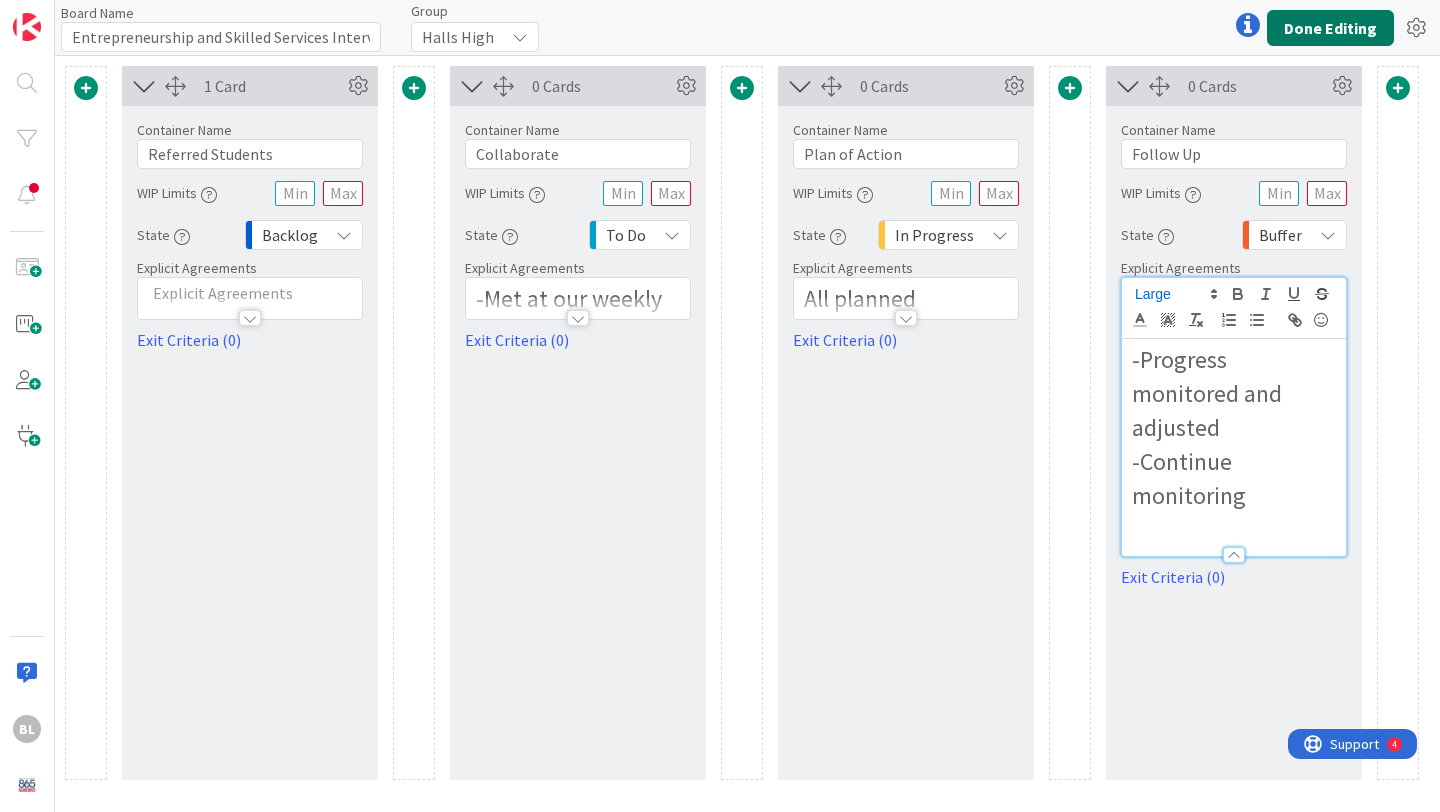 click on "Done Editing" at bounding box center [1330, 28] 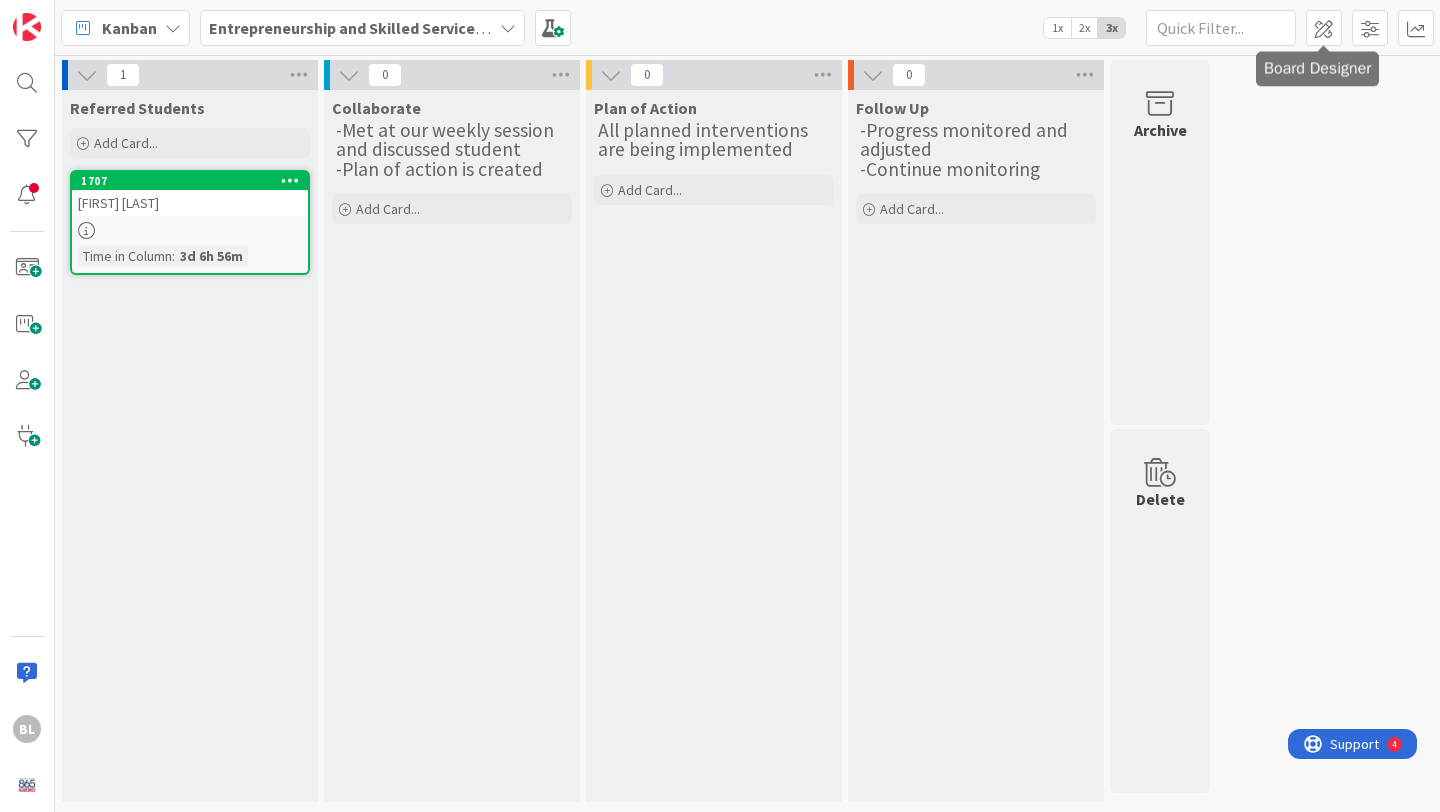 scroll, scrollTop: 0, scrollLeft: 0, axis: both 